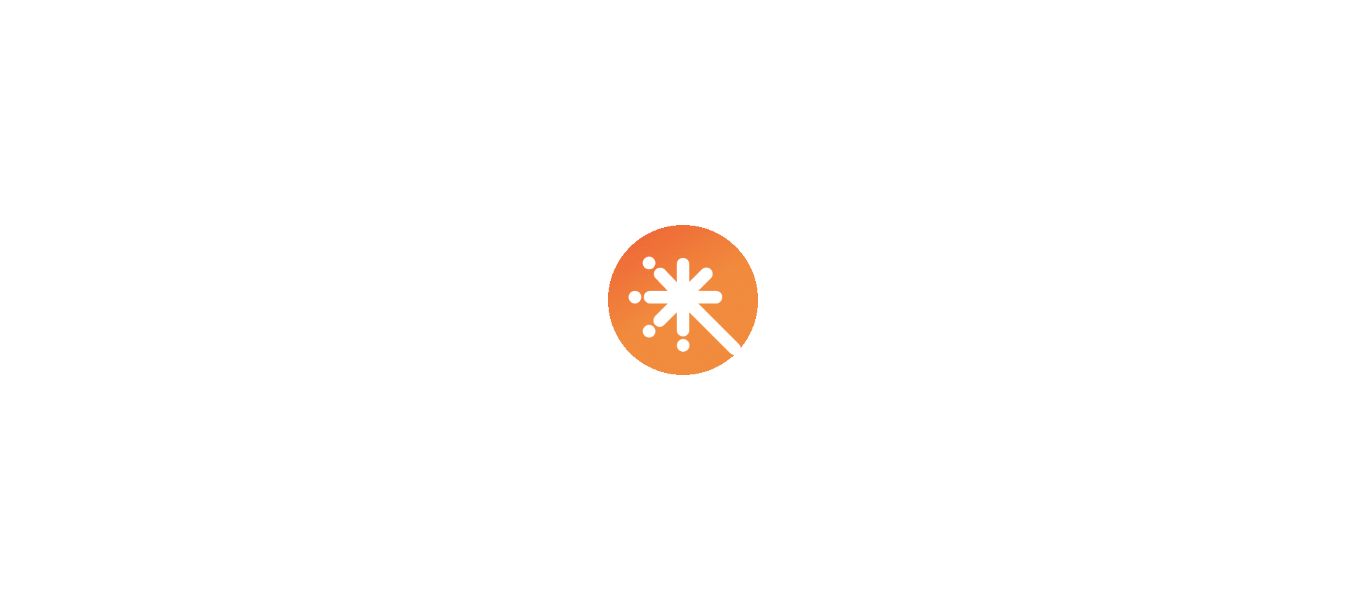 scroll, scrollTop: 0, scrollLeft: 0, axis: both 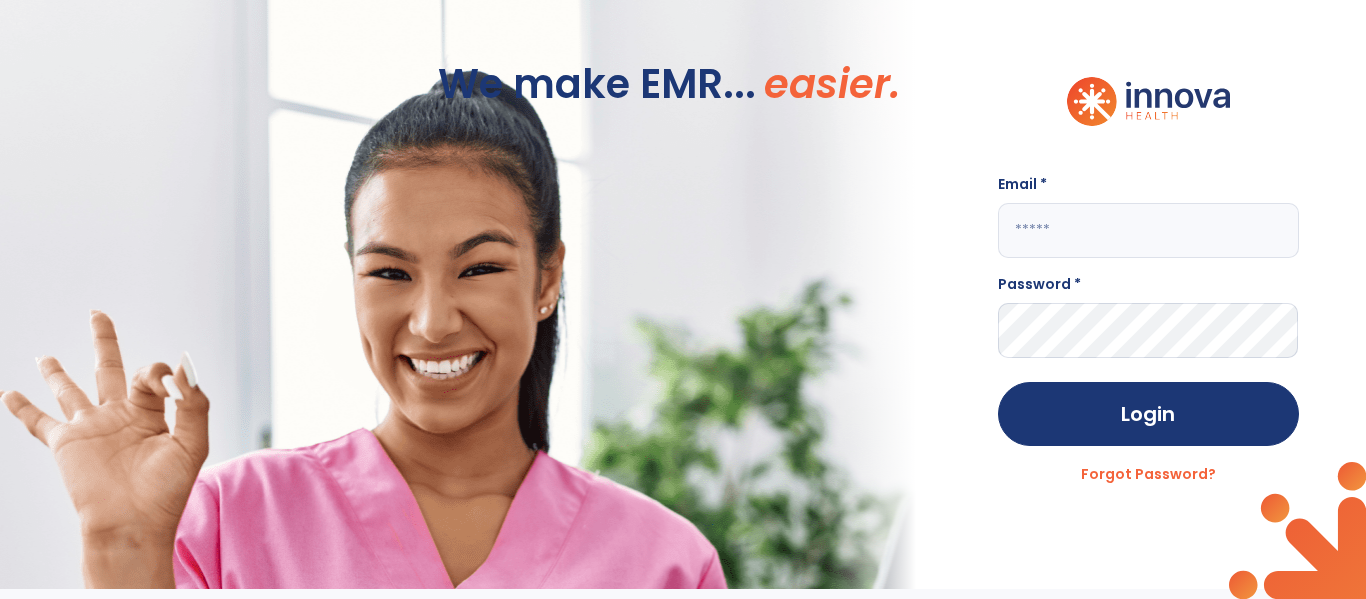 click 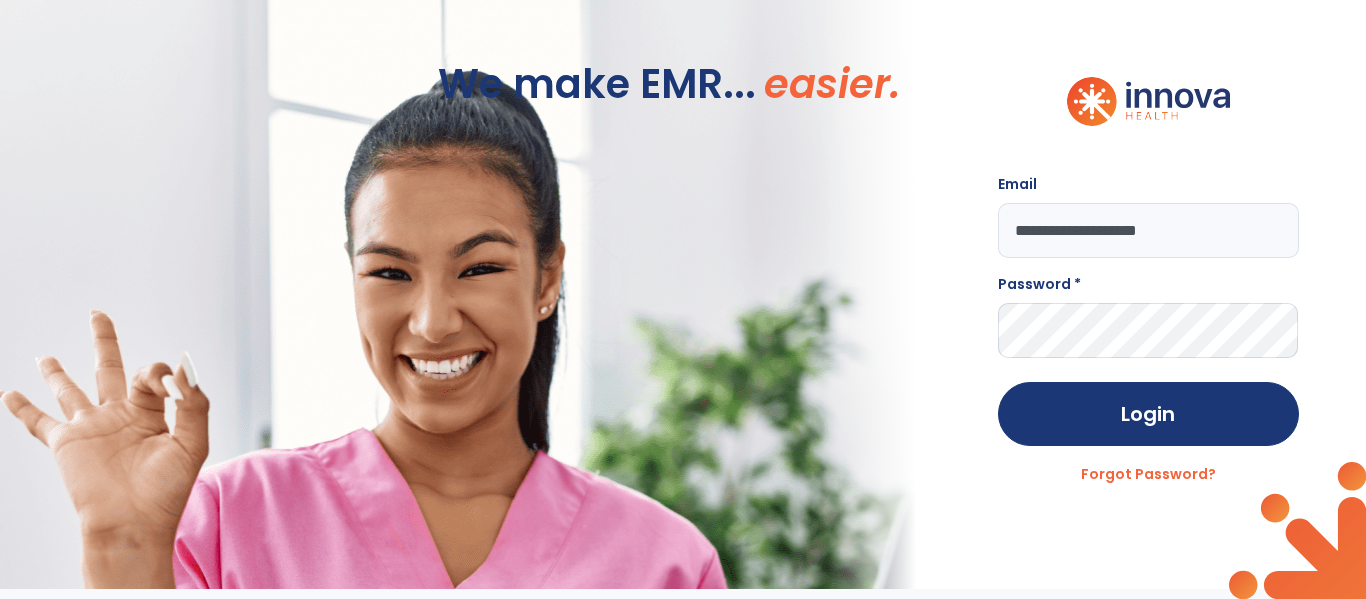 type on "**********" 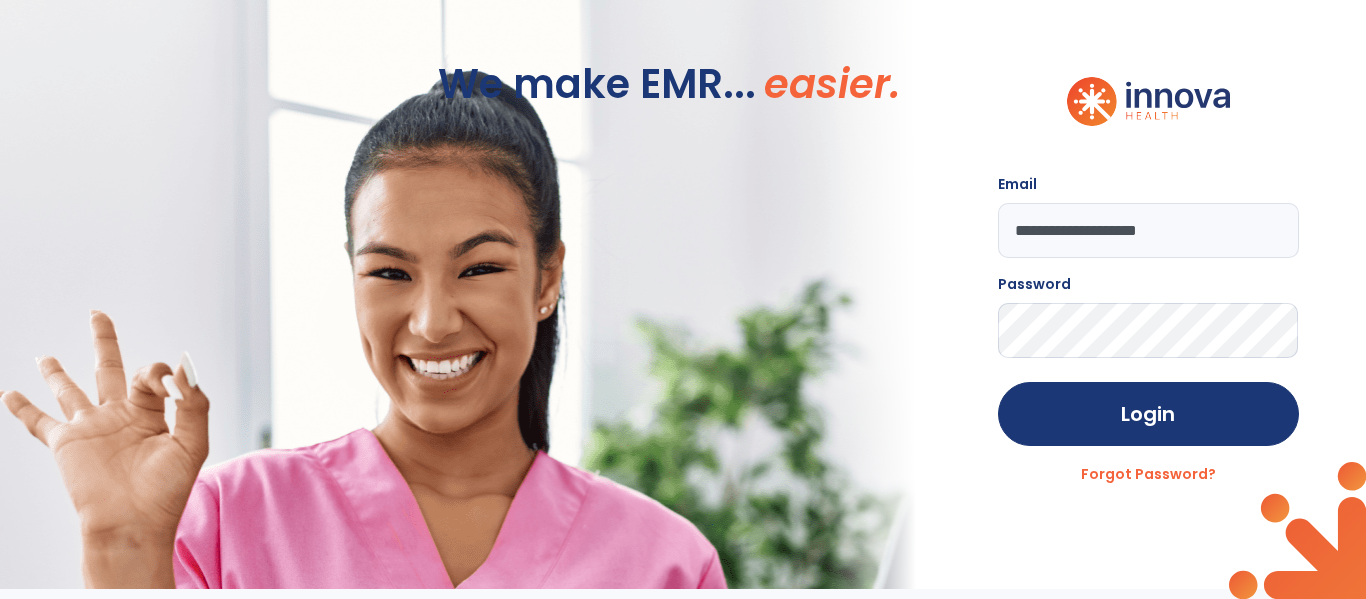 click on "Login" 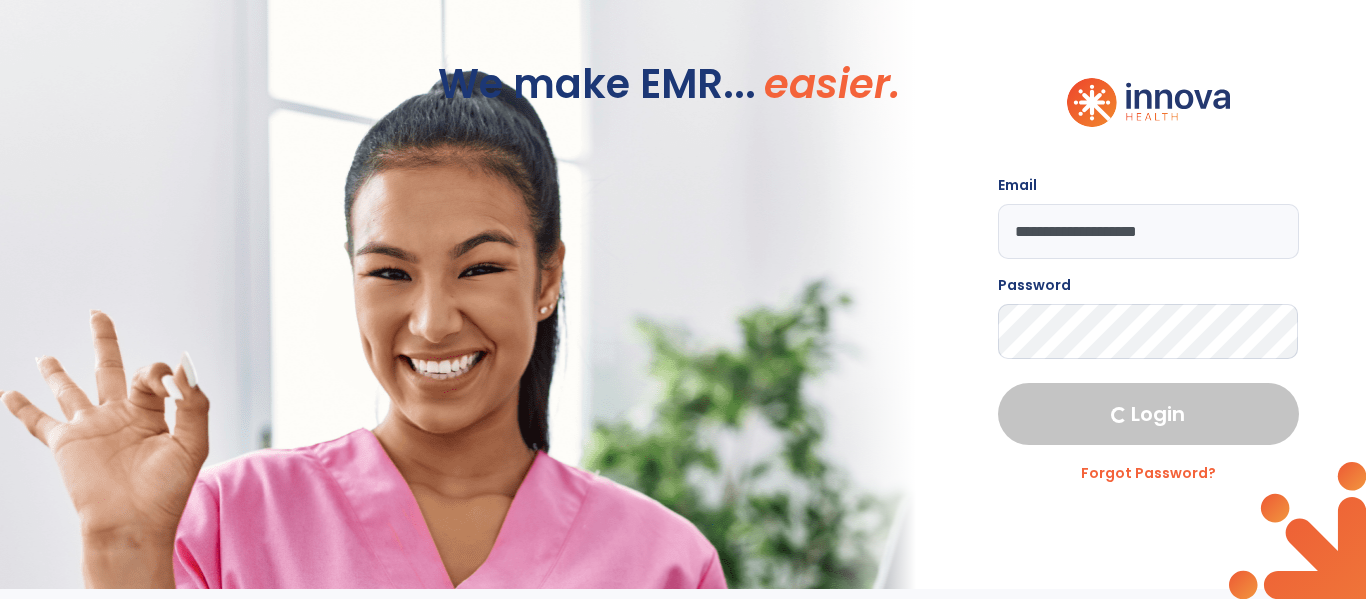 select on "****" 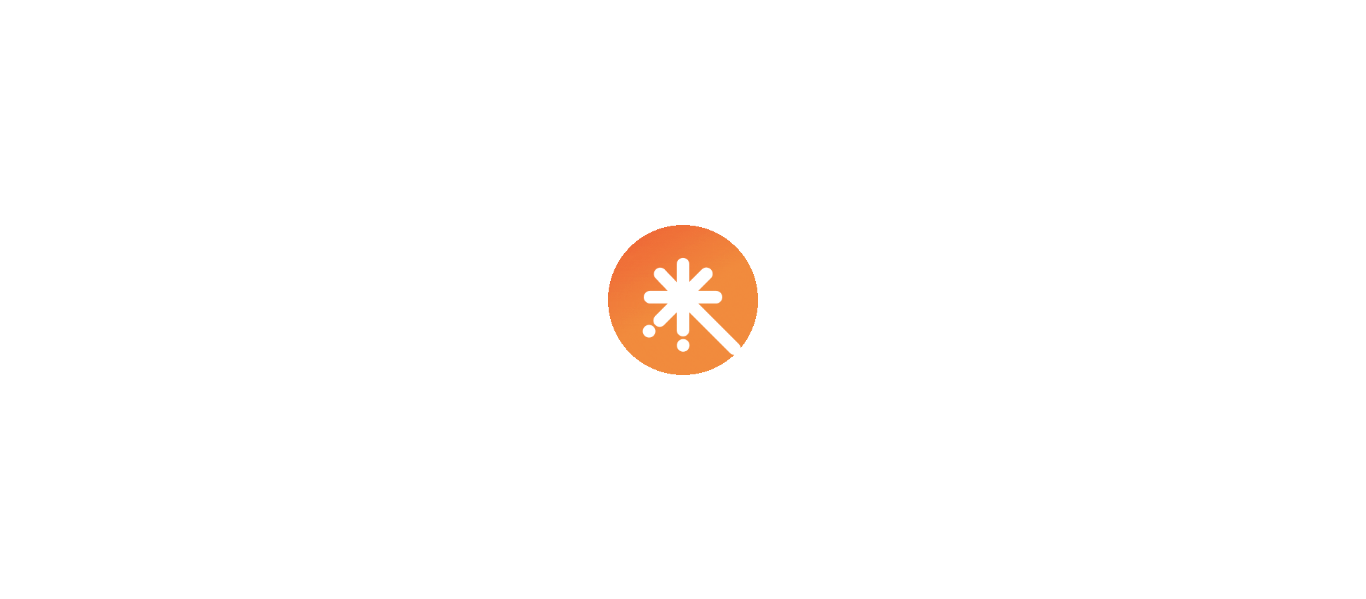 scroll, scrollTop: 0, scrollLeft: 0, axis: both 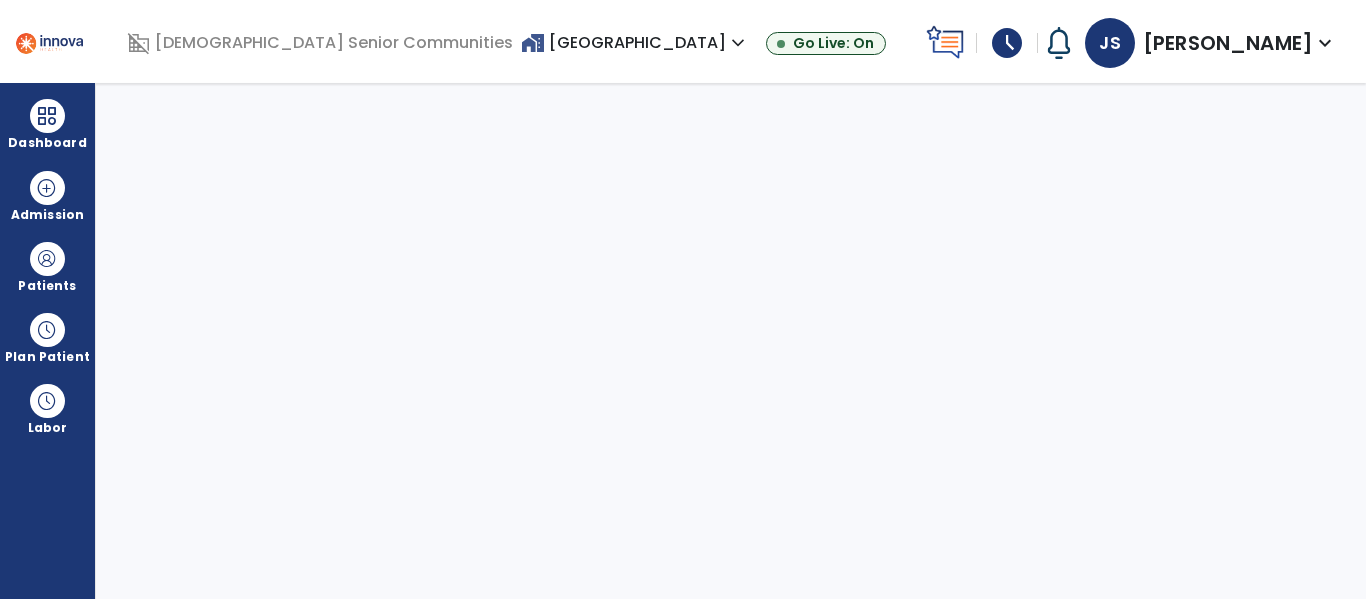 select on "****" 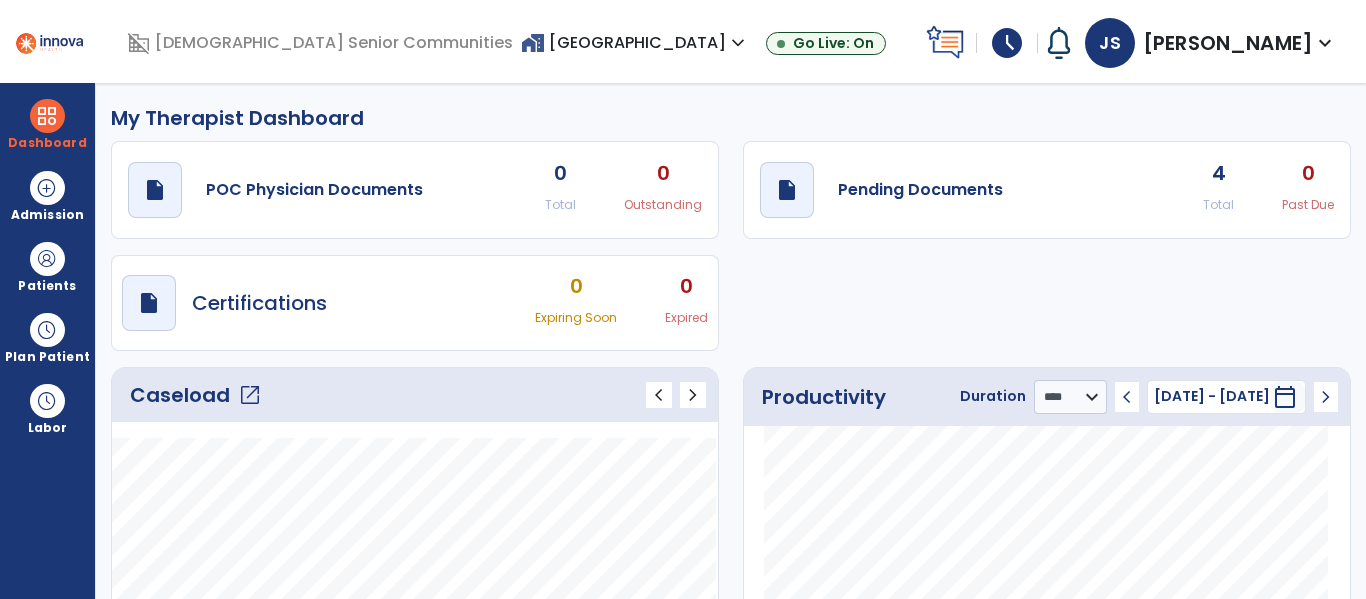 scroll, scrollTop: 548, scrollLeft: 0, axis: vertical 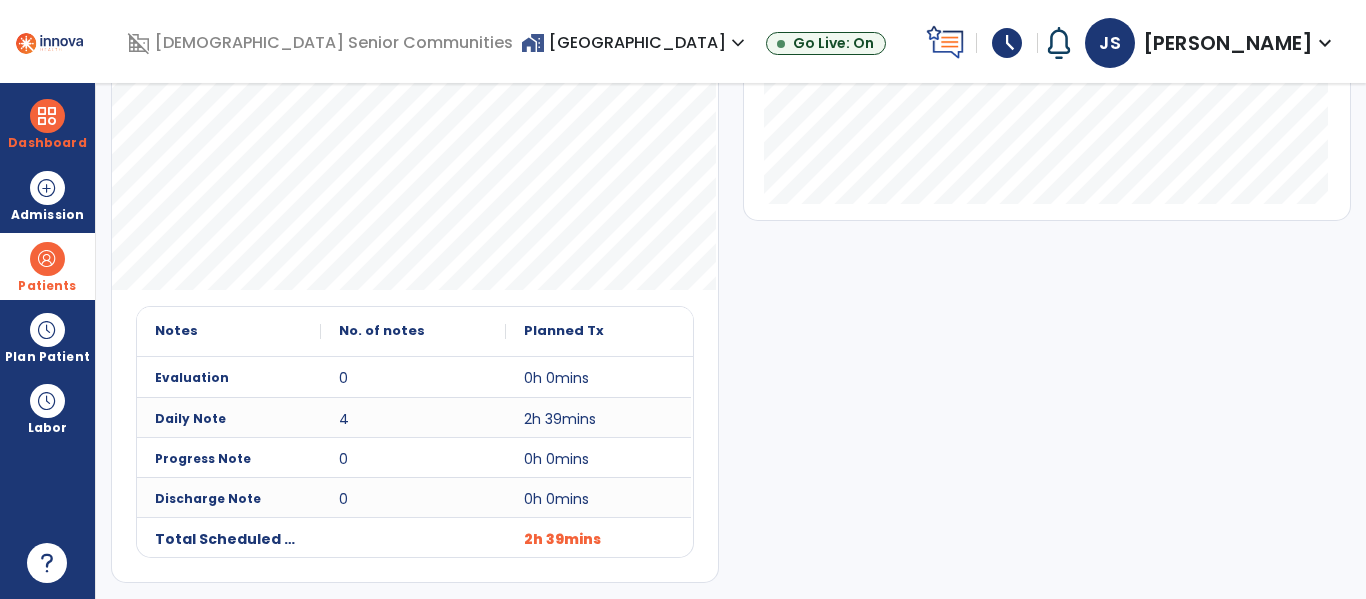 click at bounding box center (47, 259) 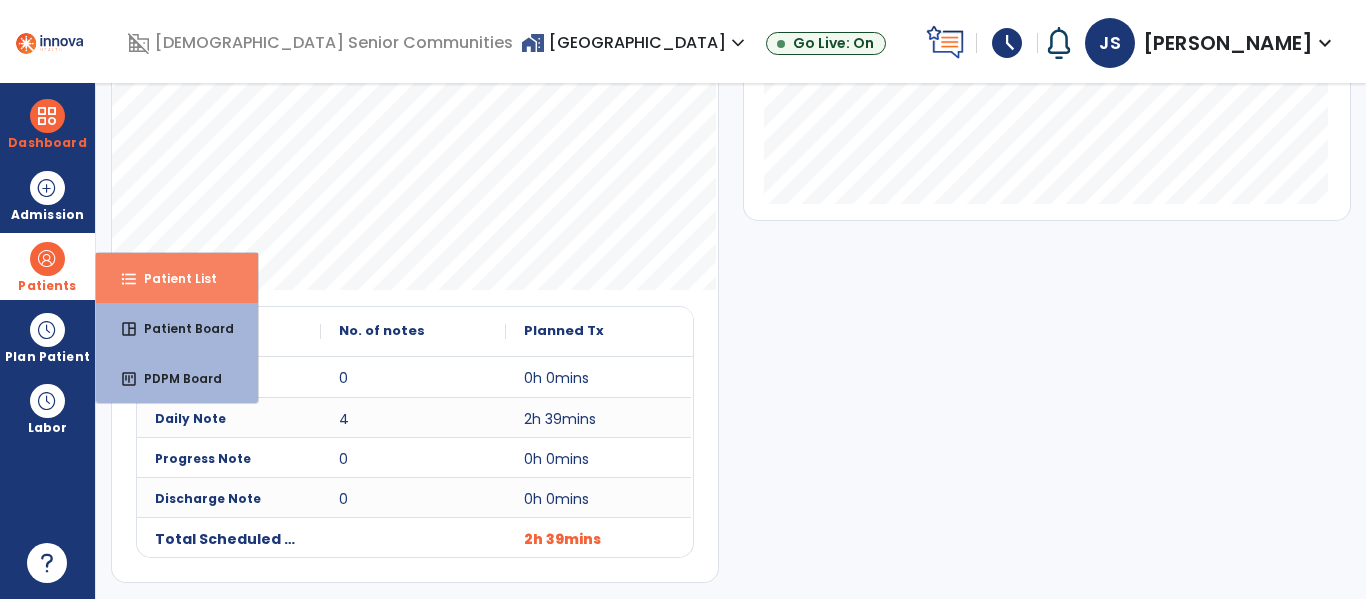 click on "format_list_bulleted  Patient List" at bounding box center [177, 278] 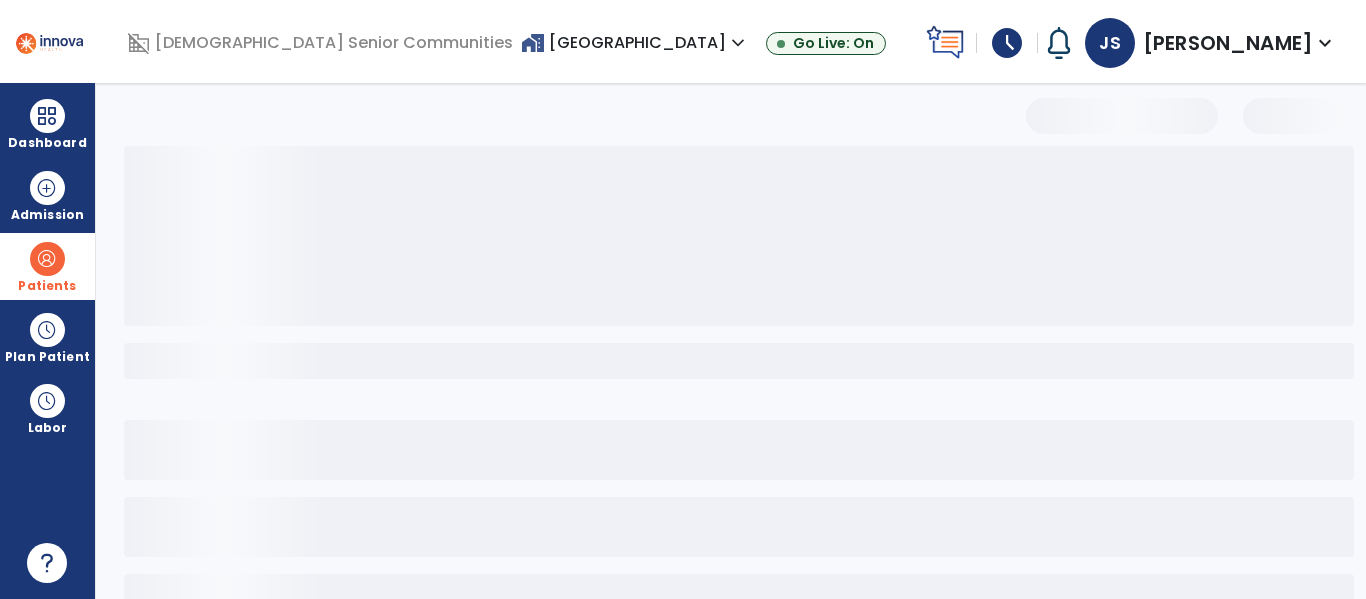 scroll, scrollTop: 0, scrollLeft: 0, axis: both 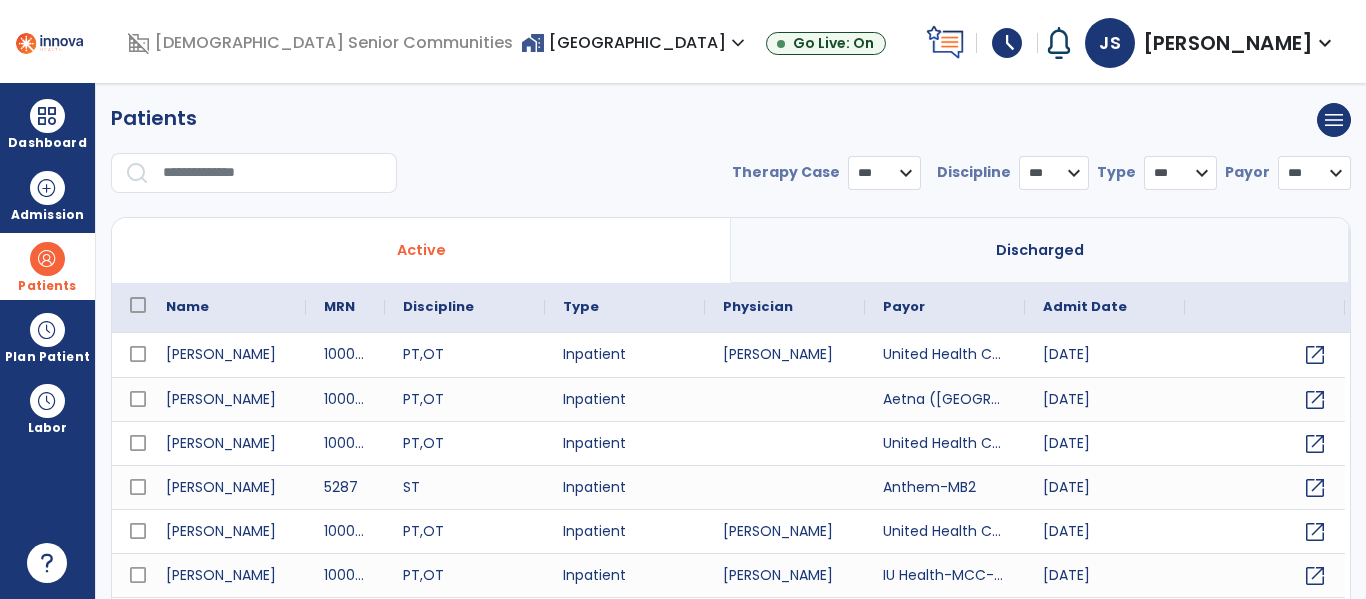 select on "***" 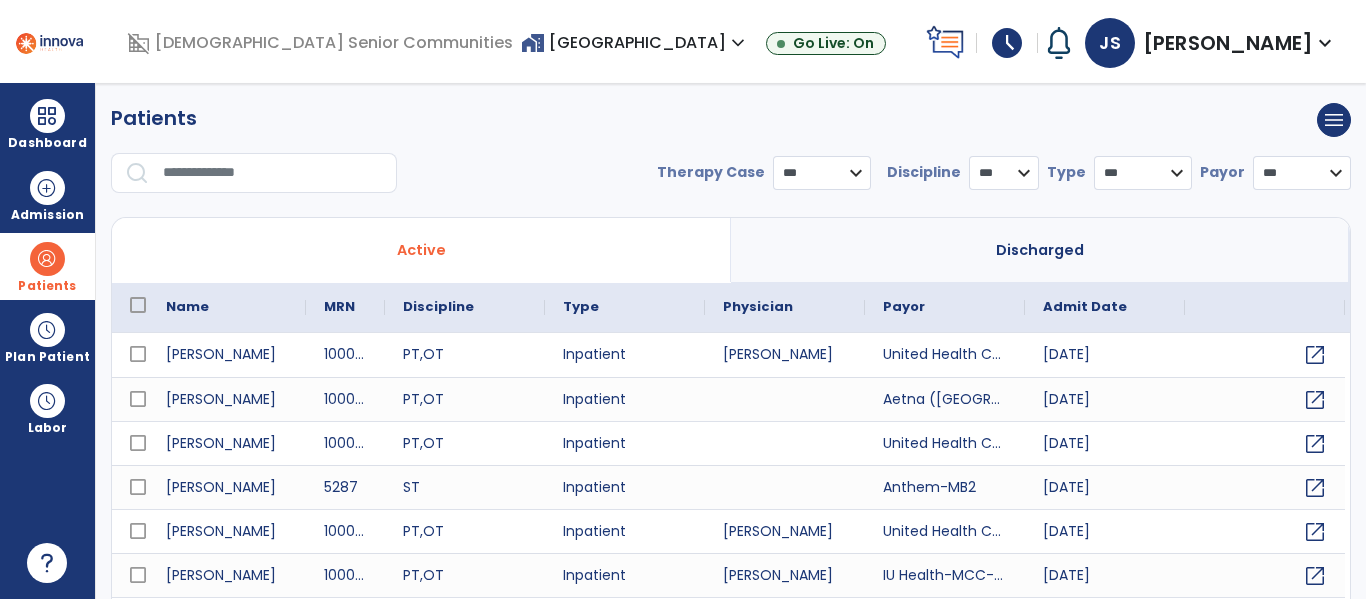 click at bounding box center [273, 173] 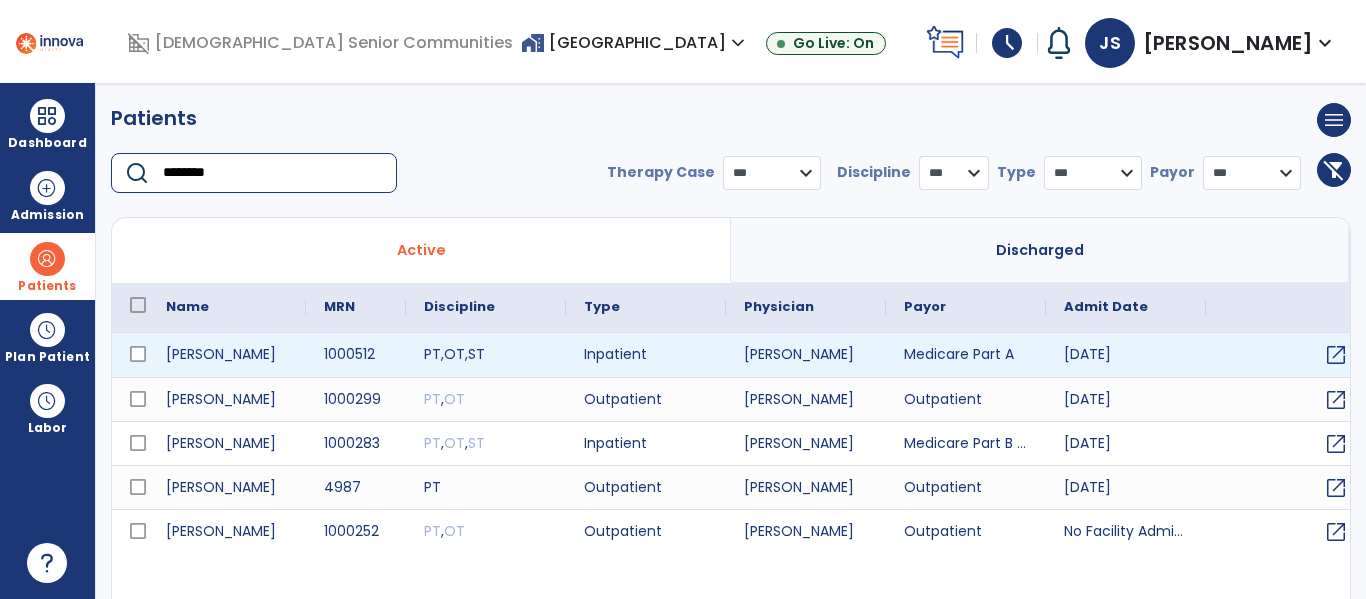 type on "********" 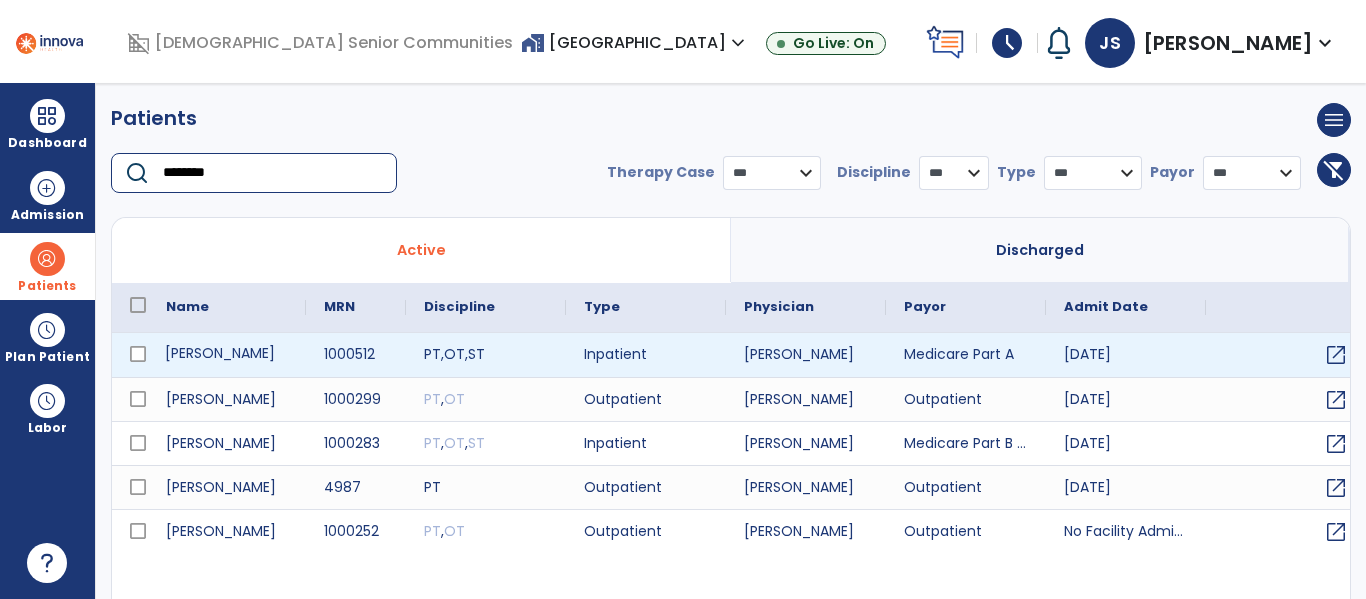 click on "[PERSON_NAME]" at bounding box center (227, 355) 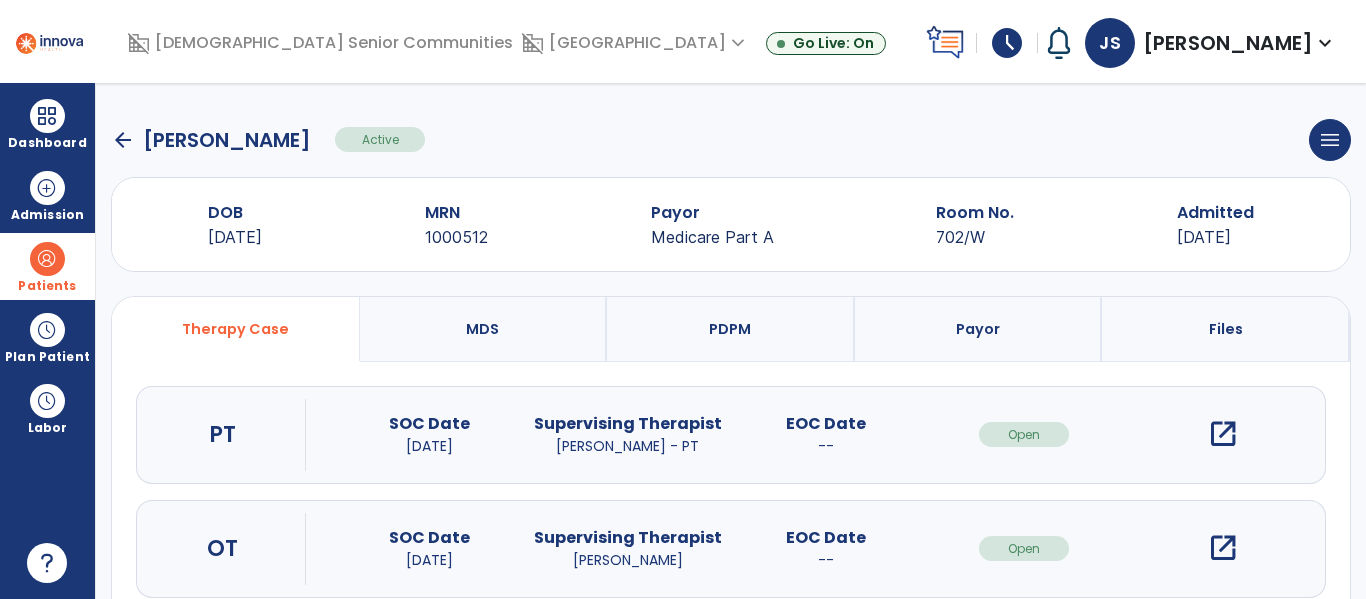 click on "open_in_new" at bounding box center [1223, 548] 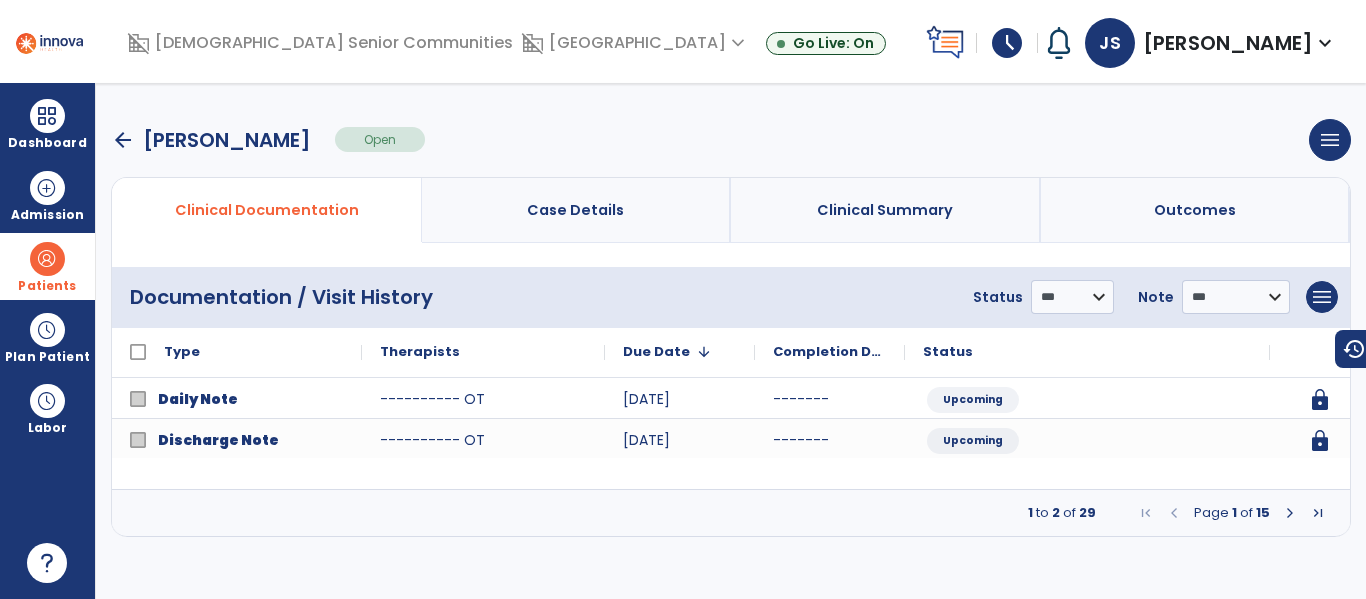 click at bounding box center (1318, 513) 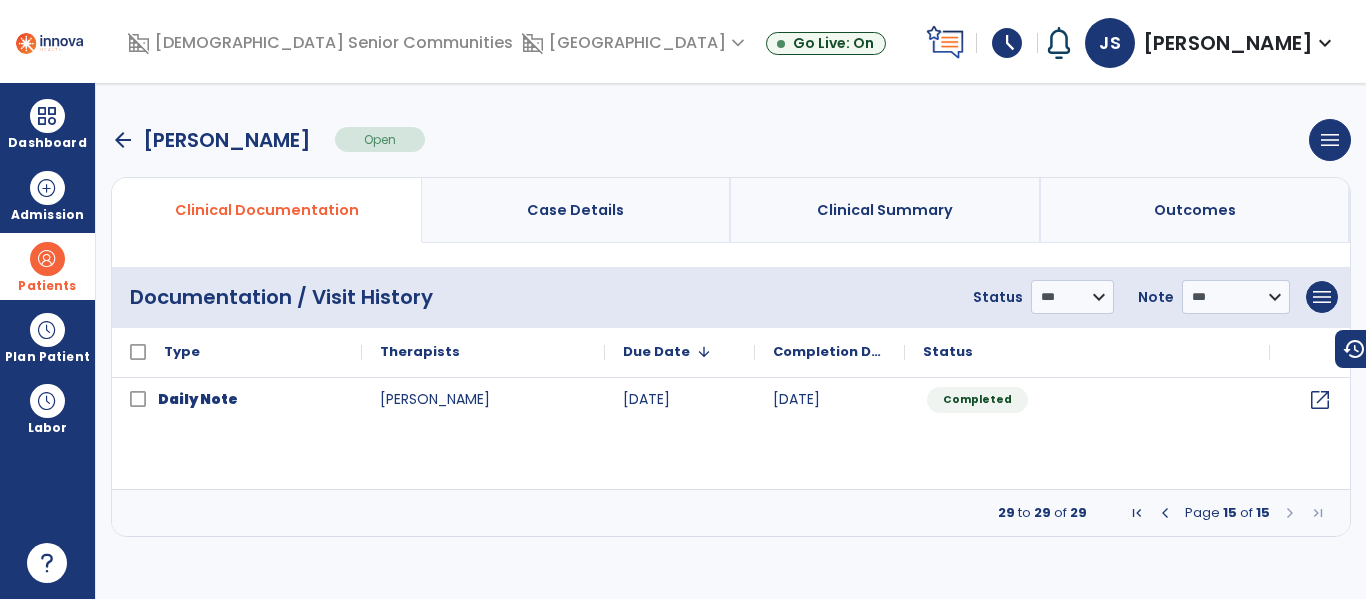 click at bounding box center (1165, 513) 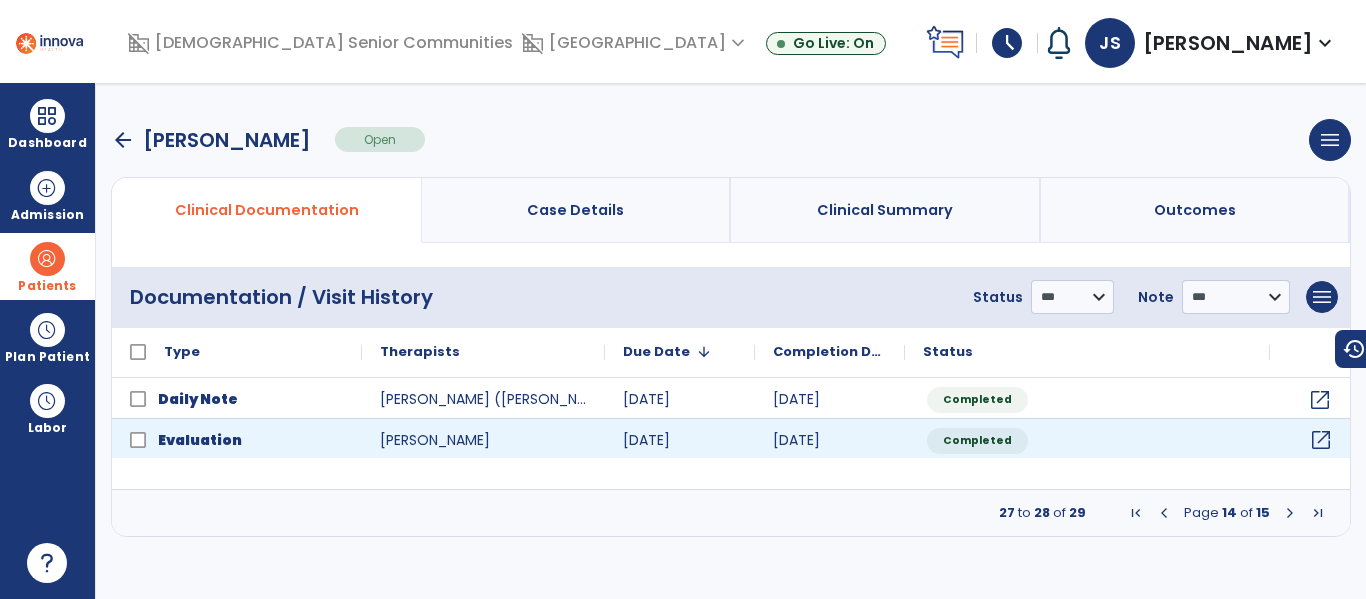 click on "open_in_new" 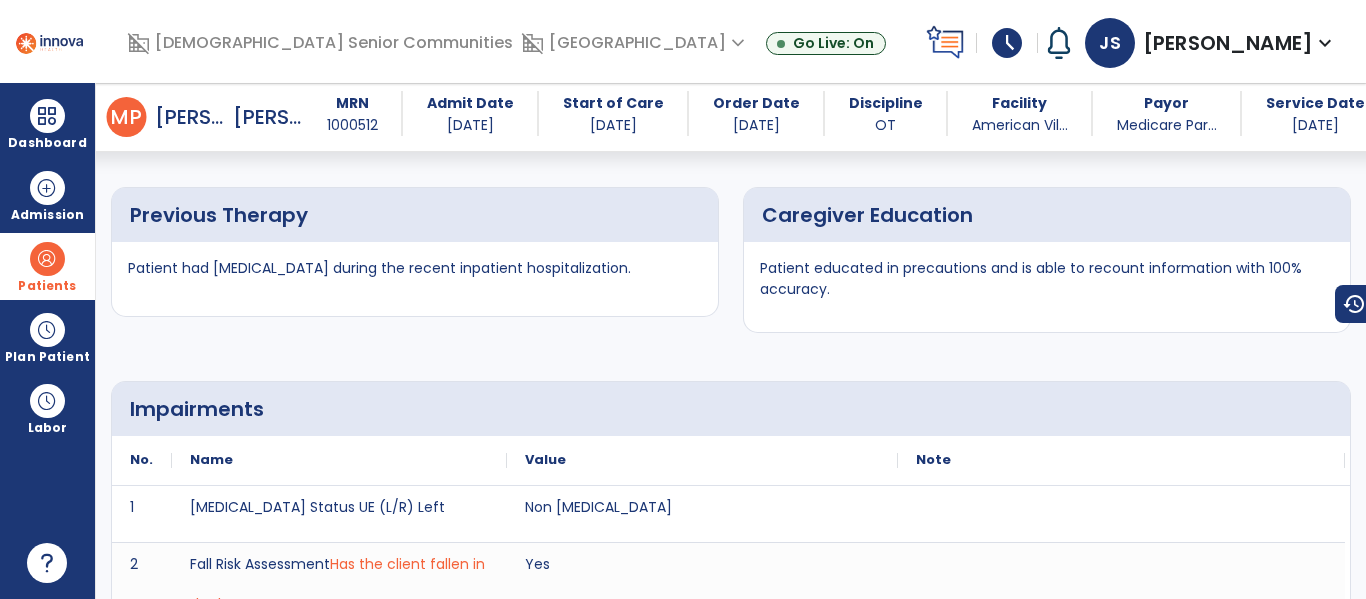 scroll, scrollTop: 0, scrollLeft: 0, axis: both 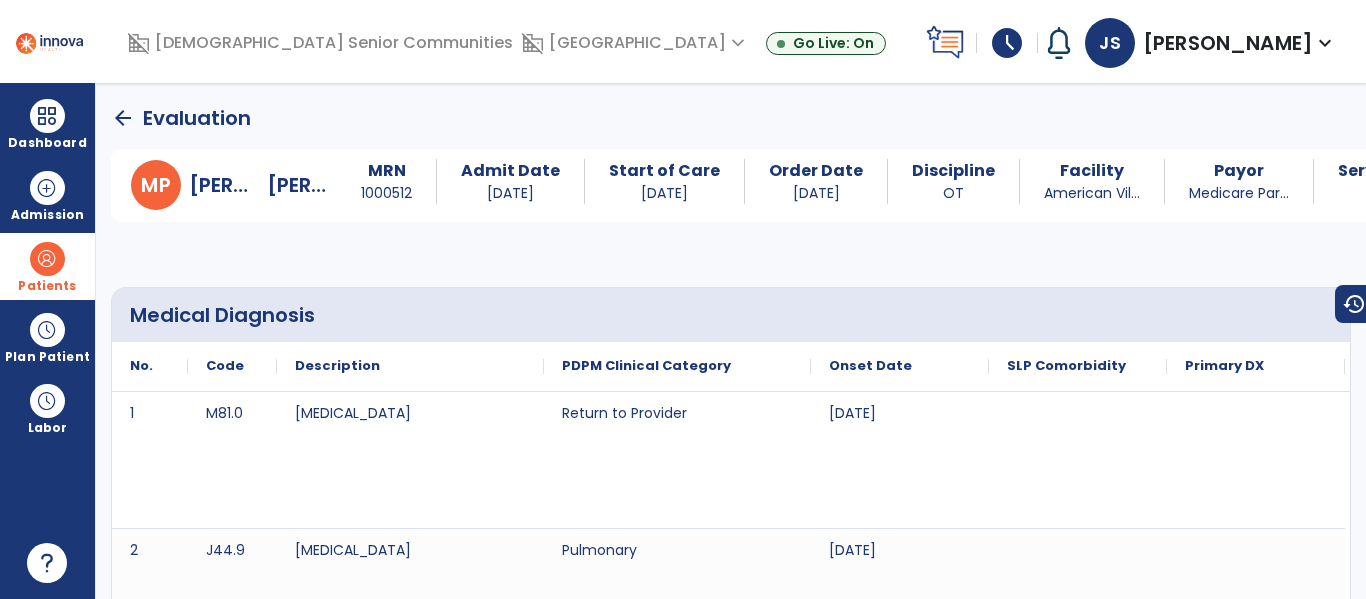 click on "arrow_back" 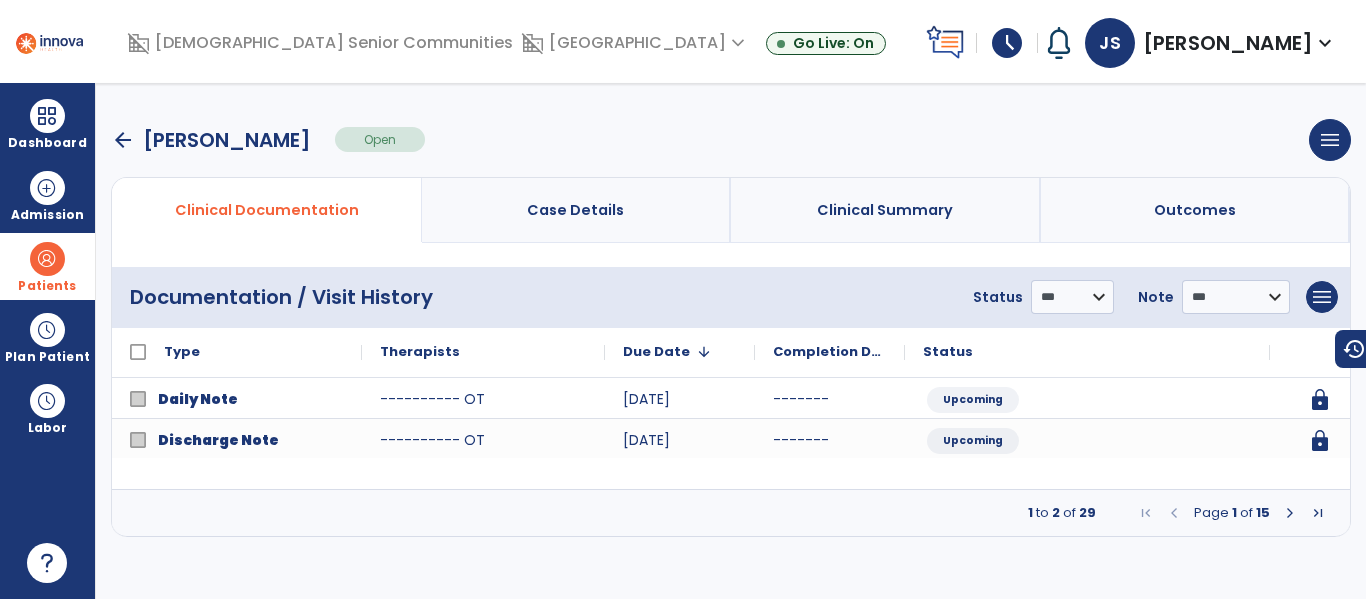 click on "arrow_back" at bounding box center [123, 140] 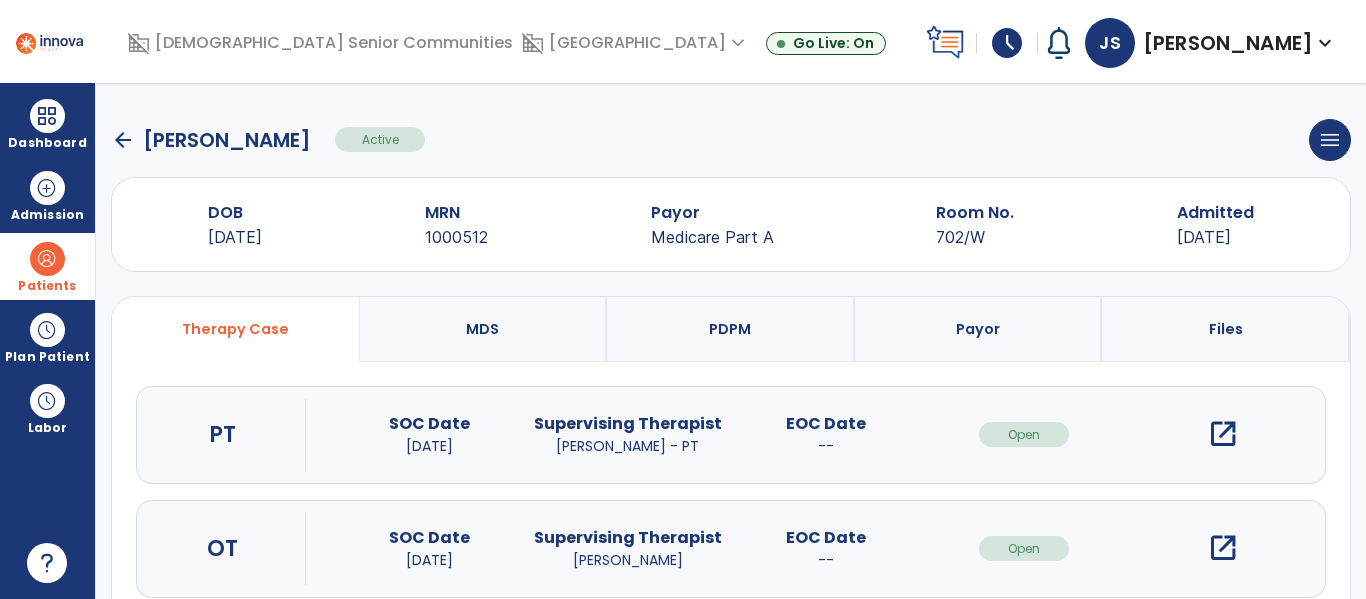 click on "arrow_back" 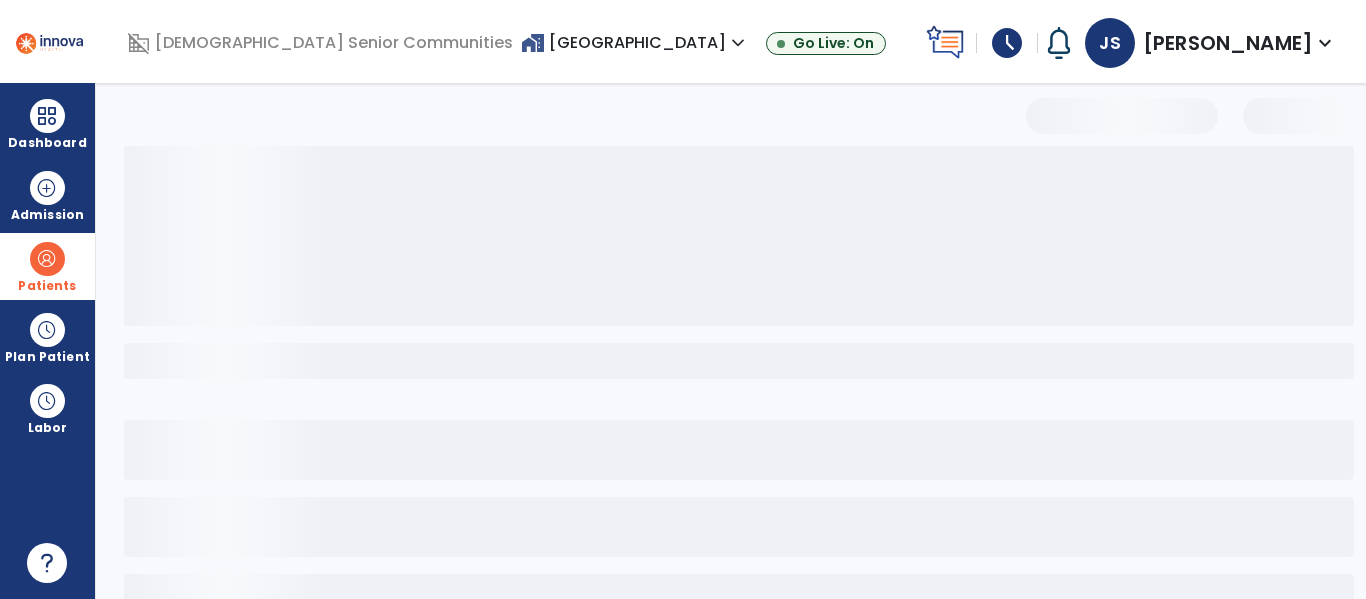 select on "***" 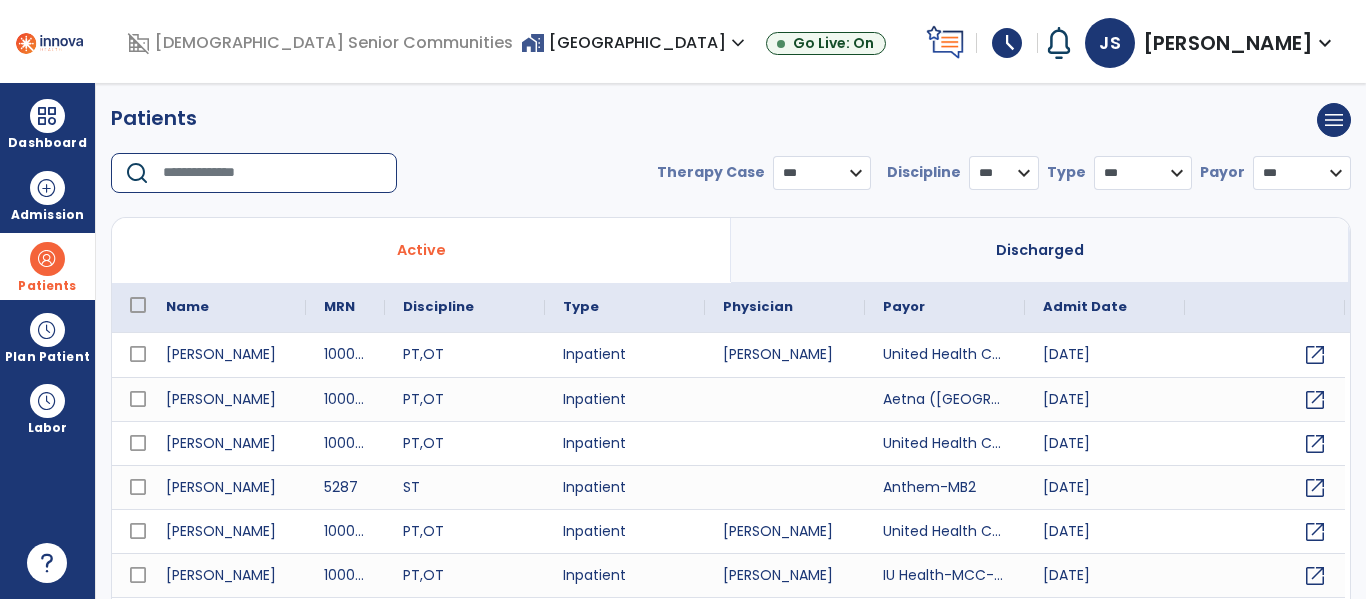click at bounding box center [273, 173] 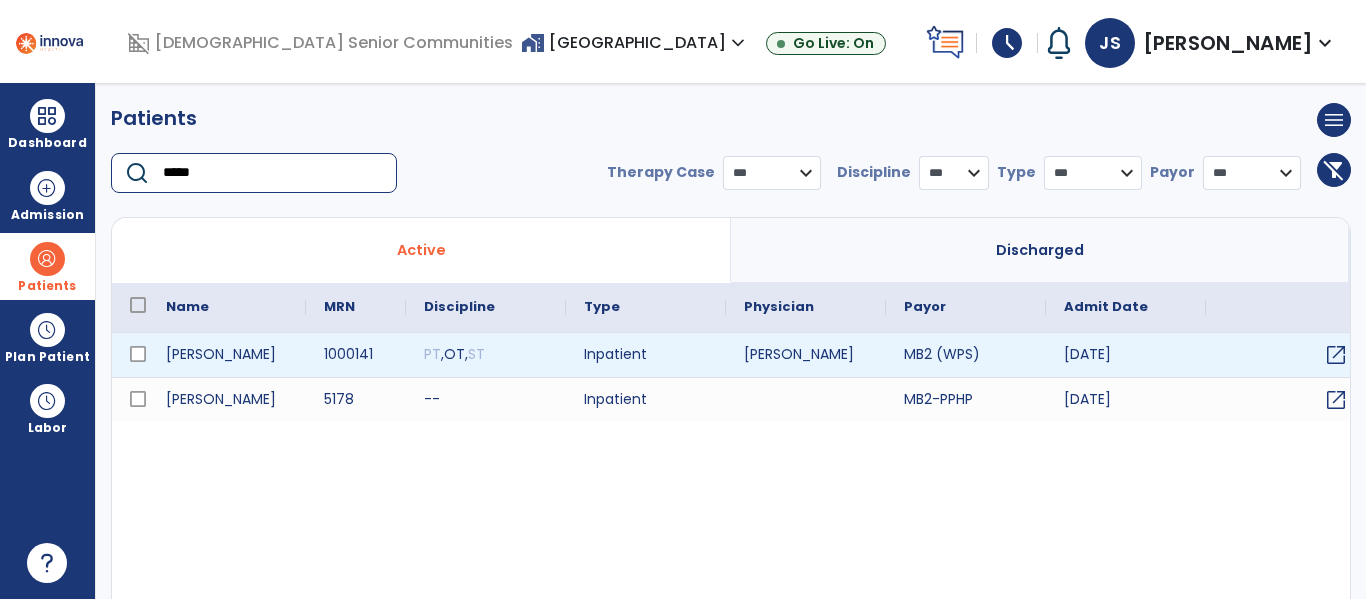 type on "*****" 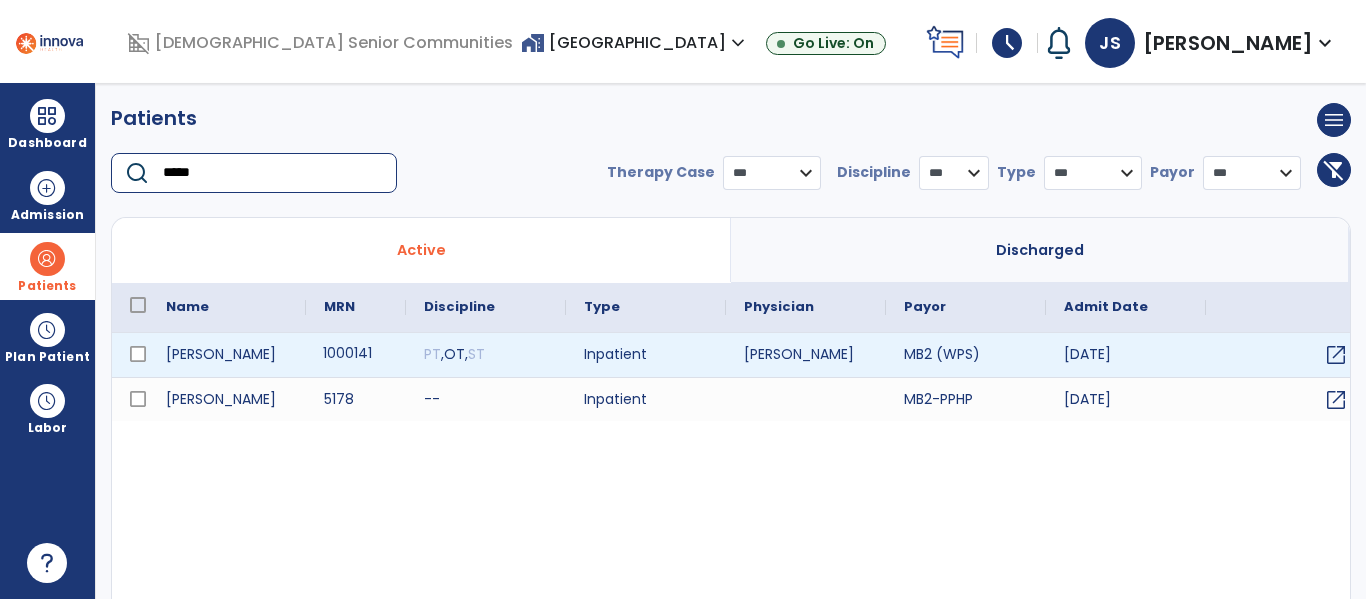 click on "1000141" at bounding box center [356, 355] 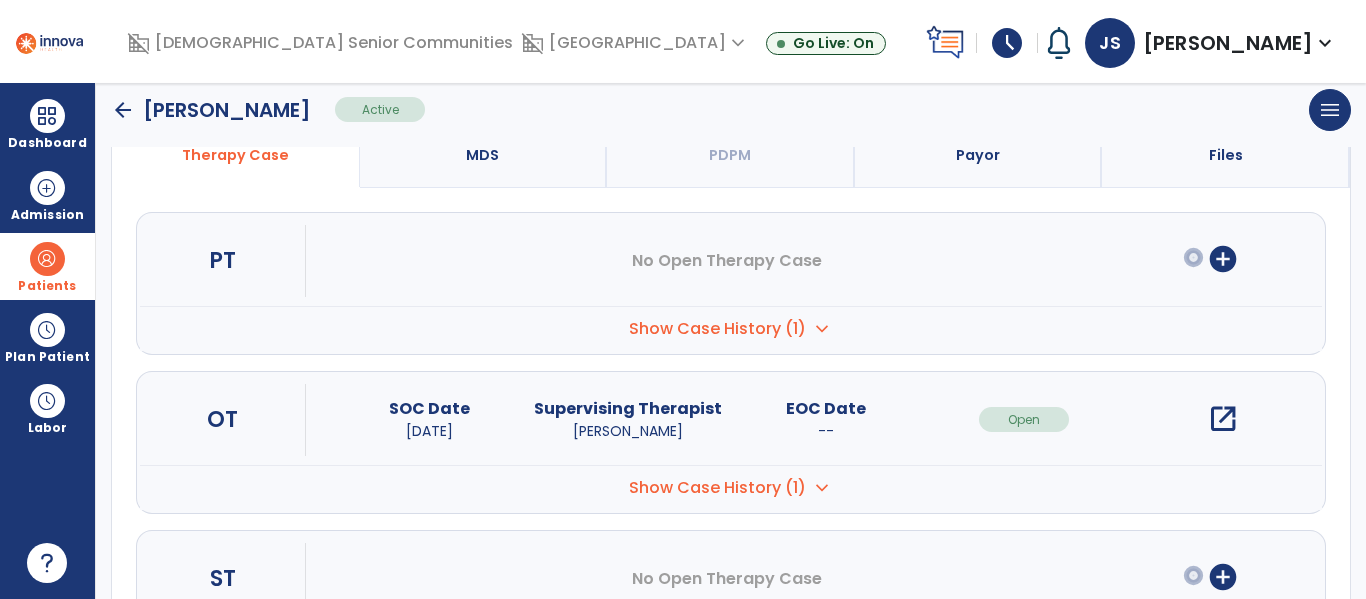 scroll, scrollTop: 222, scrollLeft: 0, axis: vertical 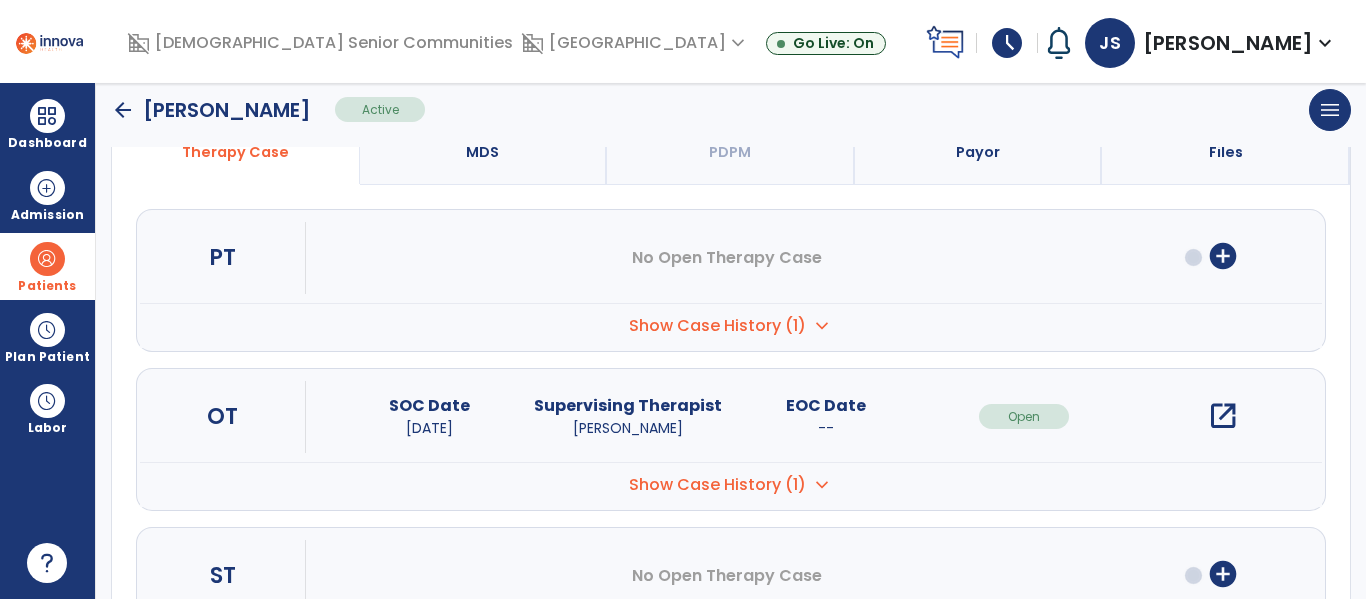click on "open_in_new" at bounding box center [1223, 416] 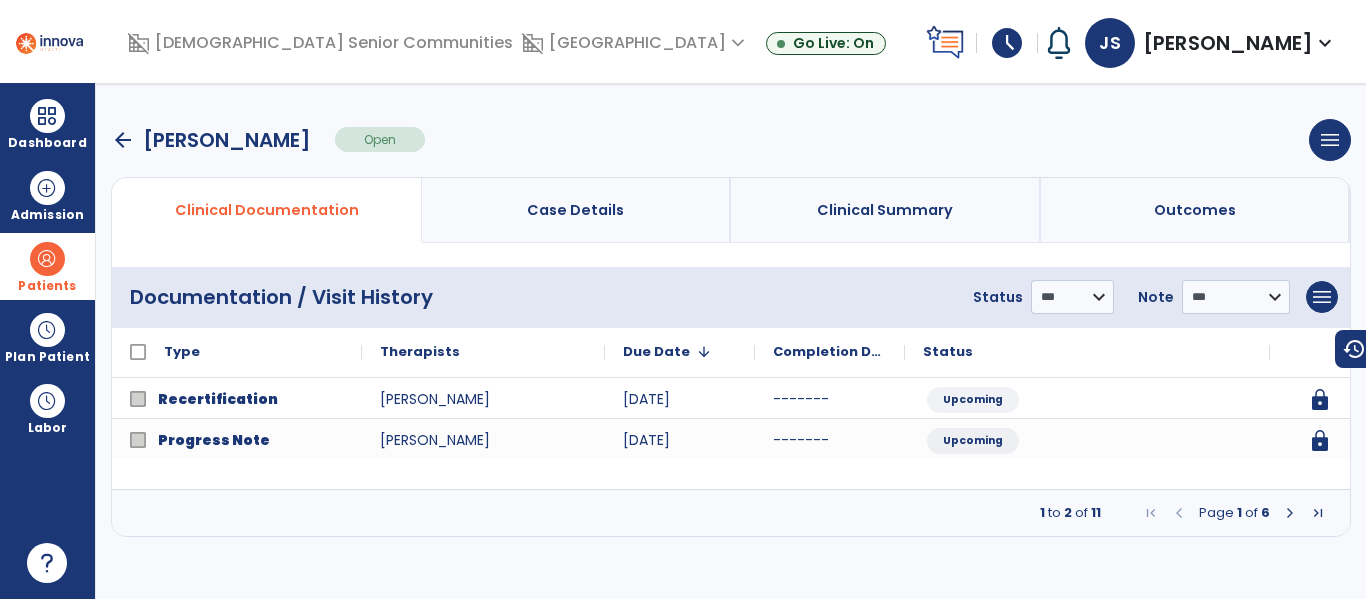 scroll, scrollTop: 0, scrollLeft: 0, axis: both 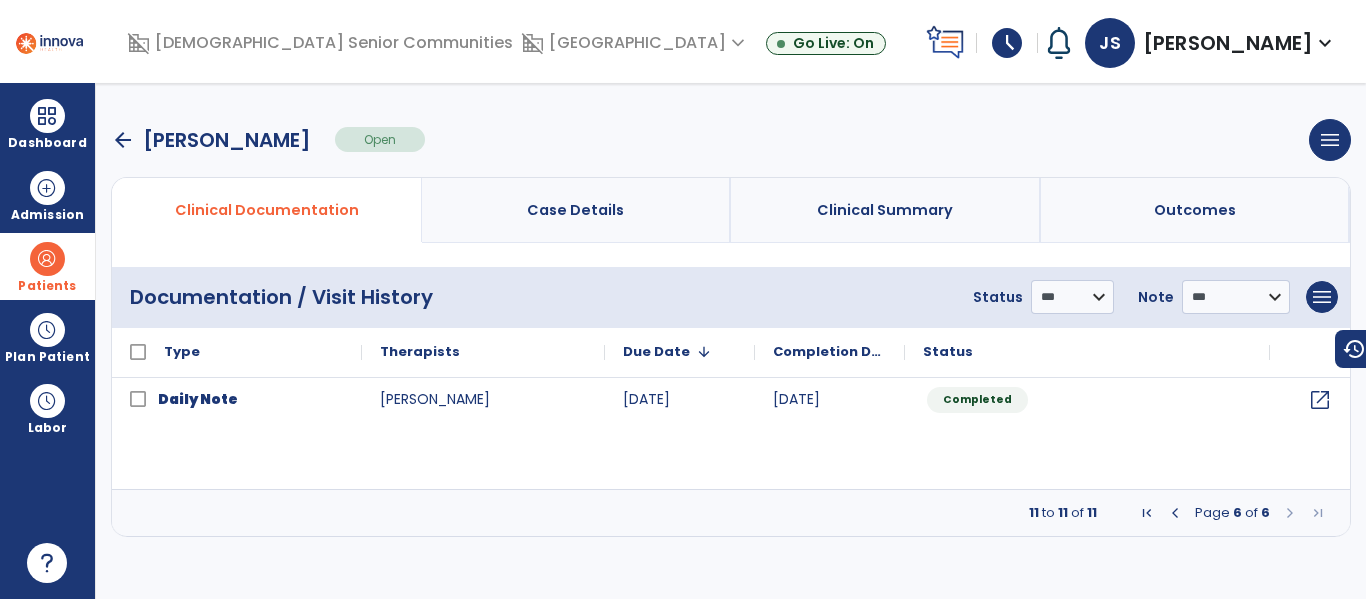 click at bounding box center [1175, 513] 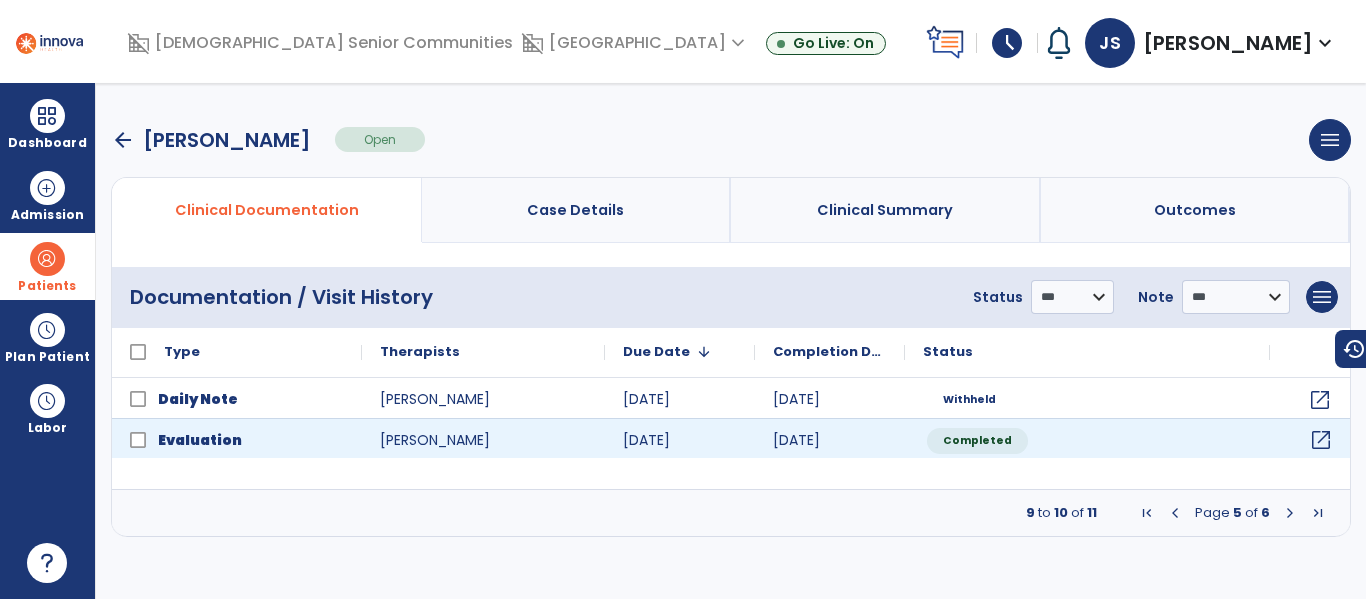 click on "open_in_new" 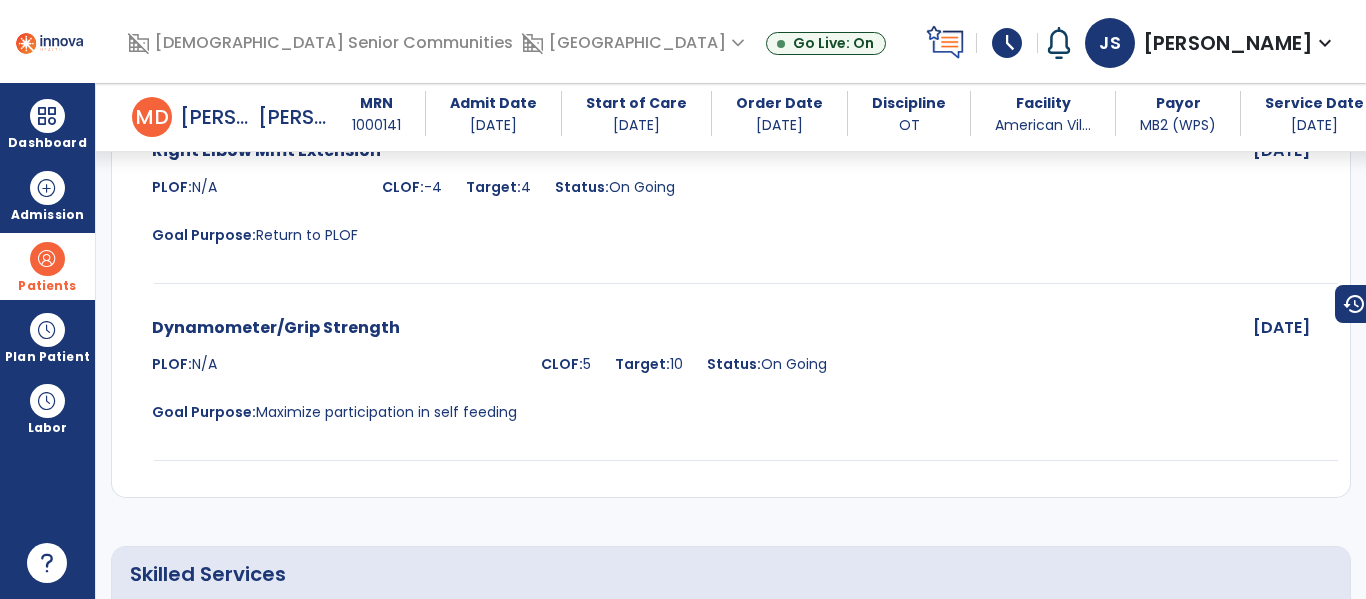 scroll, scrollTop: 0, scrollLeft: 0, axis: both 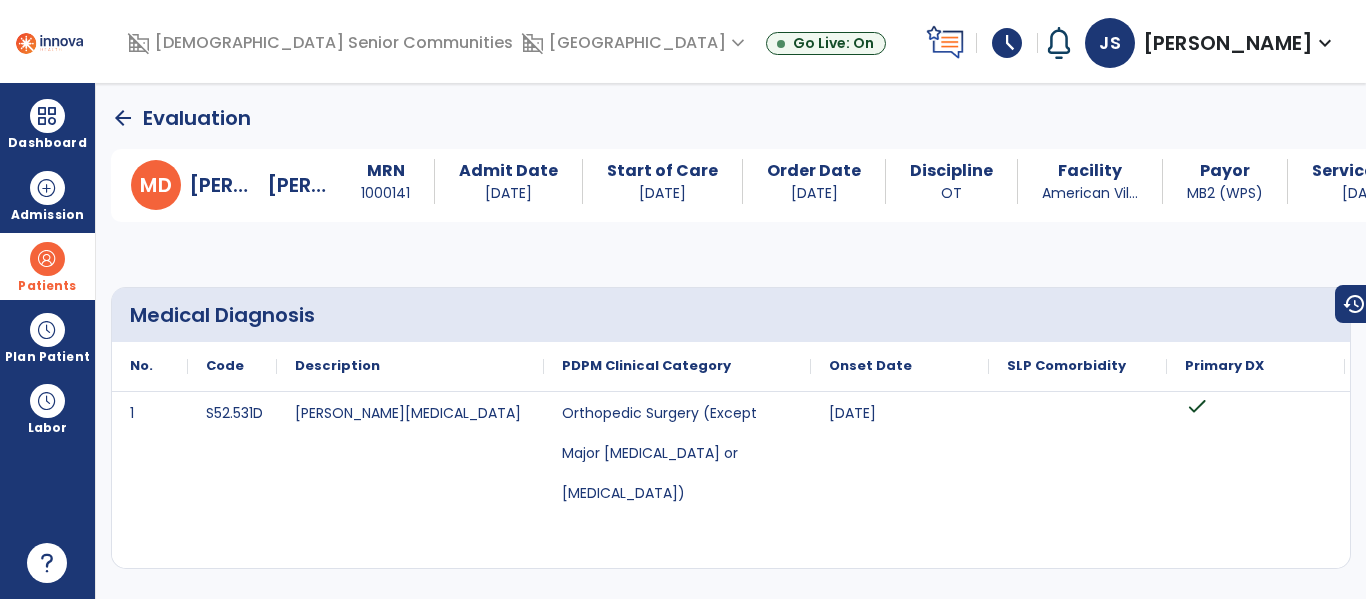 click on "arrow_back" 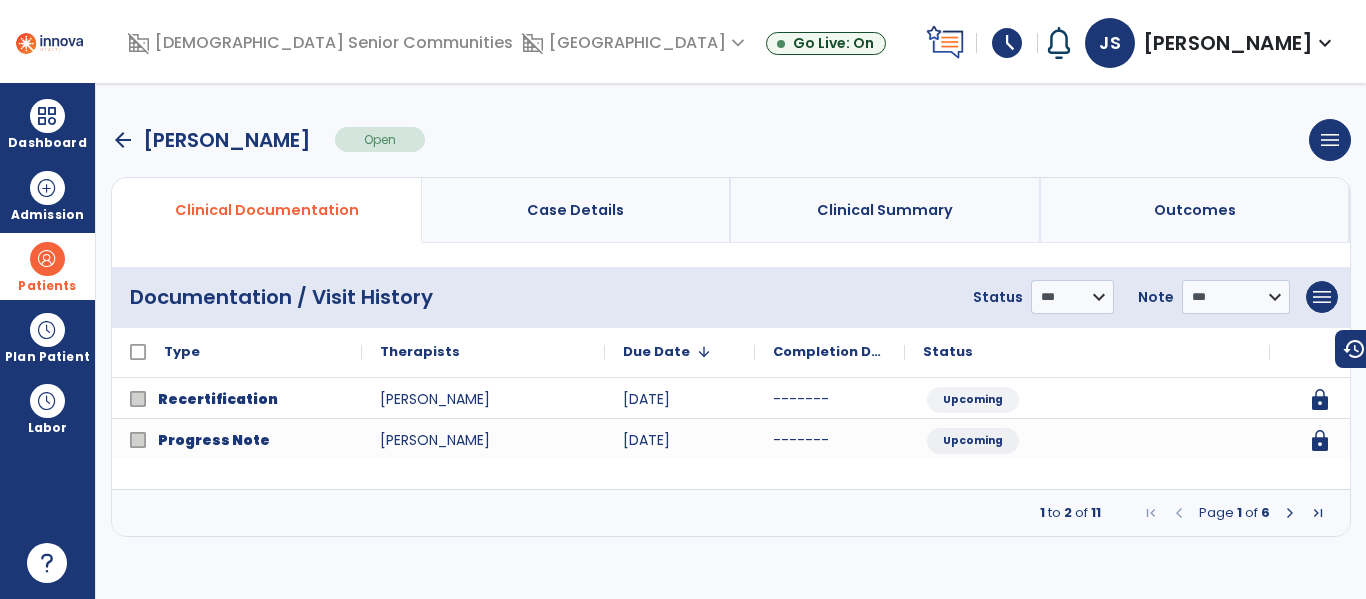 click on "arrow_back" at bounding box center (123, 140) 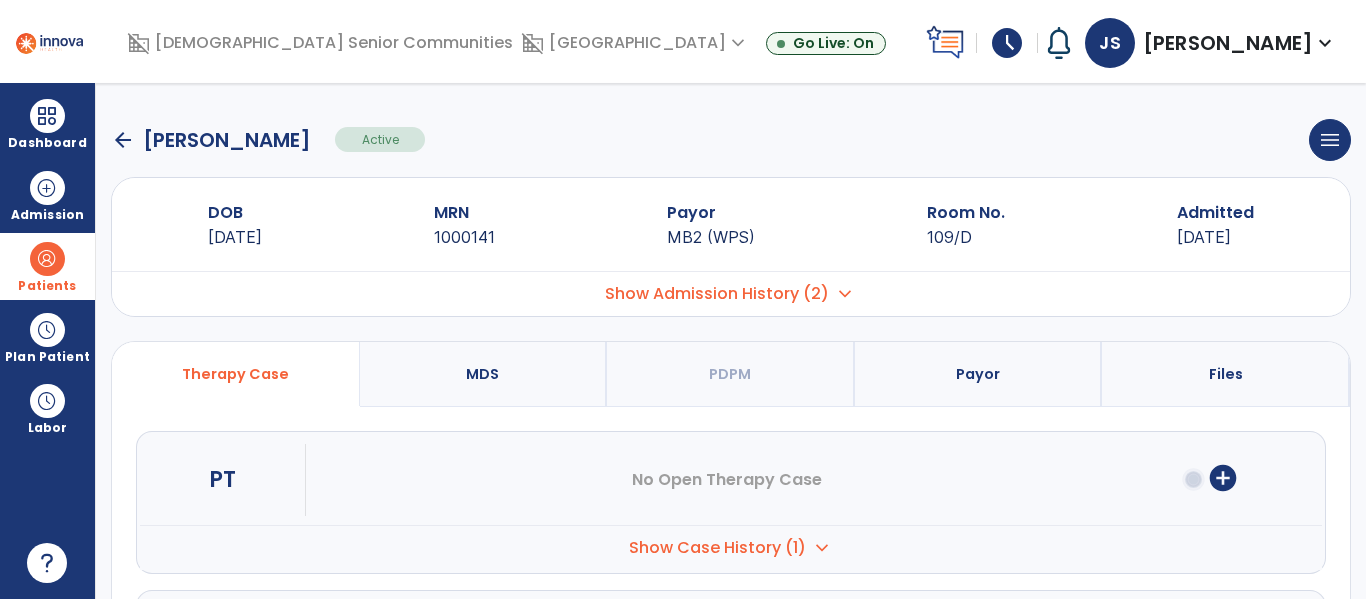 click on "arrow_back" 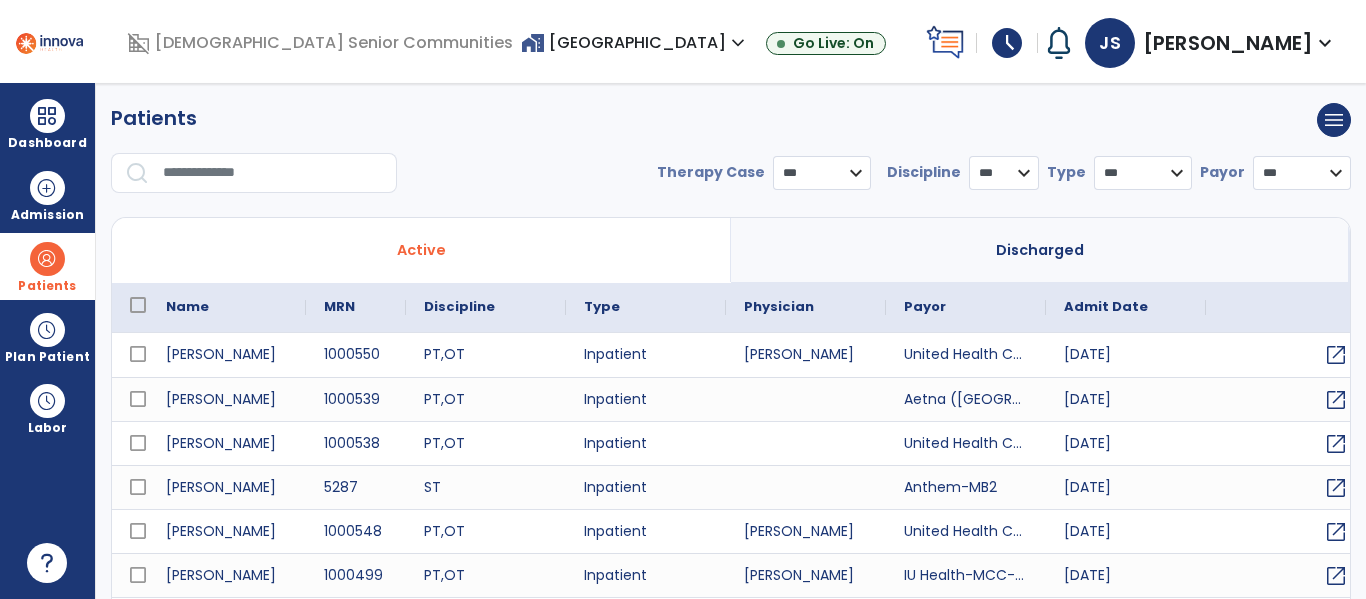 select on "***" 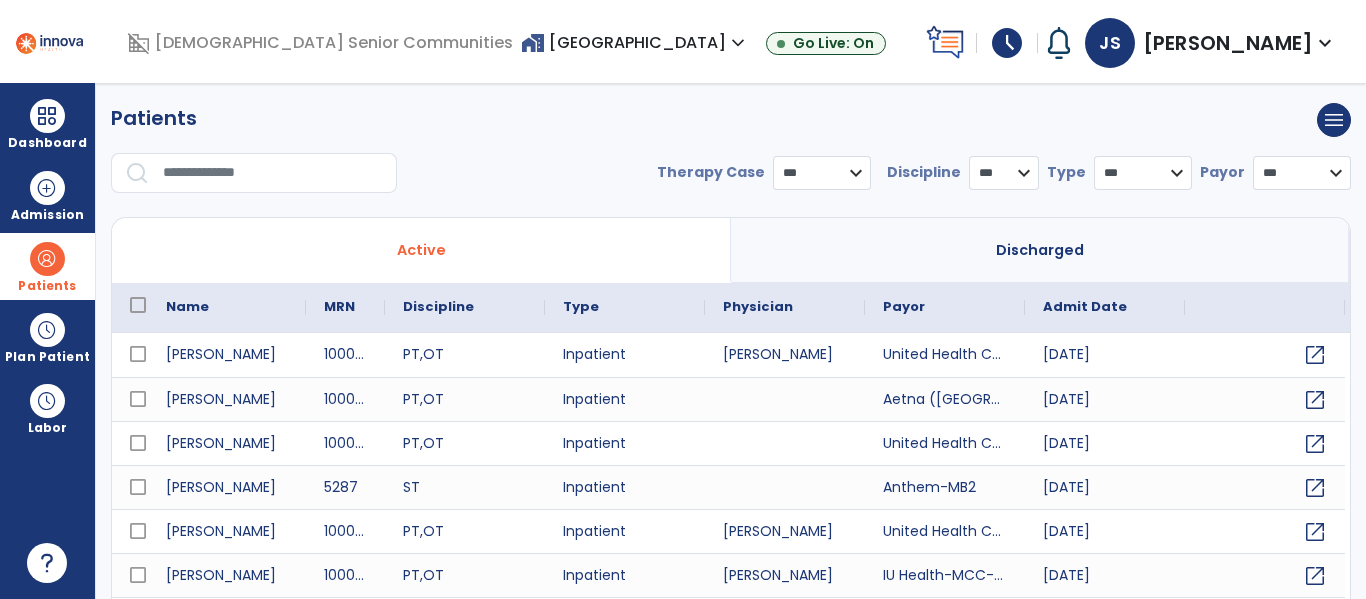 click at bounding box center [273, 173] 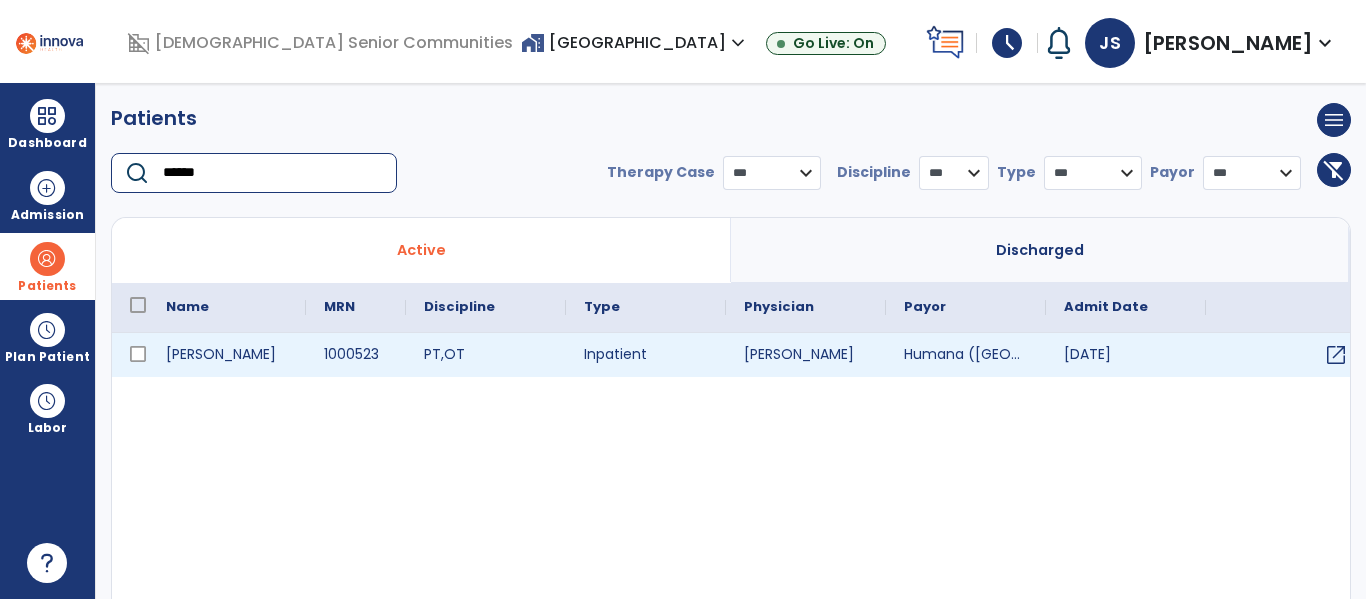type on "******" 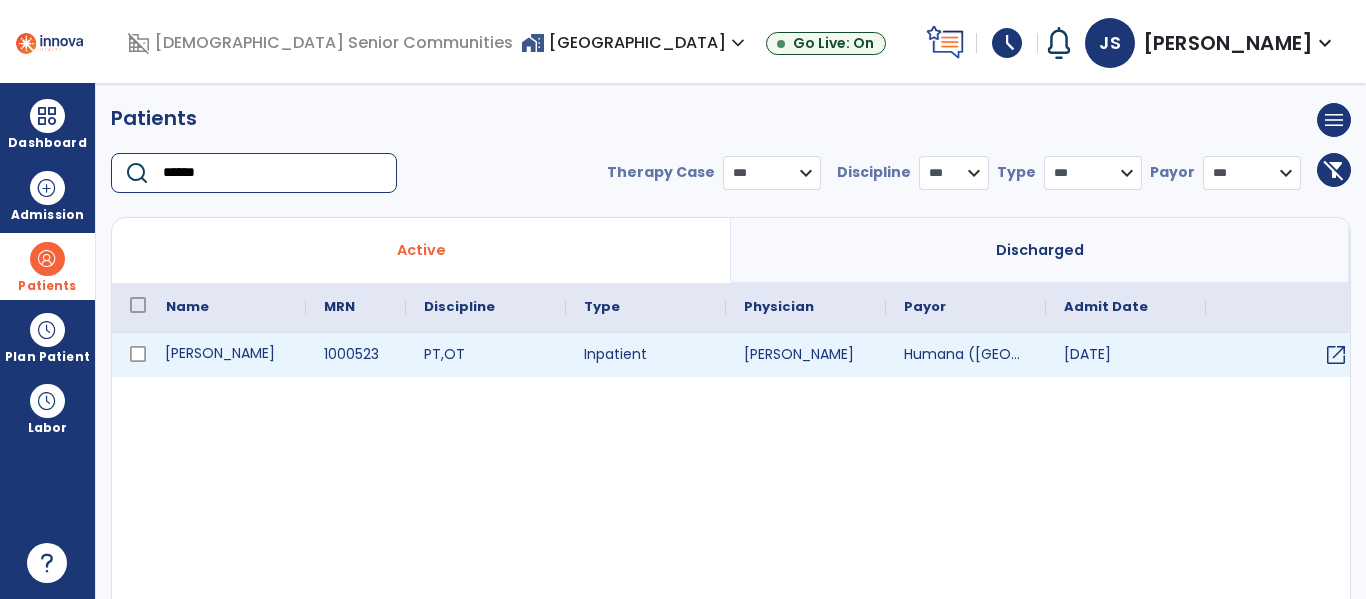 click on "[PERSON_NAME]" at bounding box center [227, 355] 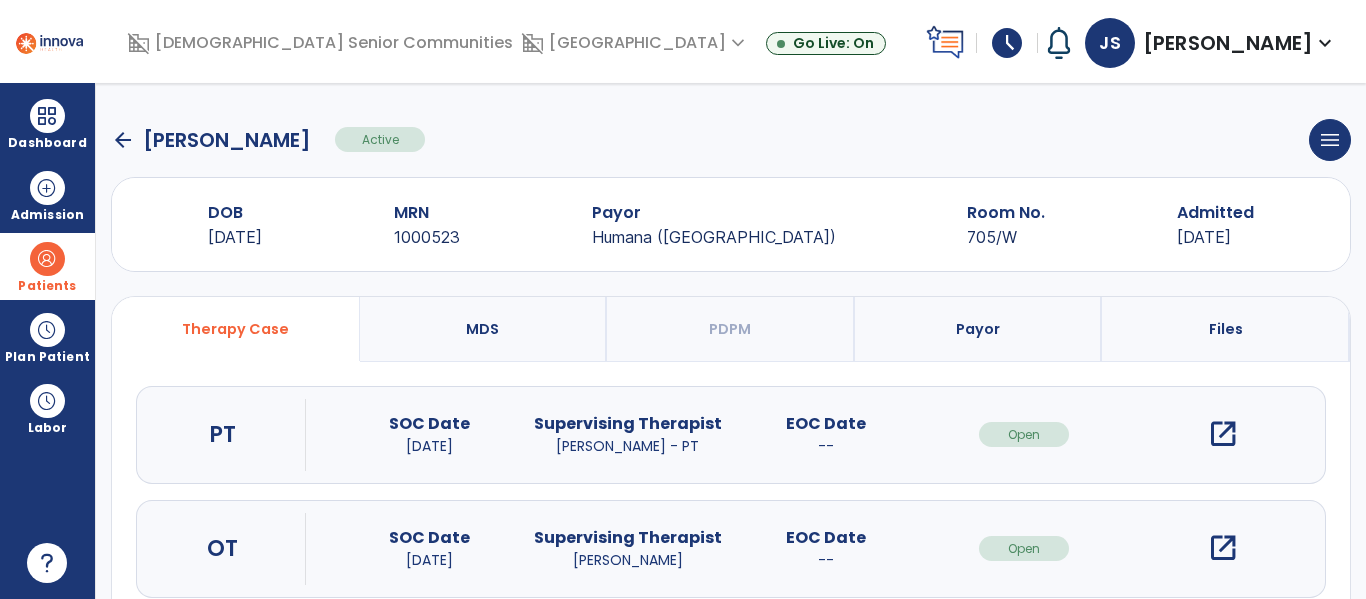 click on "open_in_new" at bounding box center [1223, 548] 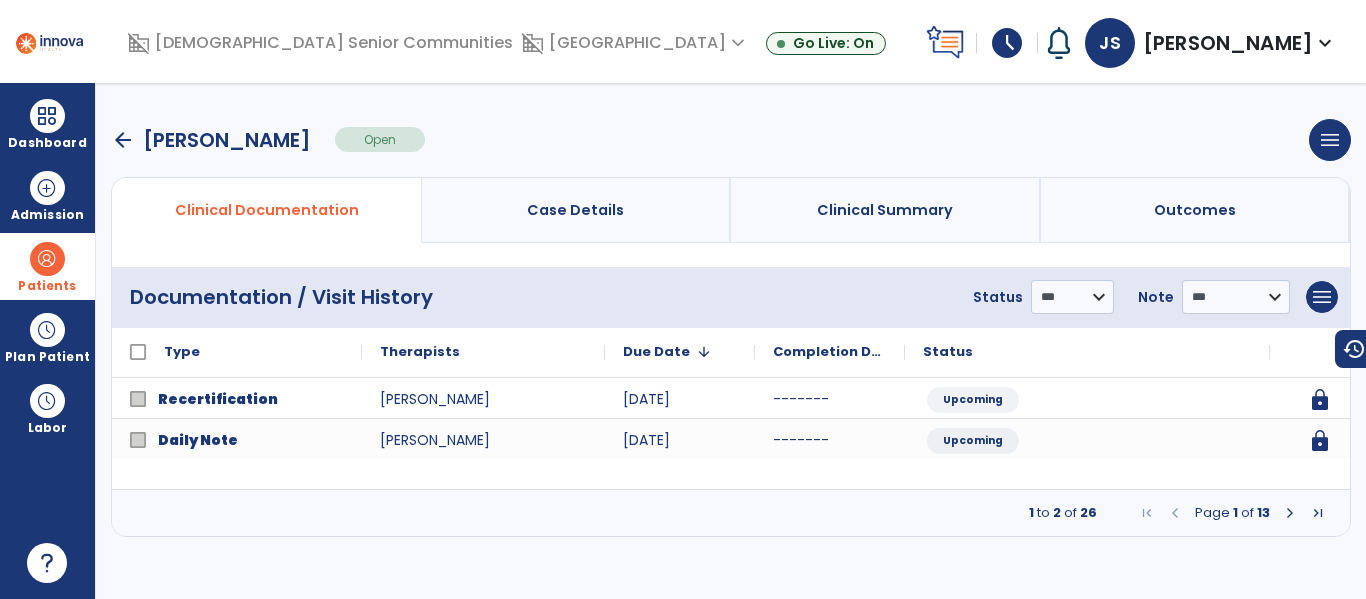 click at bounding box center [1318, 513] 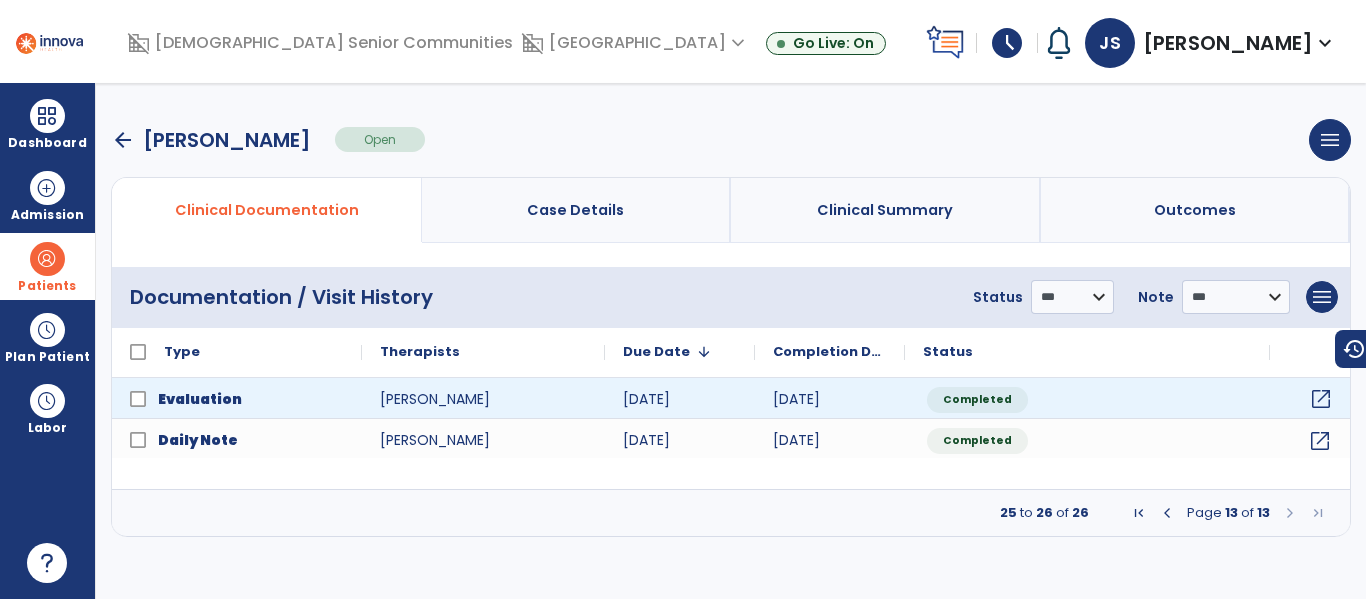 click on "open_in_new" 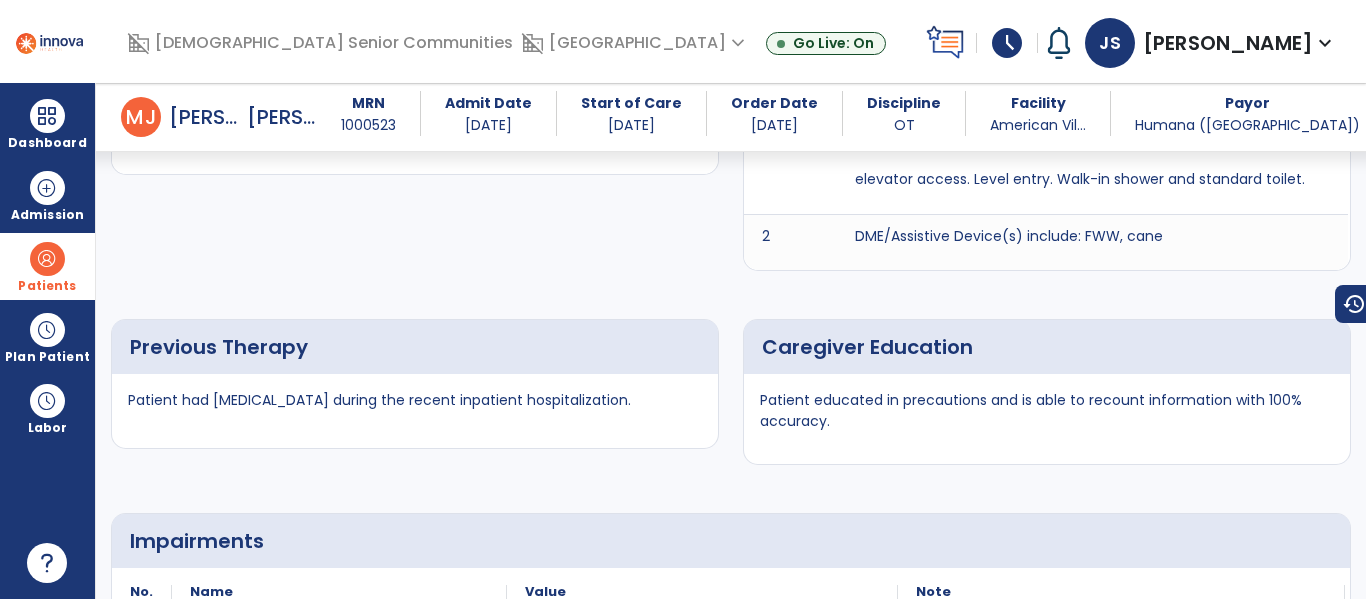 scroll, scrollTop: 427, scrollLeft: 0, axis: vertical 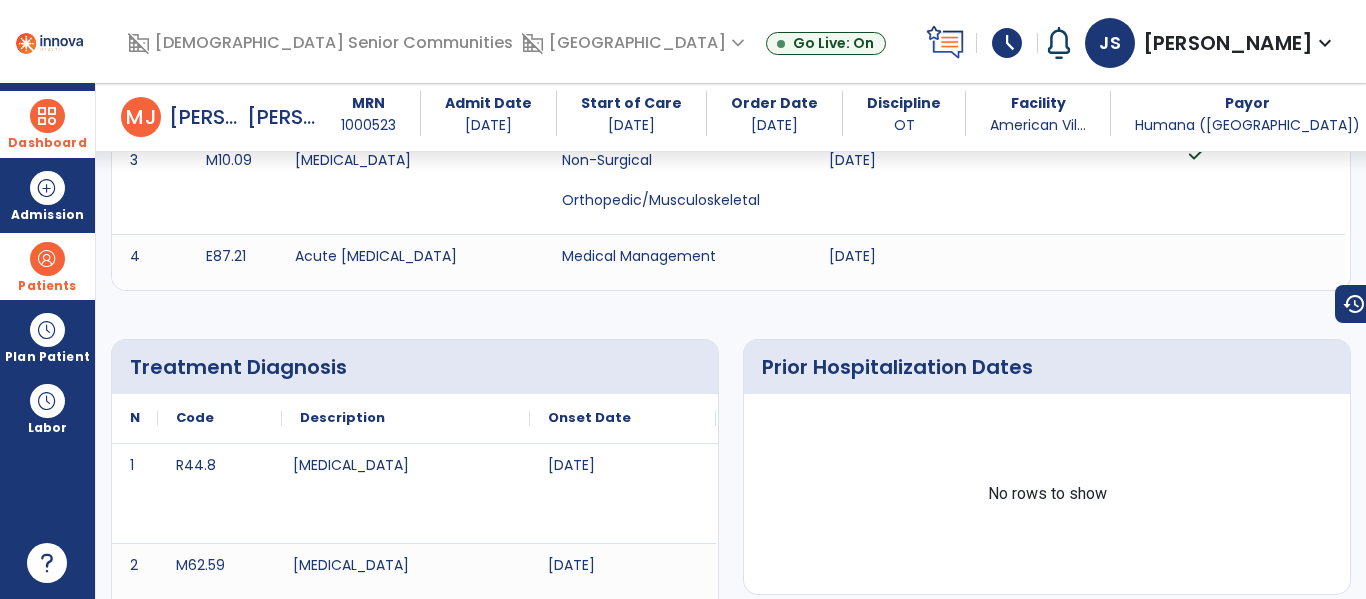 click at bounding box center [47, 116] 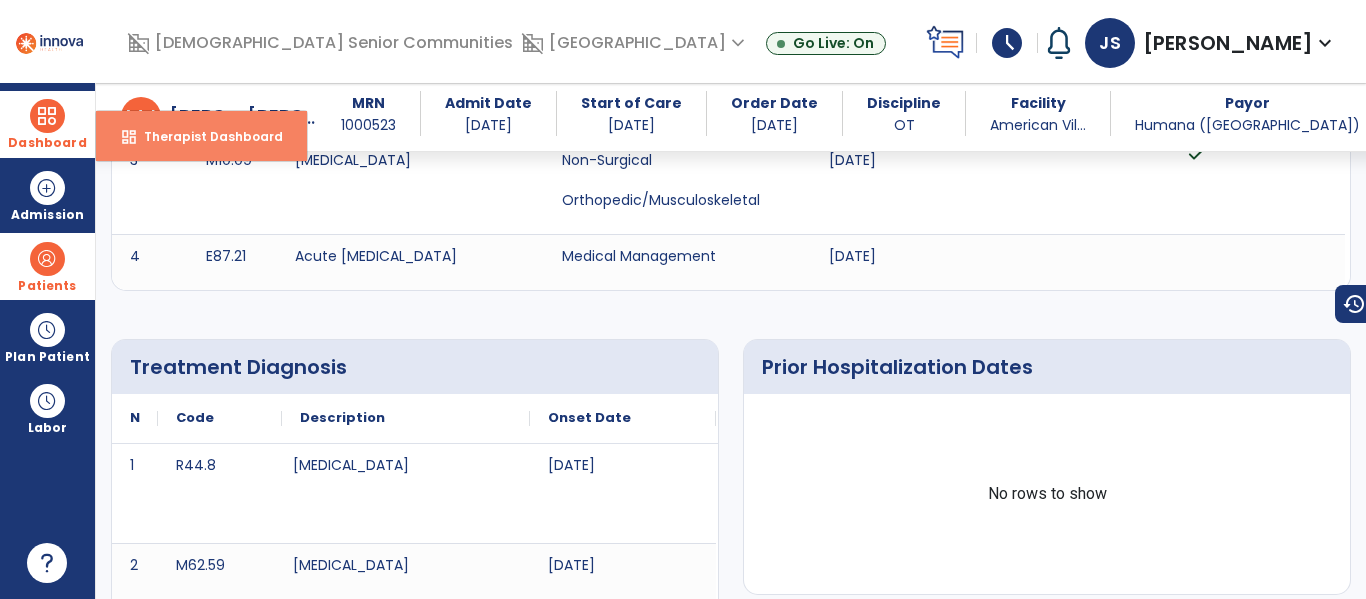 click on "Therapist Dashboard" at bounding box center (205, 136) 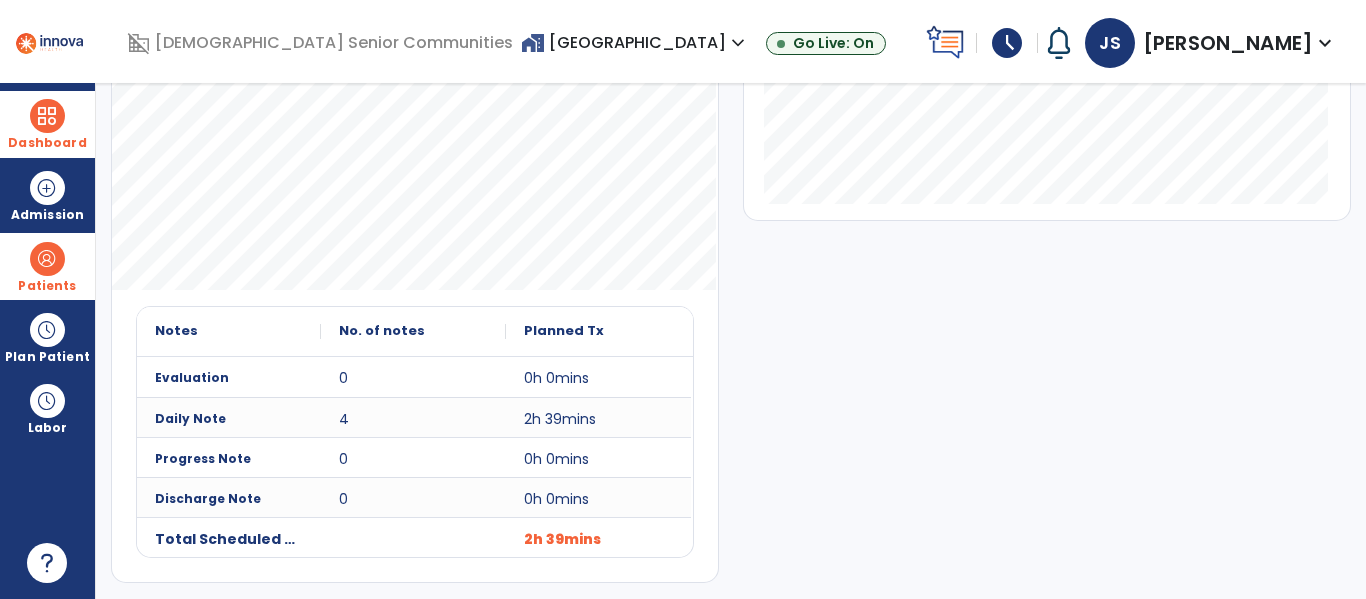 scroll, scrollTop: 0, scrollLeft: 0, axis: both 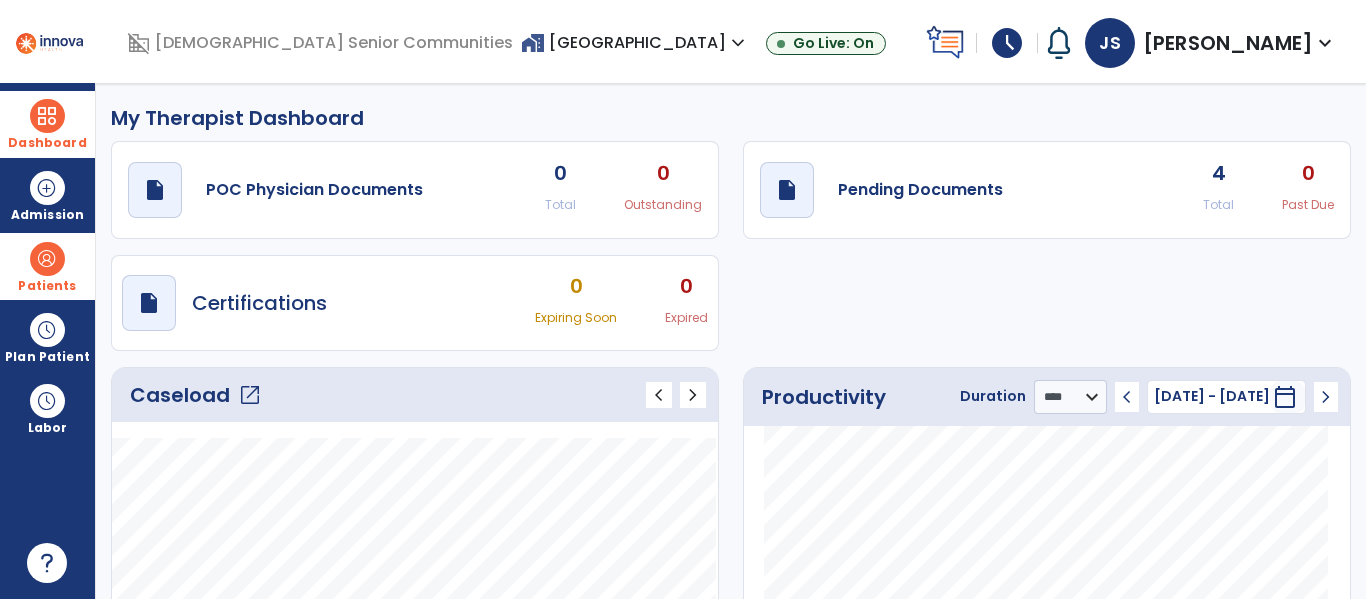 click on "home_work   American Village   expand_more" at bounding box center [635, 42] 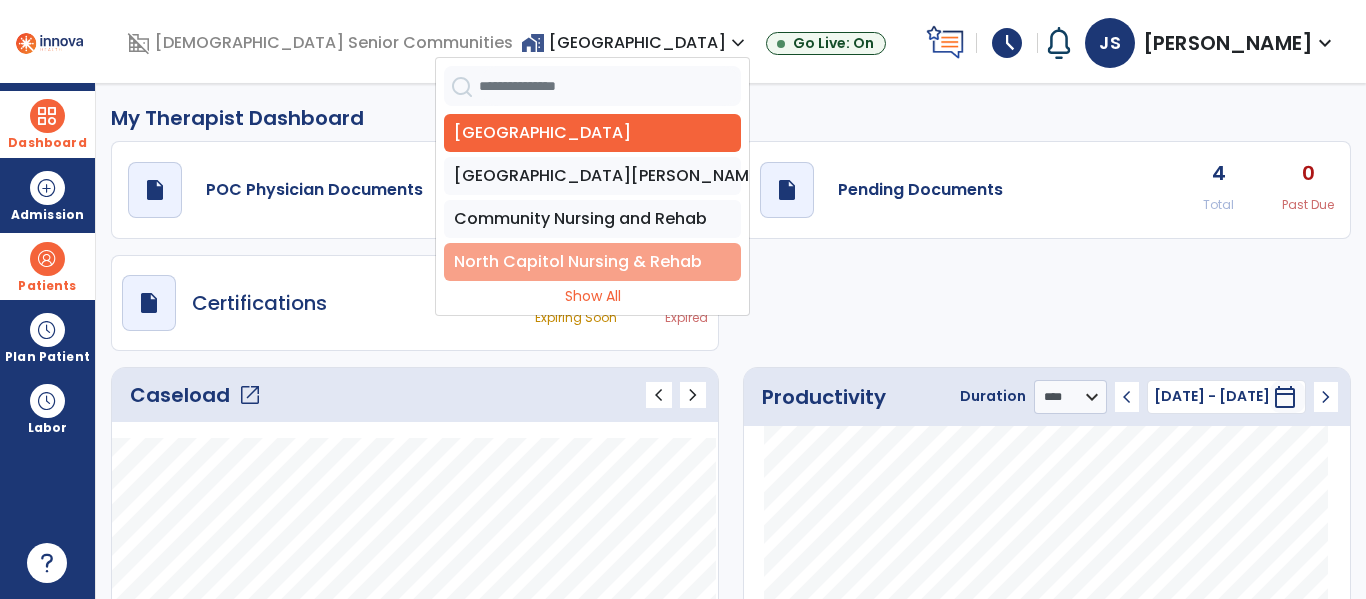 click on "North Capitol Nursing & Rehab" at bounding box center [592, 262] 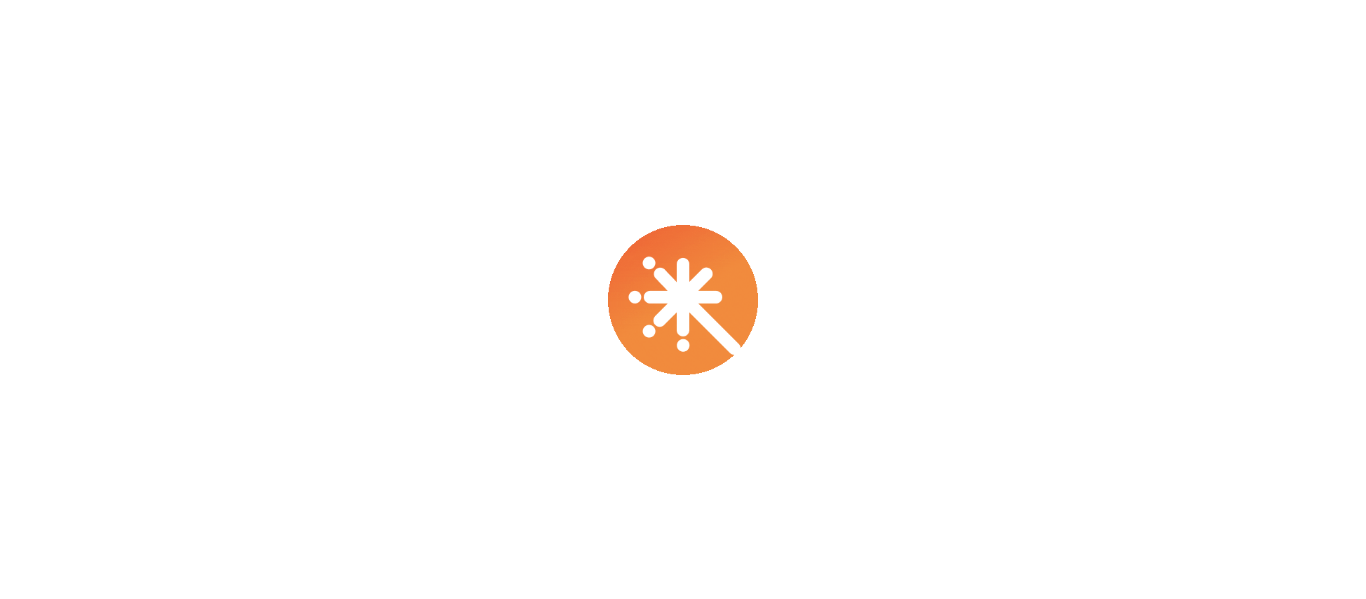 scroll, scrollTop: 0, scrollLeft: 0, axis: both 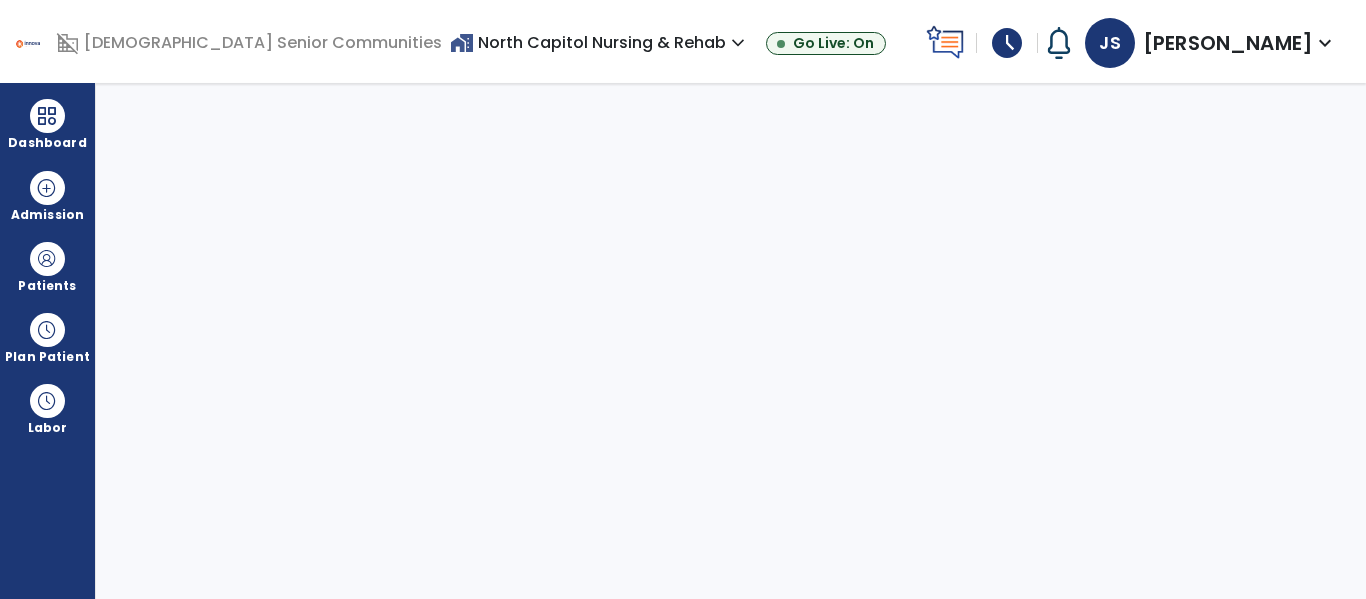 select on "****" 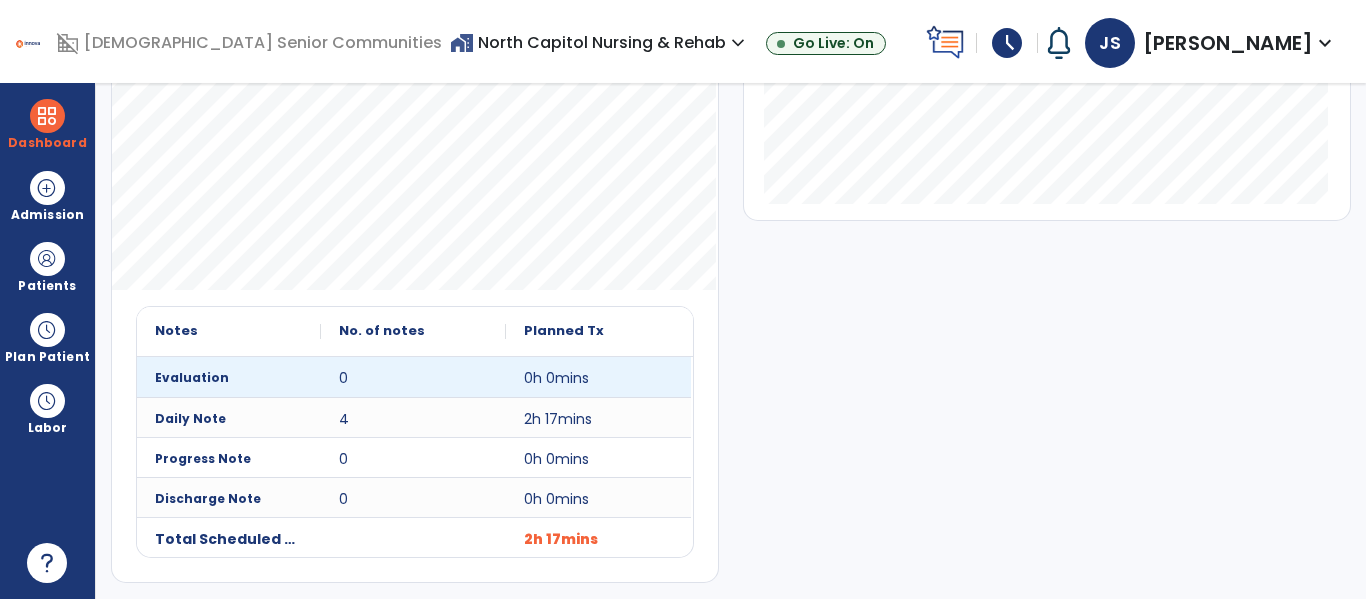 scroll, scrollTop: 0, scrollLeft: 0, axis: both 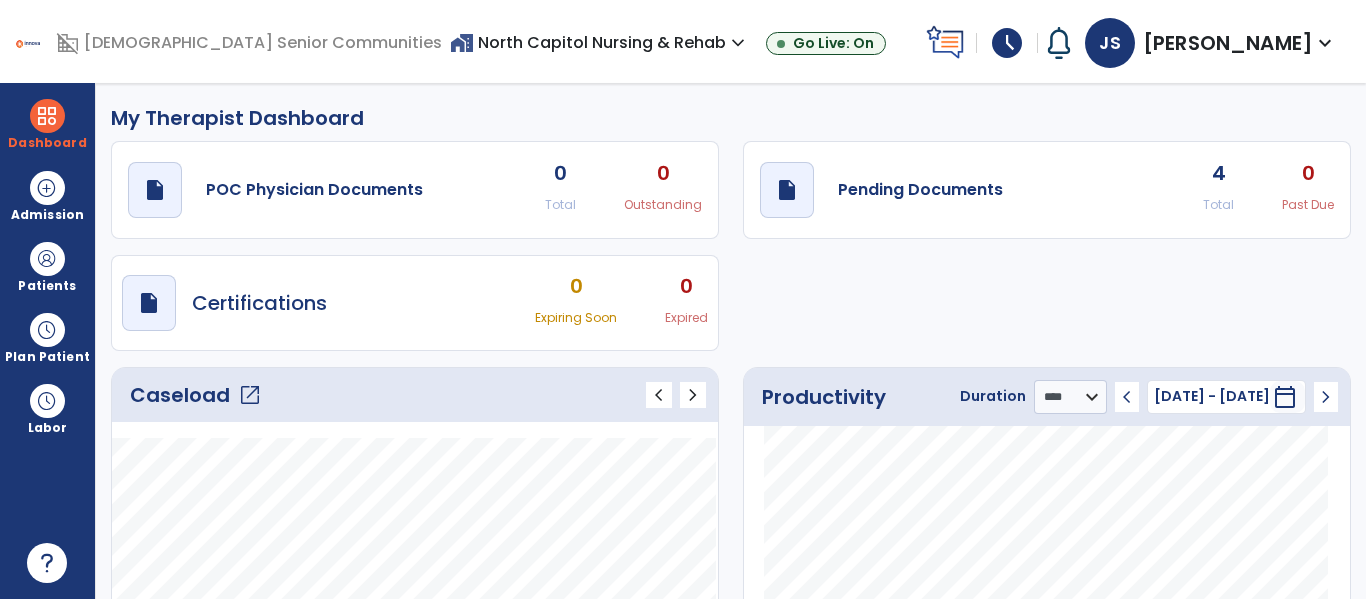 click on "home_work   North Capitol Nursing & Rehab   expand_more" at bounding box center (600, 42) 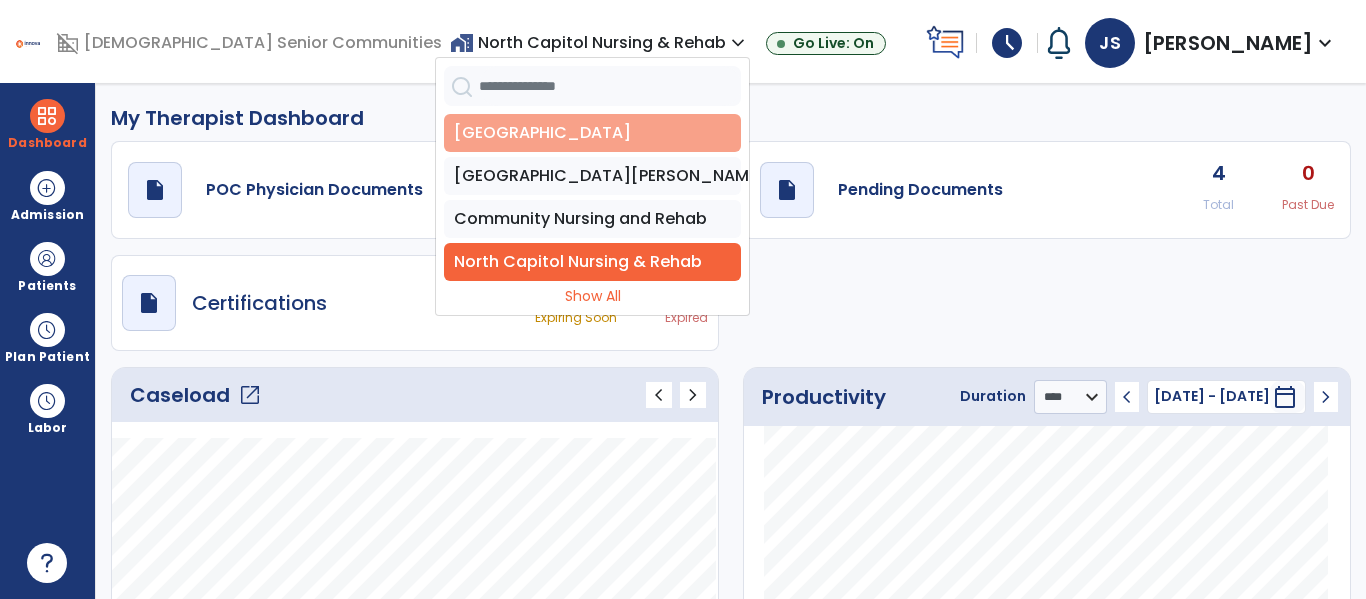 click on "[GEOGRAPHIC_DATA]" at bounding box center [592, 133] 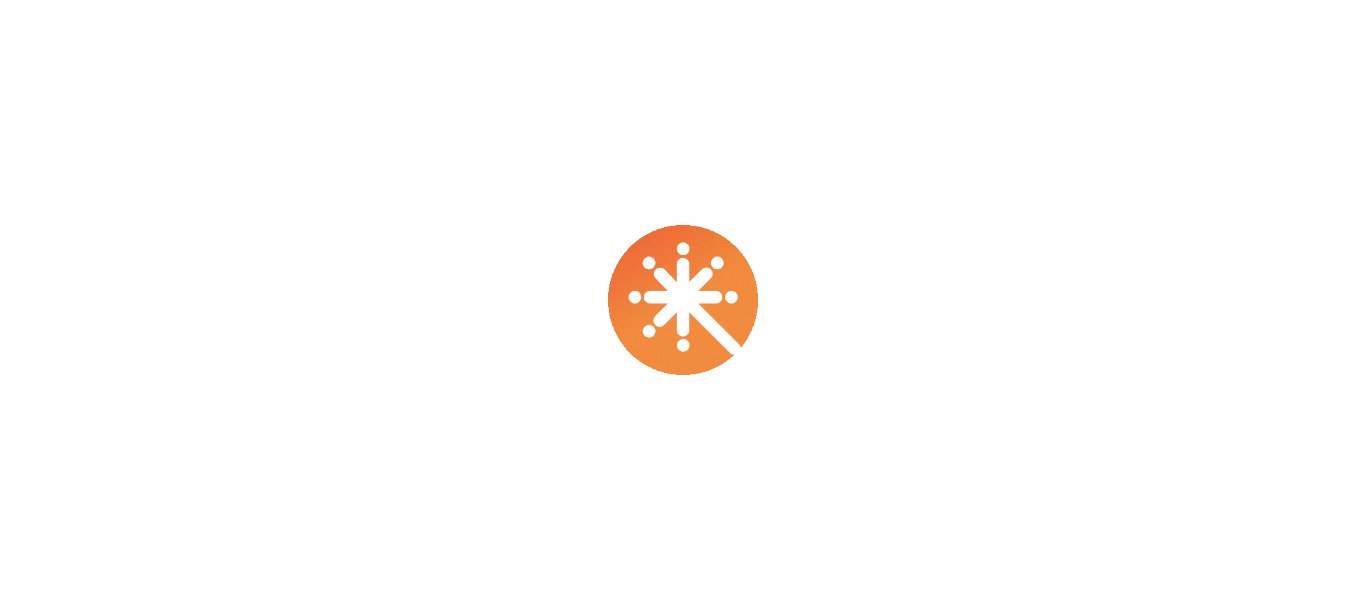 scroll, scrollTop: 0, scrollLeft: 0, axis: both 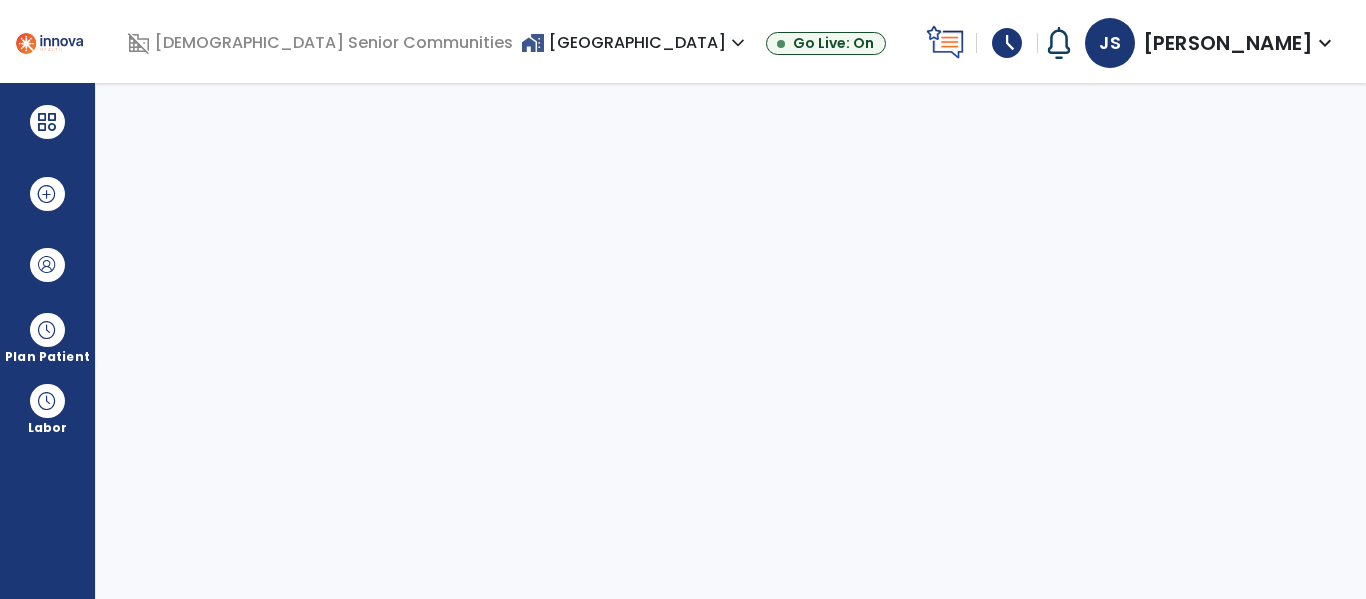 select on "****" 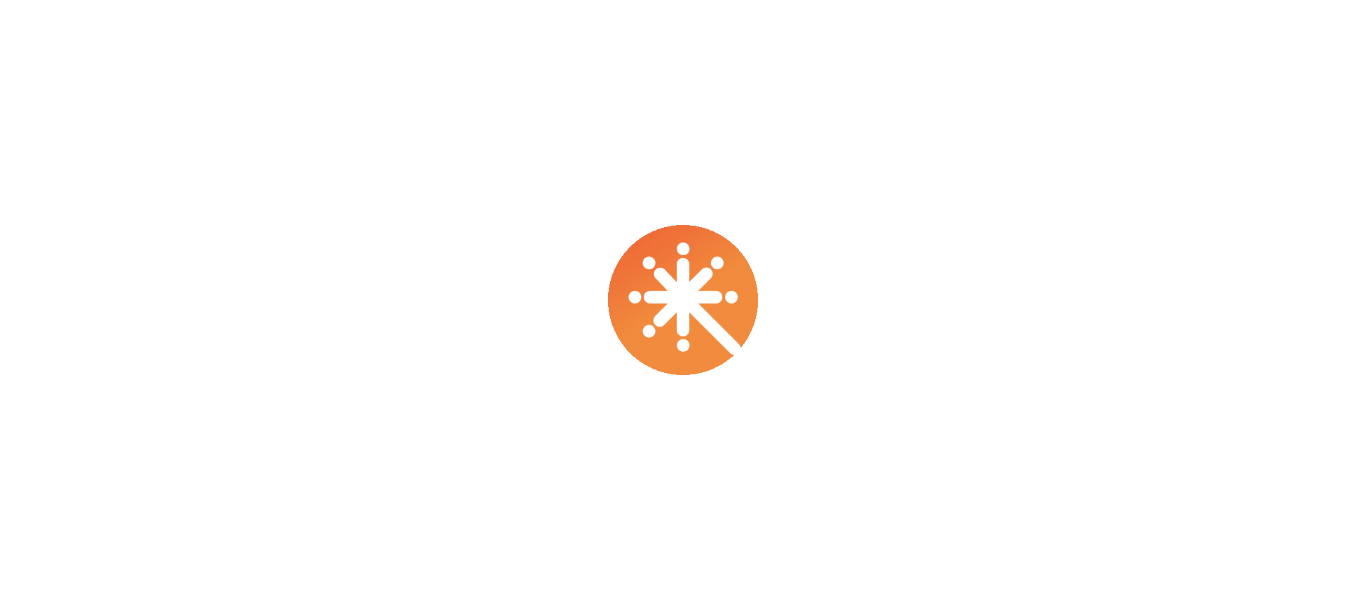 scroll, scrollTop: 0, scrollLeft: 0, axis: both 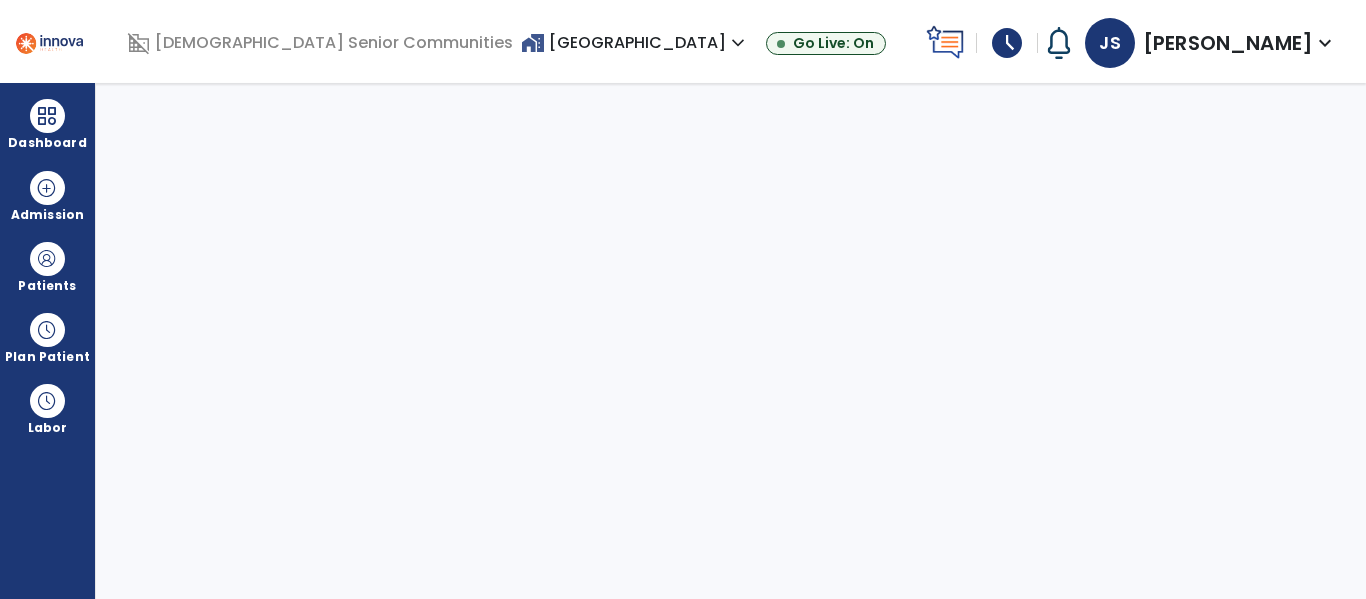 select on "****" 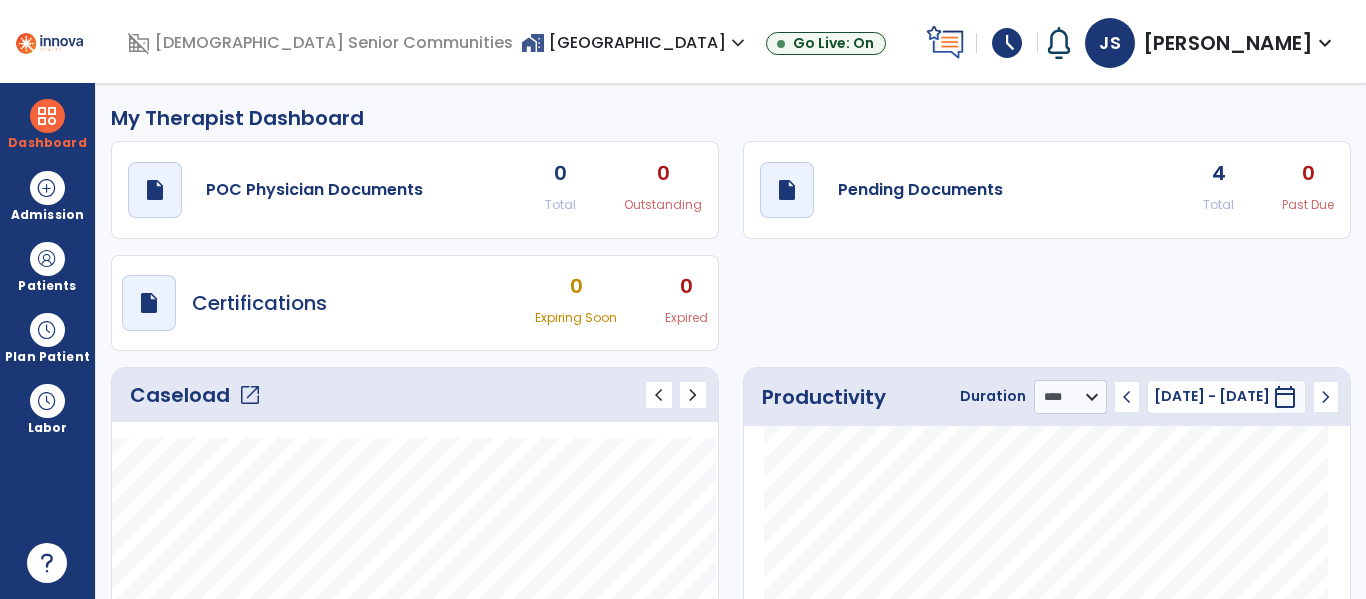 click on "open_in_new" 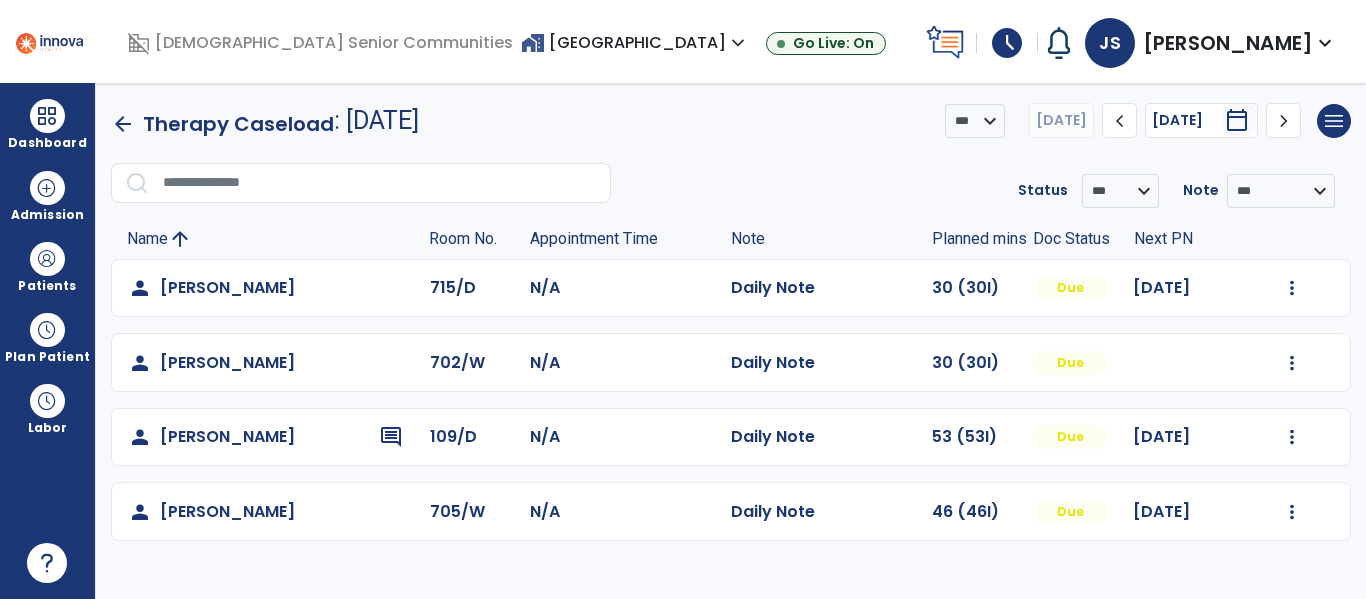 click on "Mark Visit As Complete   Reset Note   Open Document   G + C Mins" 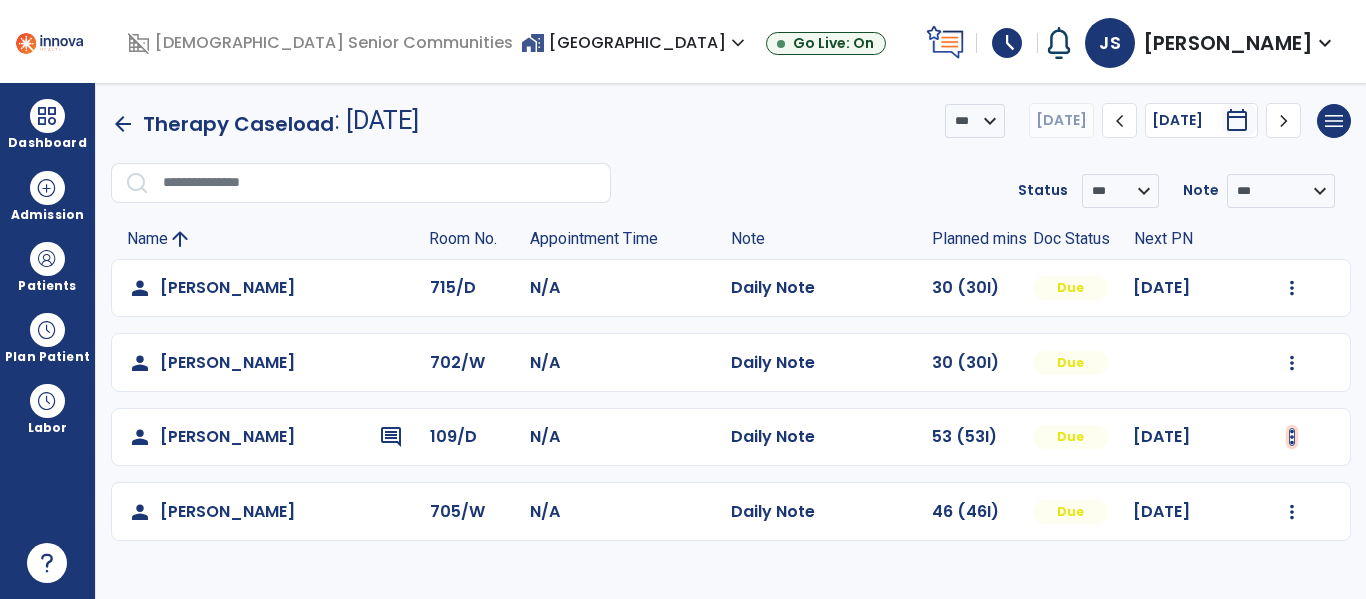 click at bounding box center [1292, 288] 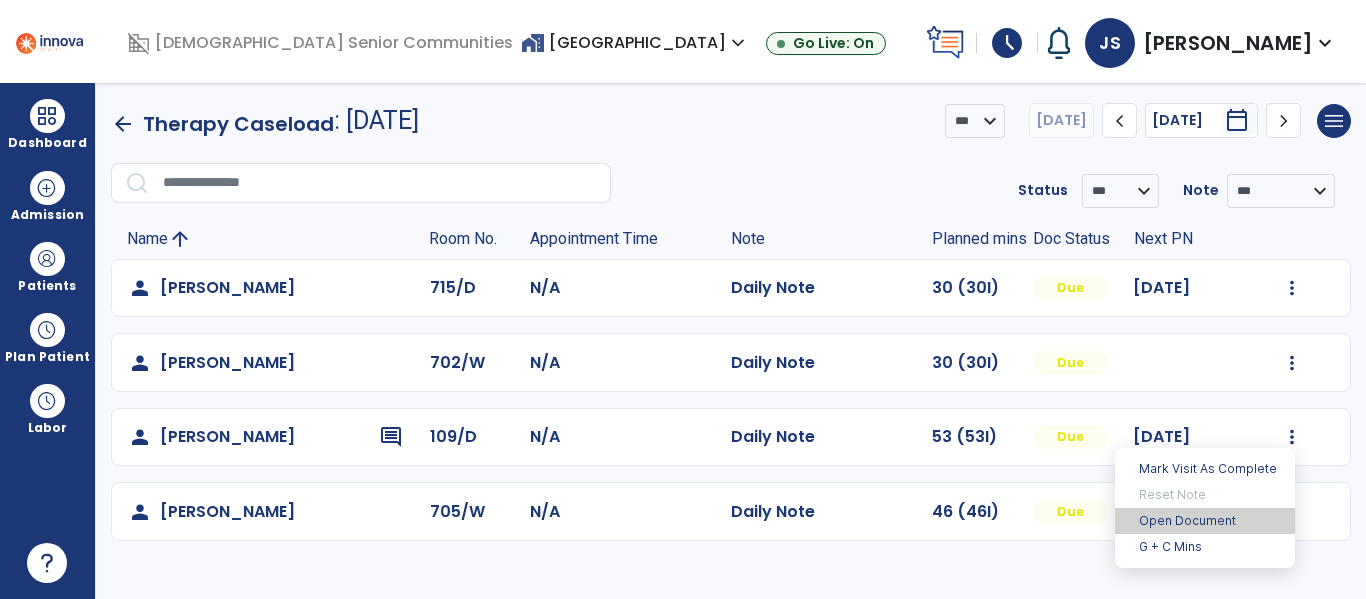 click on "Open Document" at bounding box center (1205, 521) 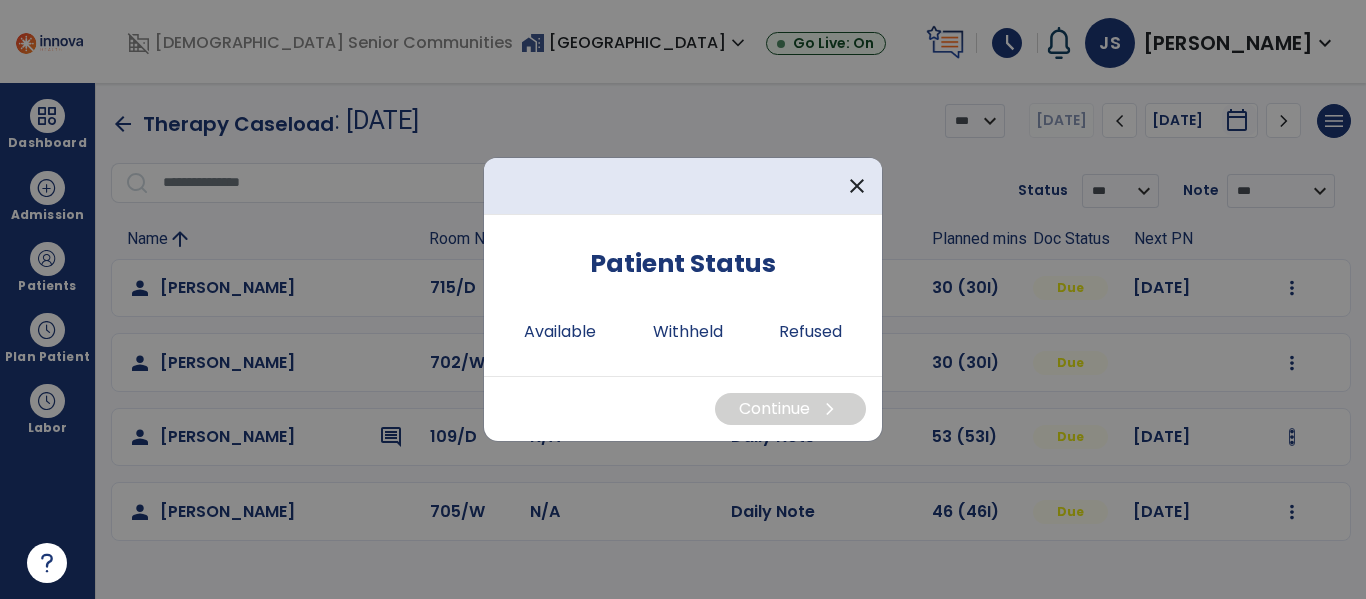 click at bounding box center (683, 299) 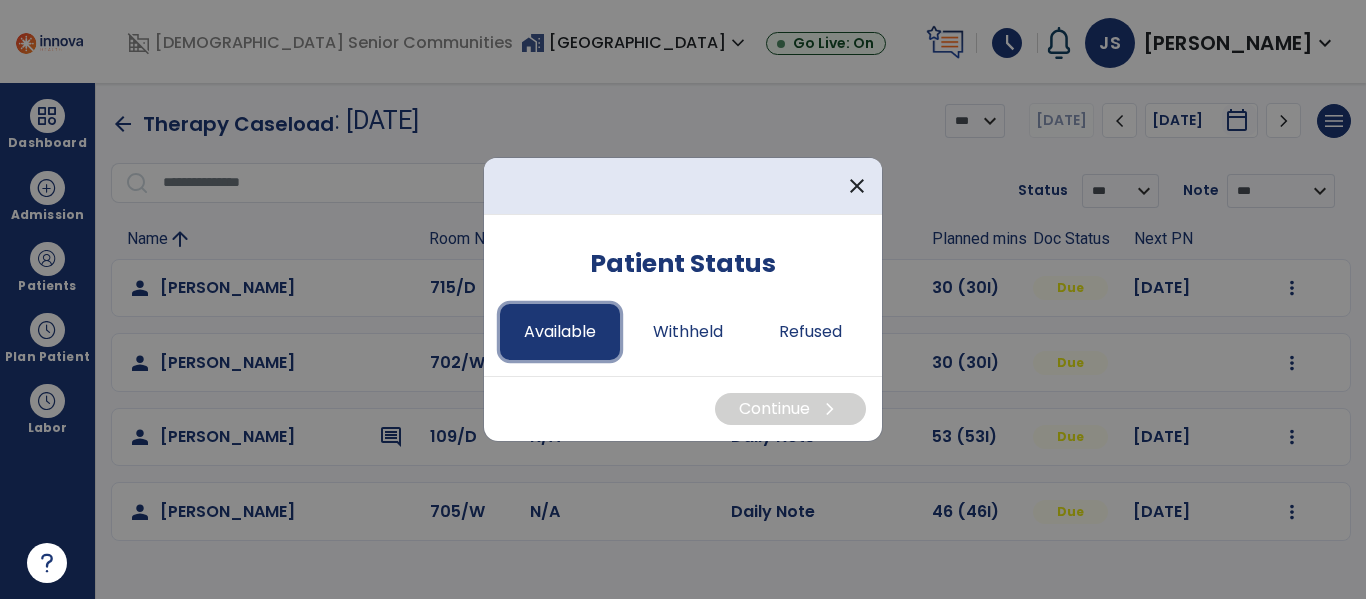 click on "Available" at bounding box center [560, 332] 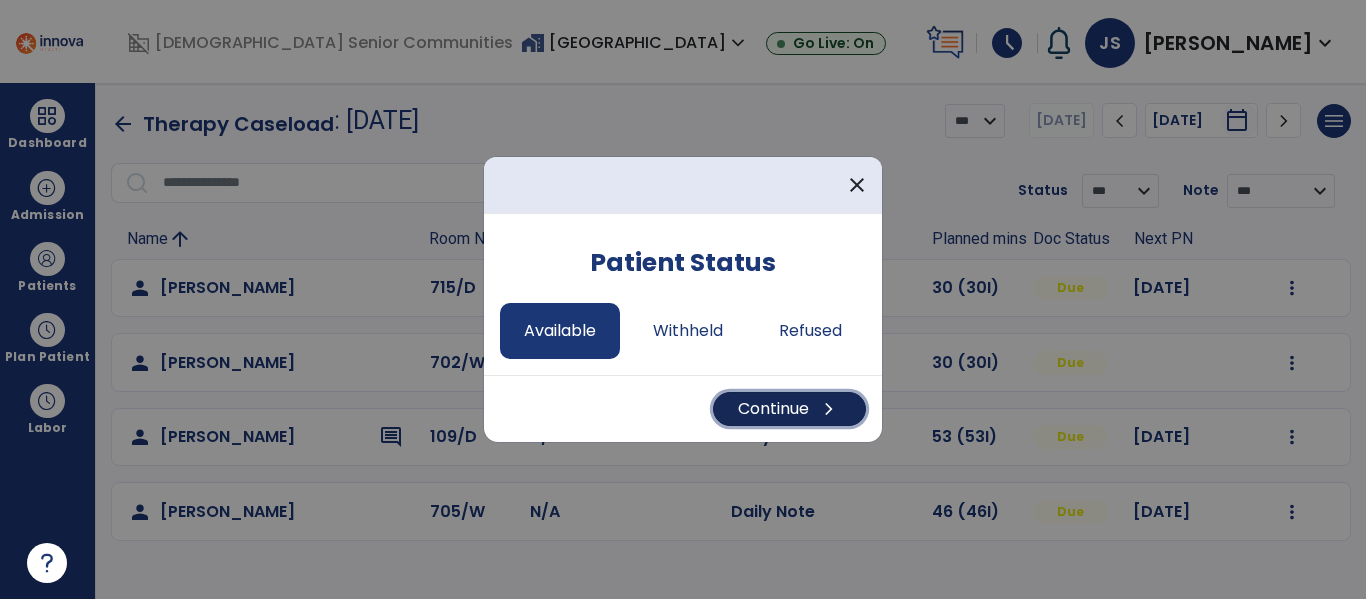 click on "Continue   chevron_right" at bounding box center (789, 409) 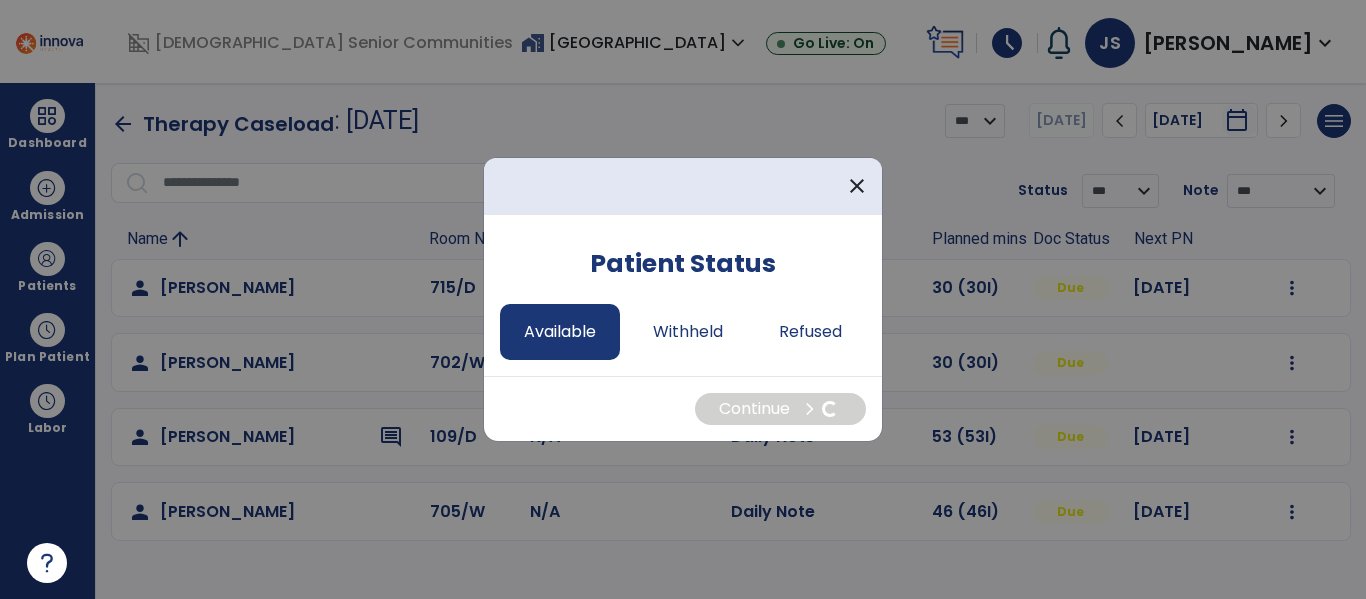 select on "*" 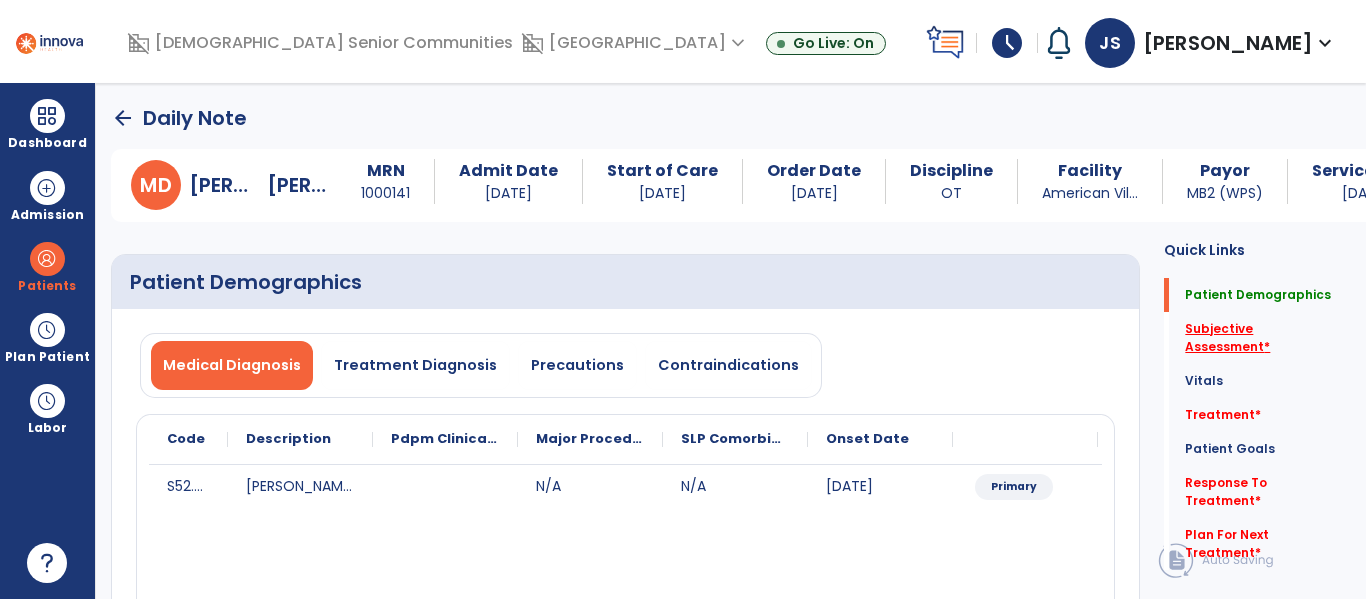 click on "Subjective Assessment   *" 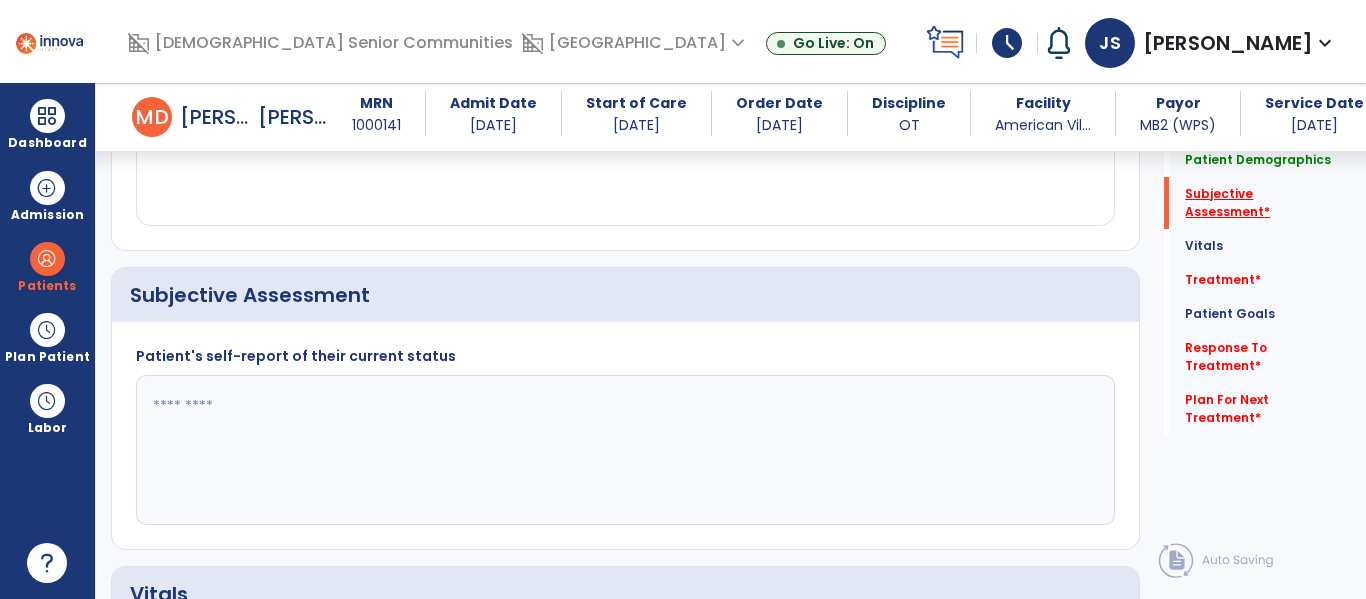 scroll, scrollTop: 457, scrollLeft: 0, axis: vertical 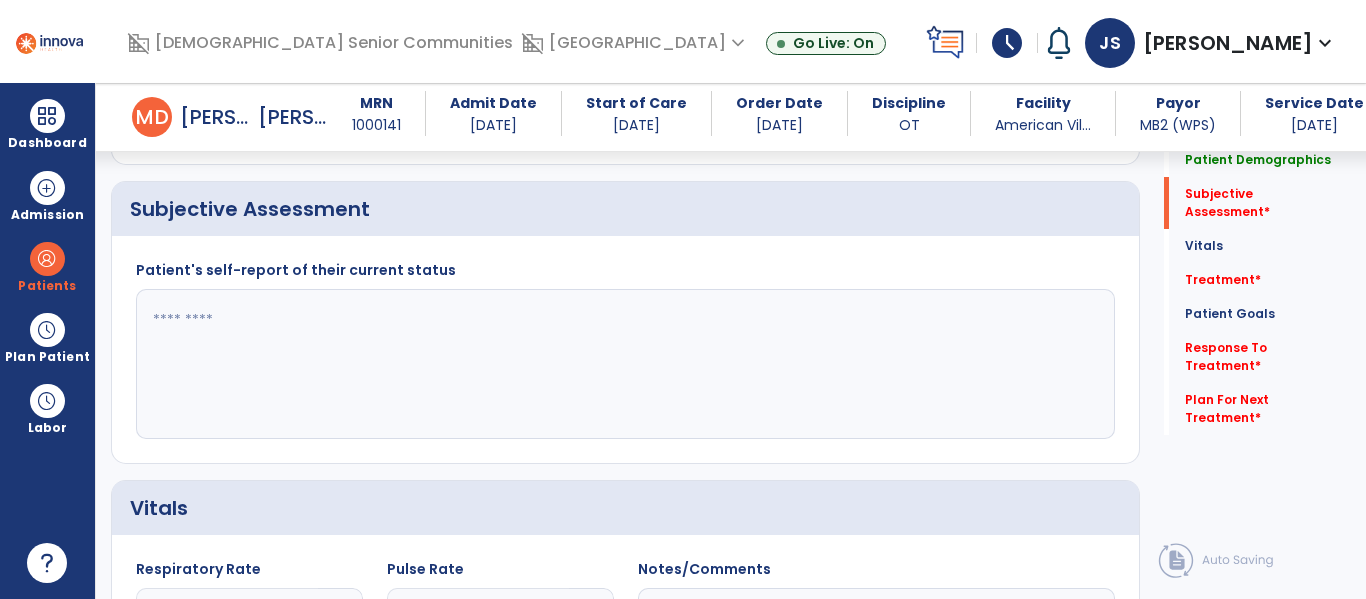 click 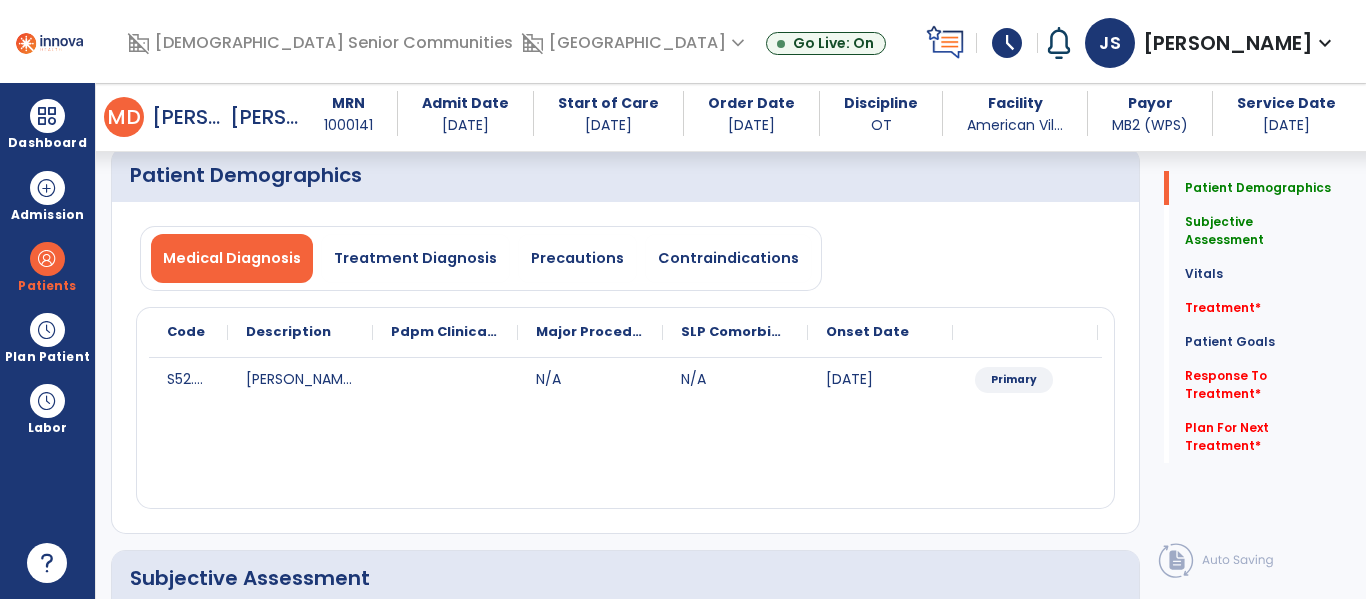scroll, scrollTop: 86, scrollLeft: 0, axis: vertical 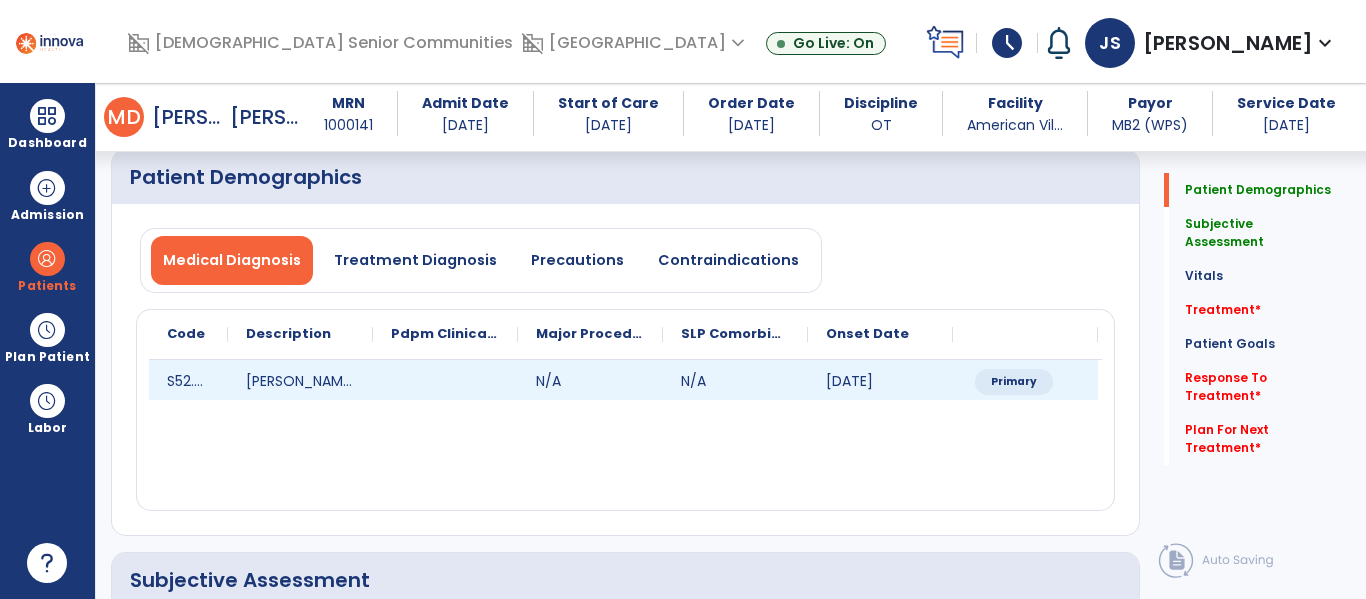 type on "**********" 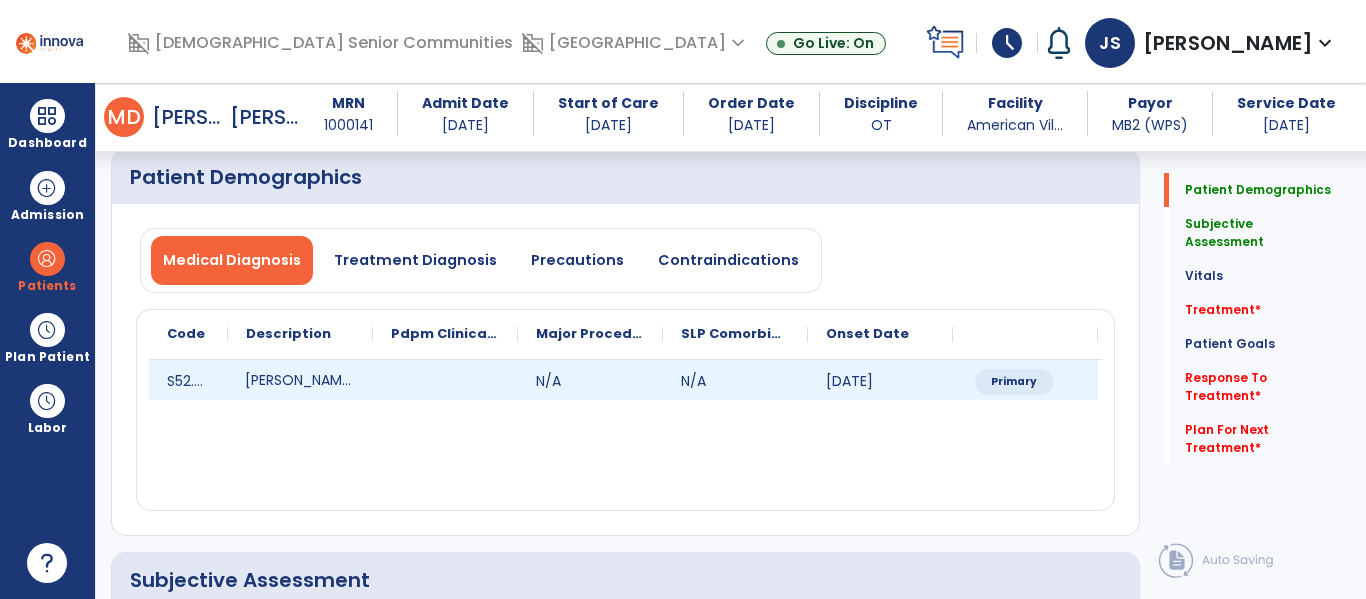 click on "Colles' fracture of right radius, subsequent encounter for closed fracture with routine healing" 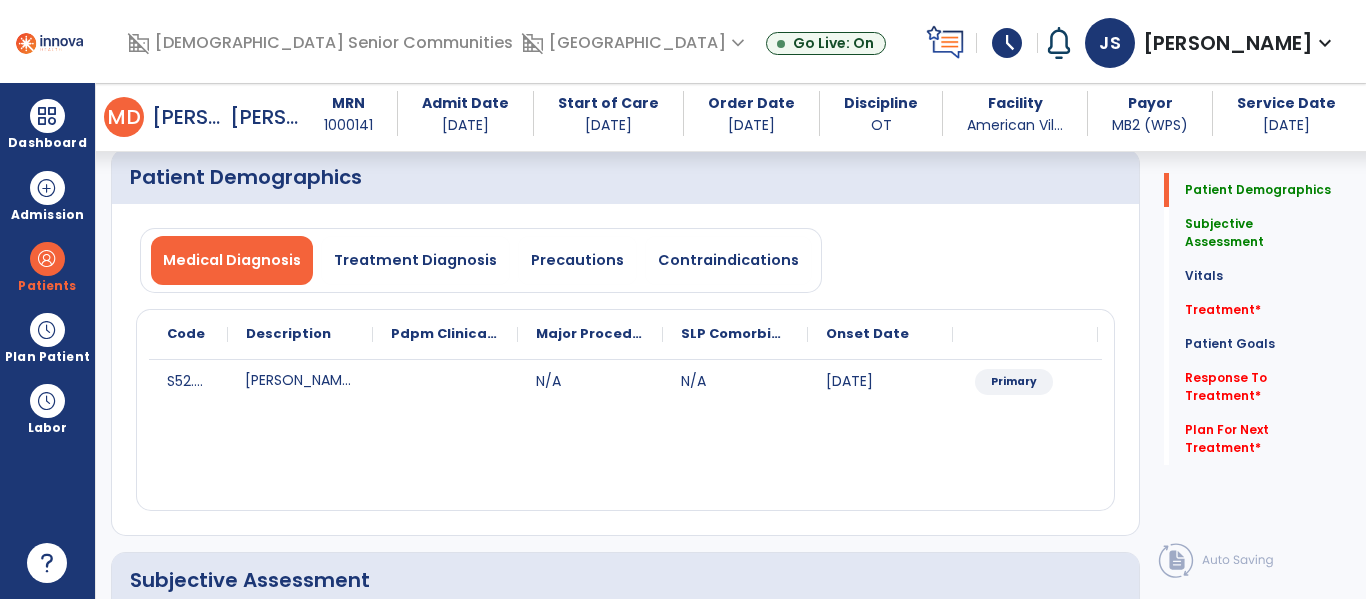 click on "S52.531D Colles' fracture of right radius, subsequent encounter for closed fracture with routine healing  N/A N/A 04/03/2025 Primary" 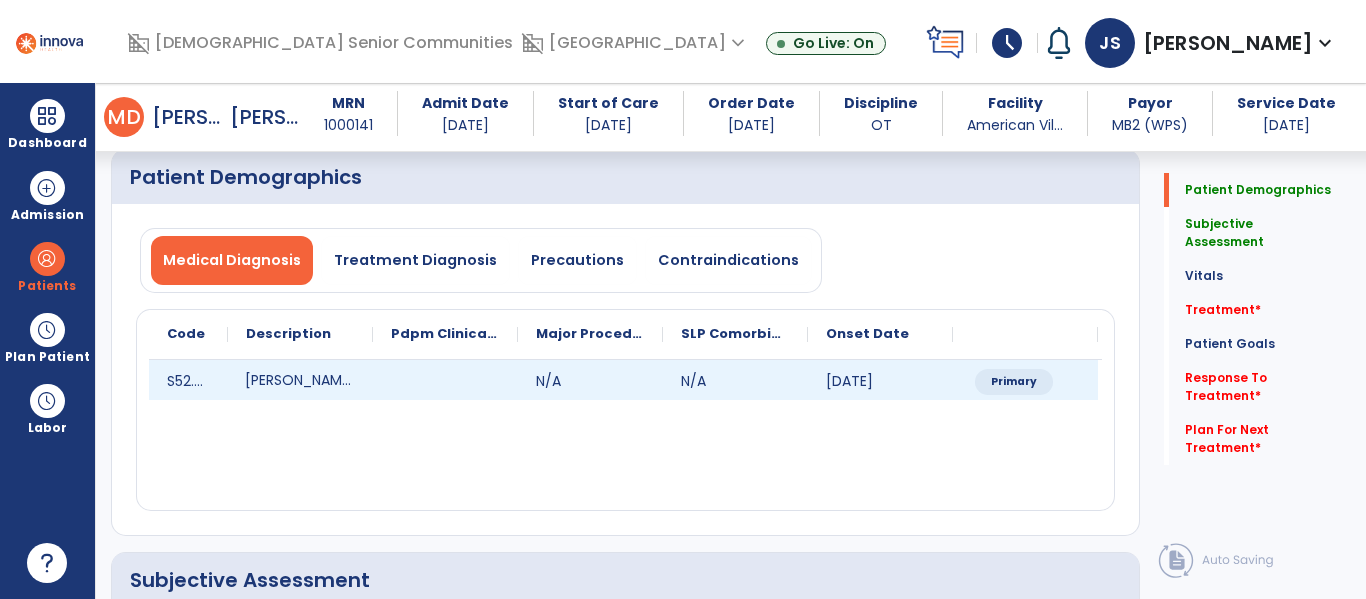 scroll, scrollTop: 88, scrollLeft: 0, axis: vertical 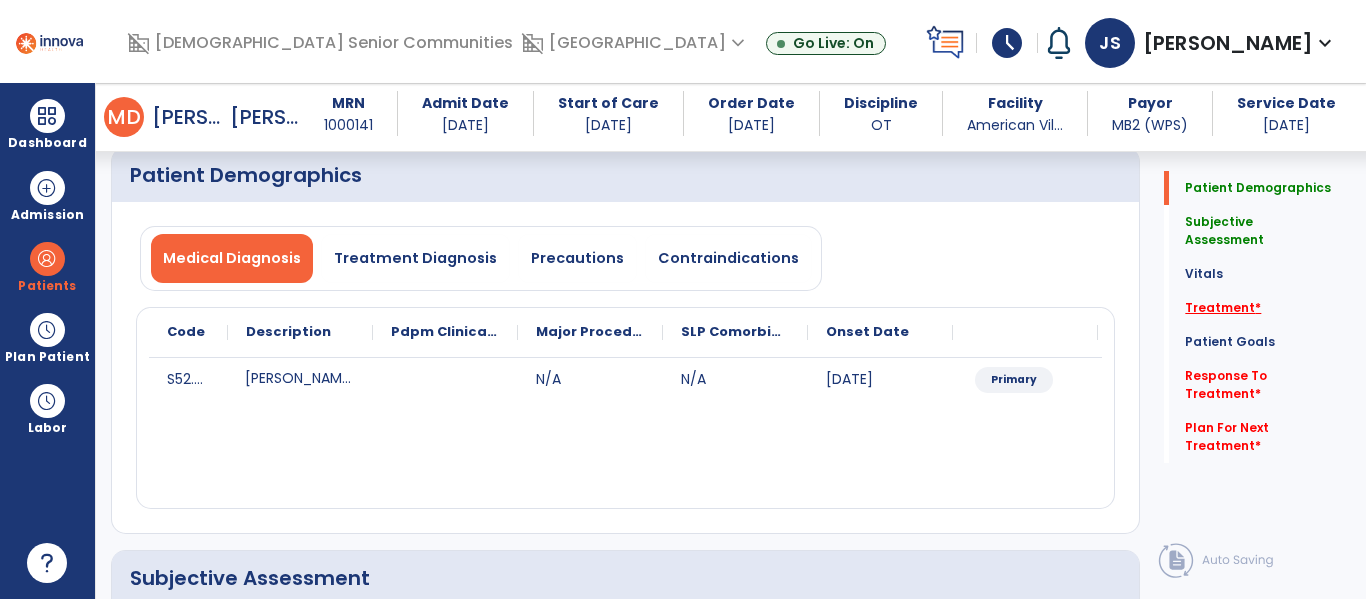 click on "Treatment   *" 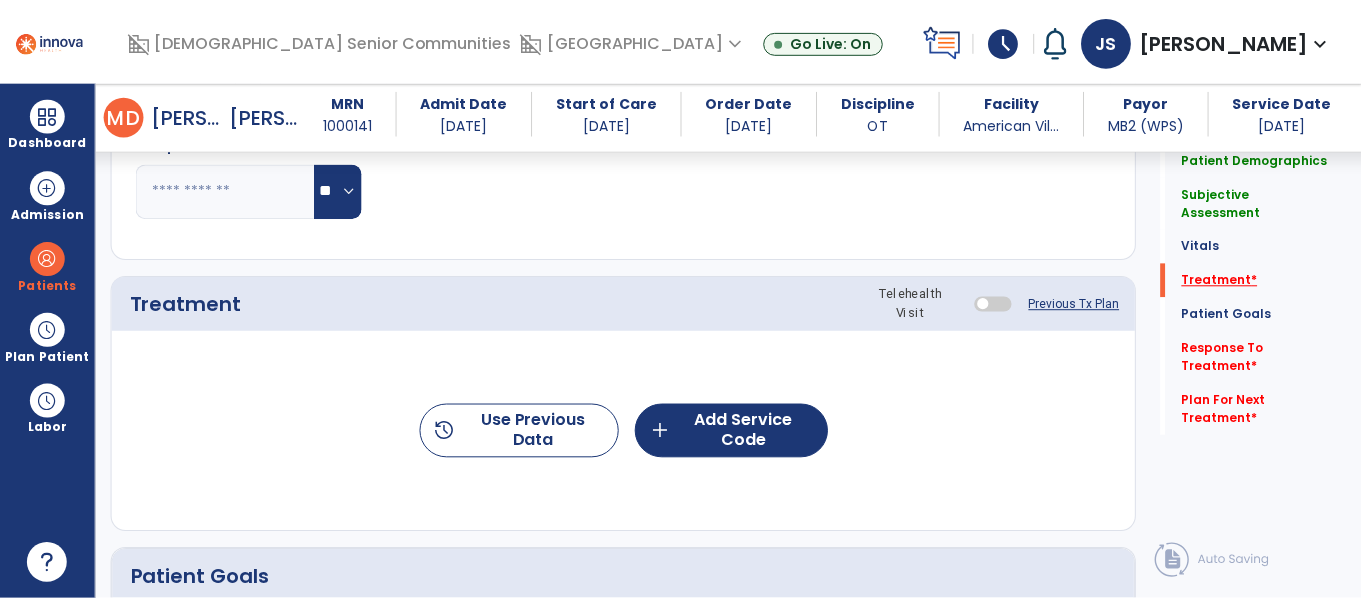 scroll, scrollTop: 1146, scrollLeft: 0, axis: vertical 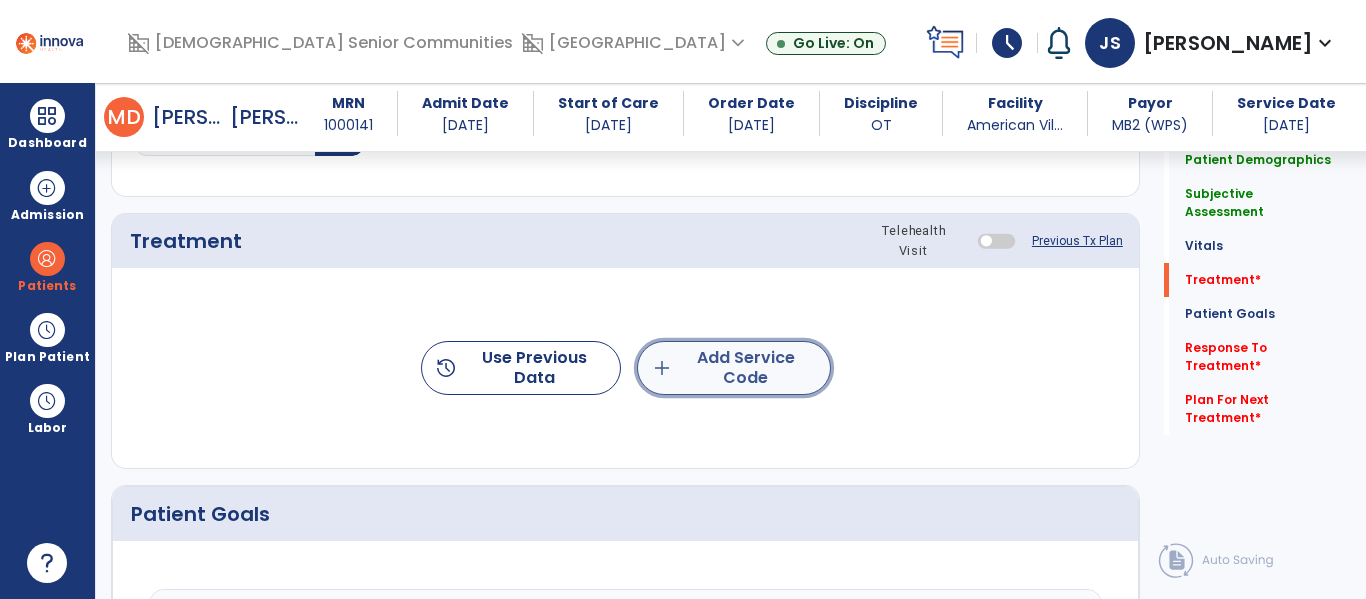 click on "add  Add Service Code" 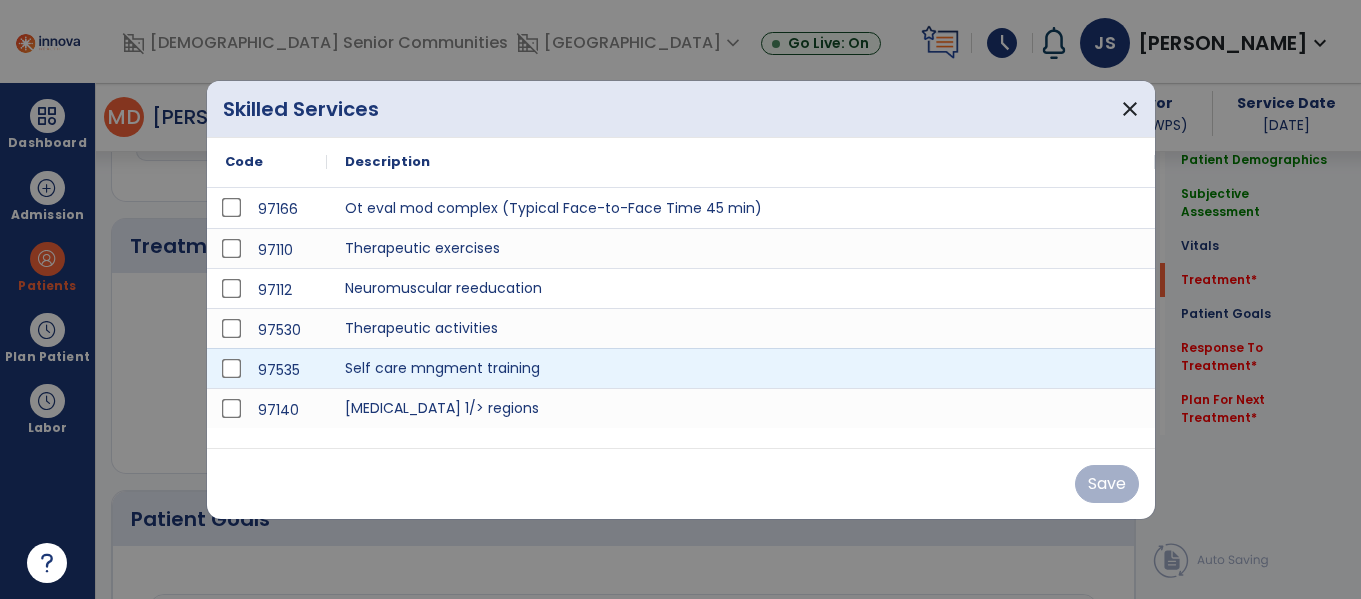 scroll, scrollTop: 1146, scrollLeft: 0, axis: vertical 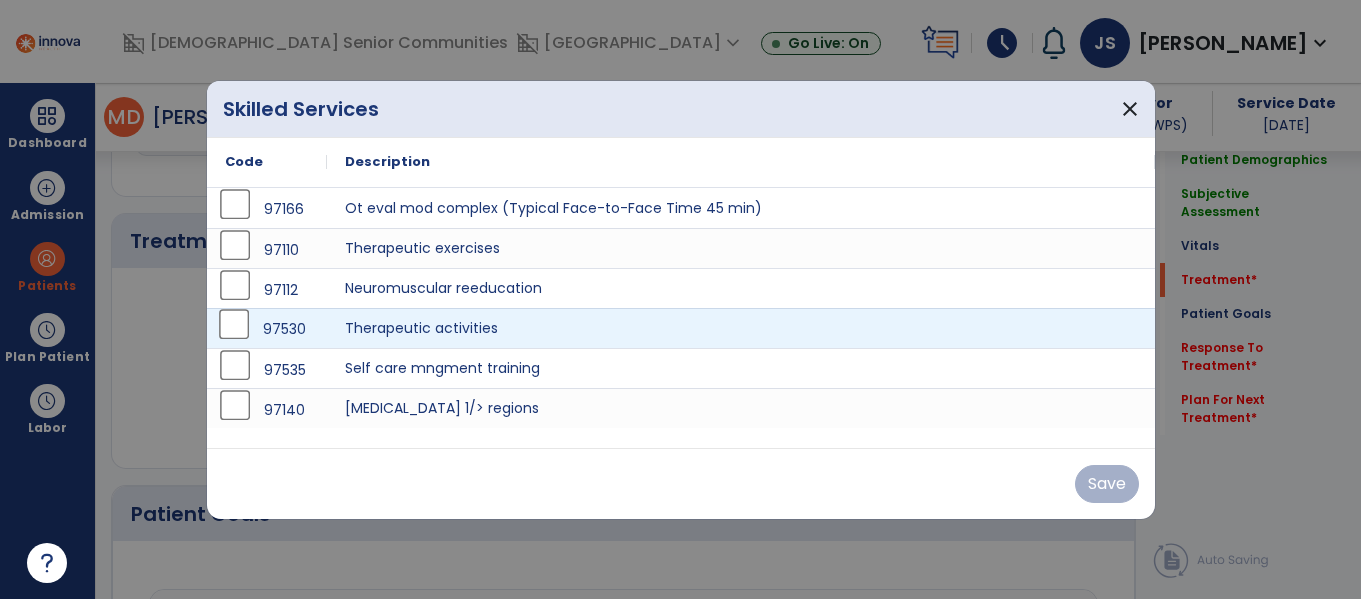 click on "97530" at bounding box center [267, 329] 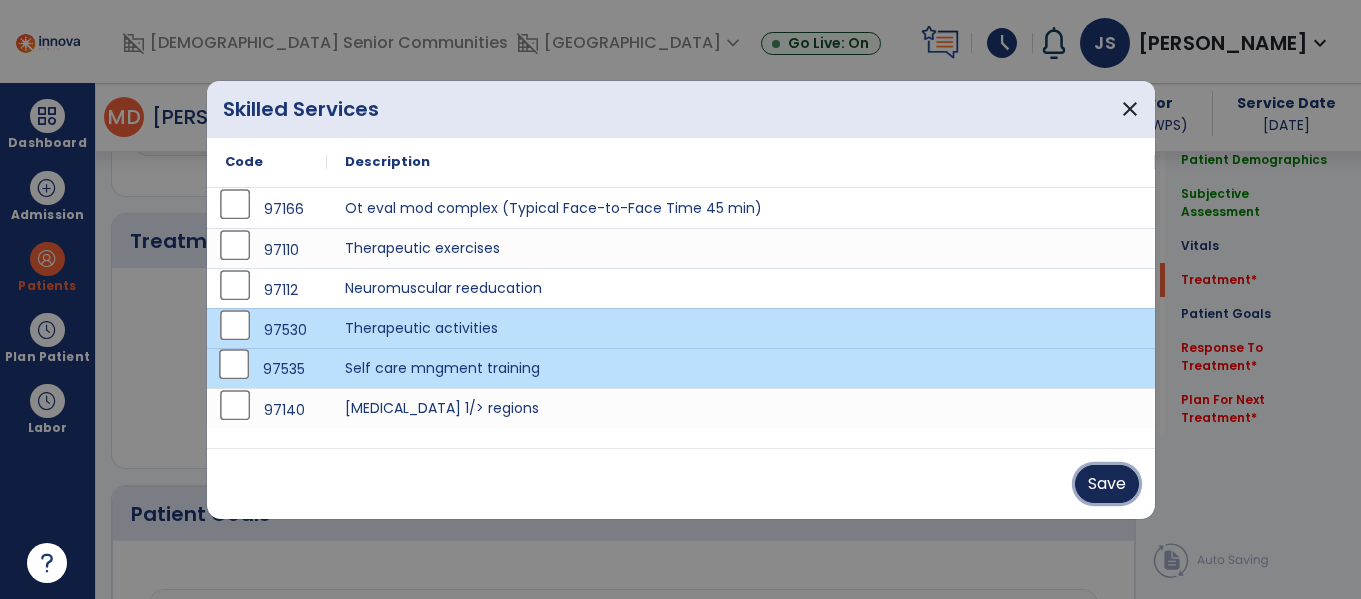 click on "Save" at bounding box center [1107, 484] 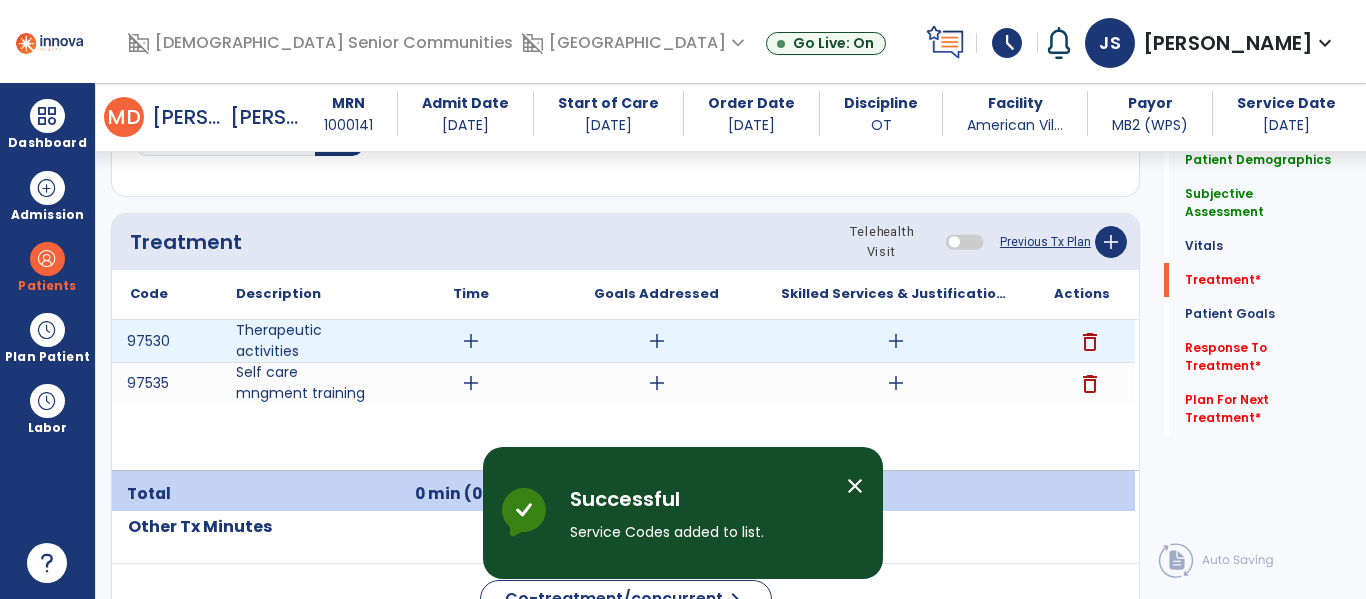 click on "add" at bounding box center [471, 341] 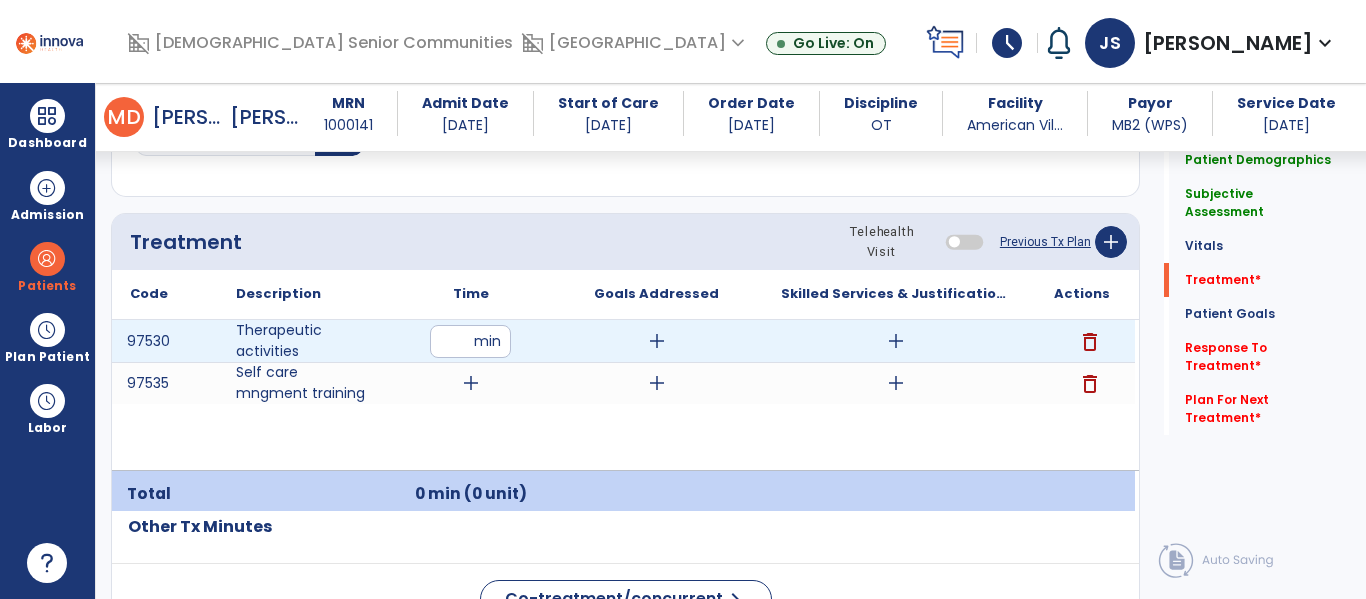 type on "**" 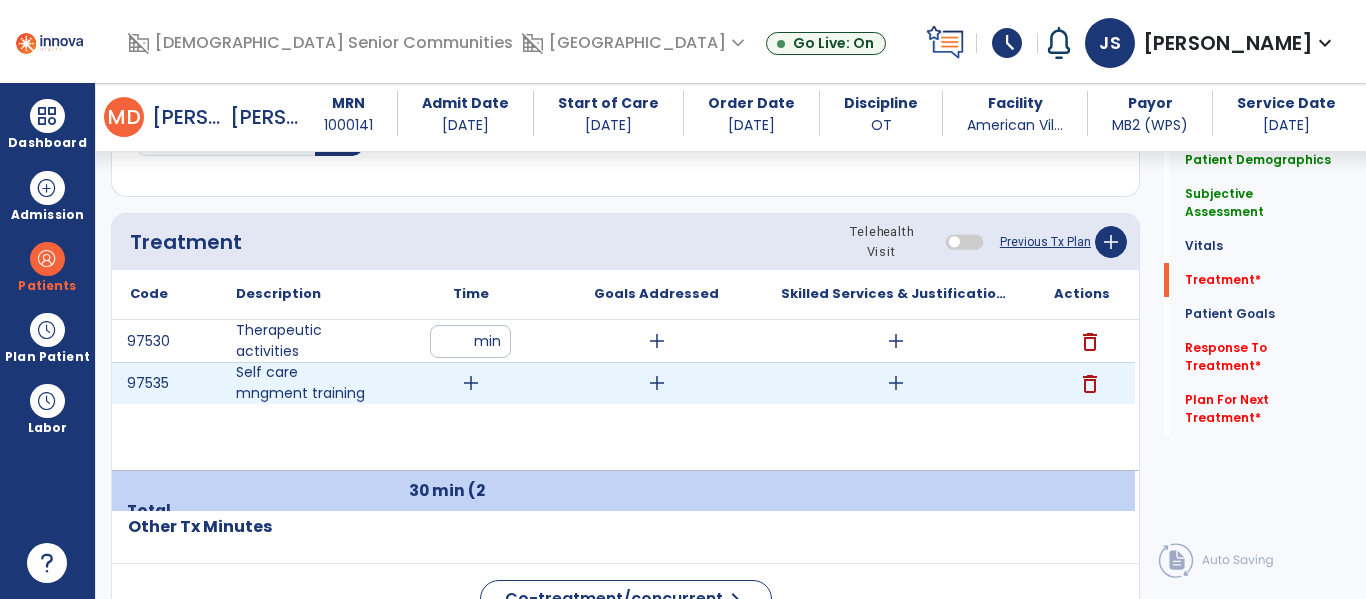 click on "add" at bounding box center (471, 383) 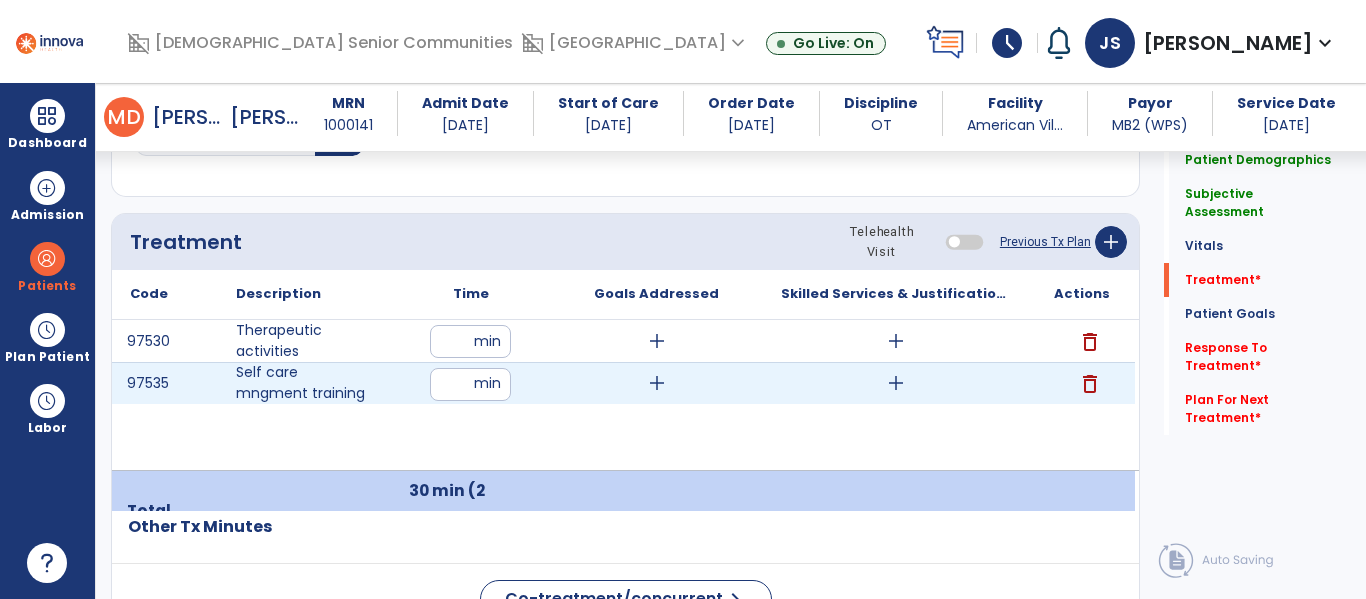 type on "**" 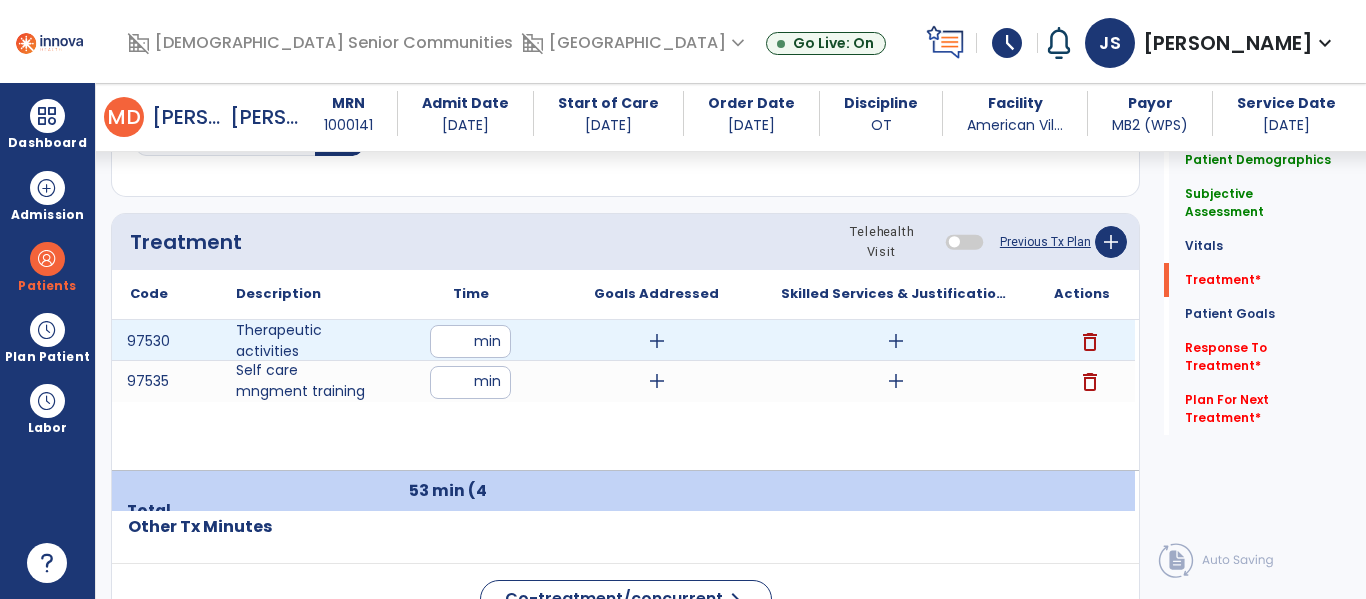 click on "add" at bounding box center [896, 341] 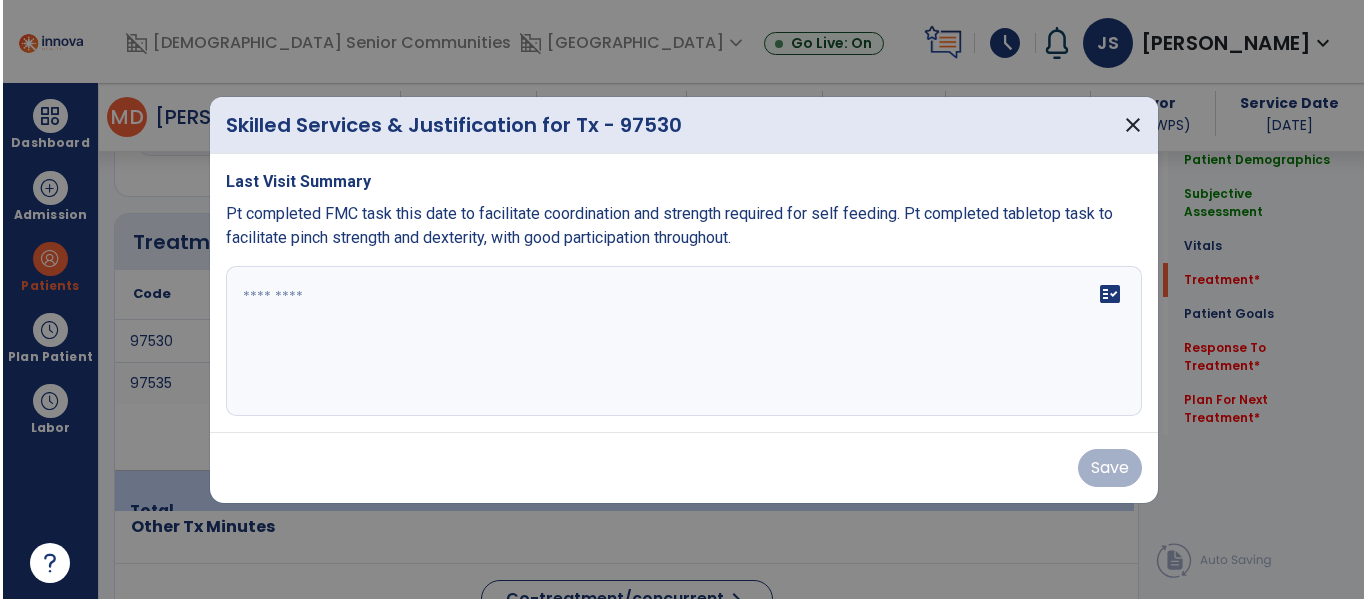 scroll, scrollTop: 1146, scrollLeft: 0, axis: vertical 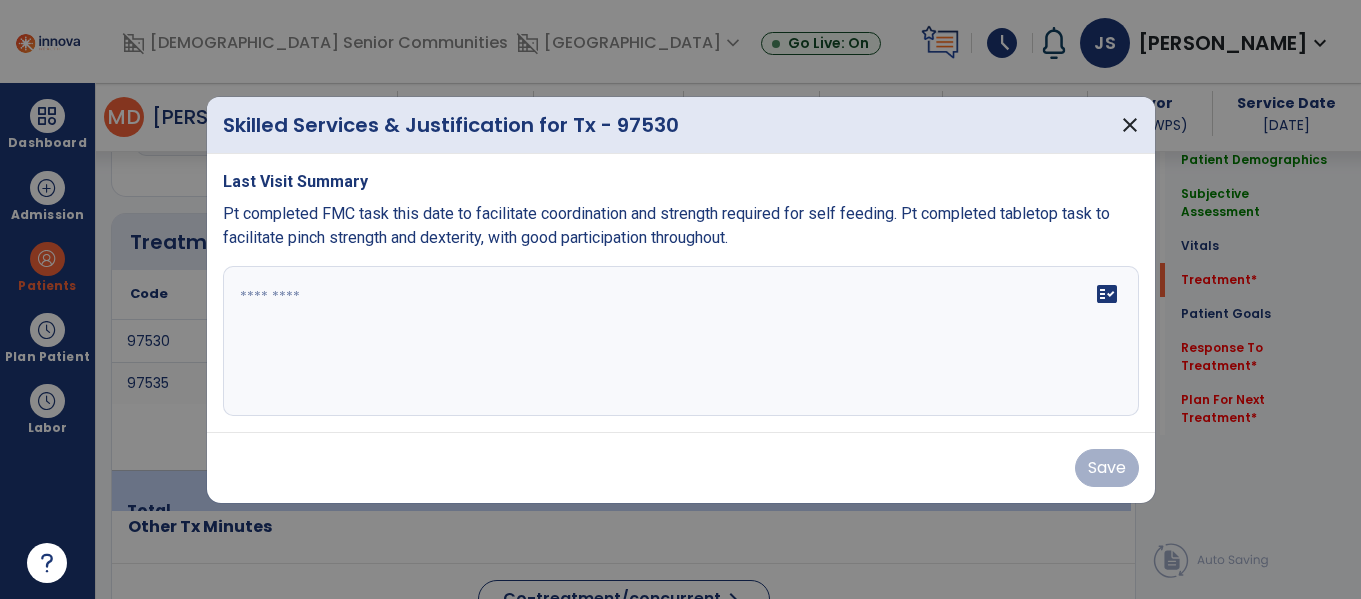 click on "fact_check" at bounding box center [681, 341] 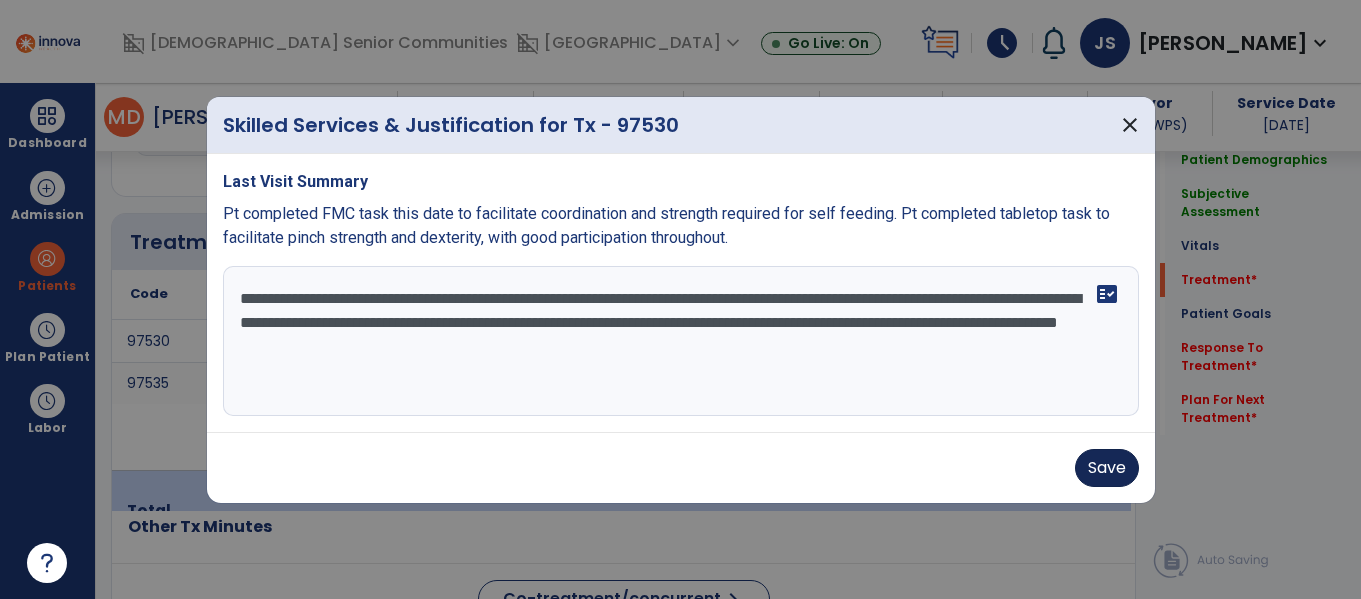 type on "**********" 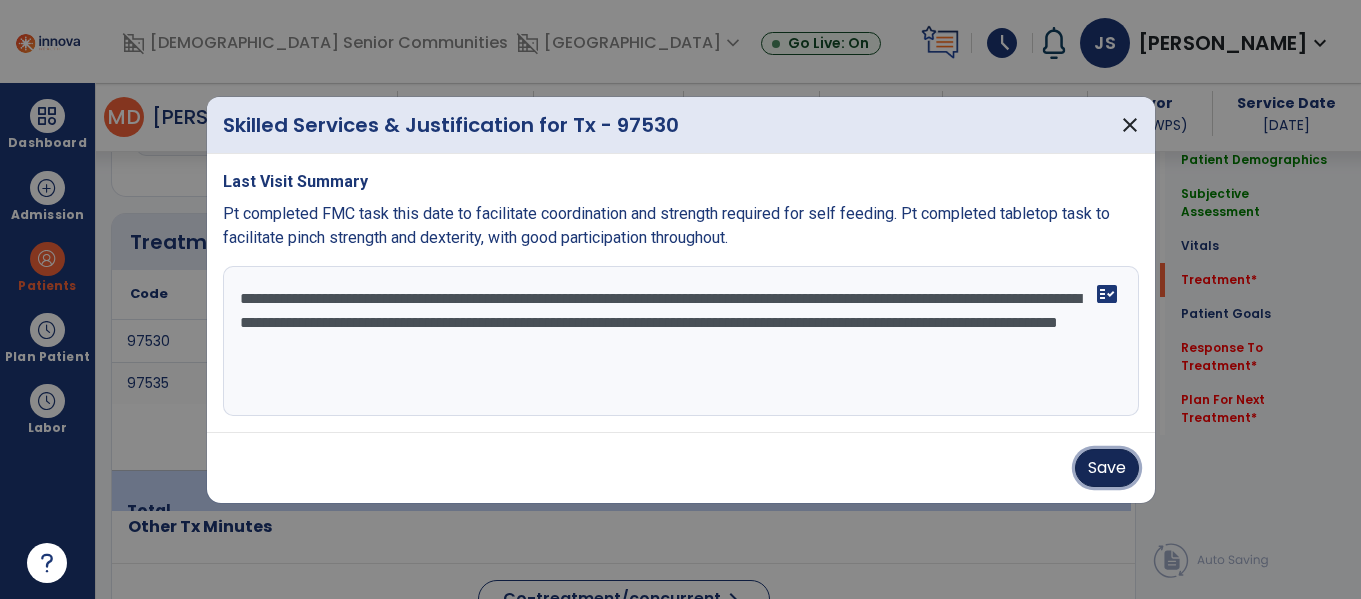 click on "Save" at bounding box center (1107, 468) 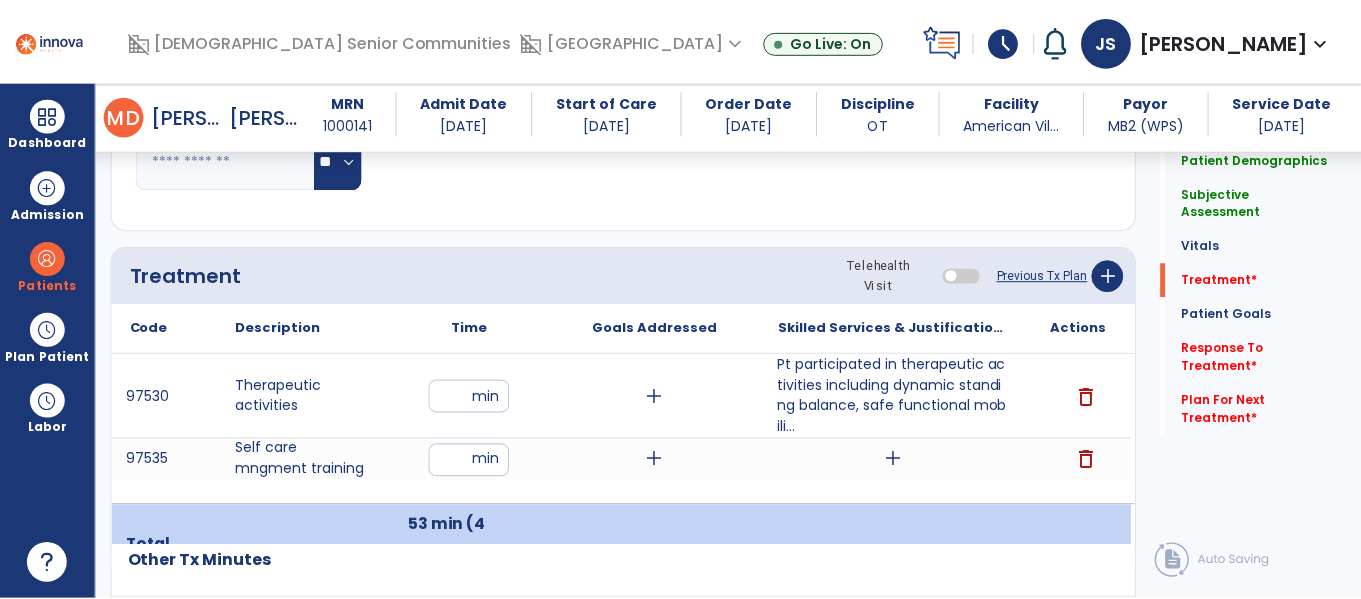 scroll, scrollTop: 1111, scrollLeft: 0, axis: vertical 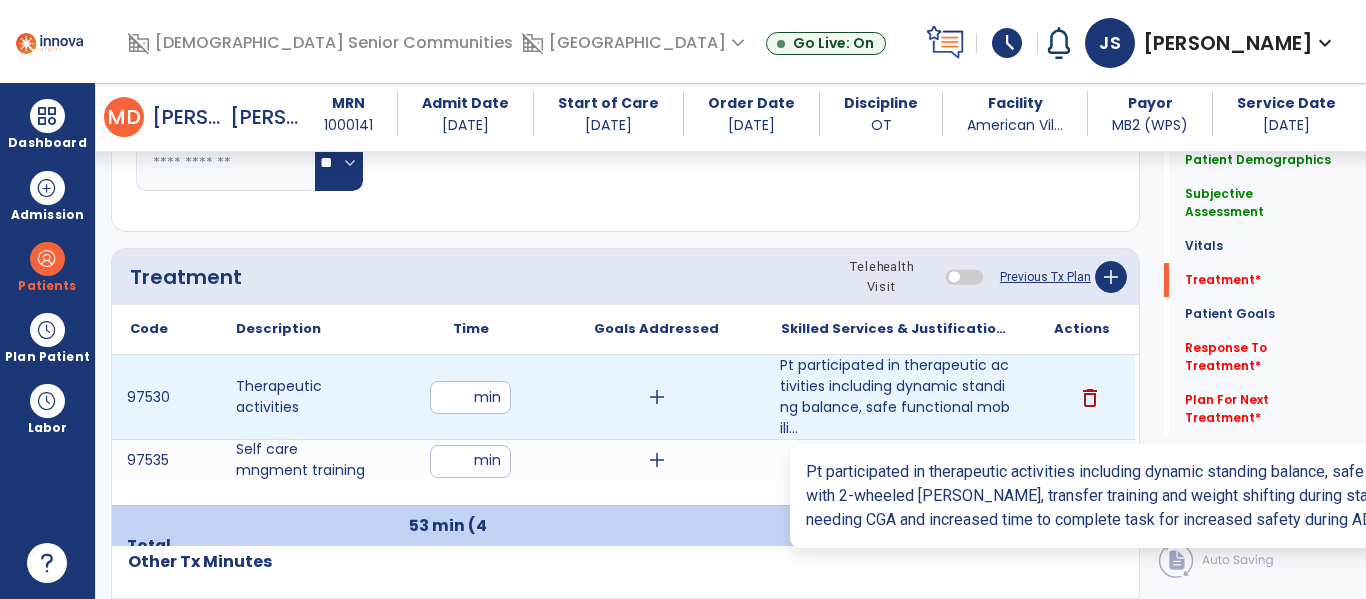 click on "Pt participated in therapeutic activities including dynamic standing balance, safe functional mobili..." at bounding box center [896, 397] 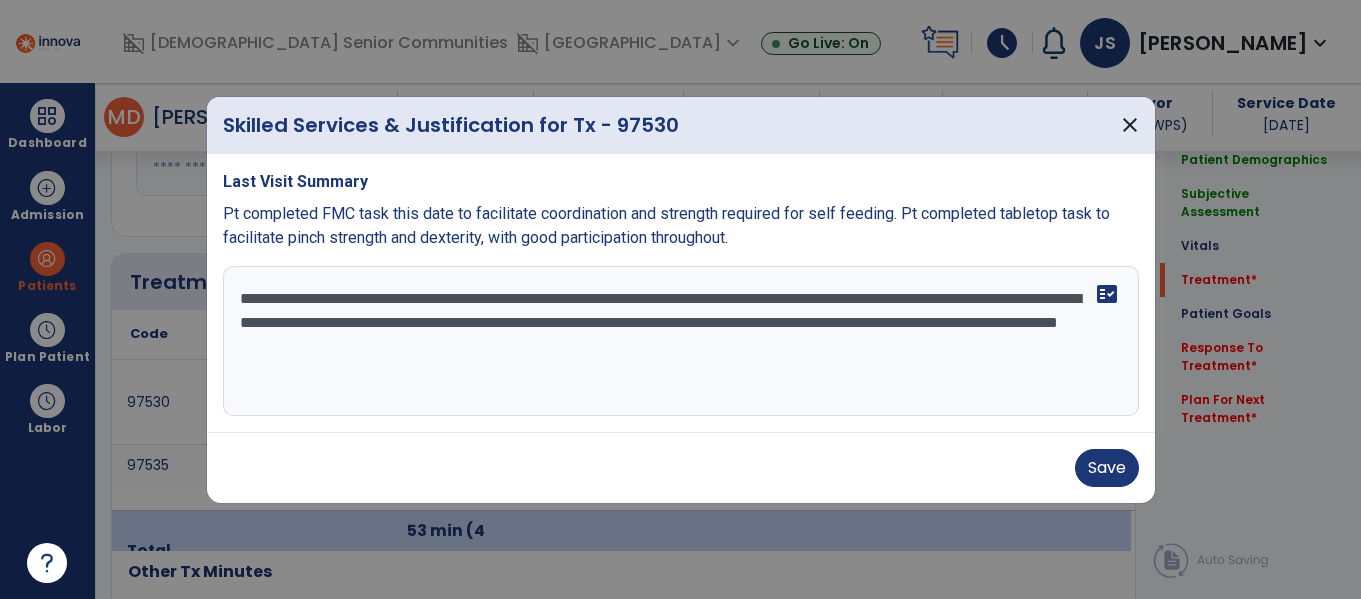 scroll, scrollTop: 1111, scrollLeft: 0, axis: vertical 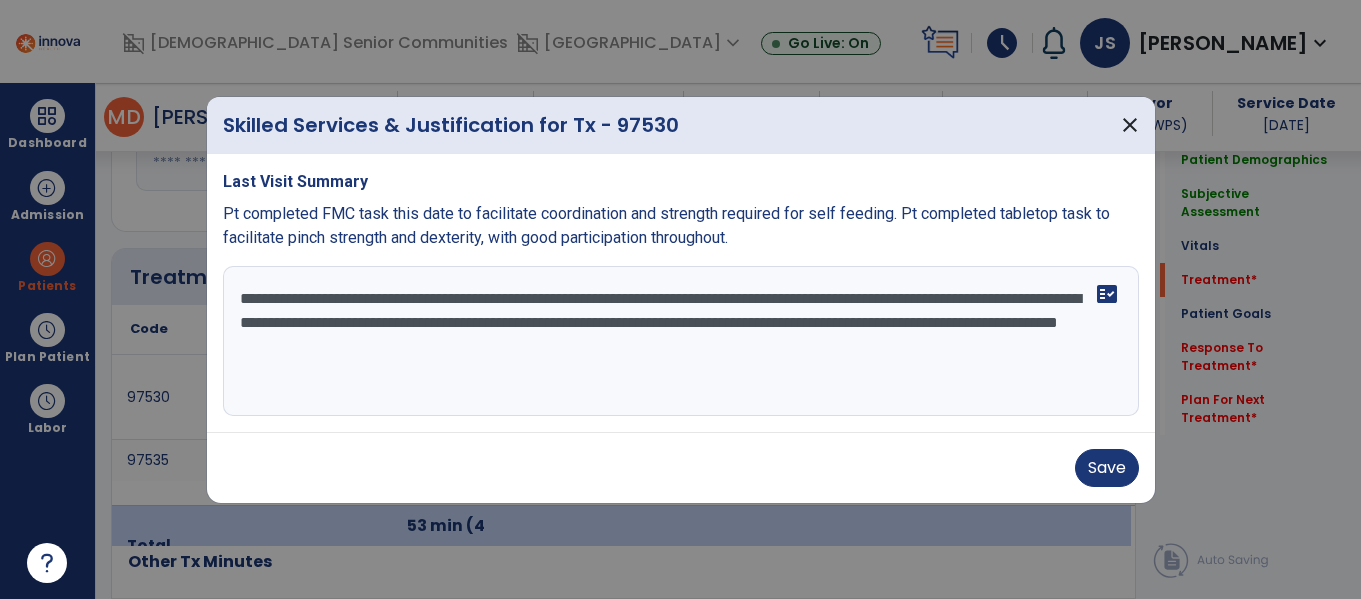 click on "**********" at bounding box center (681, 341) 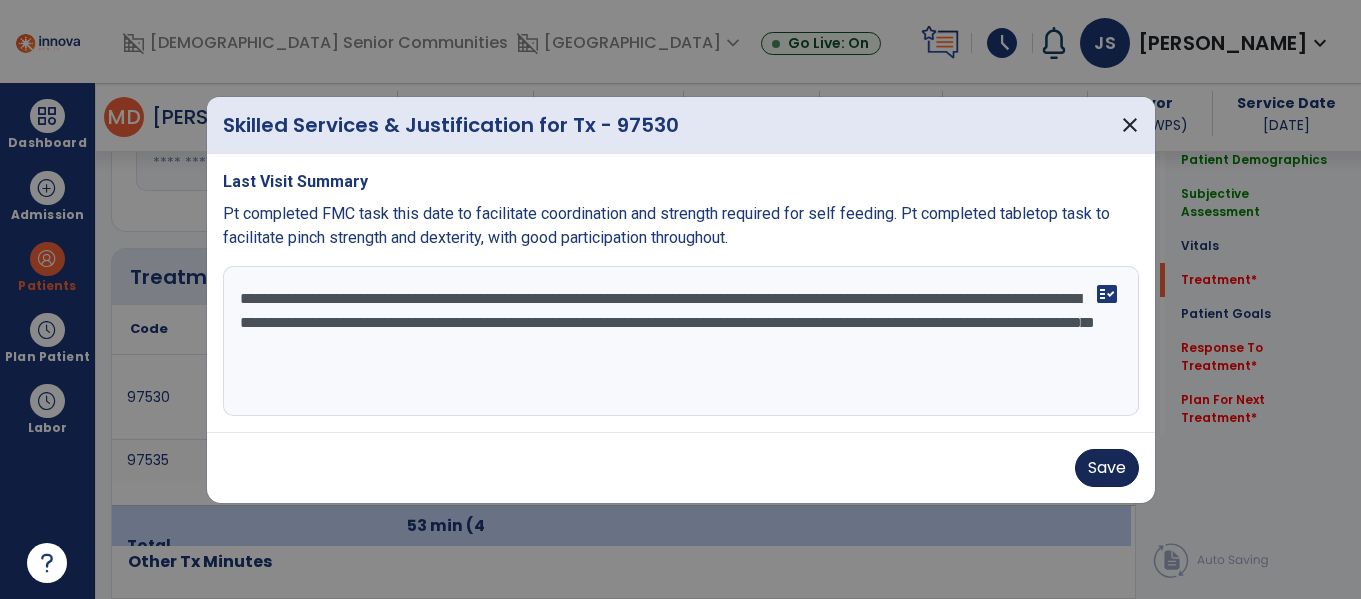 type on "**********" 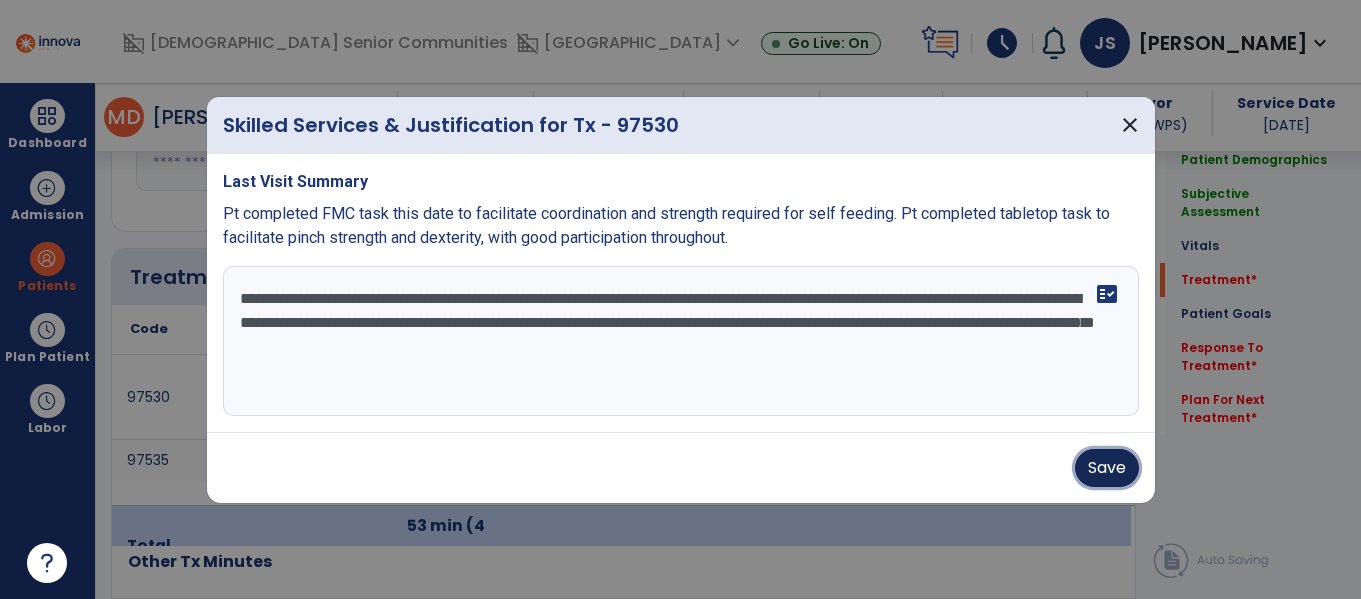 click on "Save" at bounding box center (1107, 468) 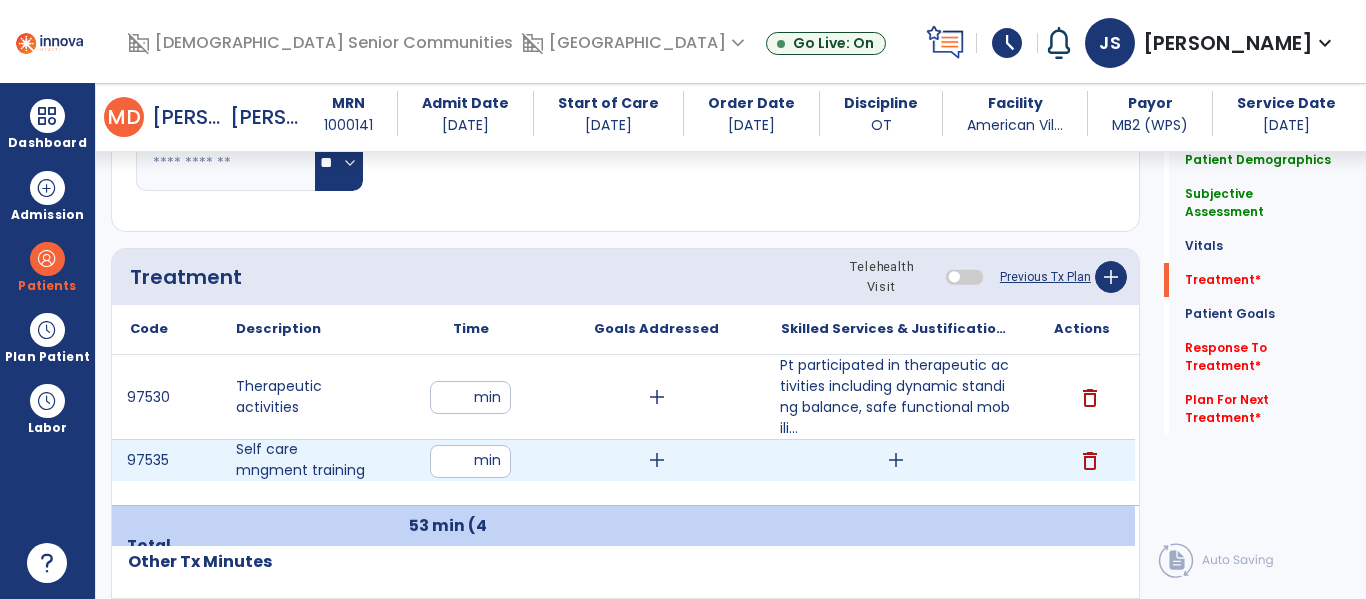 click on "add" at bounding box center (896, 460) 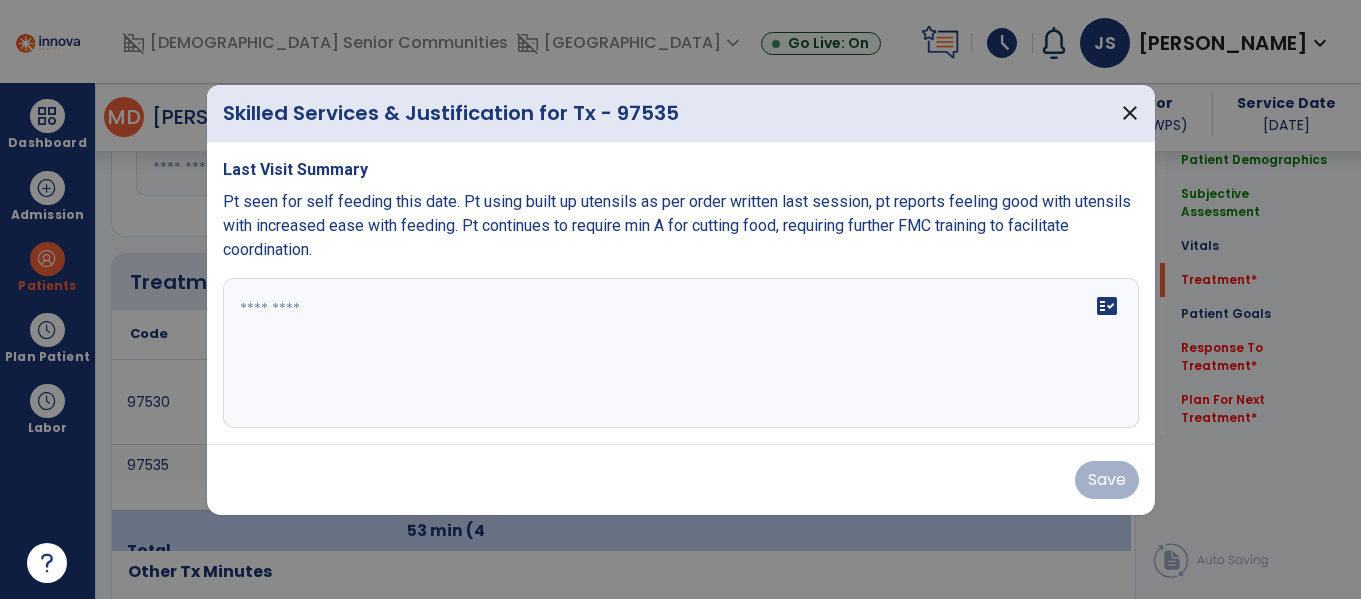 scroll, scrollTop: 1111, scrollLeft: 0, axis: vertical 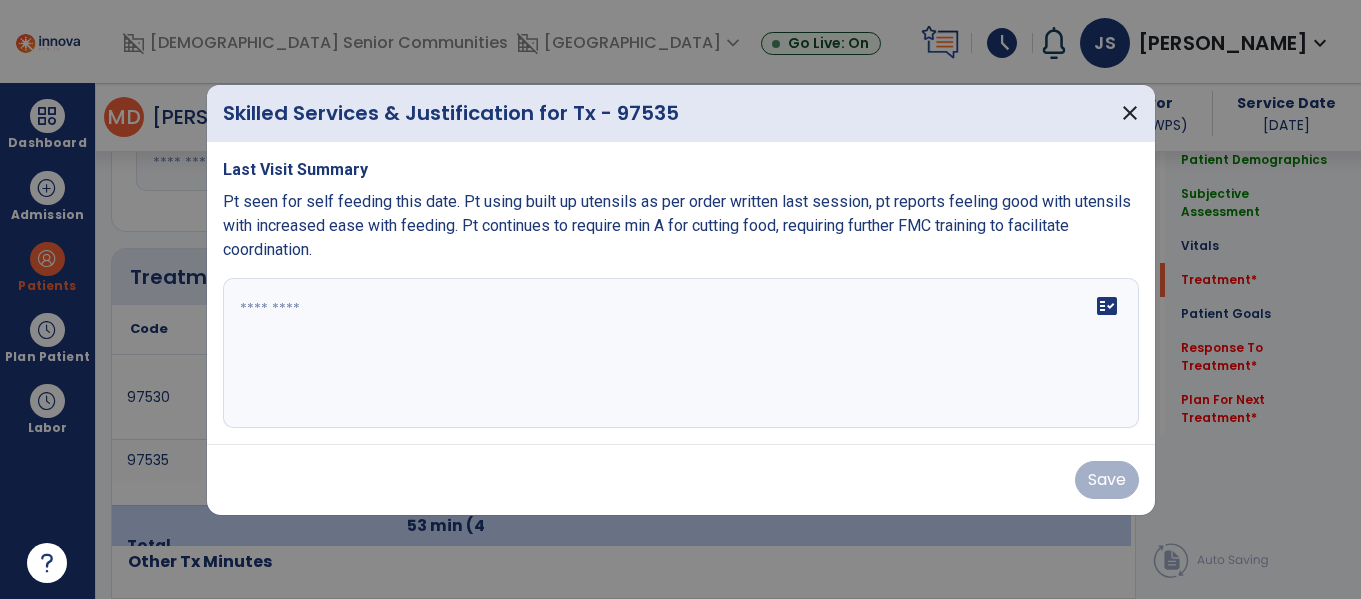 click on "fact_check" at bounding box center (681, 353) 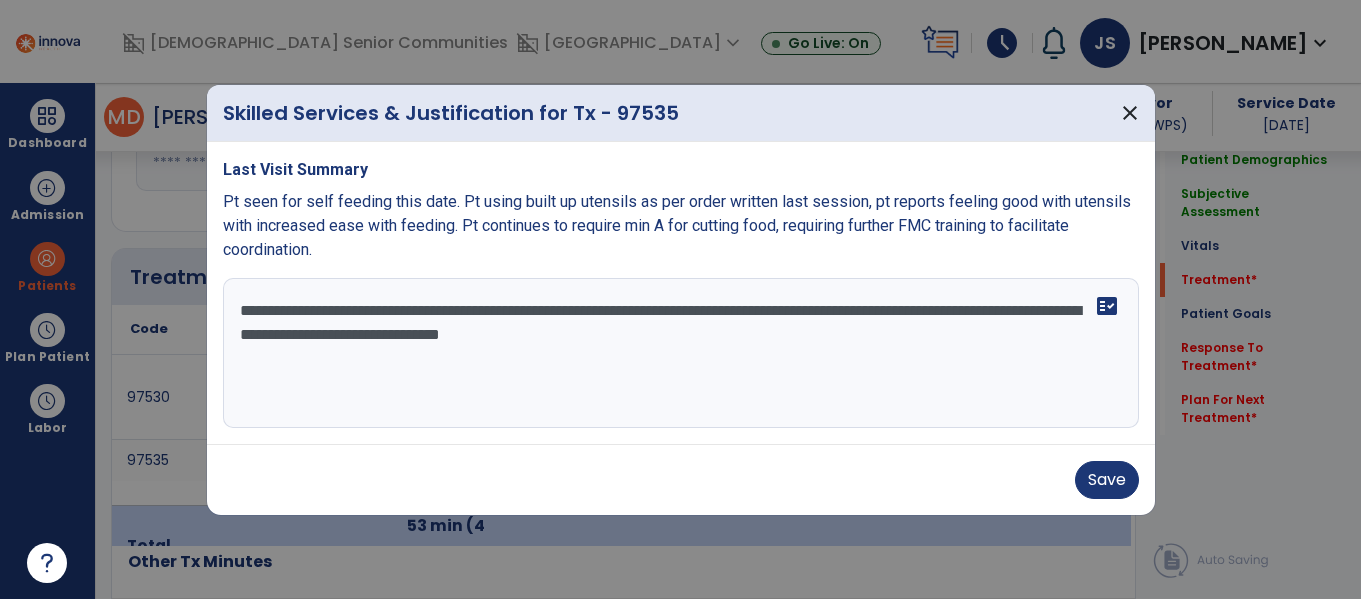 type on "**********" 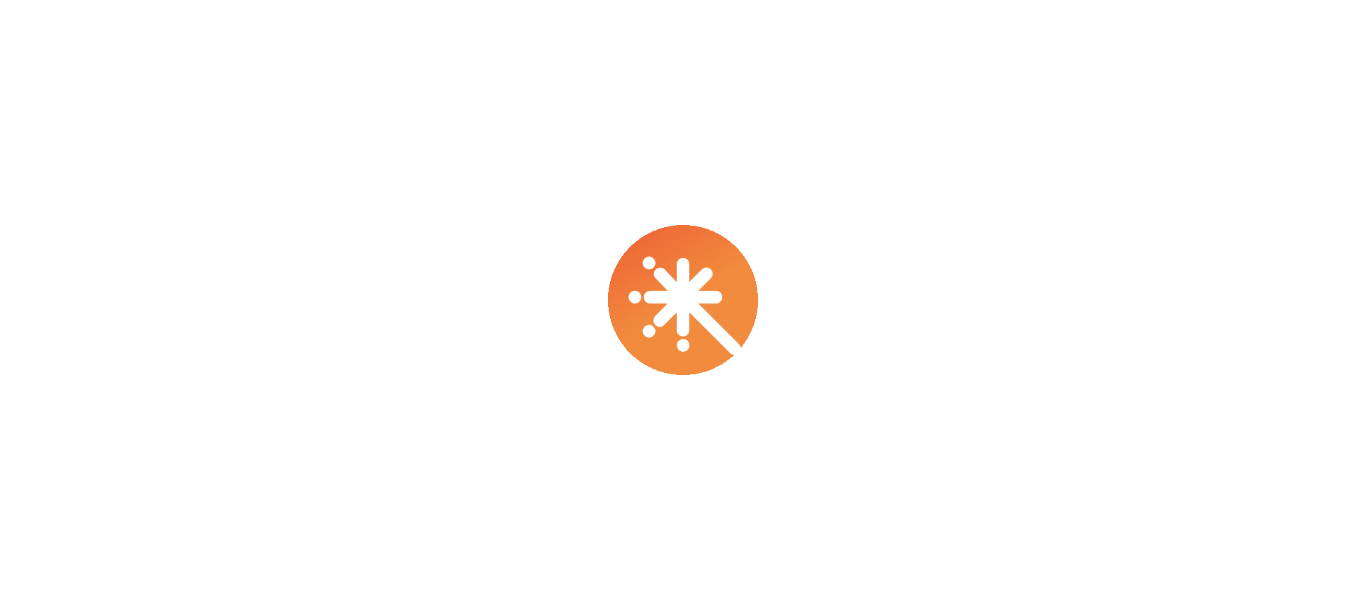 scroll, scrollTop: 0, scrollLeft: 0, axis: both 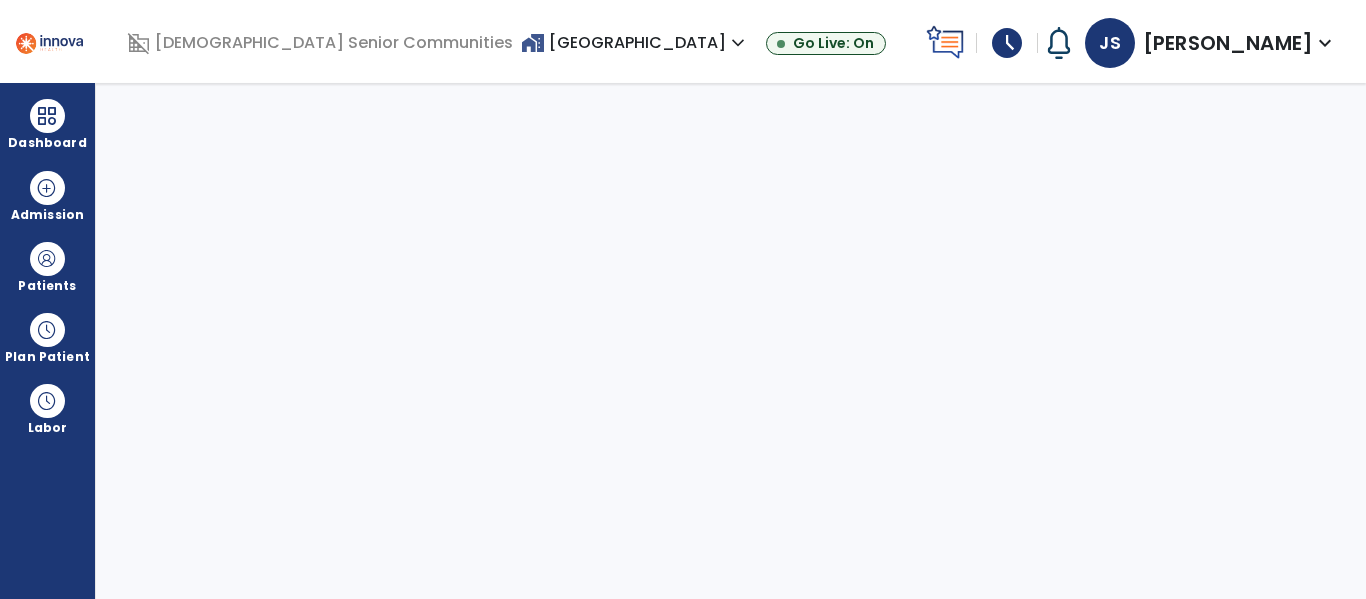 select on "****" 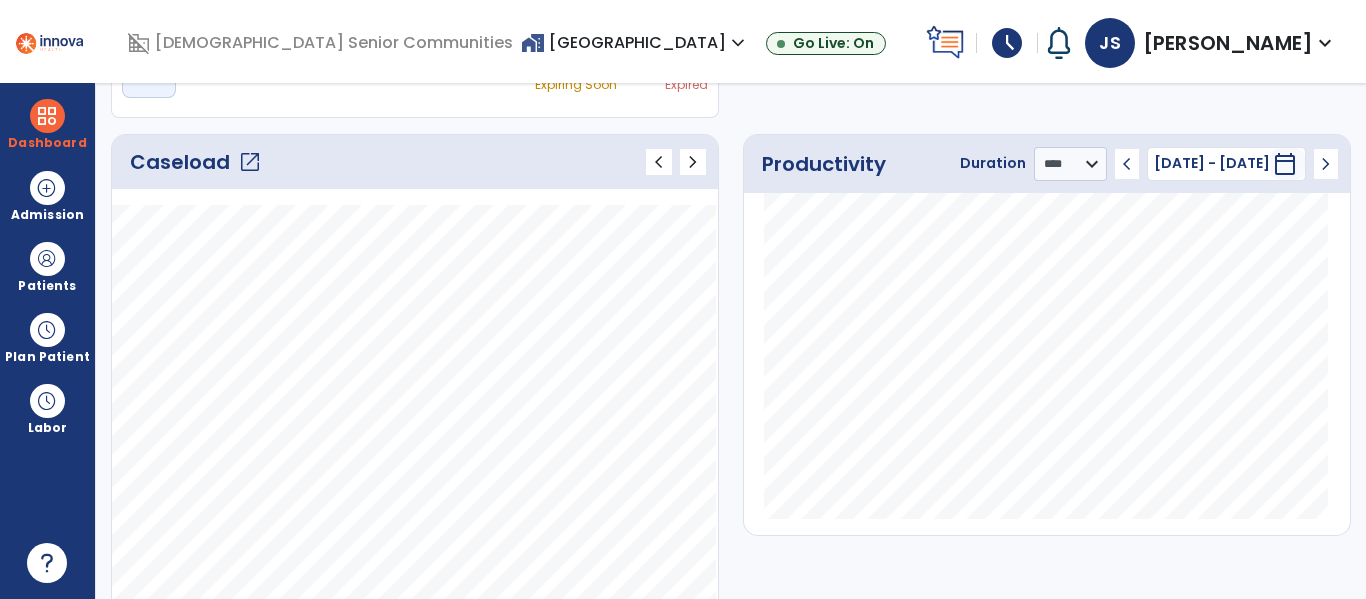 scroll, scrollTop: 234, scrollLeft: 0, axis: vertical 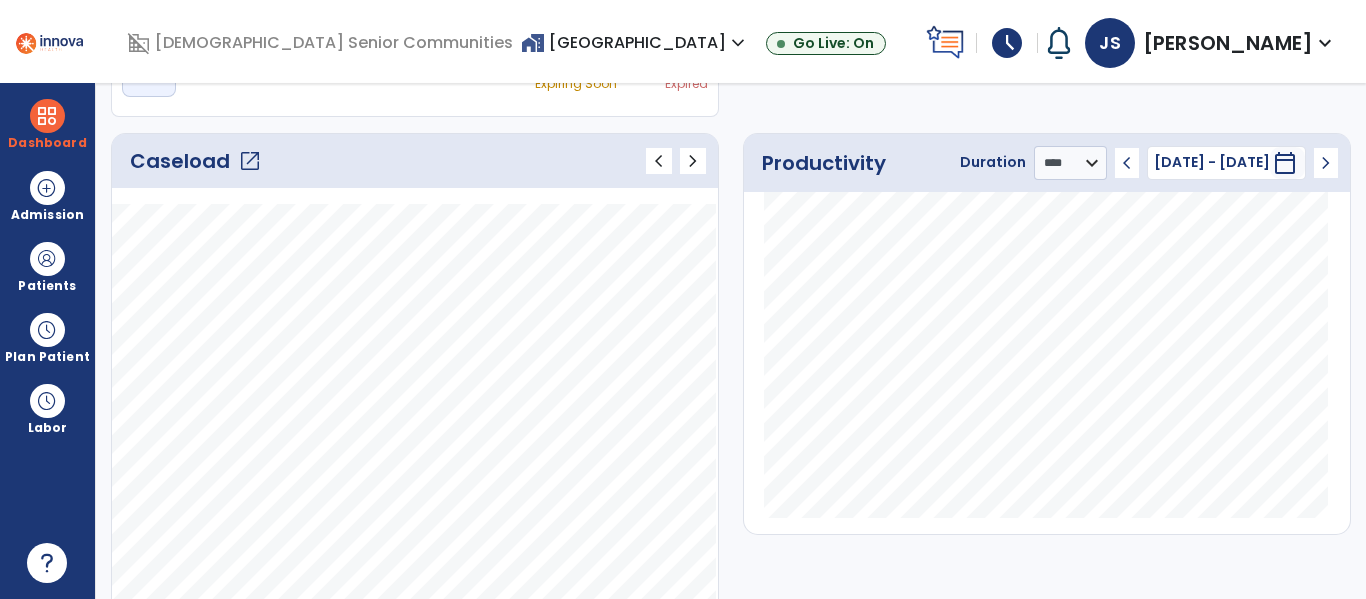 click on "open_in_new" 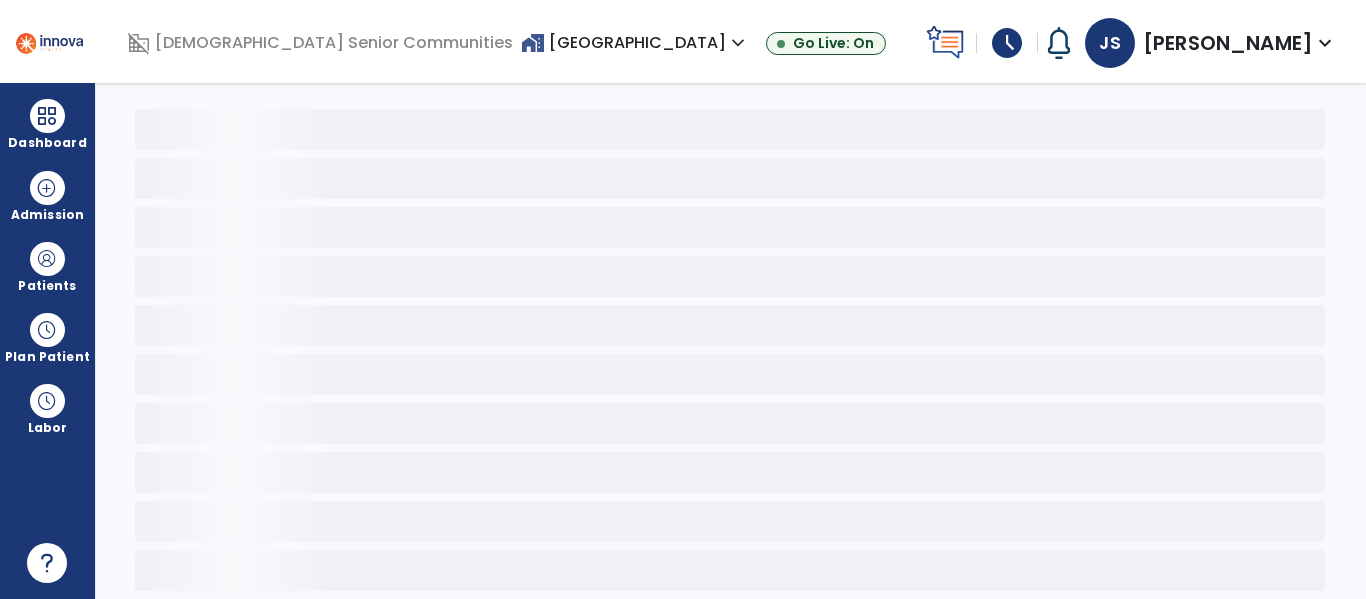 scroll, scrollTop: 0, scrollLeft: 0, axis: both 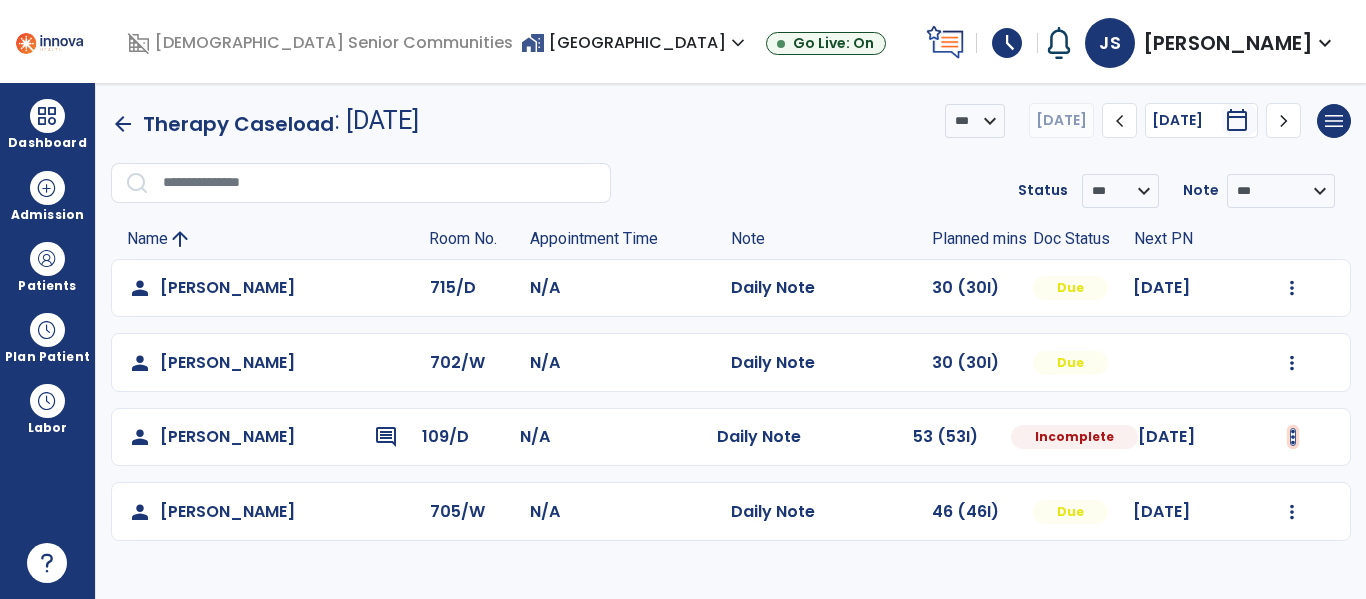 click at bounding box center [1292, 288] 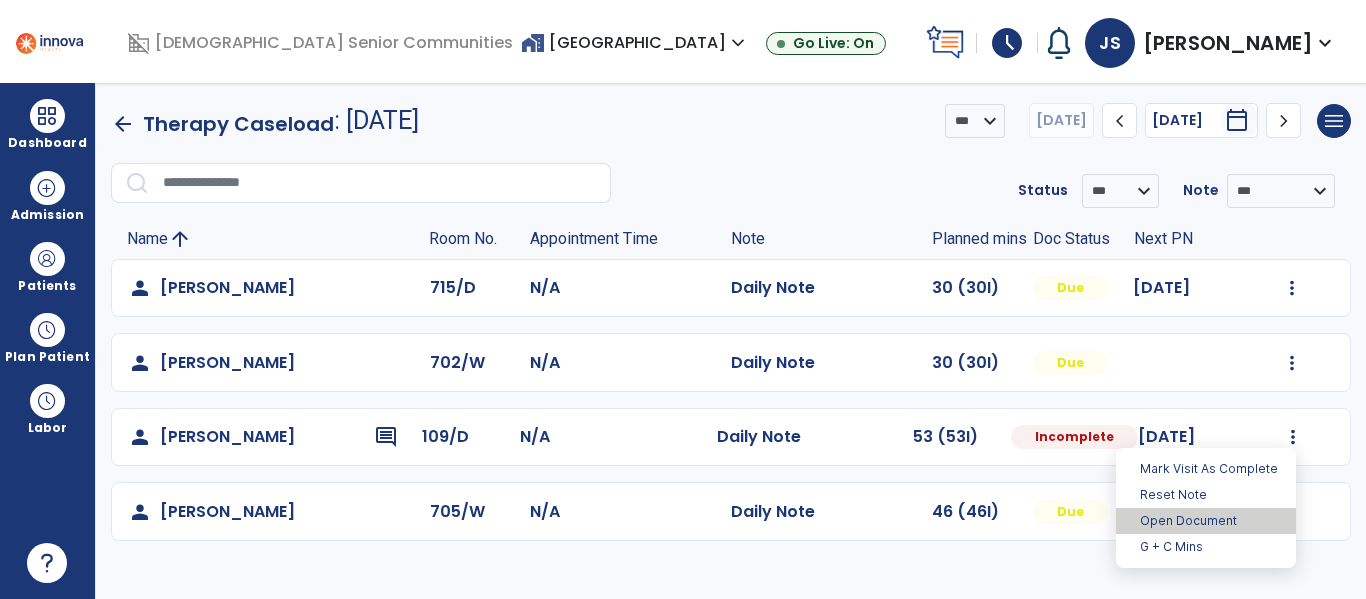 click on "Open Document" at bounding box center (1206, 521) 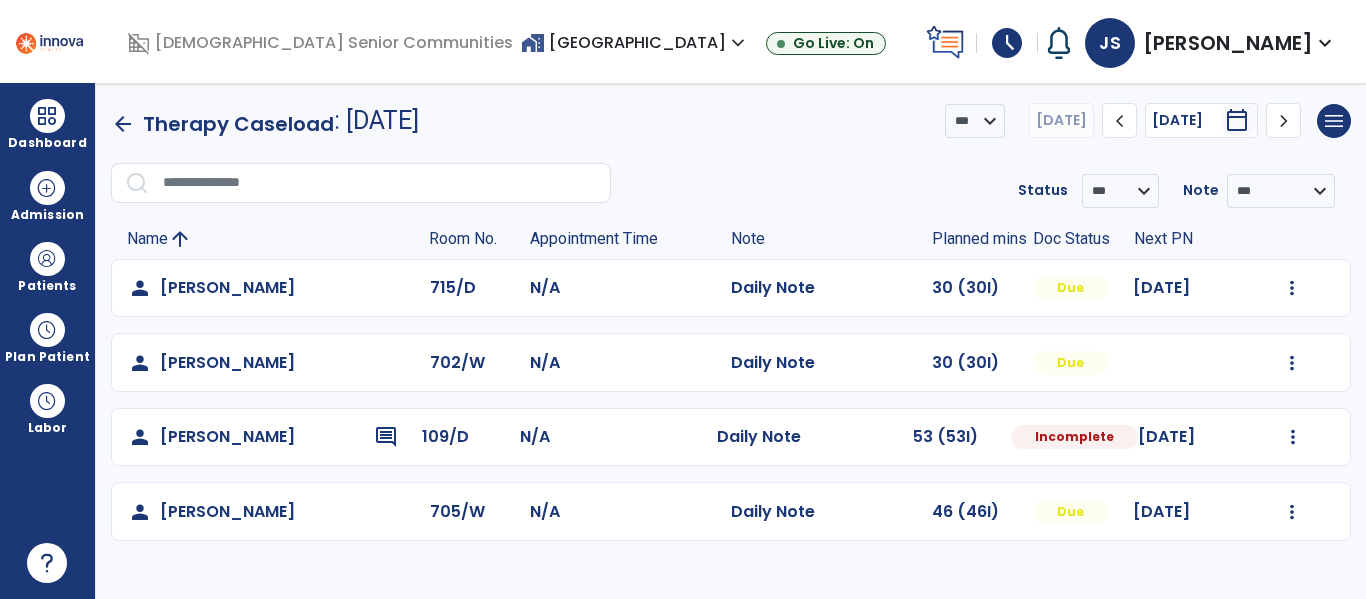 select on "*" 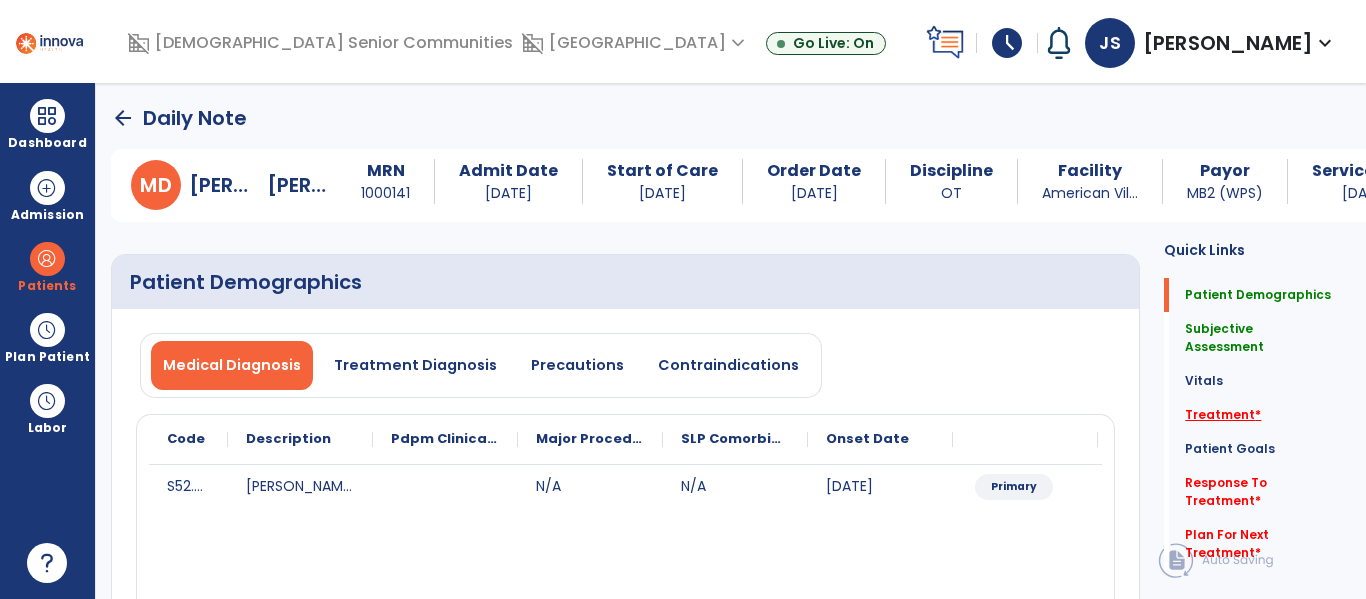 click on "Treatment   *" 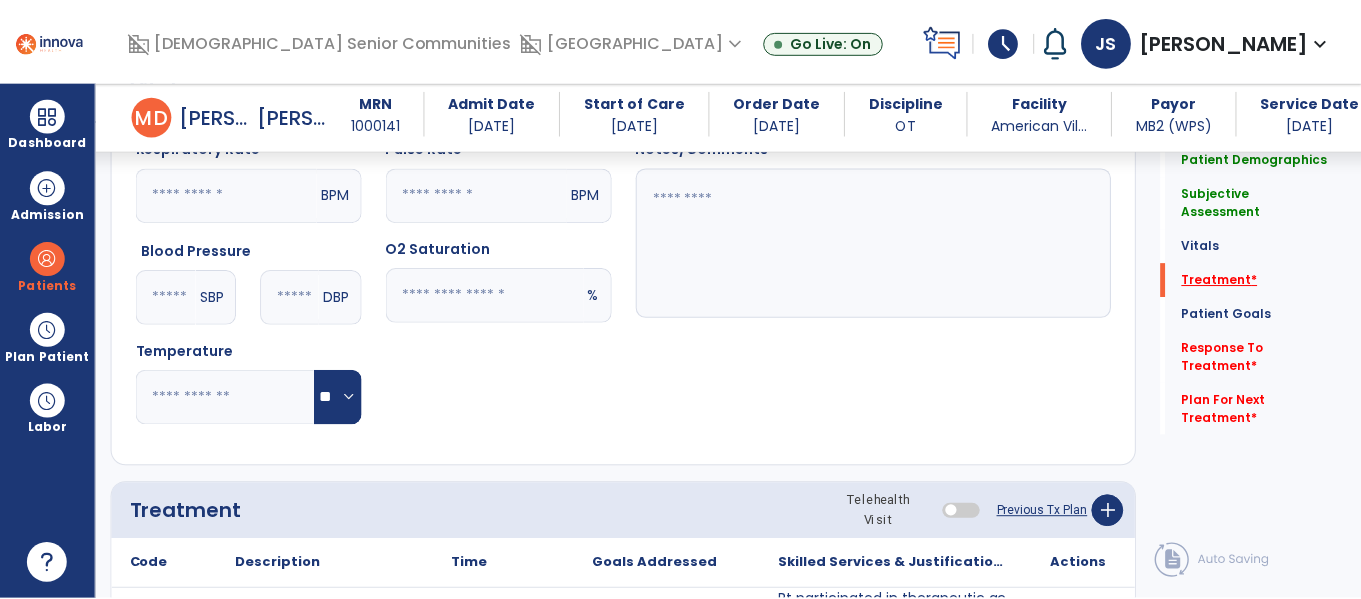 scroll, scrollTop: 1248, scrollLeft: 0, axis: vertical 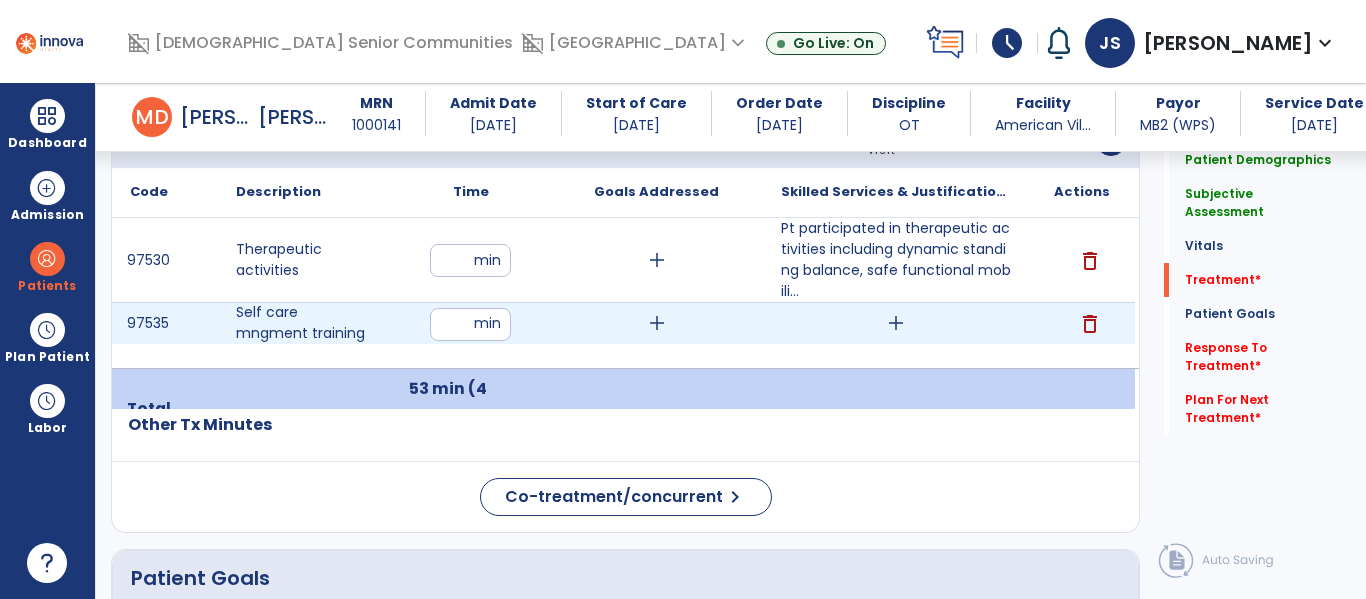 click on "add" at bounding box center [896, 323] 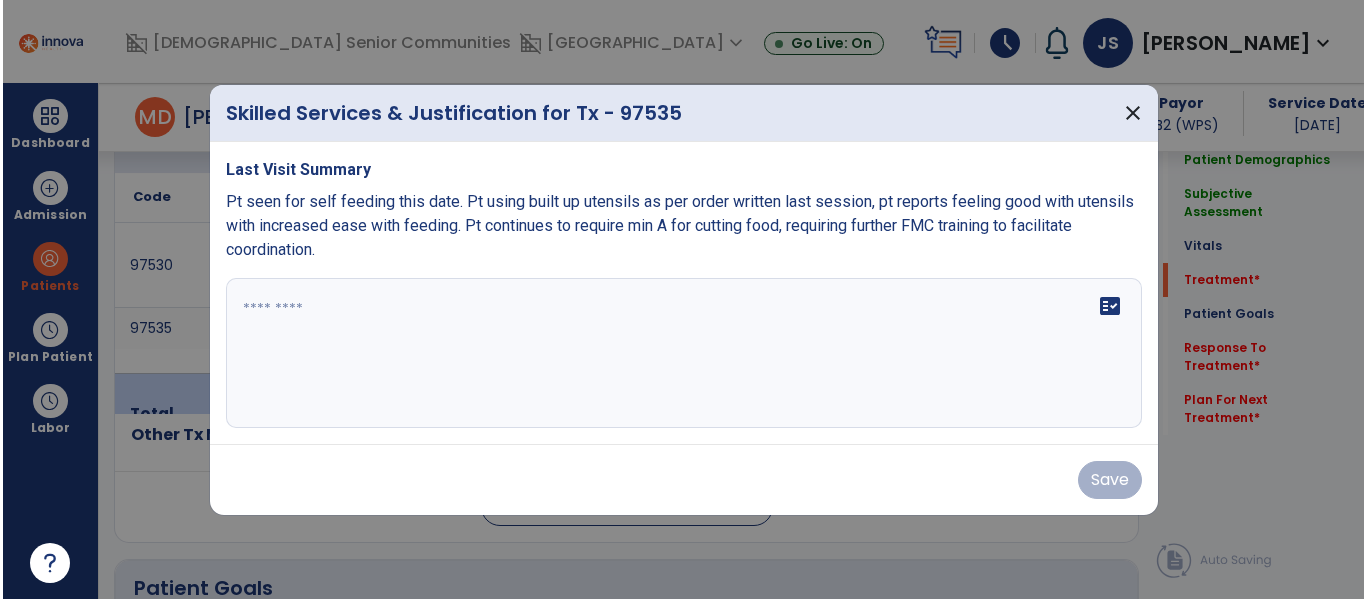scroll, scrollTop: 1248, scrollLeft: 0, axis: vertical 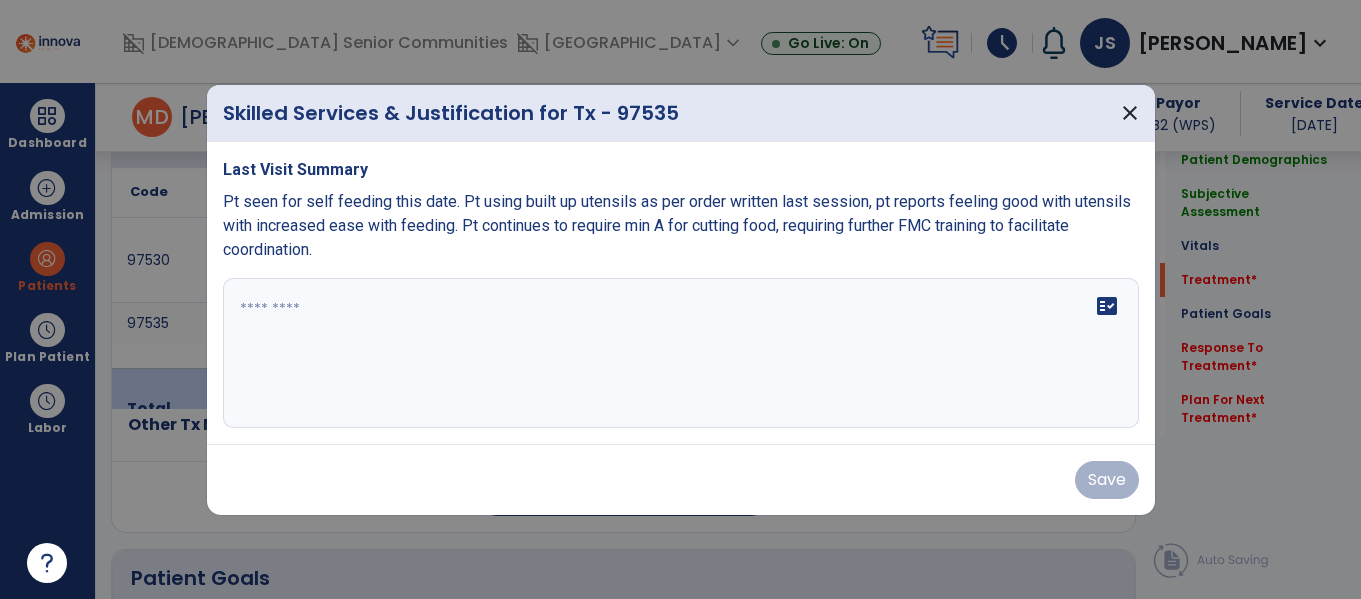 click at bounding box center [681, 353] 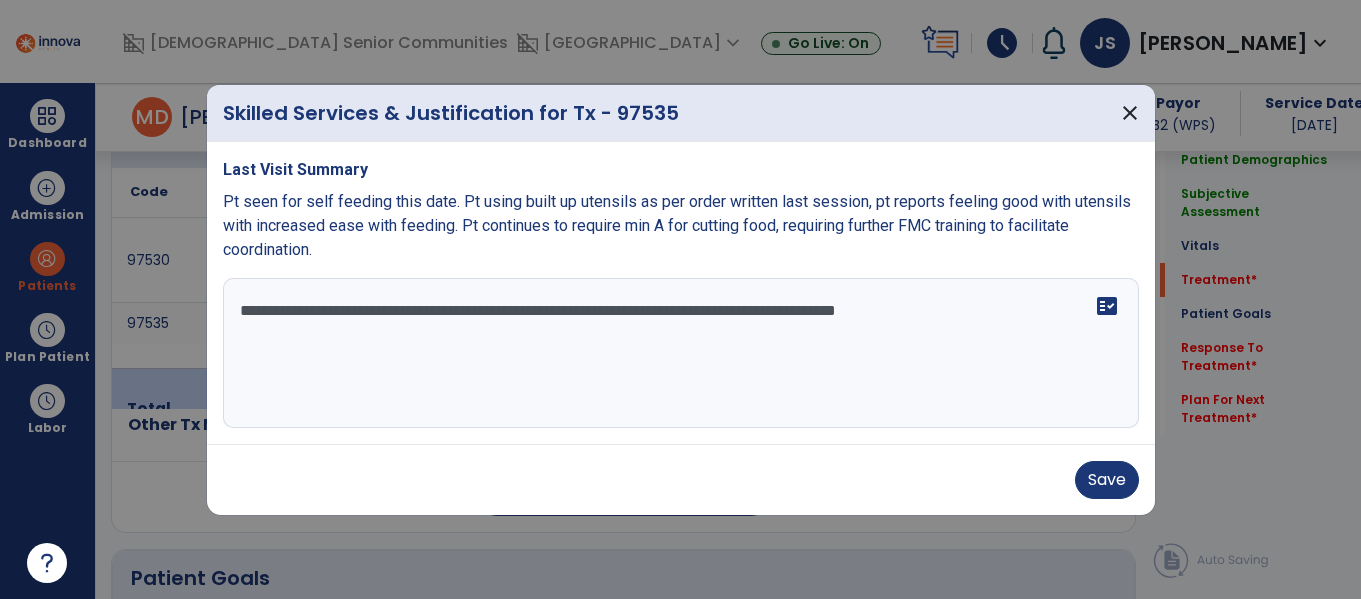 click on "**********" at bounding box center [681, 353] 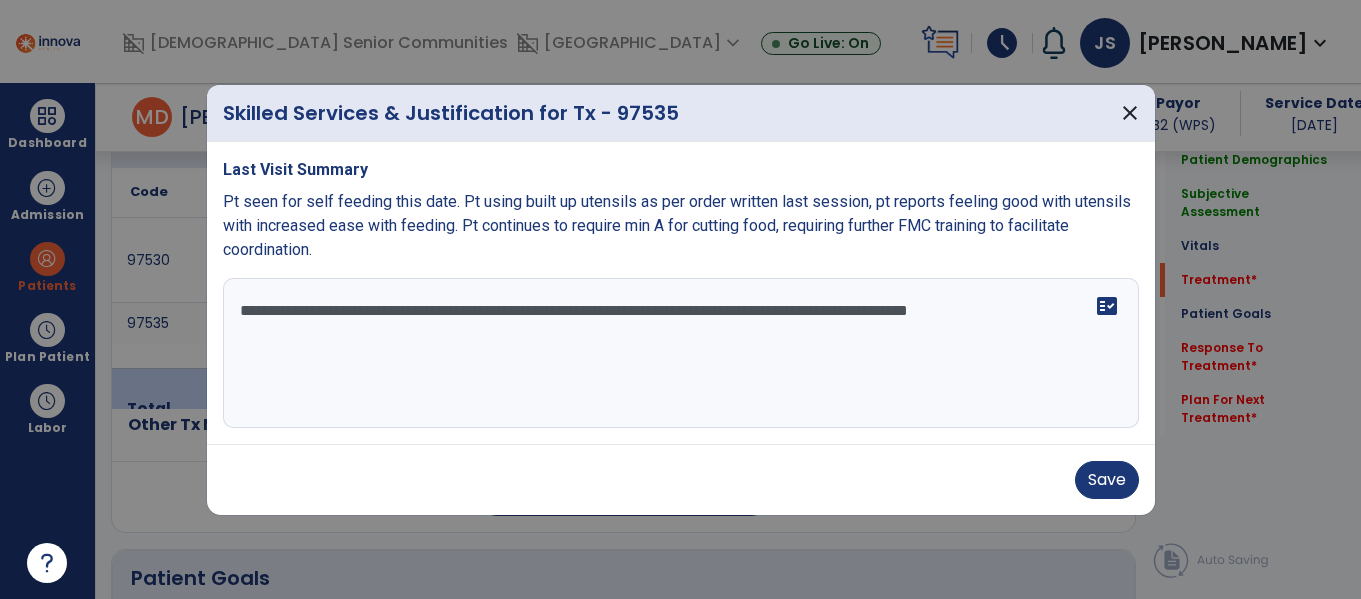 click on "**********" at bounding box center [681, 353] 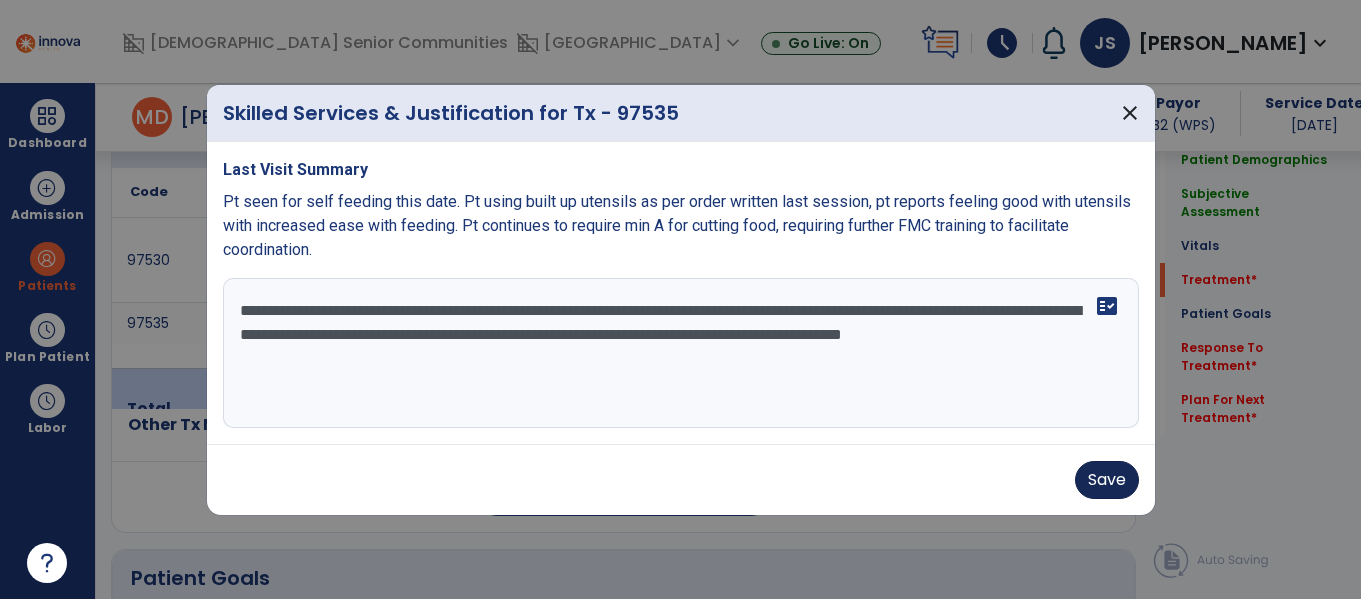 type on "**********" 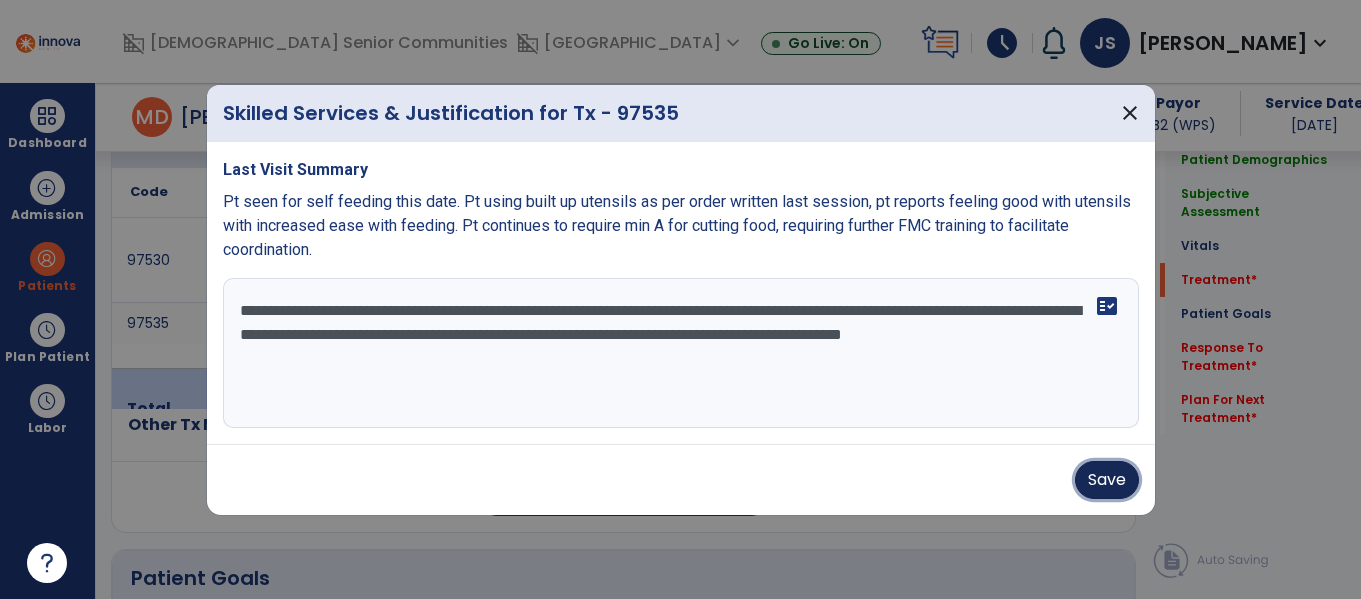 click on "Save" at bounding box center [1107, 480] 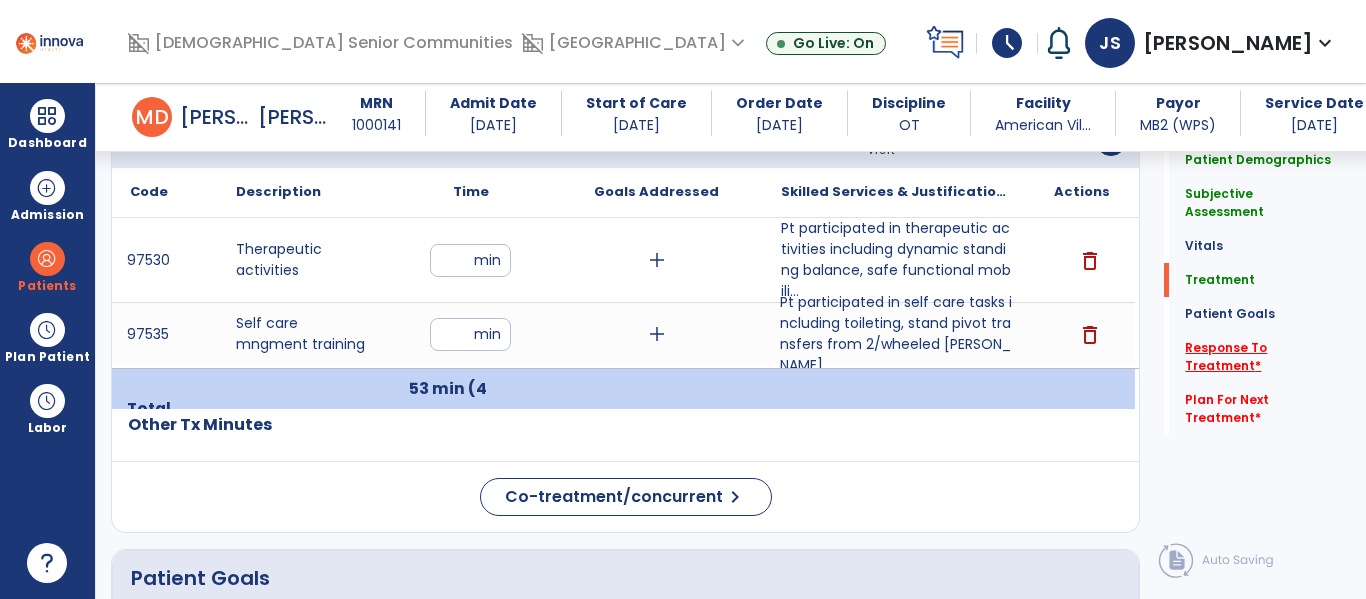 click on "Response To Treatment   *" 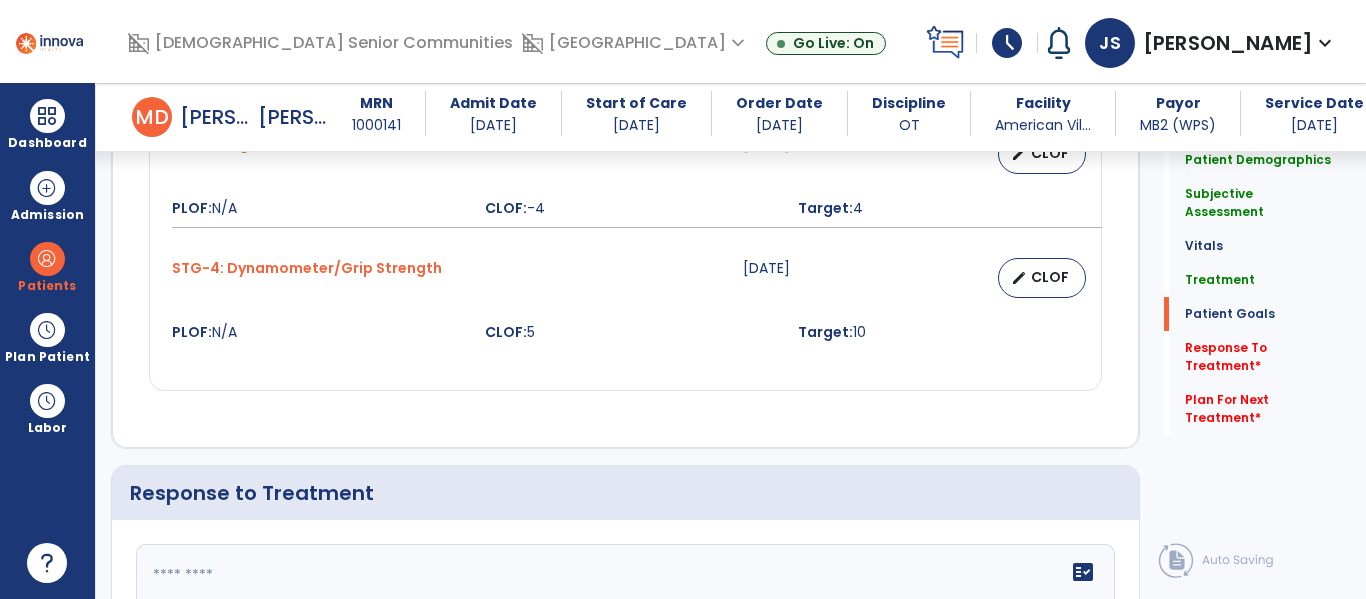 scroll, scrollTop: 2397, scrollLeft: 0, axis: vertical 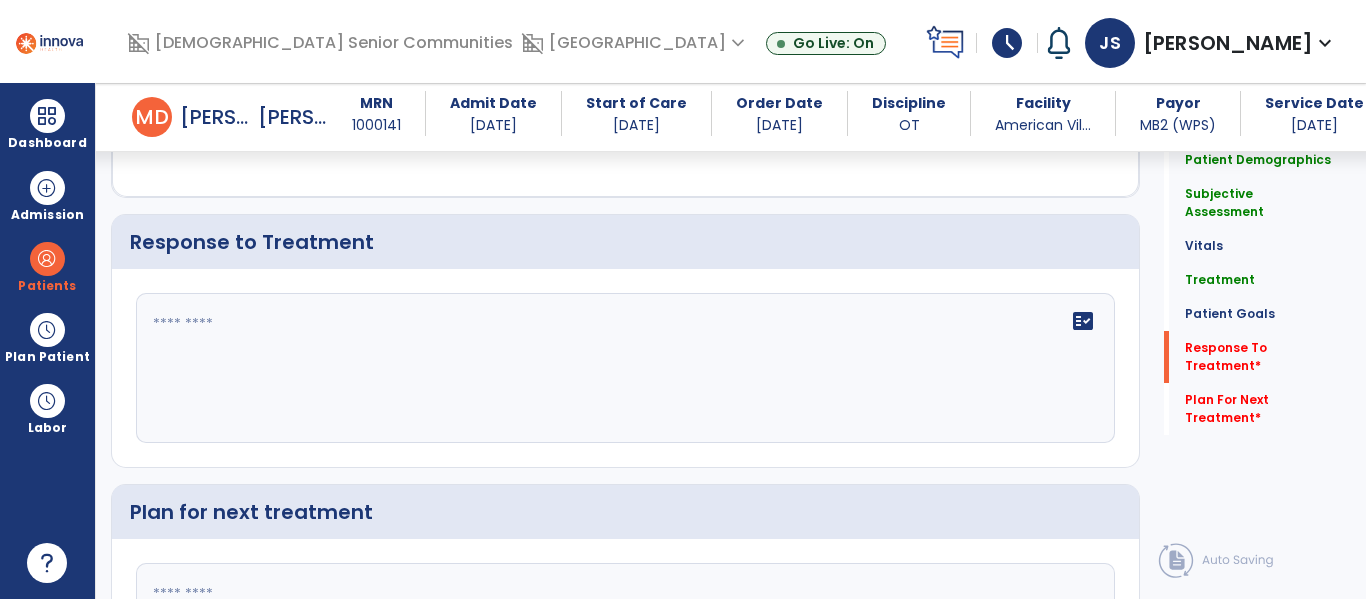 click 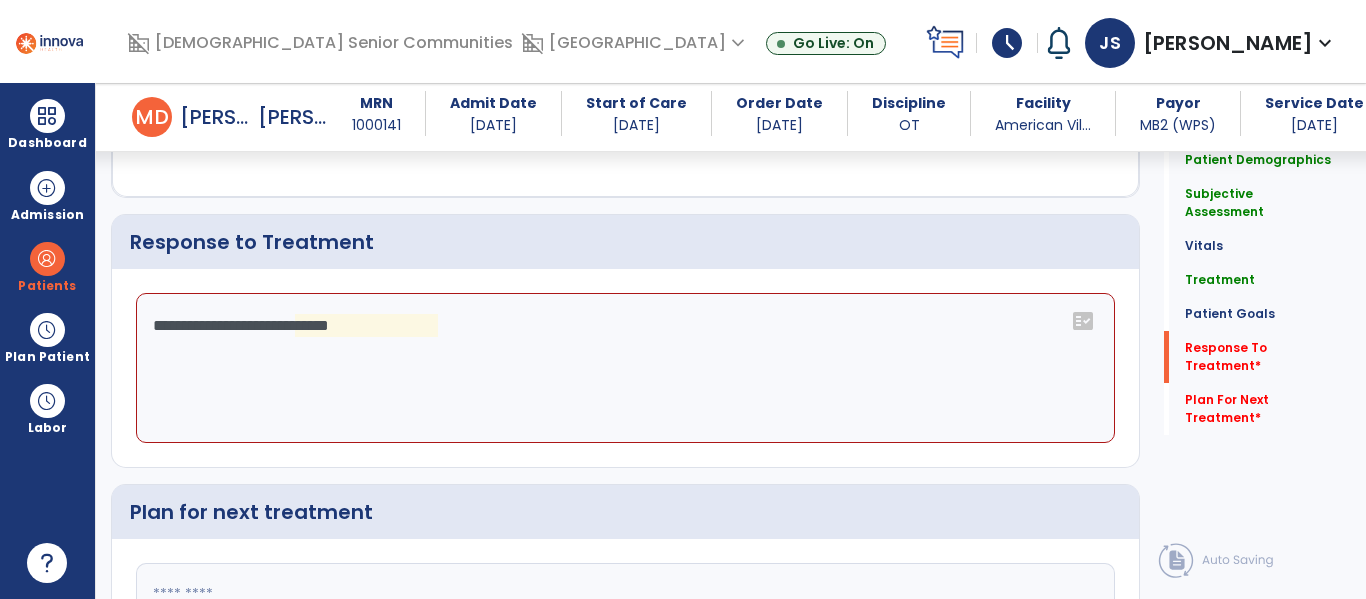 click on "**********" 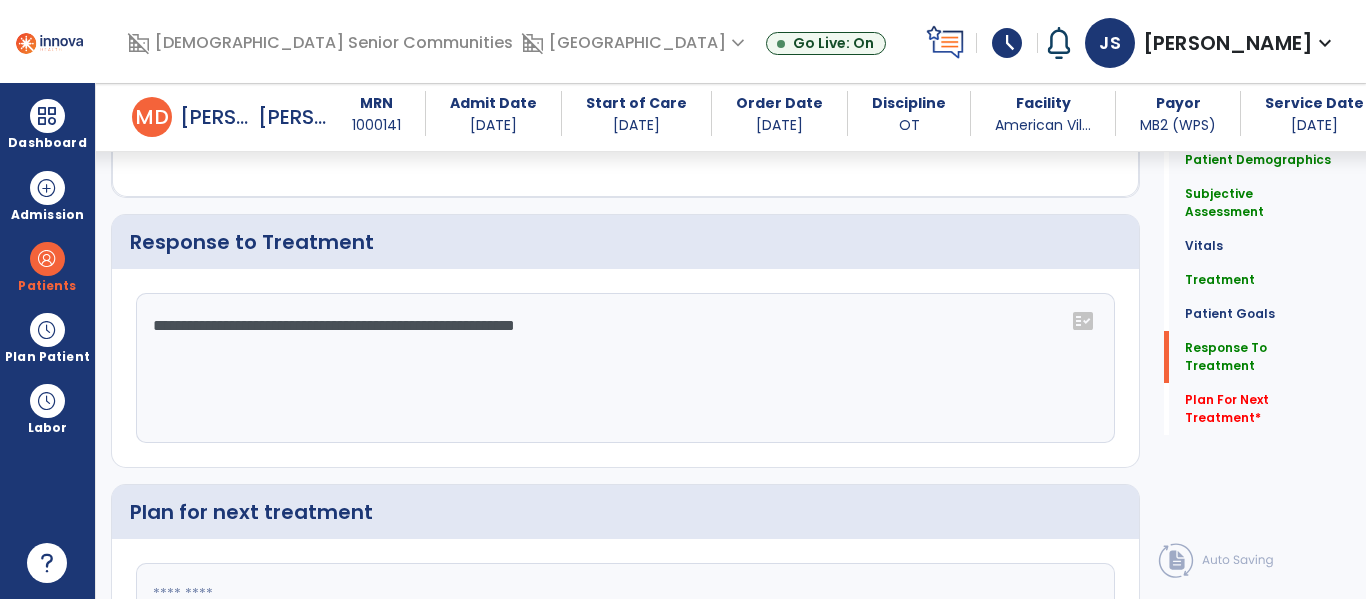 click on "**********" 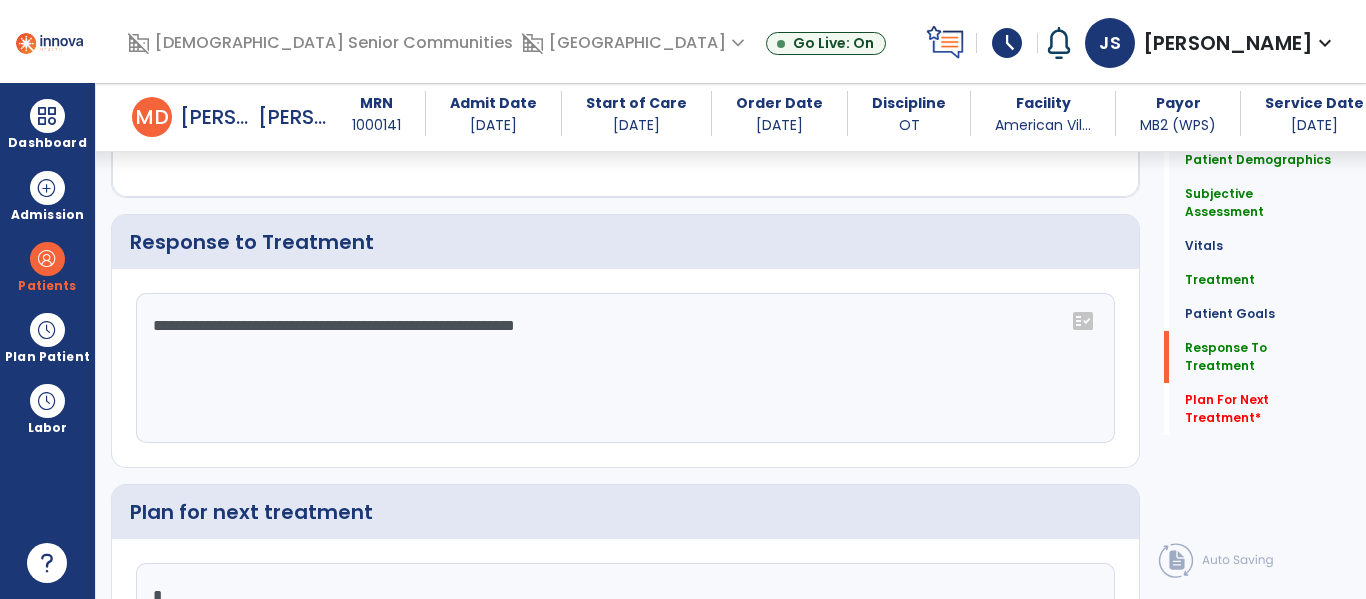 scroll, scrollTop: 2405, scrollLeft: 0, axis: vertical 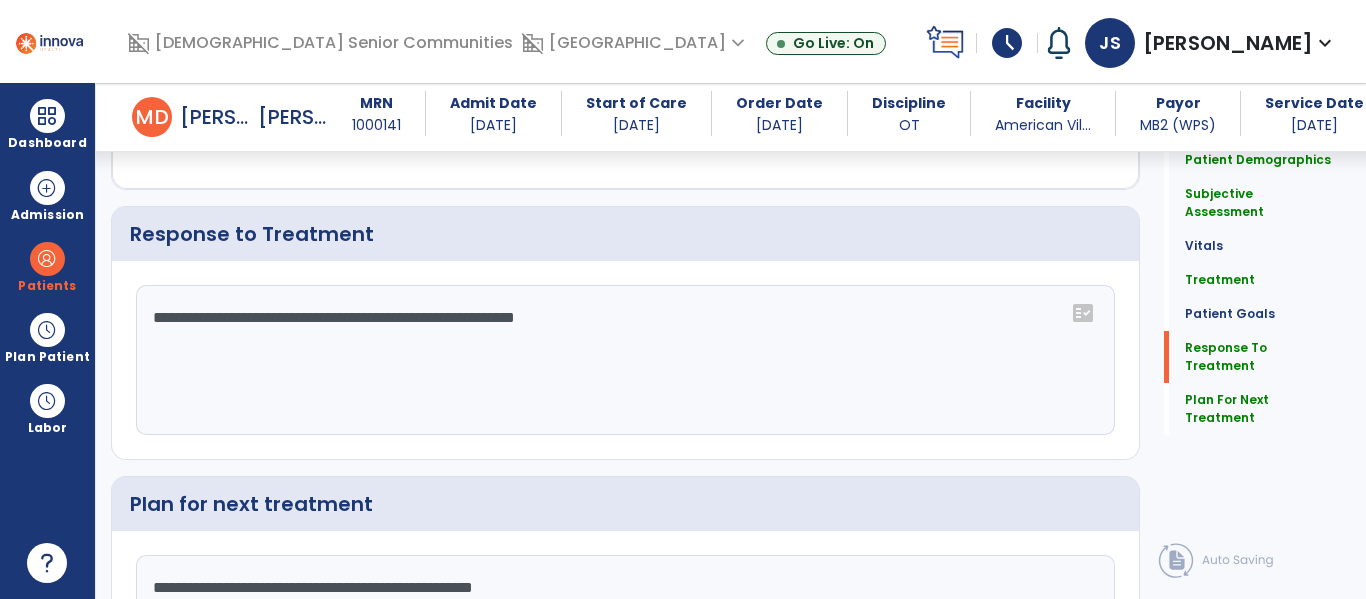 type on "**********" 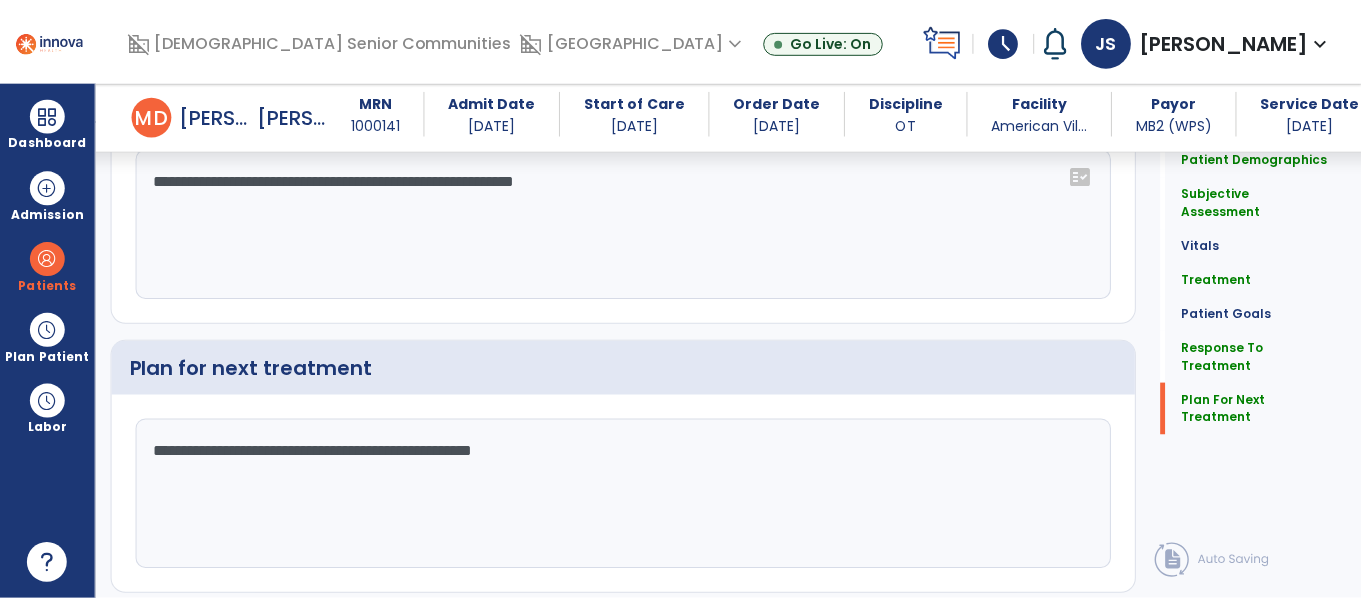 scroll, scrollTop: 2602, scrollLeft: 0, axis: vertical 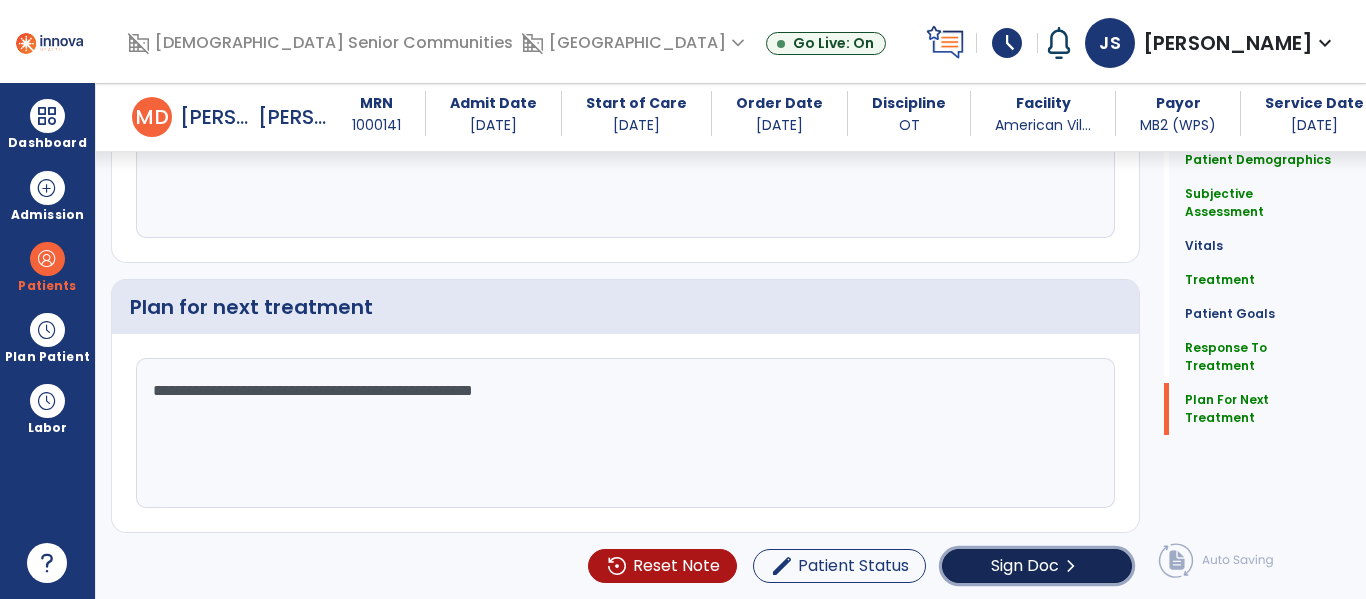 click on "Sign Doc" 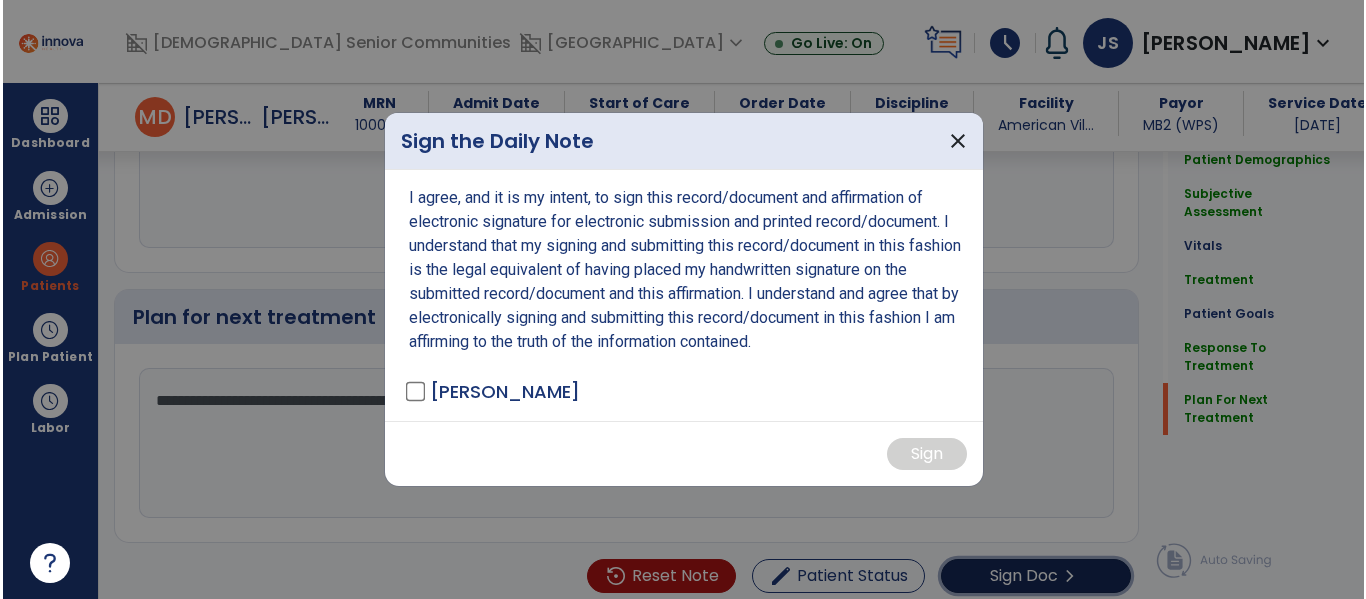 scroll, scrollTop: 2602, scrollLeft: 0, axis: vertical 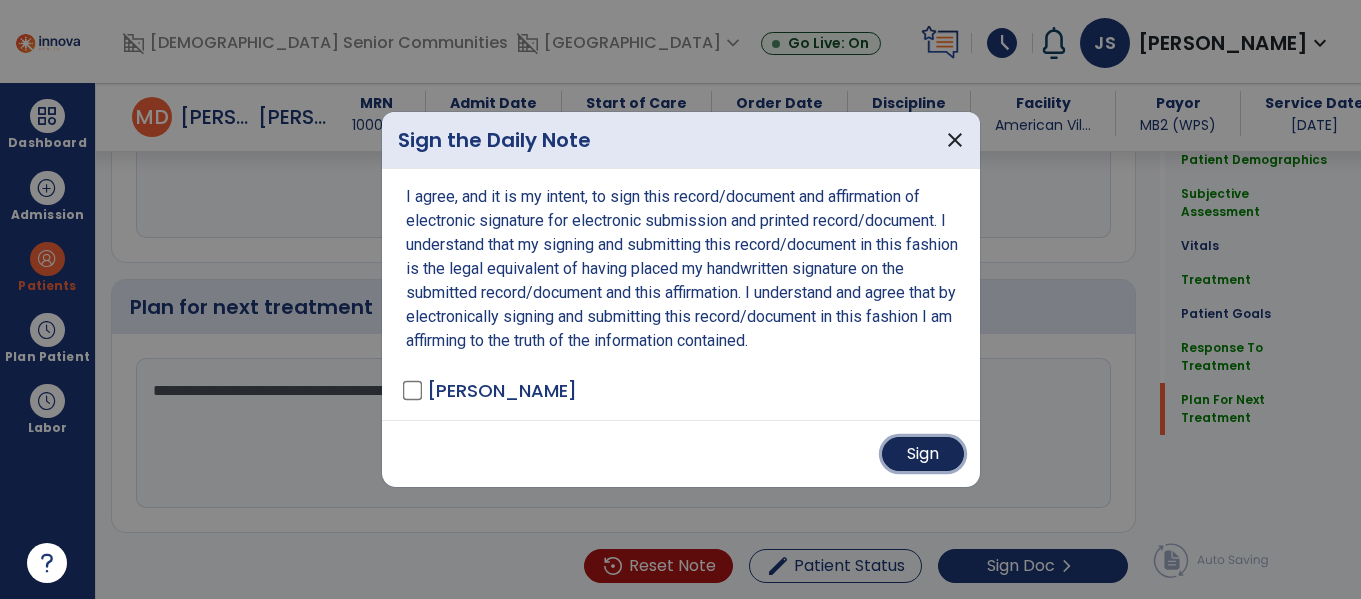 click on "Sign" at bounding box center (923, 454) 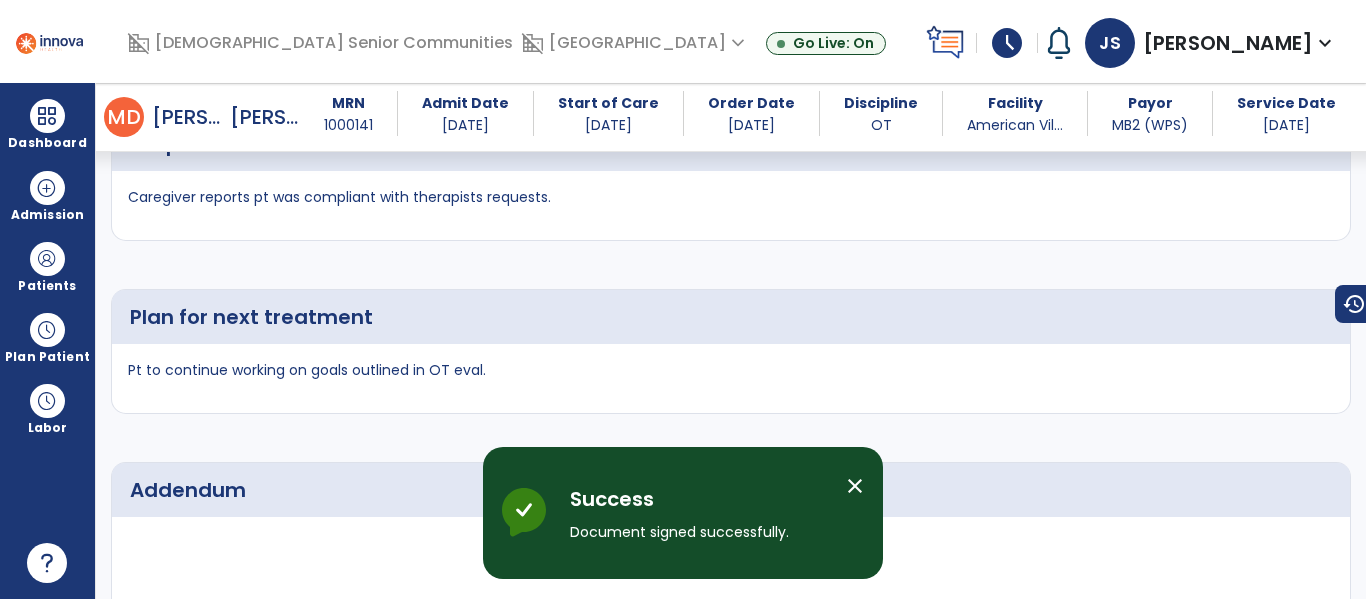 scroll, scrollTop: 3602, scrollLeft: 0, axis: vertical 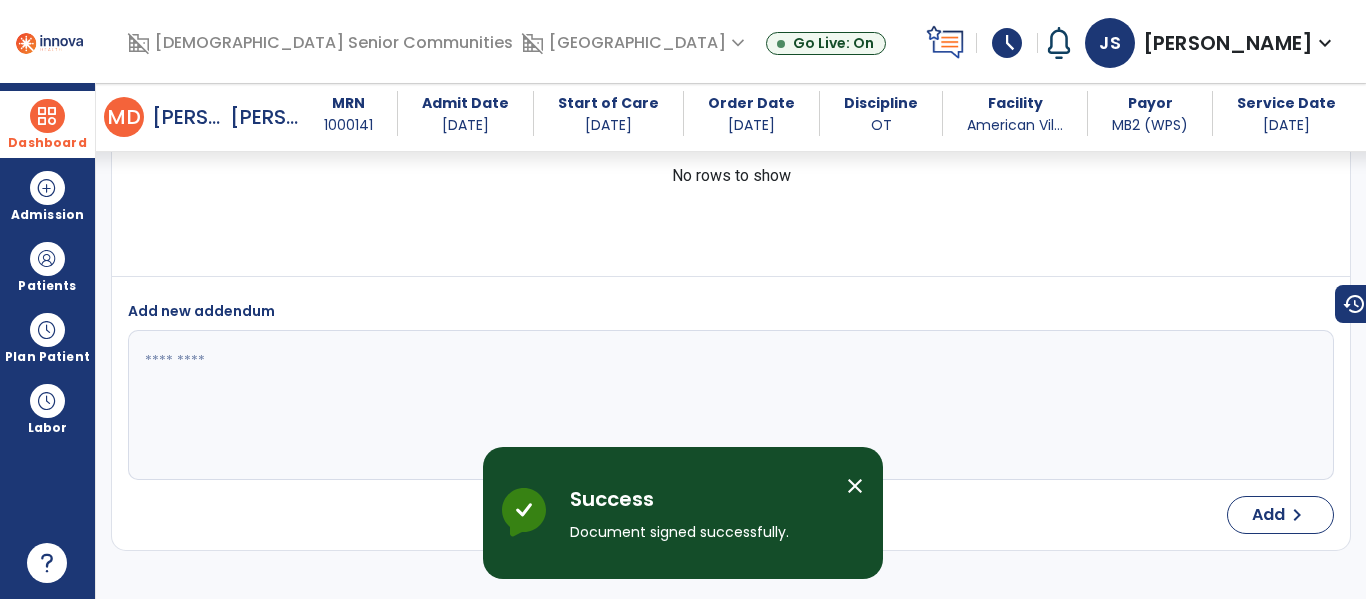 click at bounding box center [47, 116] 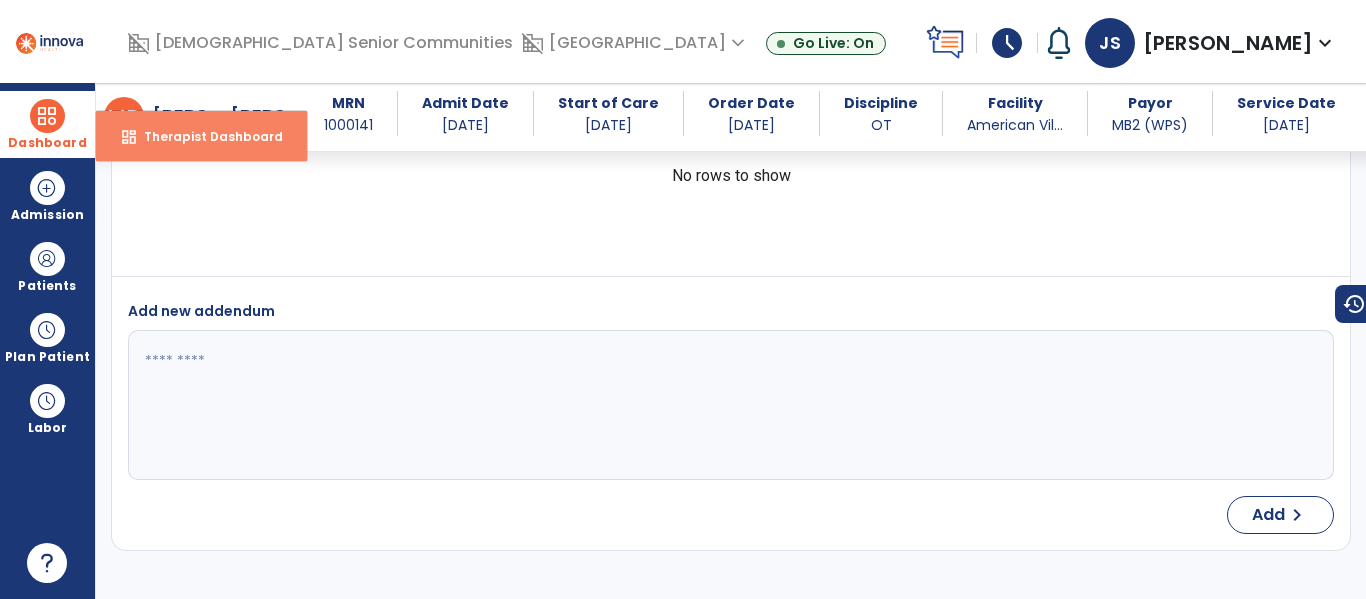 click on "Therapist Dashboard" at bounding box center (205, 136) 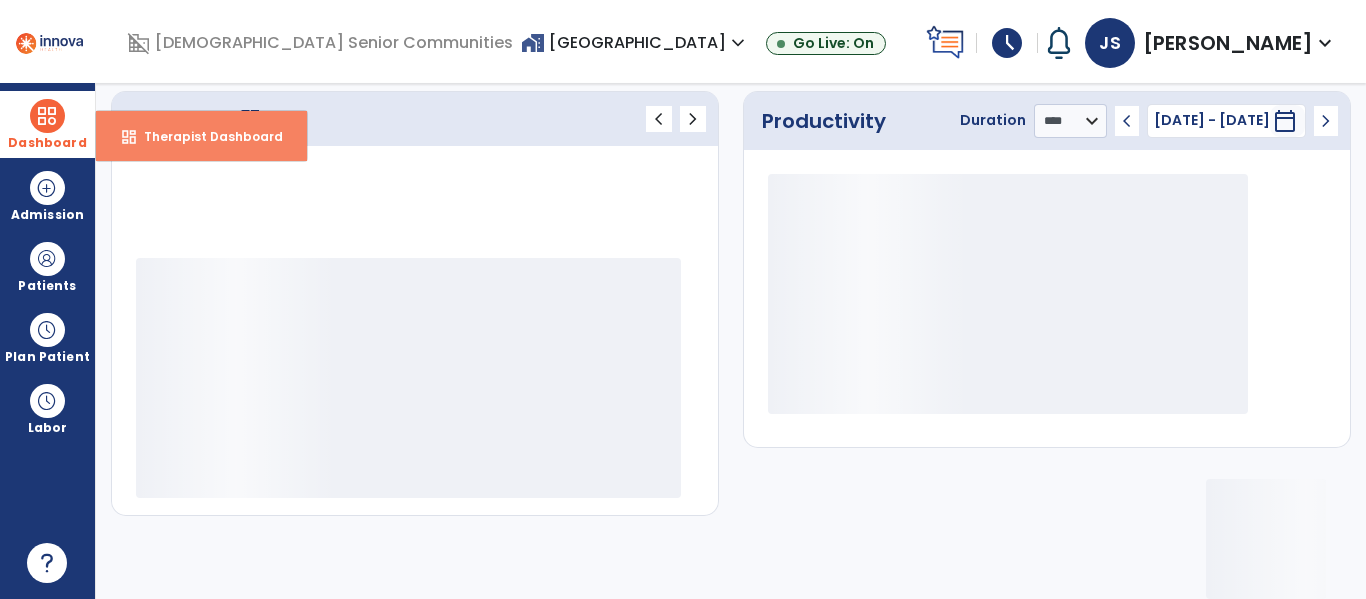 scroll, scrollTop: 276, scrollLeft: 0, axis: vertical 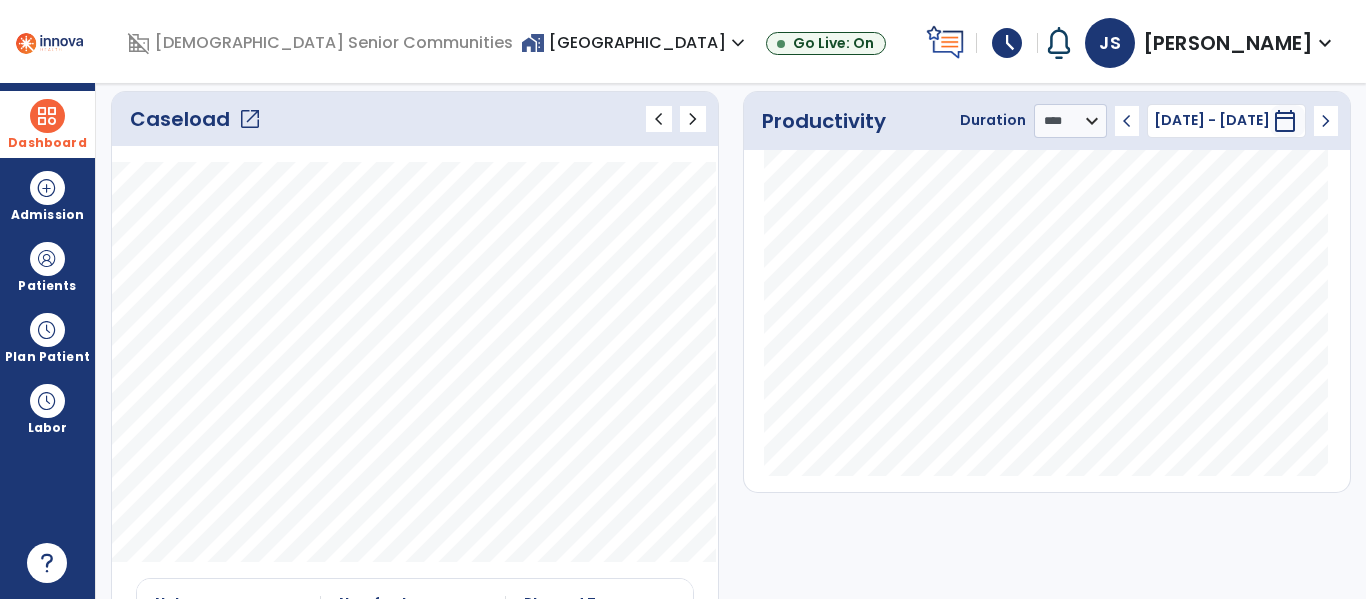 click on "open_in_new" 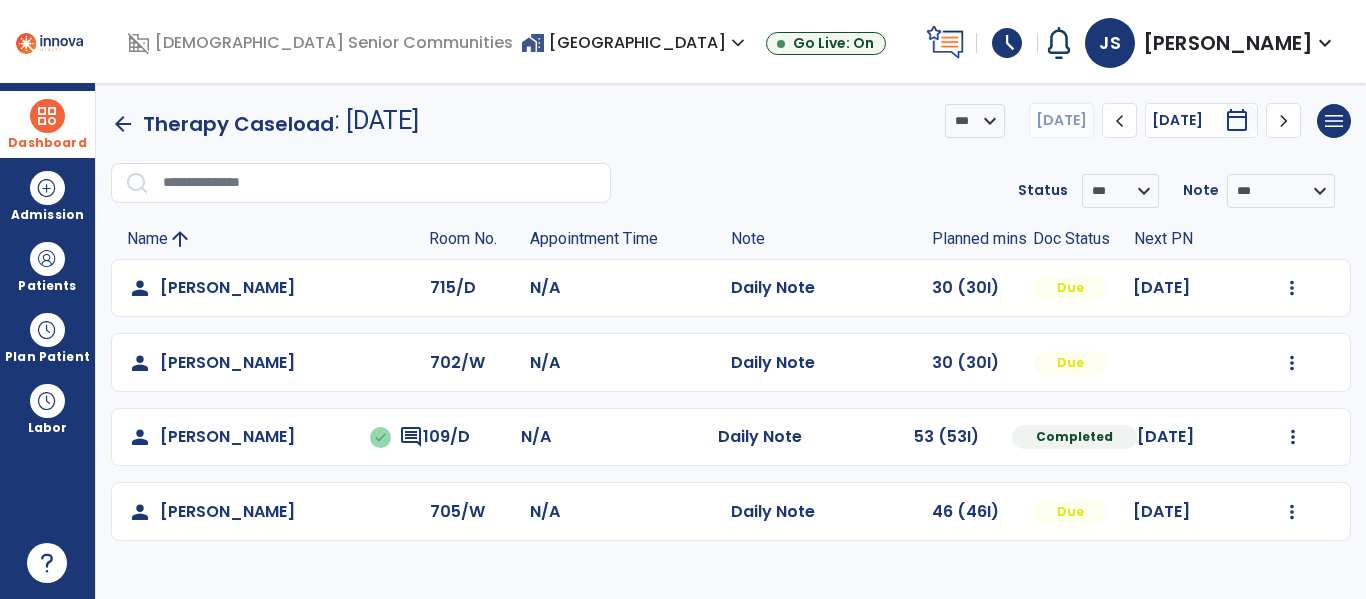 scroll, scrollTop: 0, scrollLeft: 0, axis: both 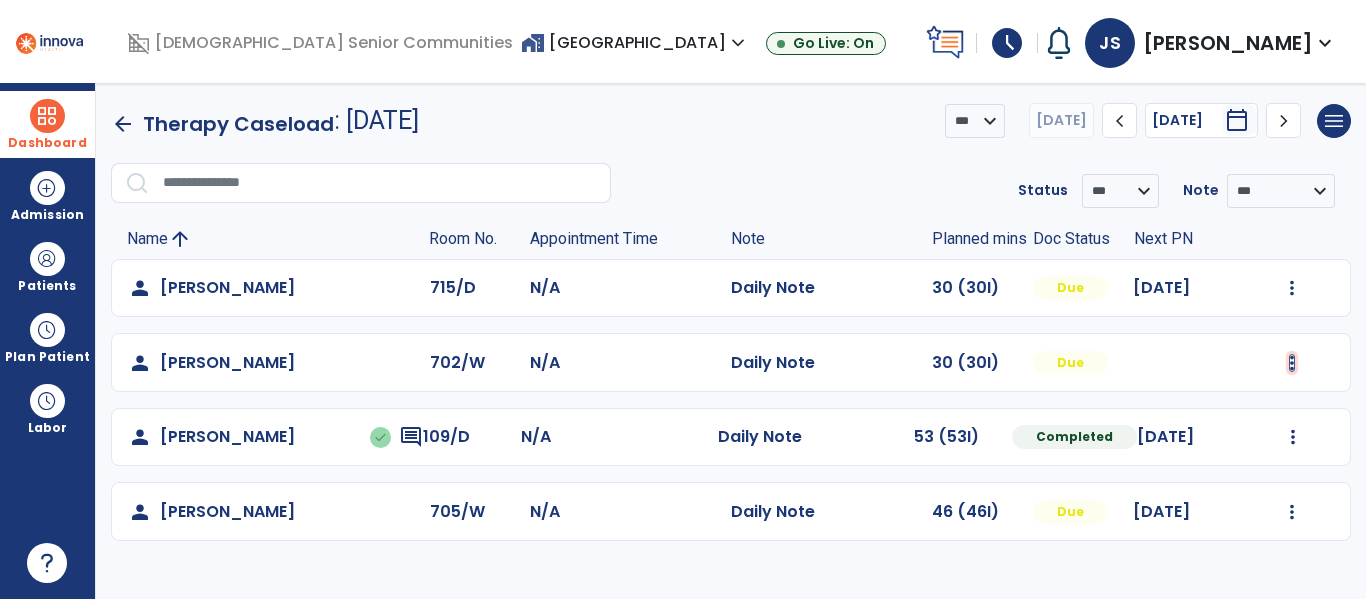 click at bounding box center [1292, 288] 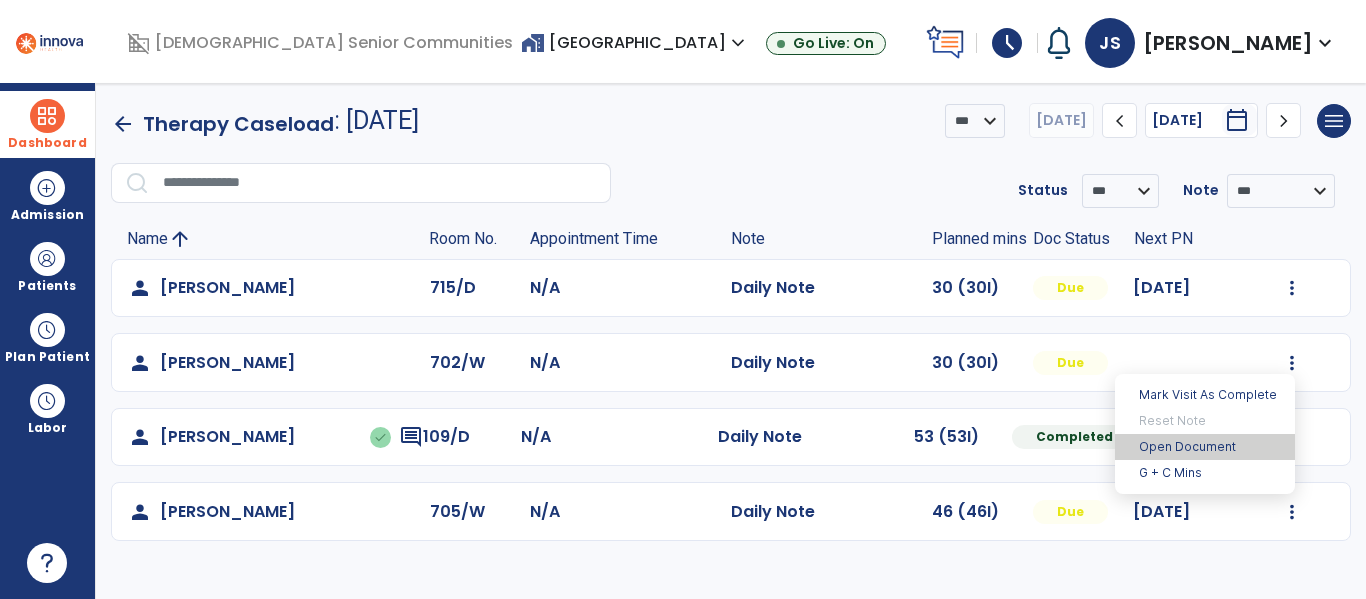 click on "Open Document" at bounding box center (1205, 447) 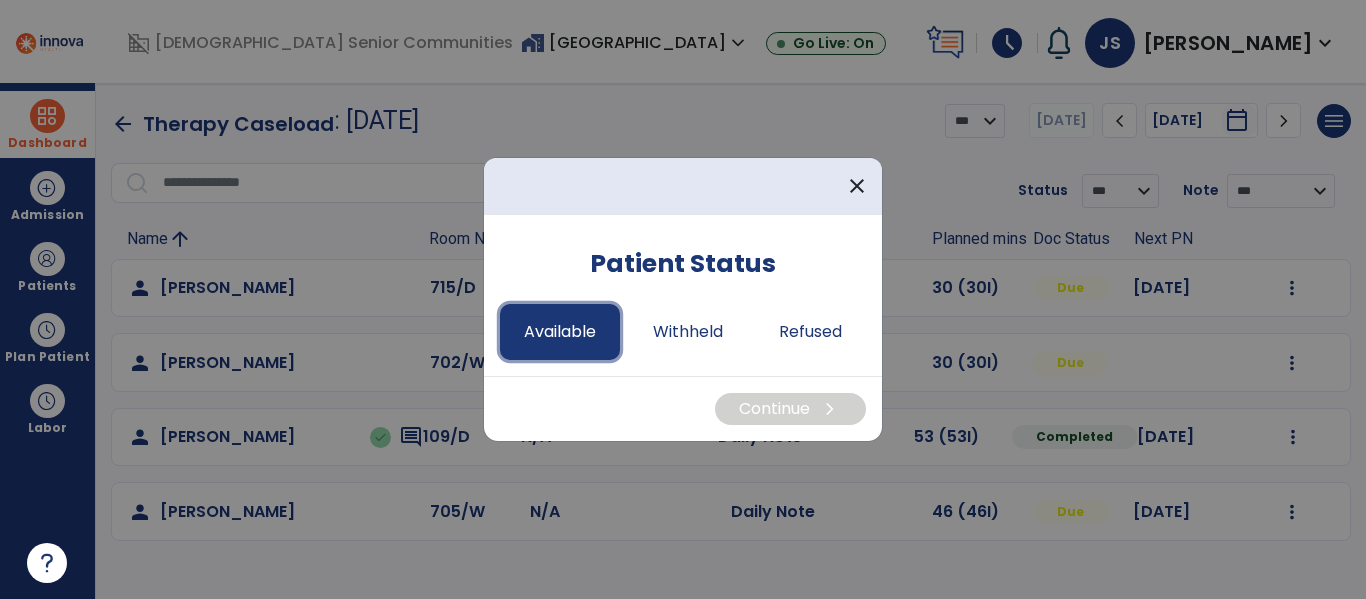 click on "Available" at bounding box center (560, 332) 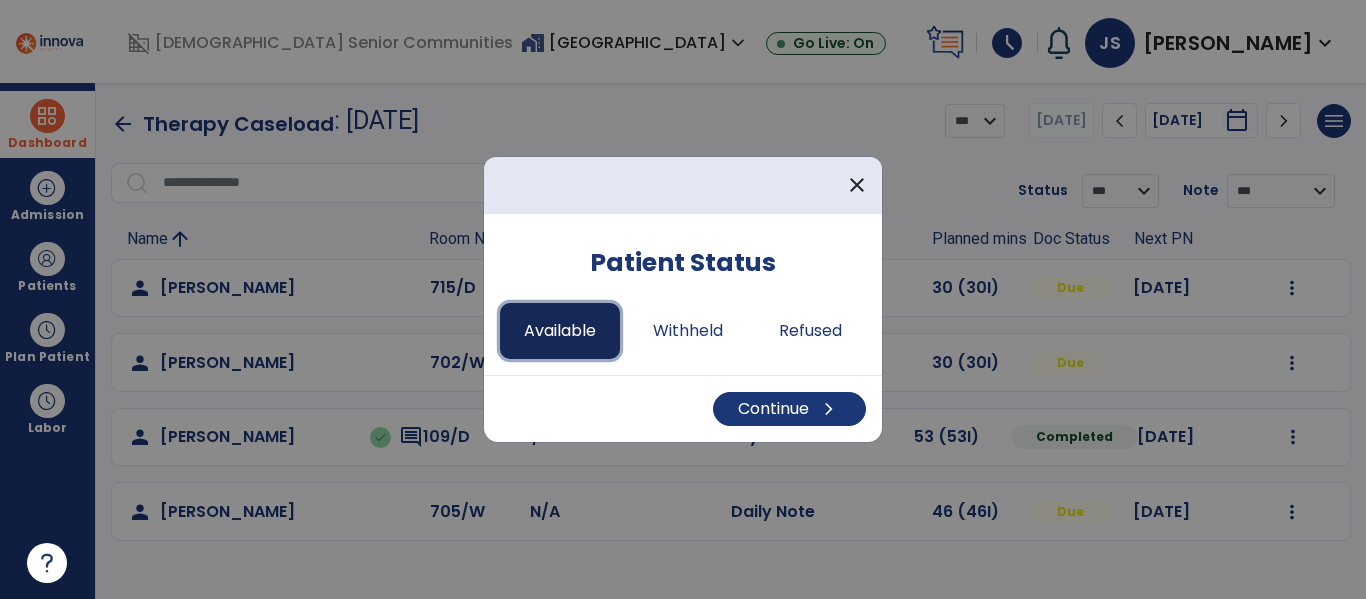 type 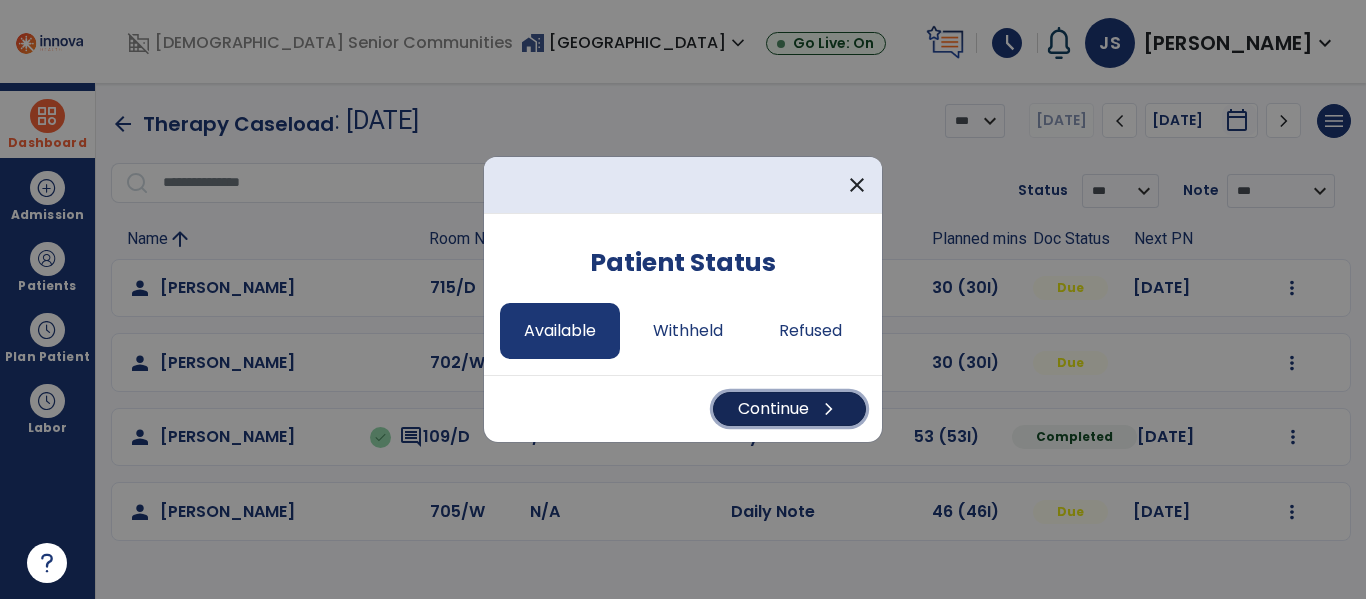 click on "Continue   chevron_right" at bounding box center [789, 409] 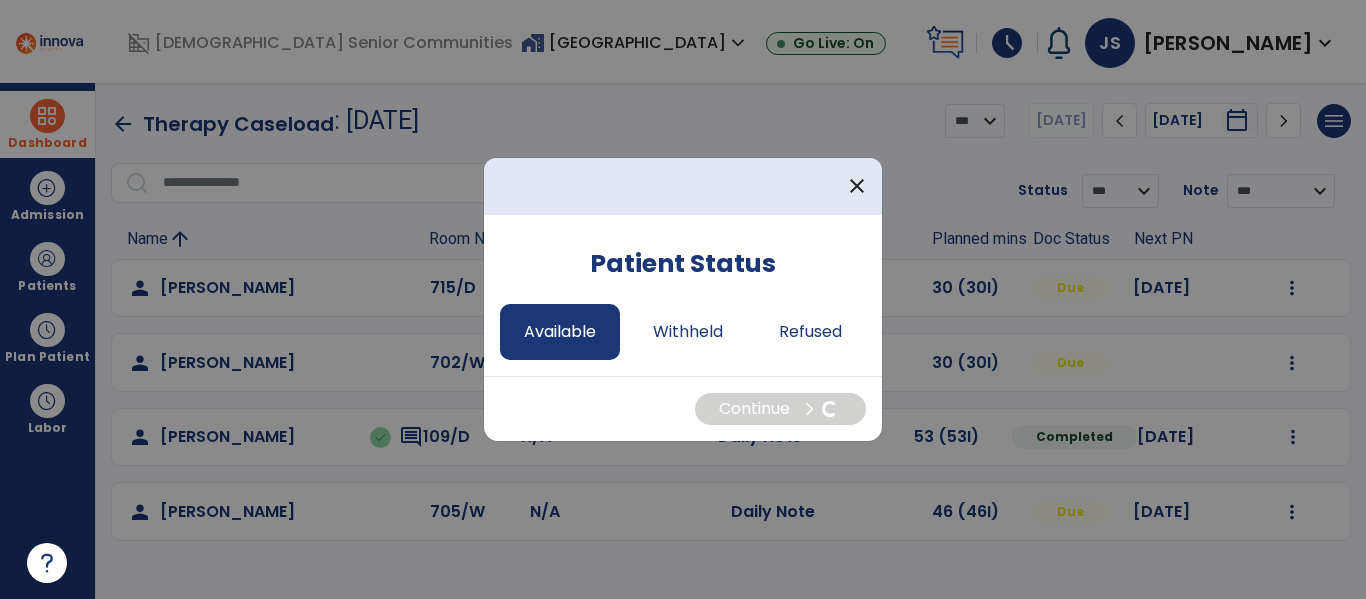 select on "*" 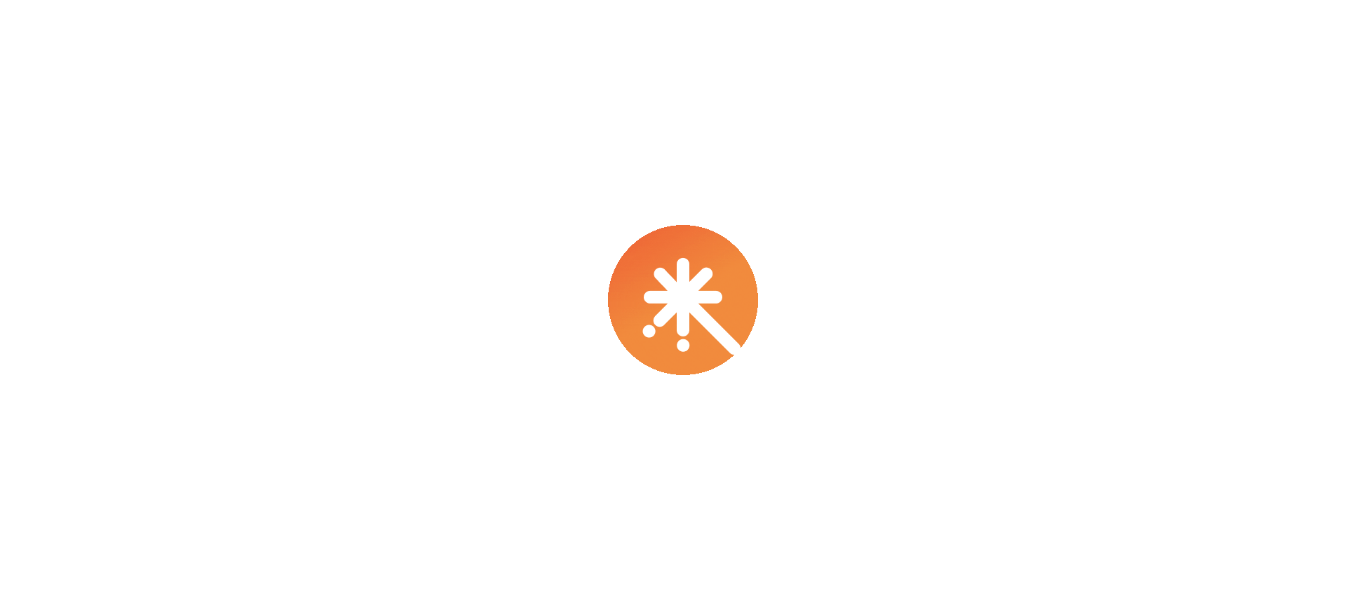 scroll, scrollTop: 0, scrollLeft: 0, axis: both 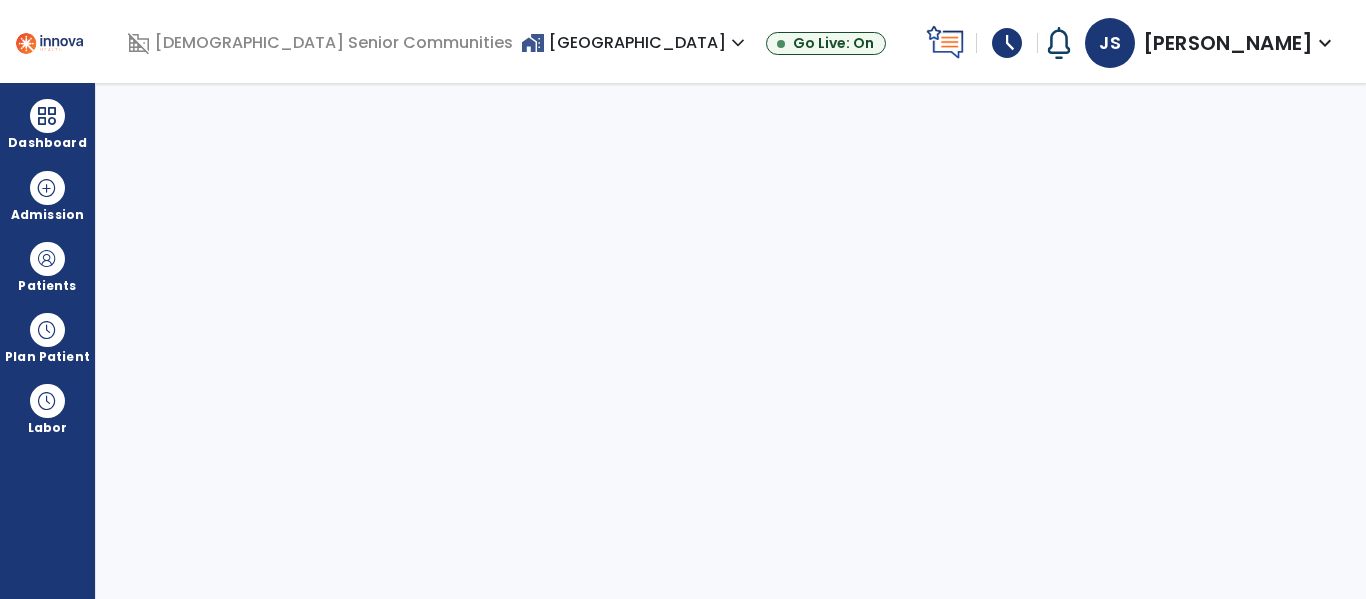 select on "****" 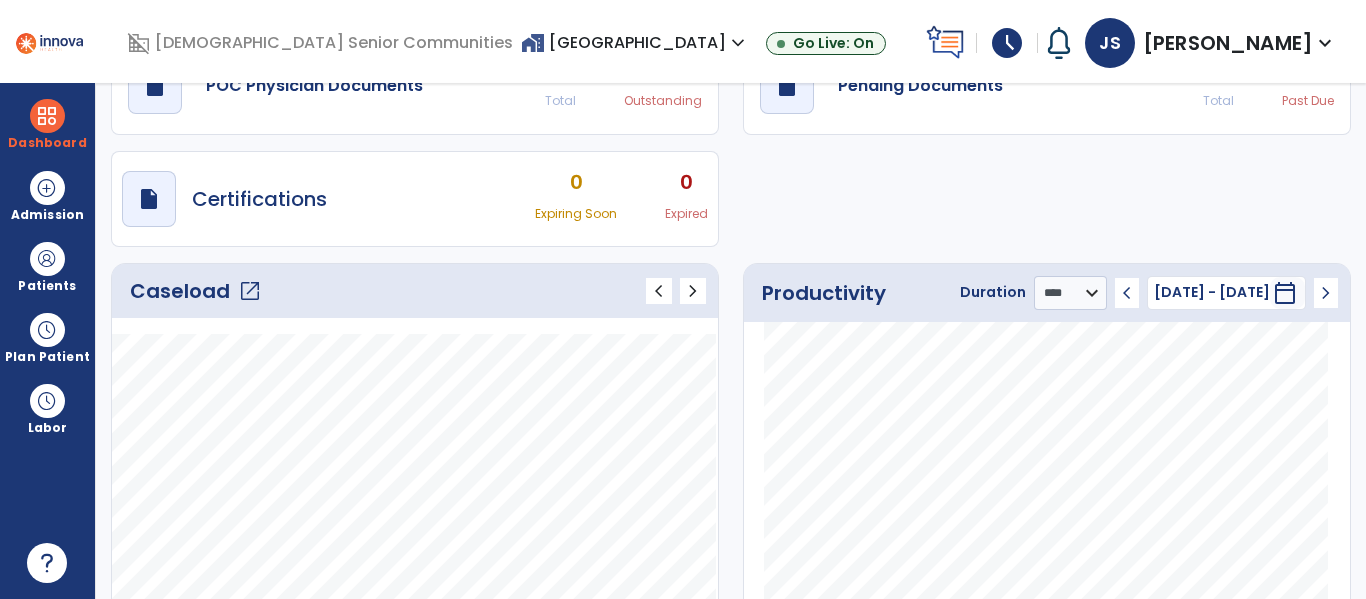 click on "open_in_new" 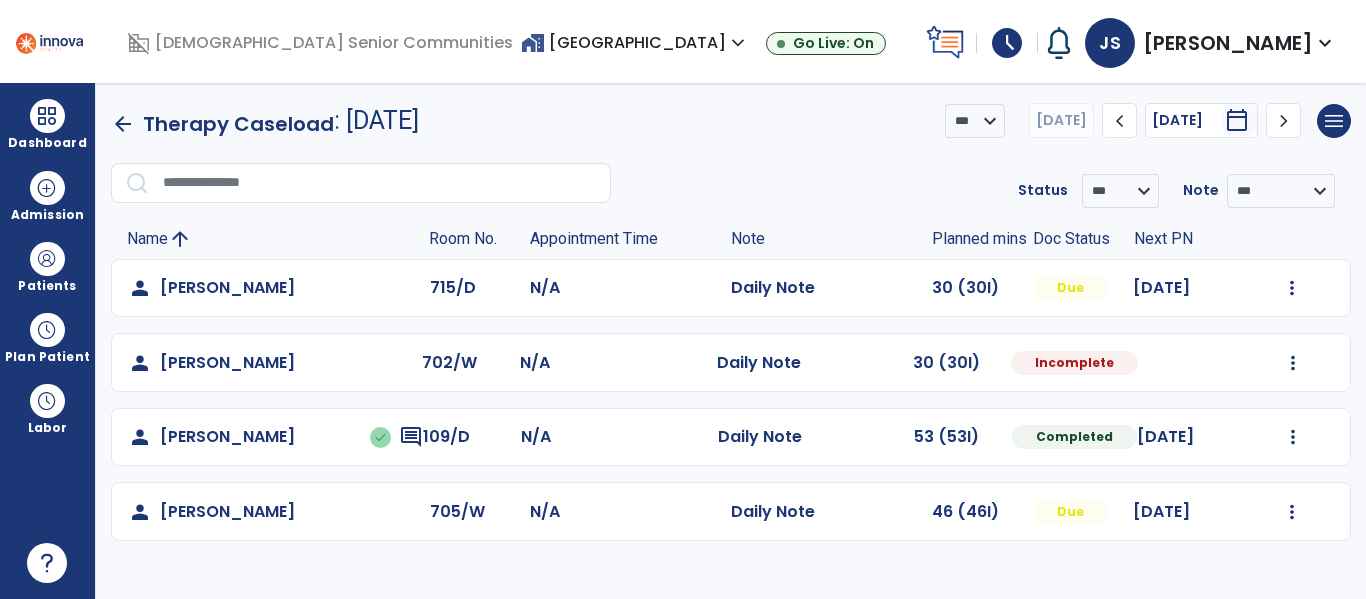 scroll, scrollTop: 0, scrollLeft: 0, axis: both 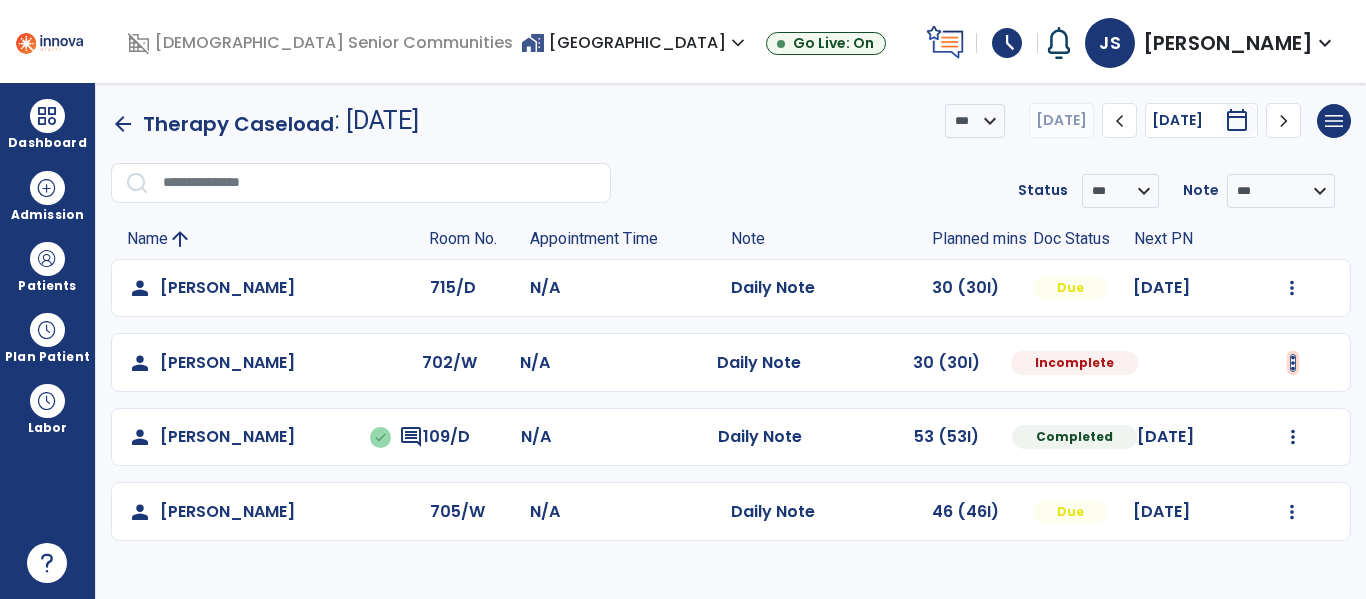 click at bounding box center (1292, 288) 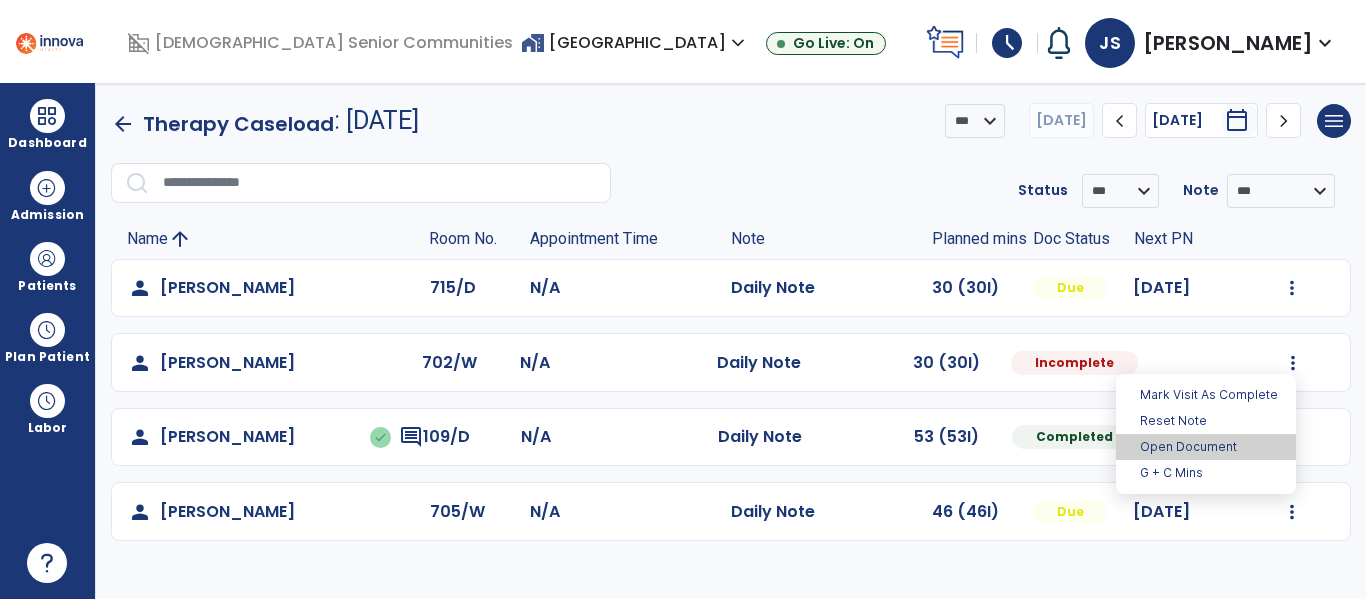 click on "Open Document" at bounding box center [1206, 447] 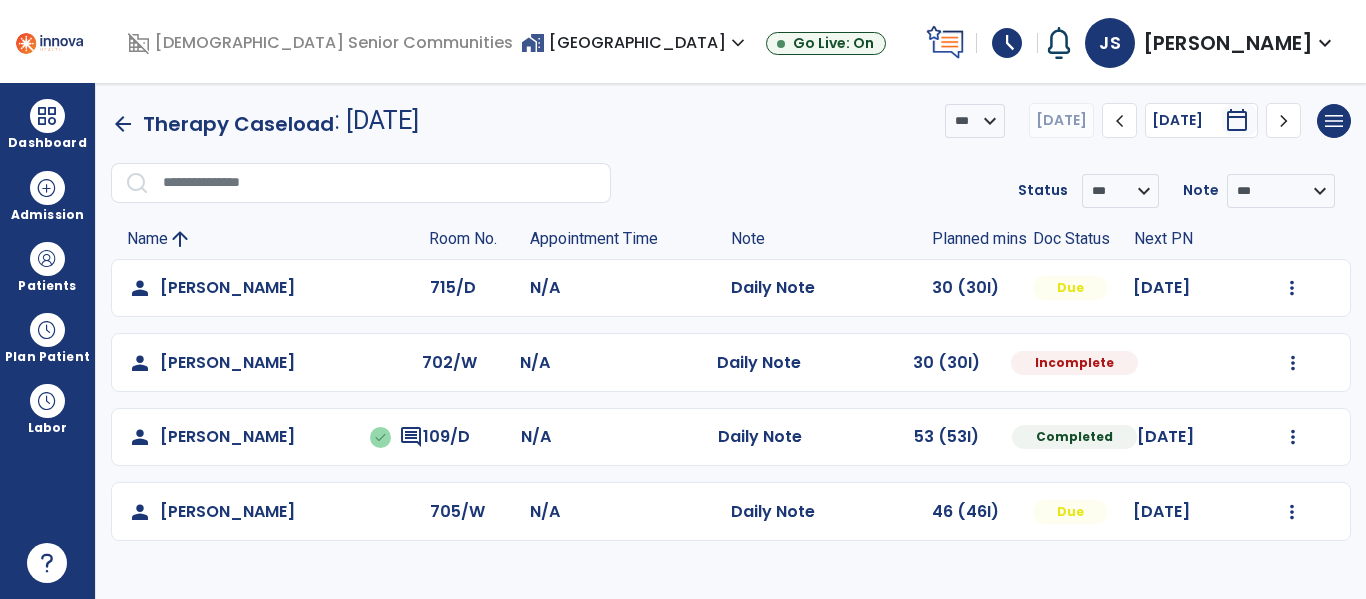 select on "*" 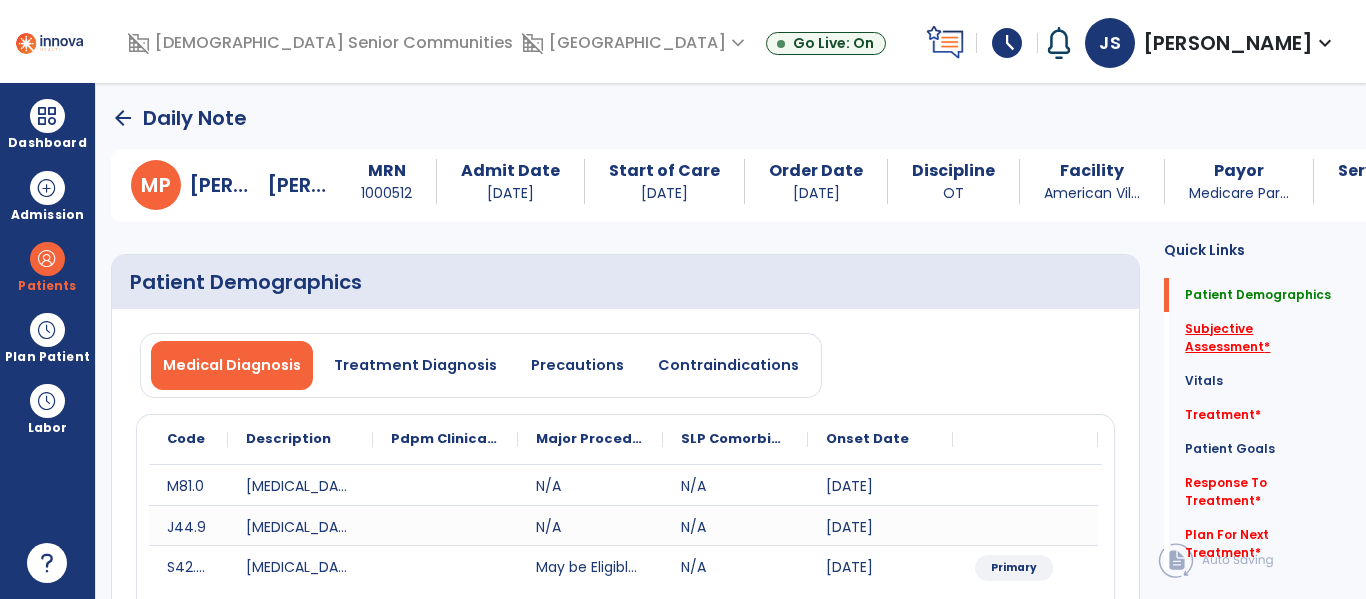 click on "Subjective Assessment   *" 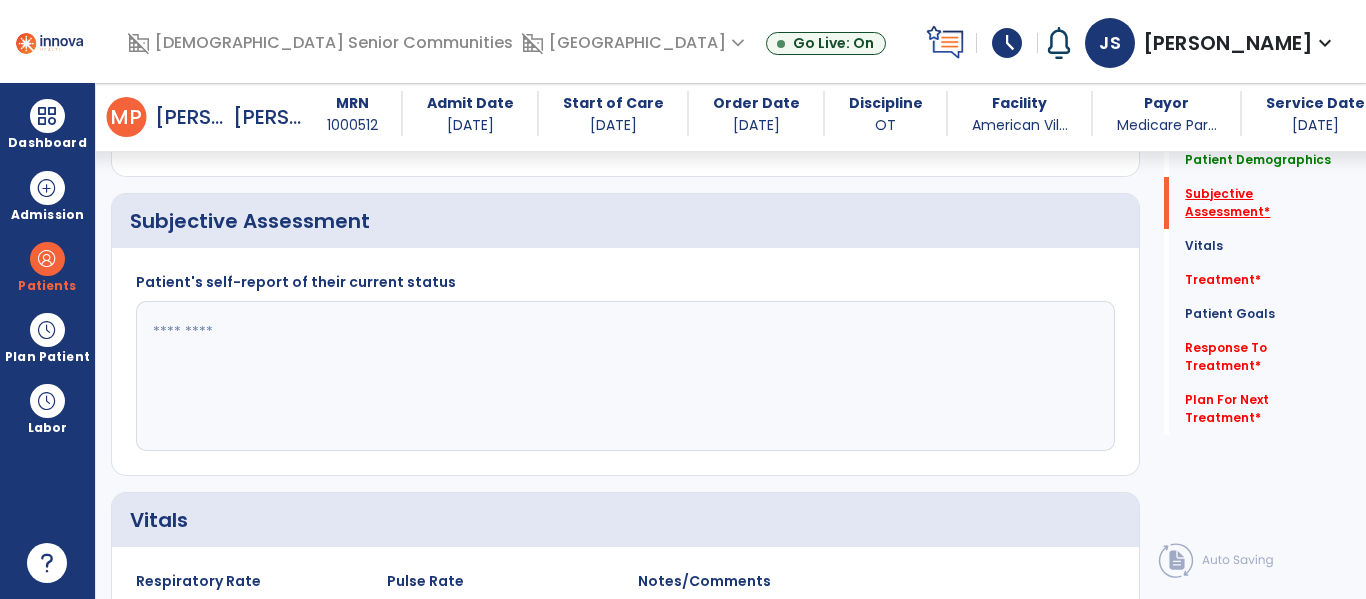 scroll, scrollTop: 457, scrollLeft: 0, axis: vertical 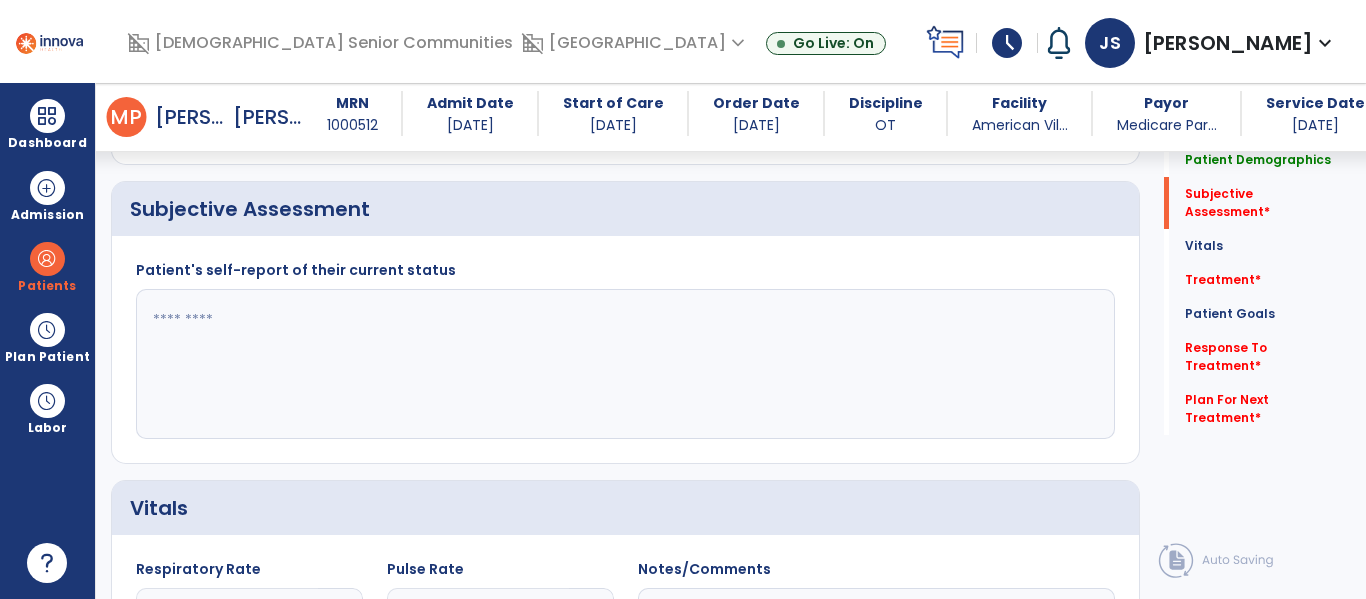 click 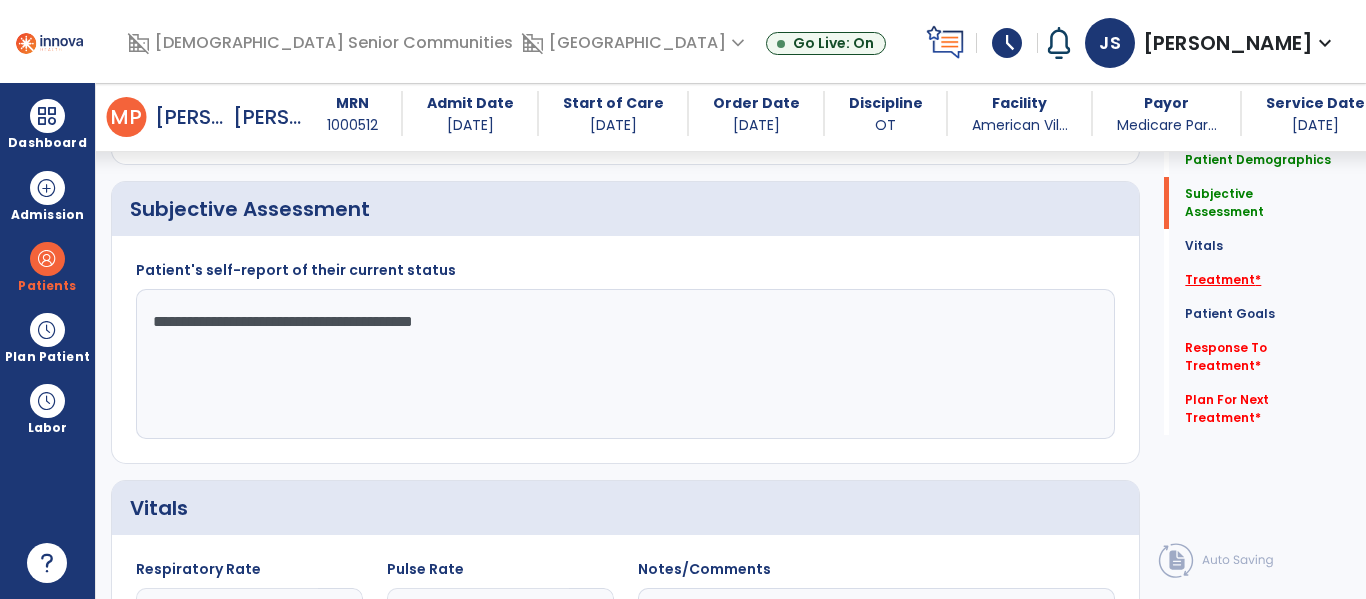type on "**********" 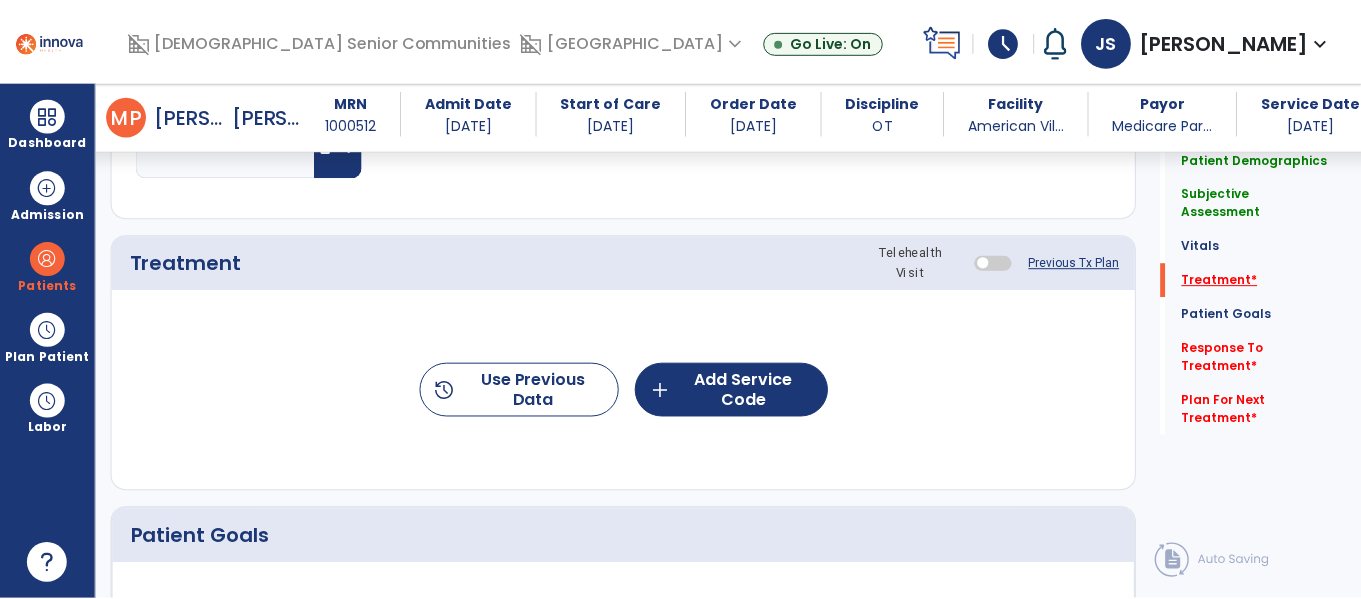 scroll, scrollTop: 1146, scrollLeft: 0, axis: vertical 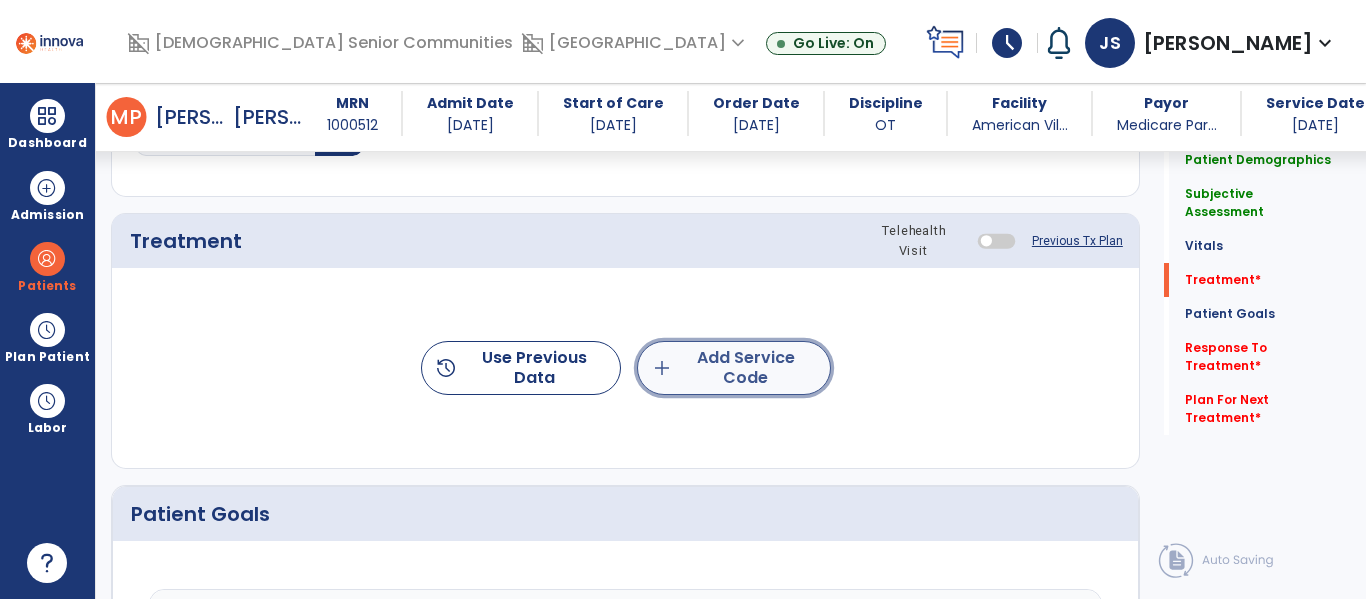 click on "add  Add Service Code" 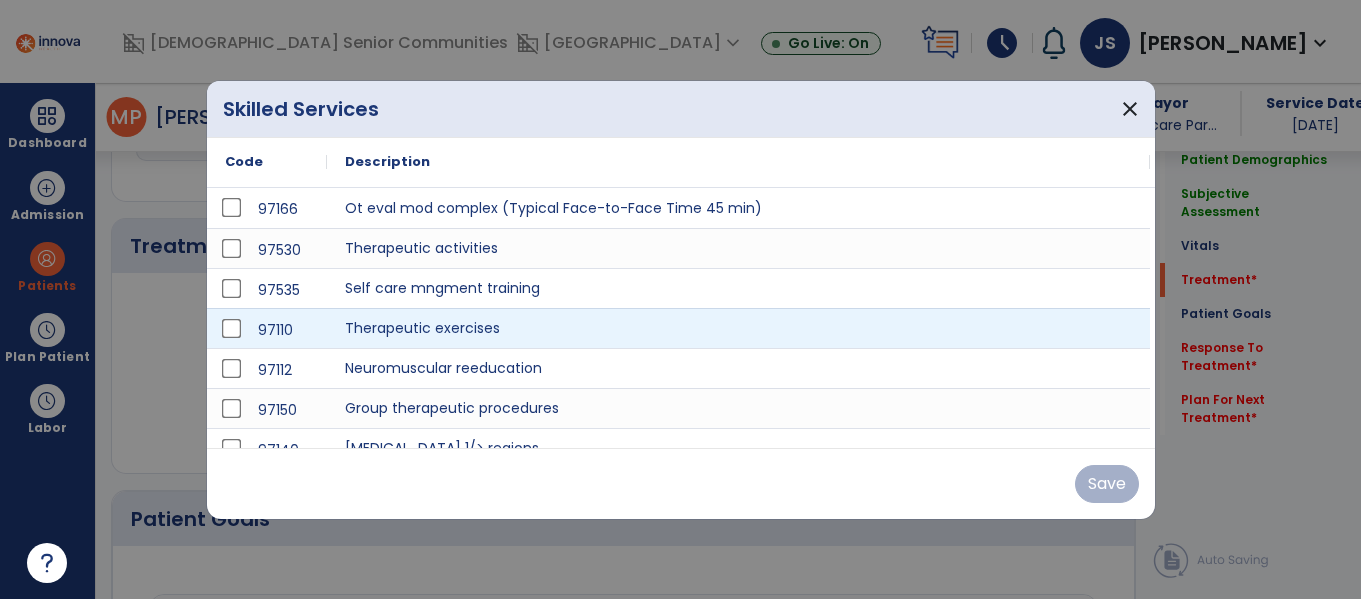 scroll, scrollTop: 1146, scrollLeft: 0, axis: vertical 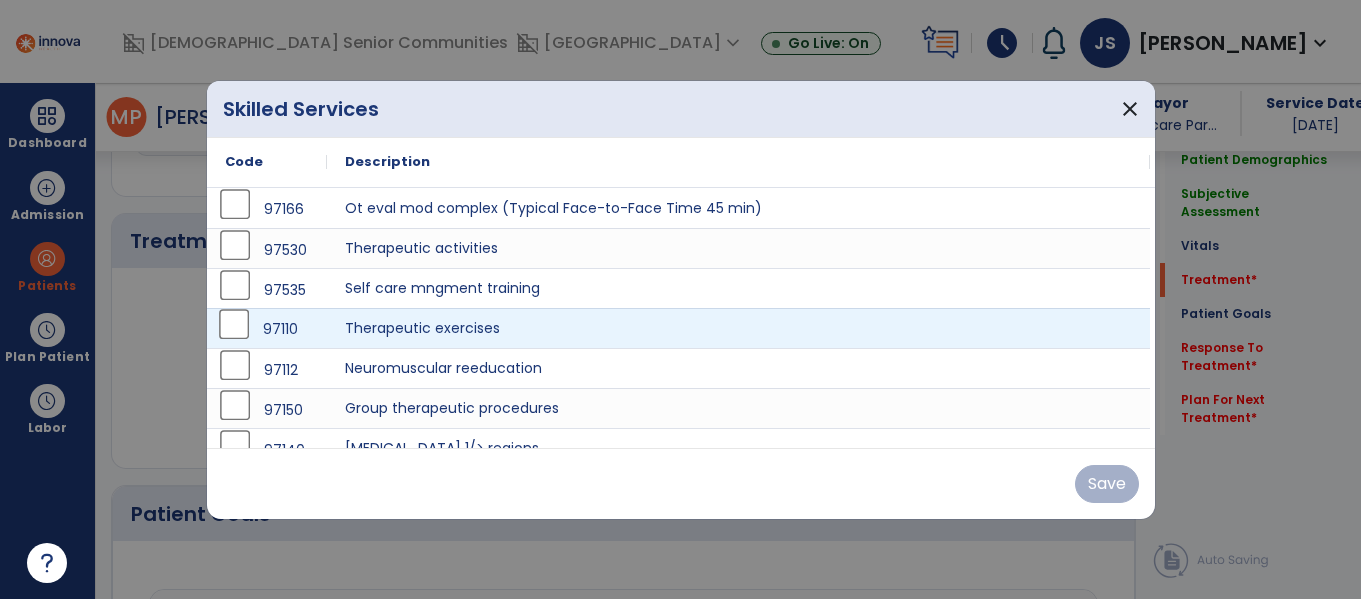 click on "97110" at bounding box center (267, 329) 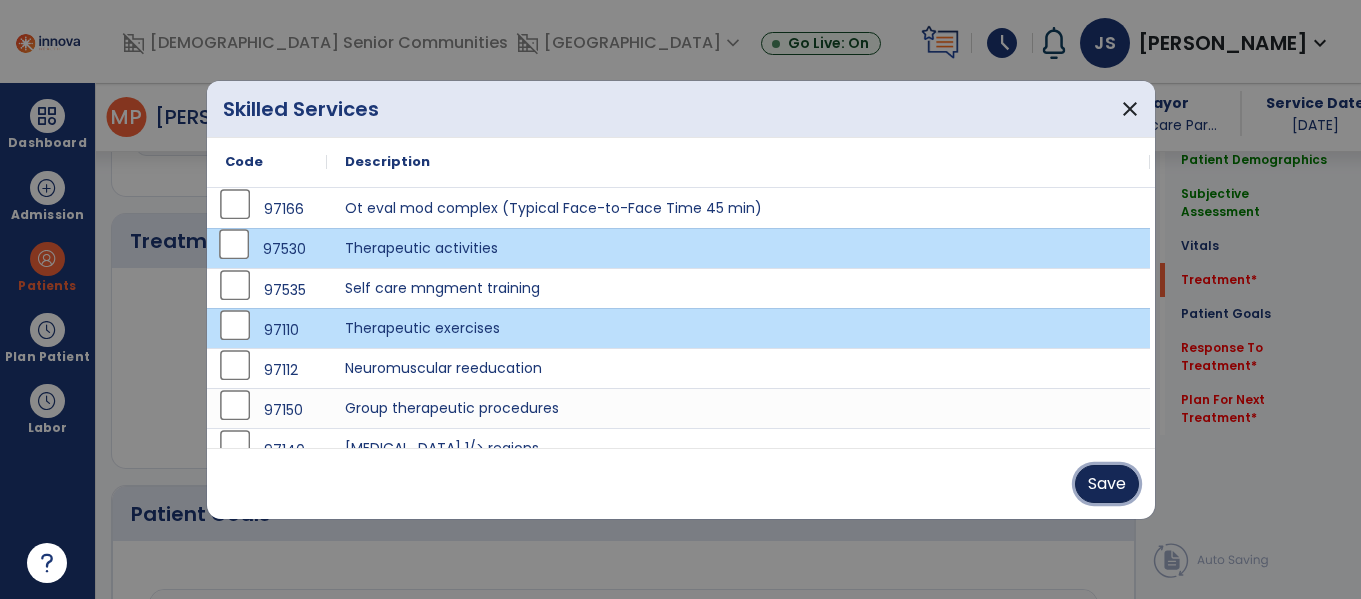 click on "Save" at bounding box center (1107, 484) 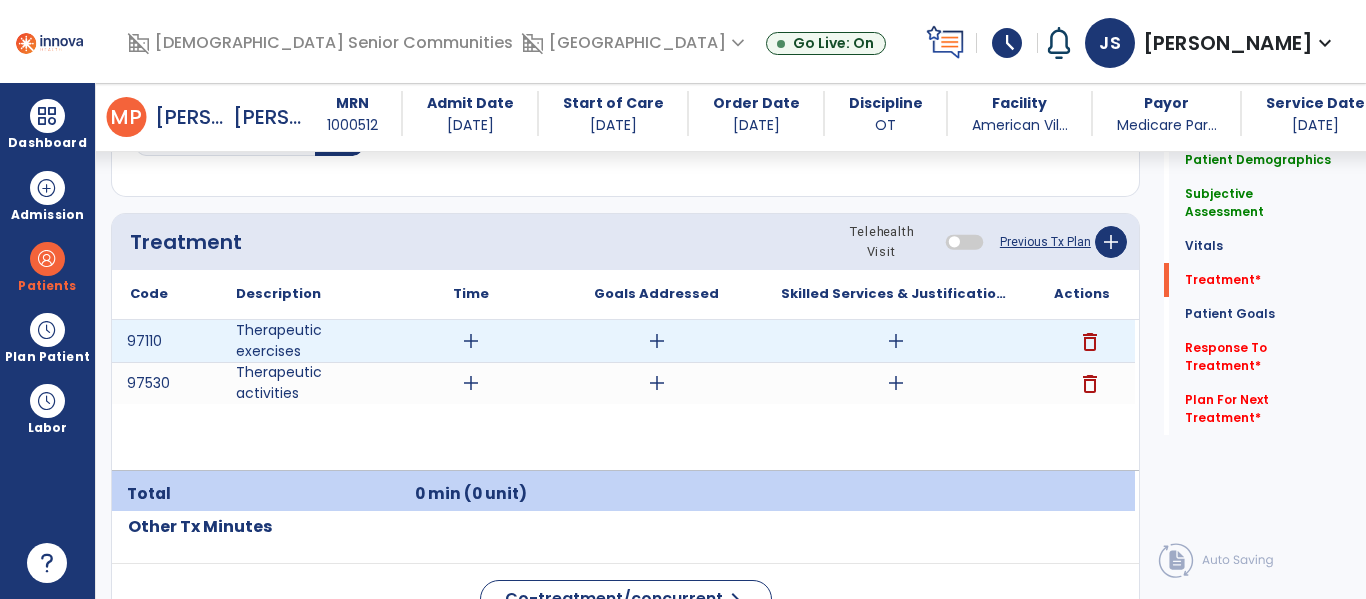click on "add" at bounding box center (471, 341) 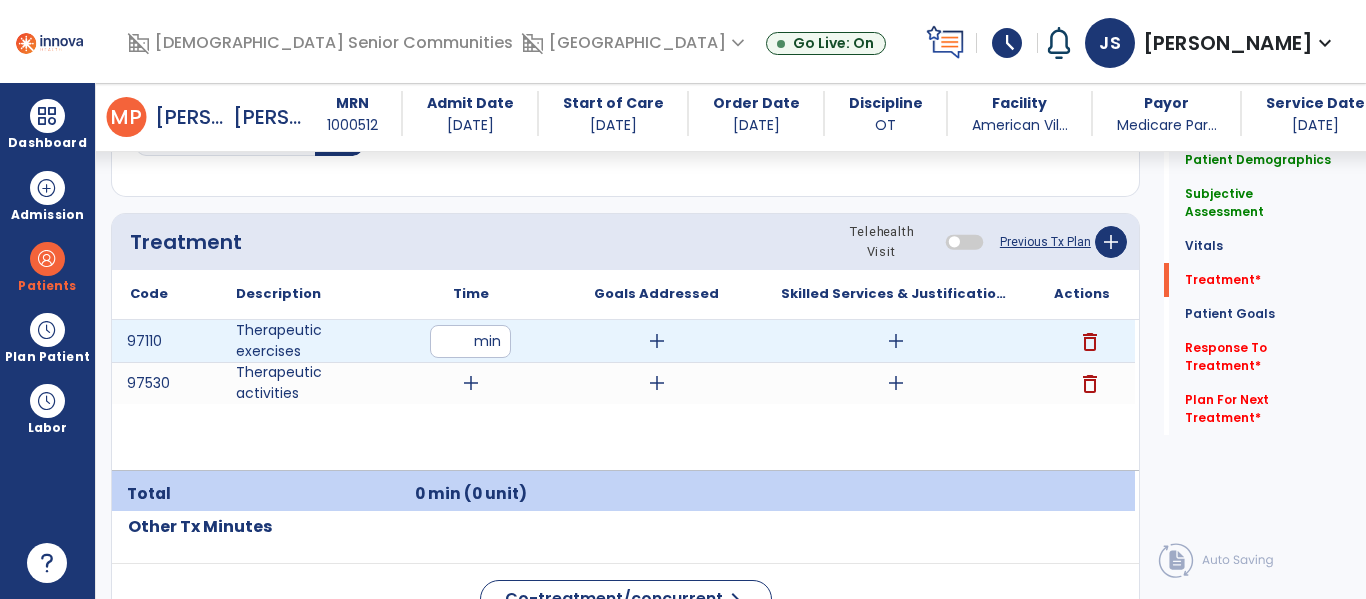 type on "**" 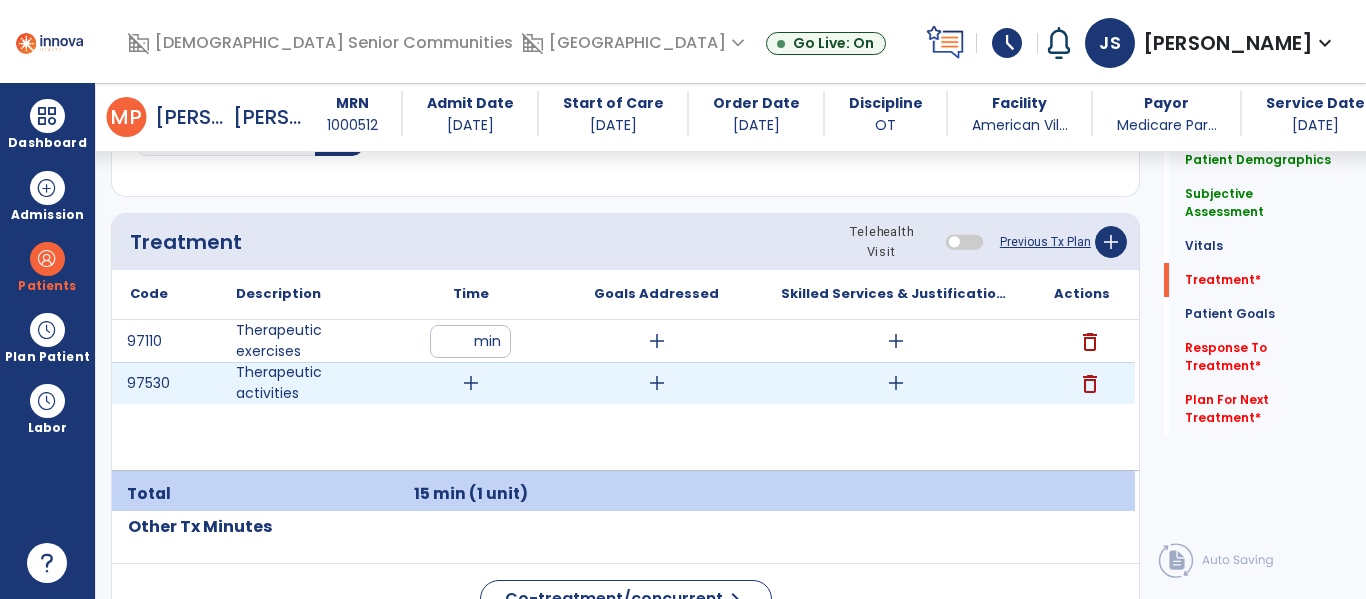 click on "add" at bounding box center [471, 383] 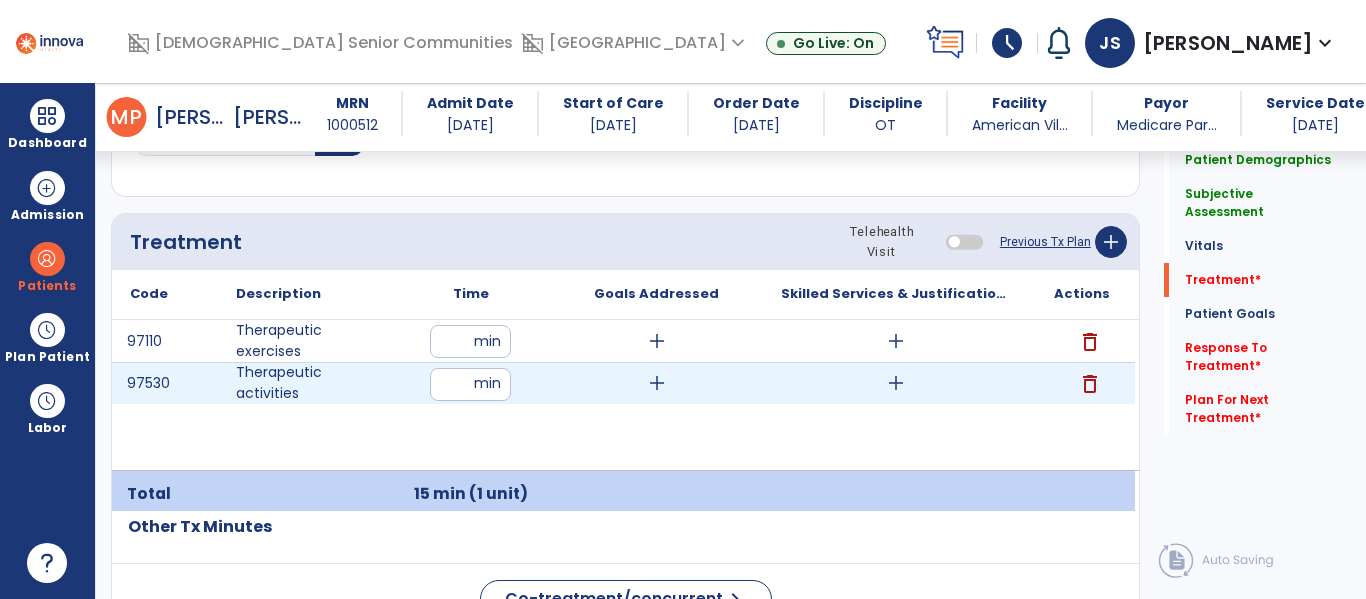 click at bounding box center [470, 384] 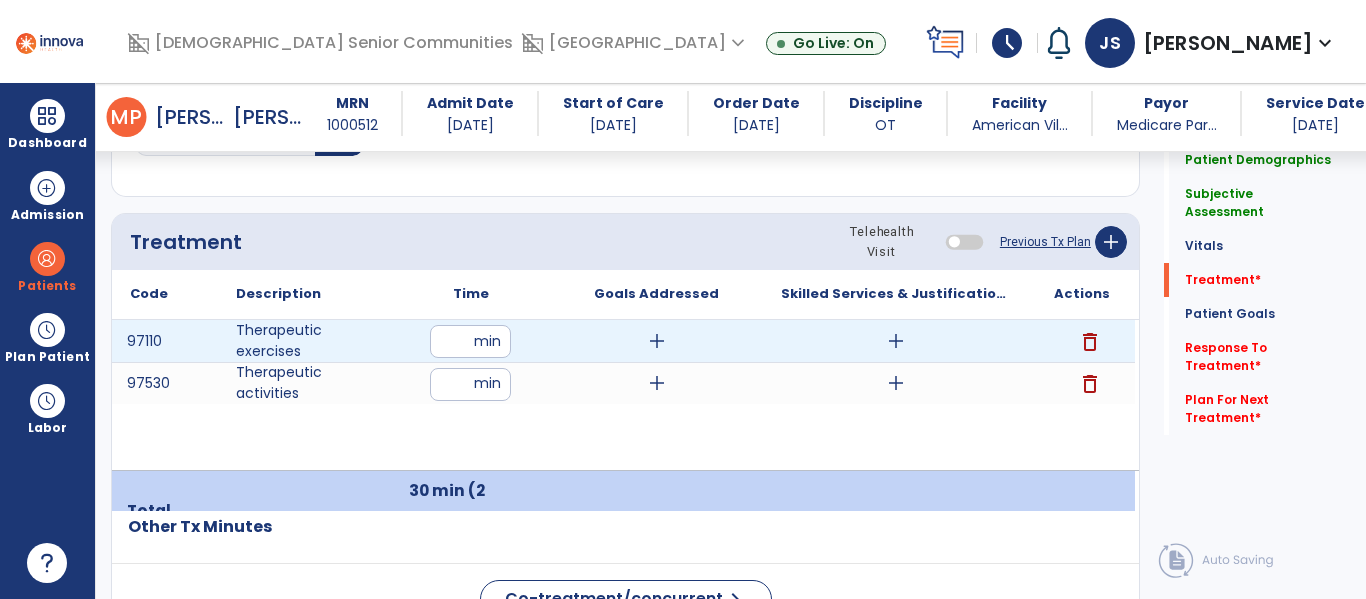 click on "add" at bounding box center (896, 341) 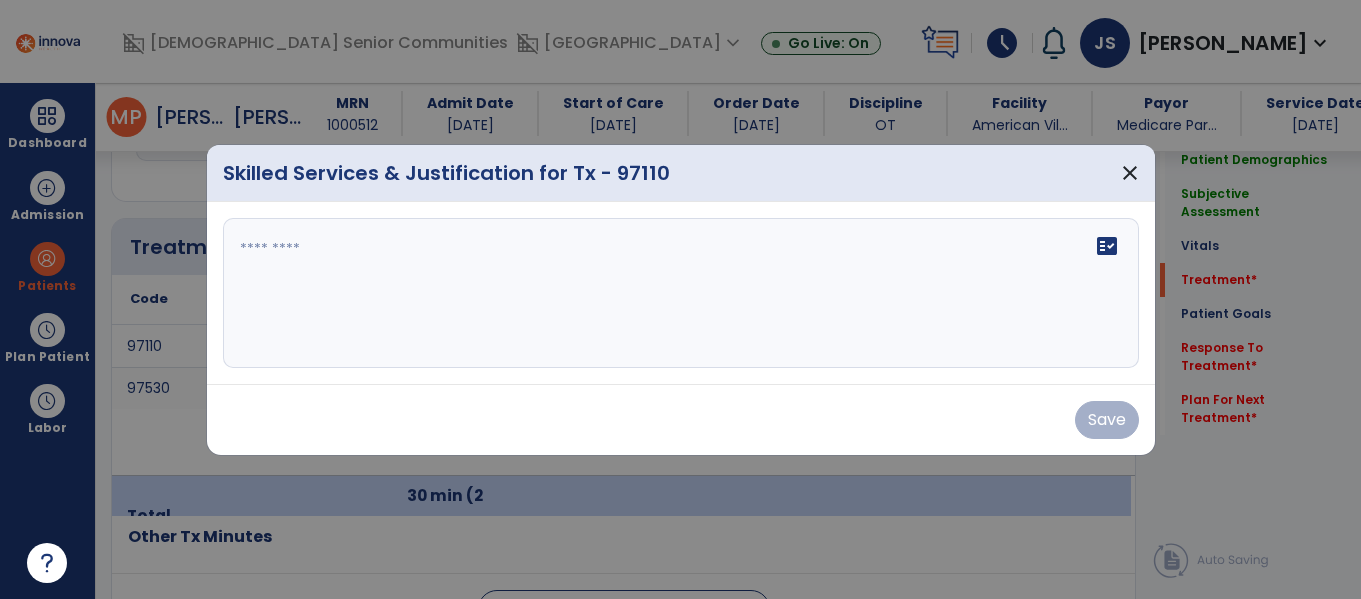 scroll, scrollTop: 1146, scrollLeft: 0, axis: vertical 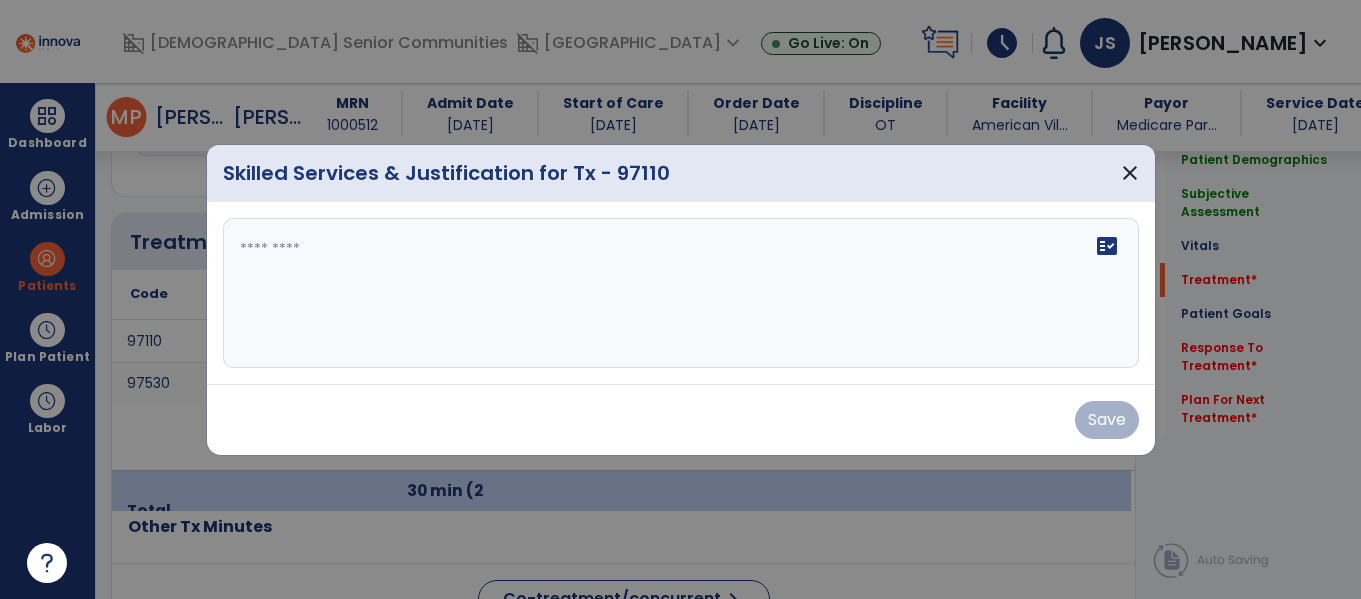 click on "fact_check" at bounding box center (681, 293) 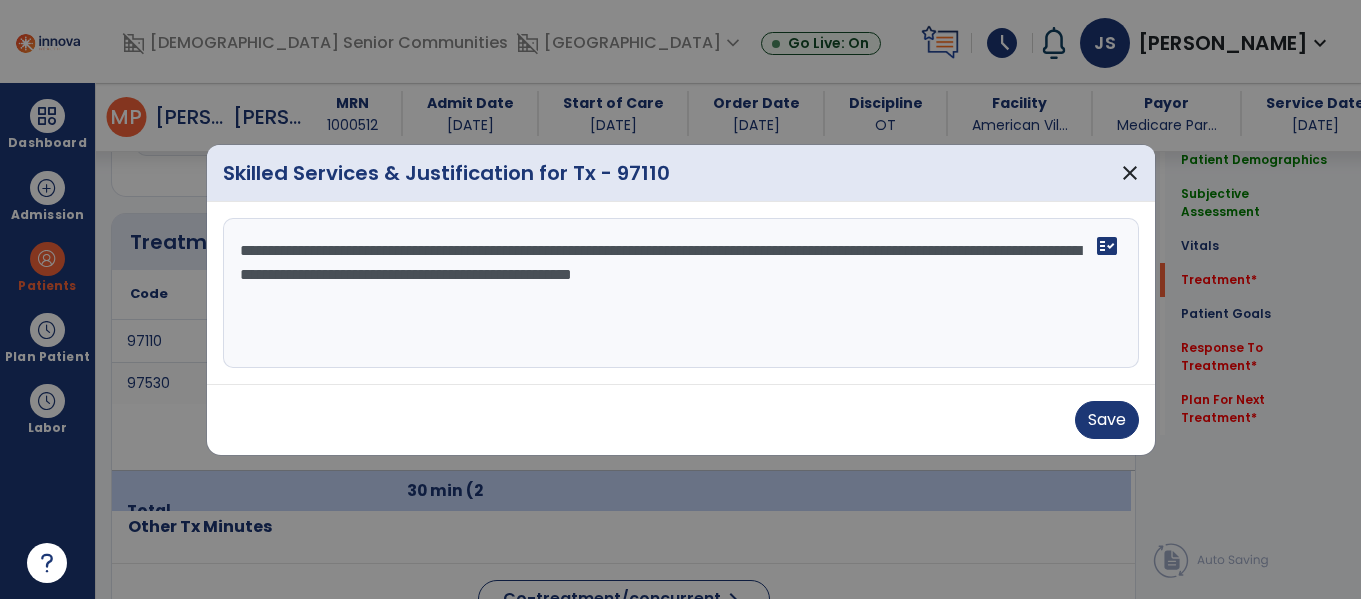 click on "**********" at bounding box center [681, 293] 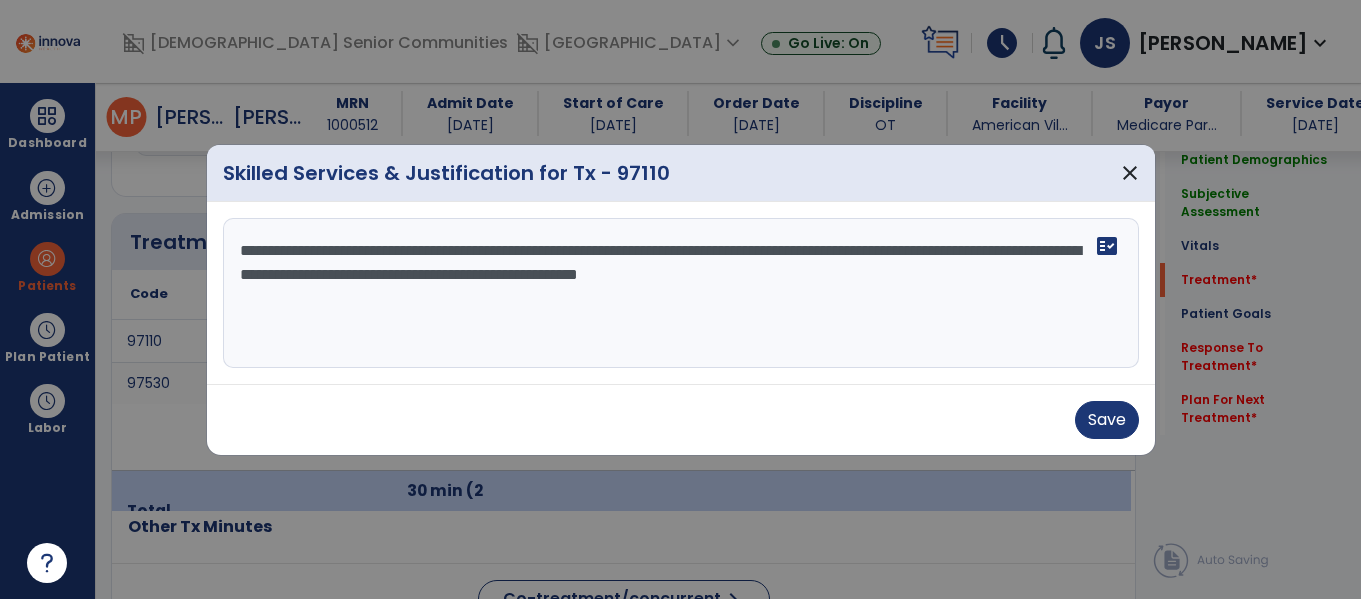 click on "**********" at bounding box center (681, 293) 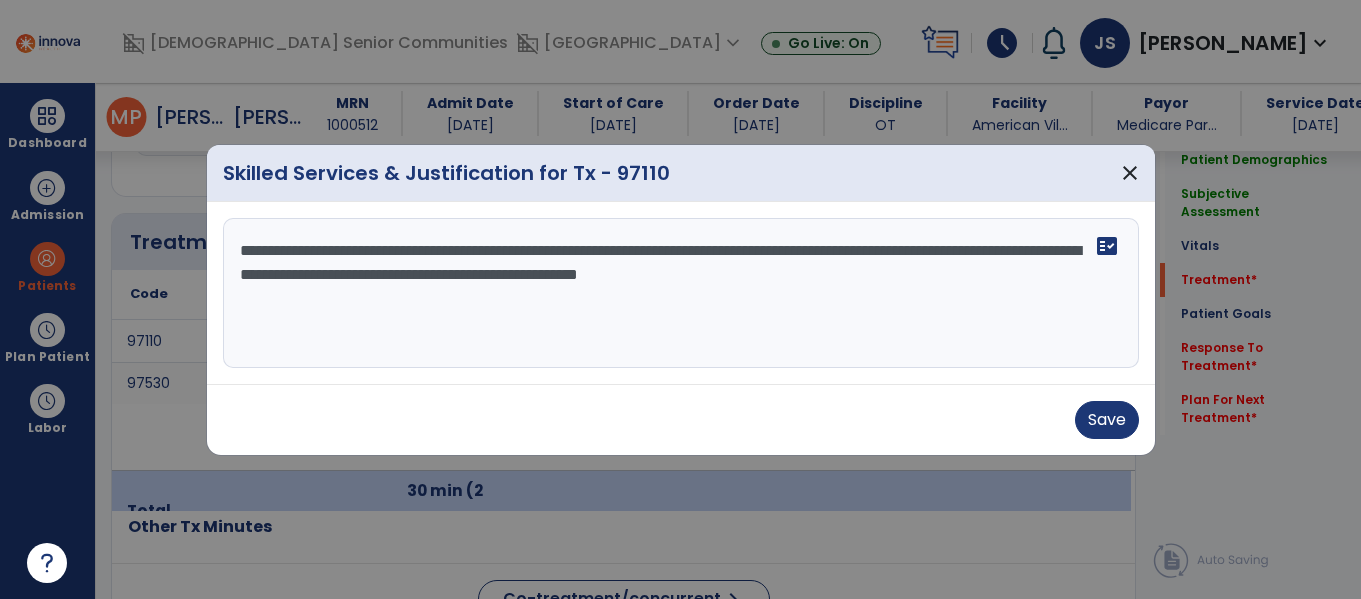 click on "**********" at bounding box center (681, 293) 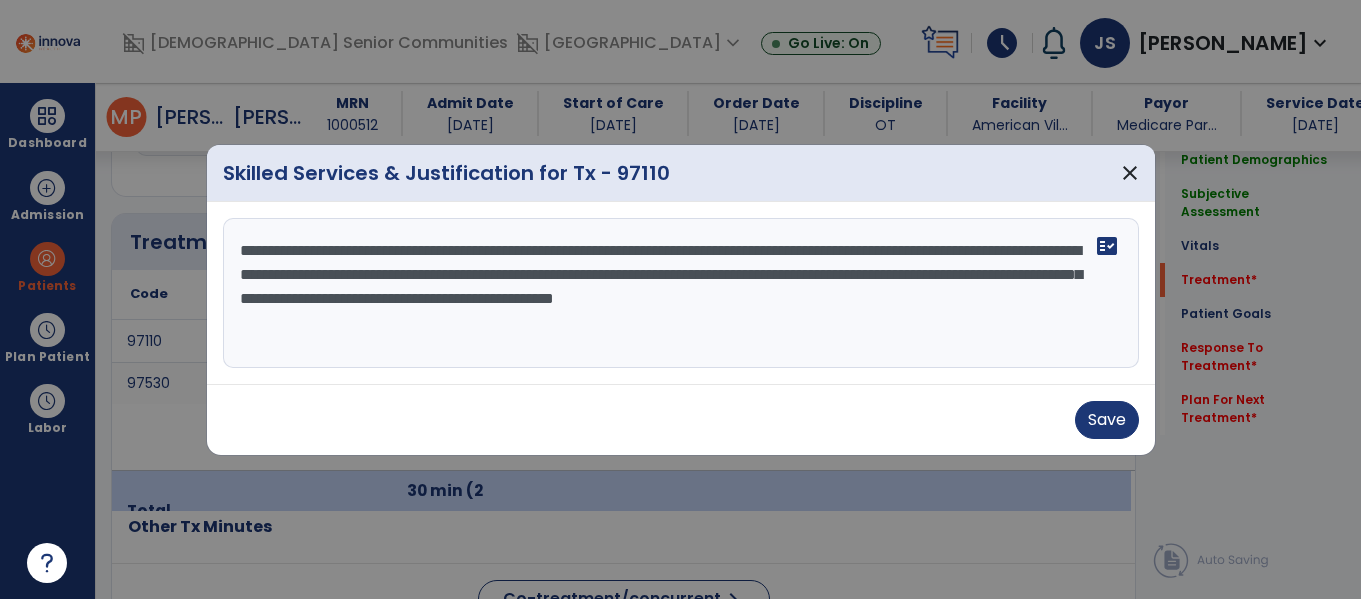 click on "**********" at bounding box center [681, 293] 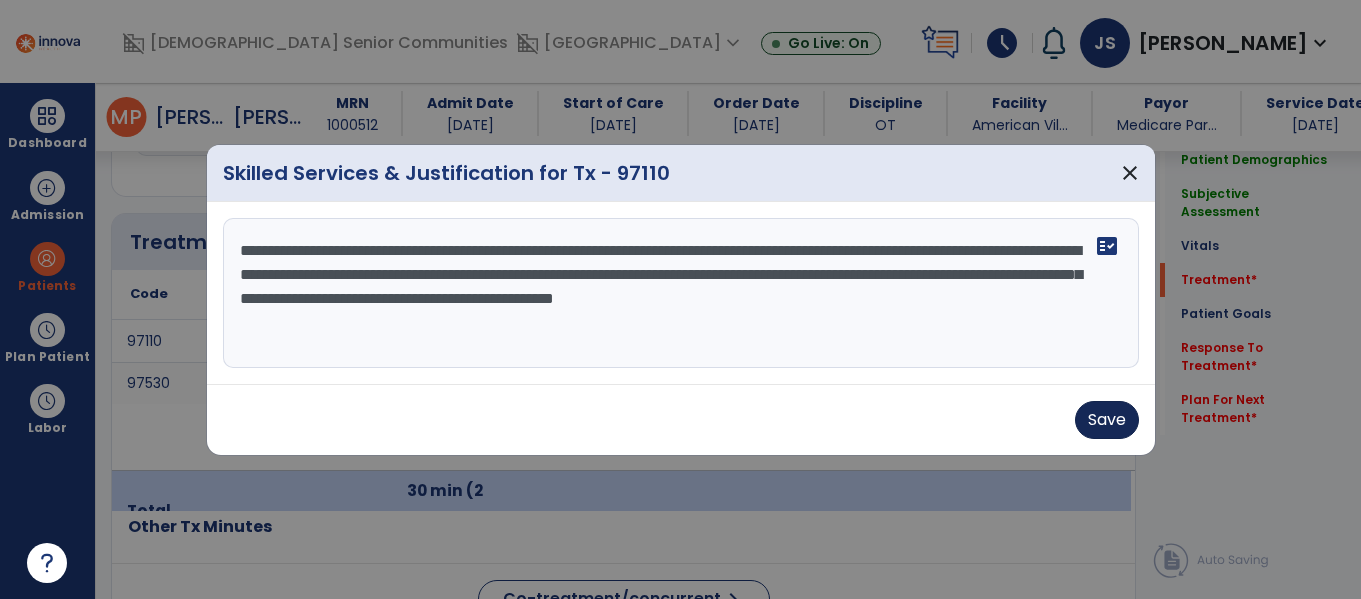 type on "**********" 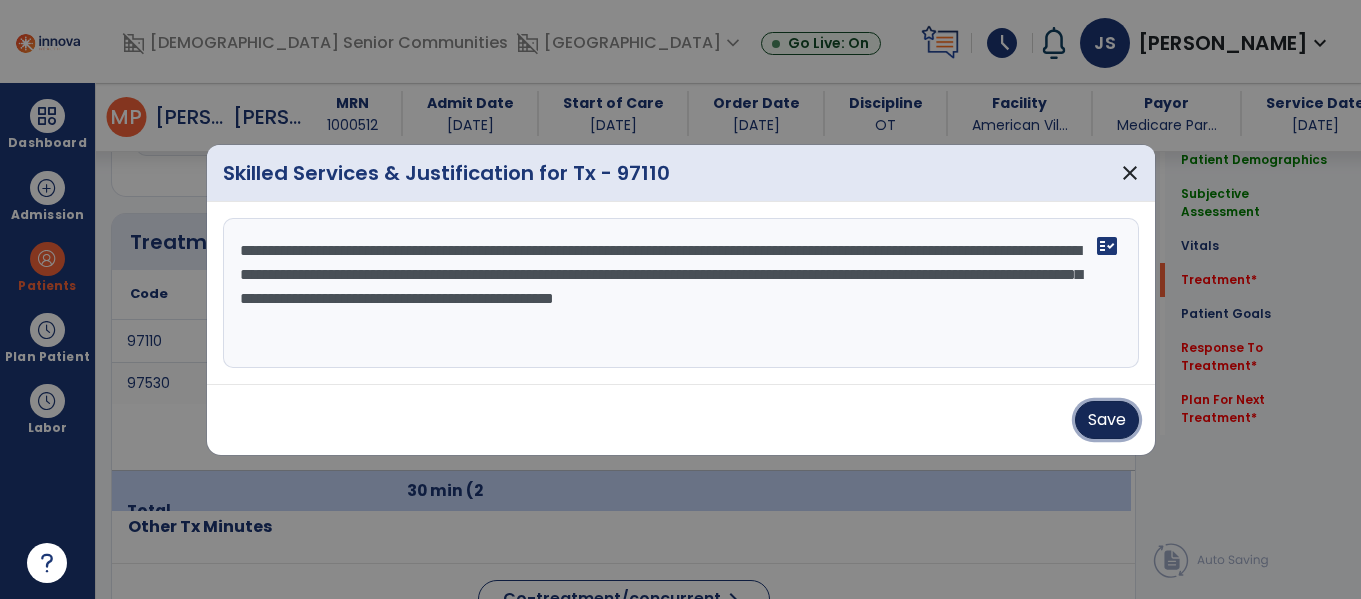 click on "Save" at bounding box center [1107, 420] 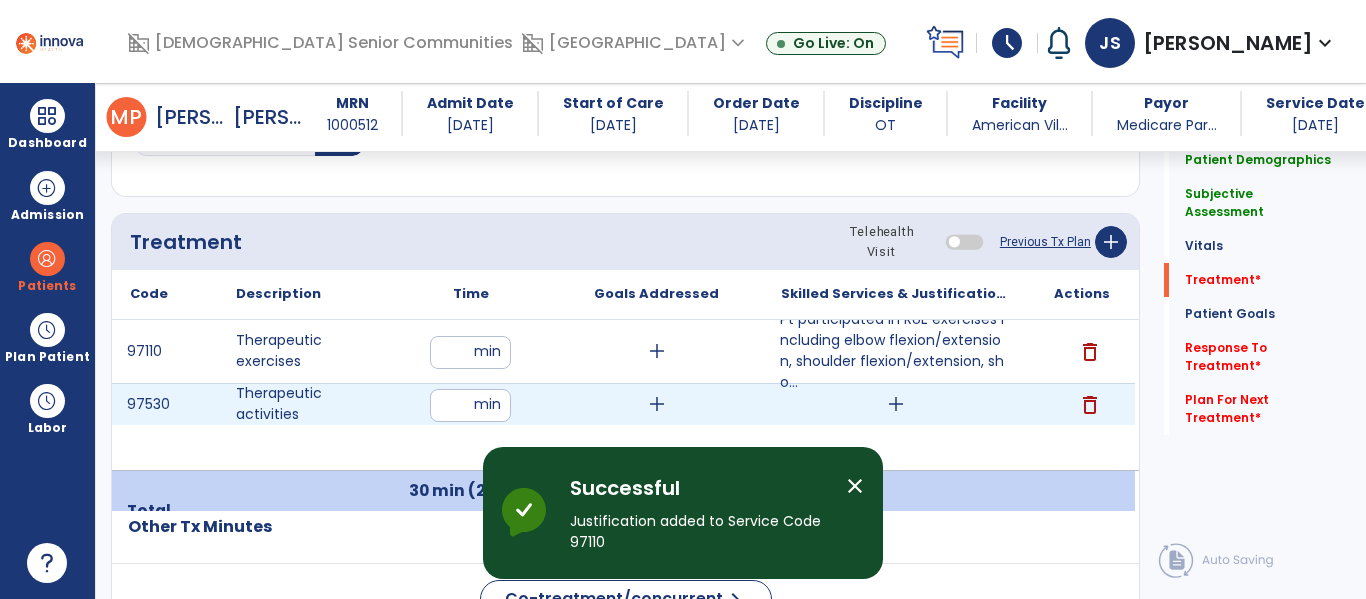 click on "add" at bounding box center [896, 404] 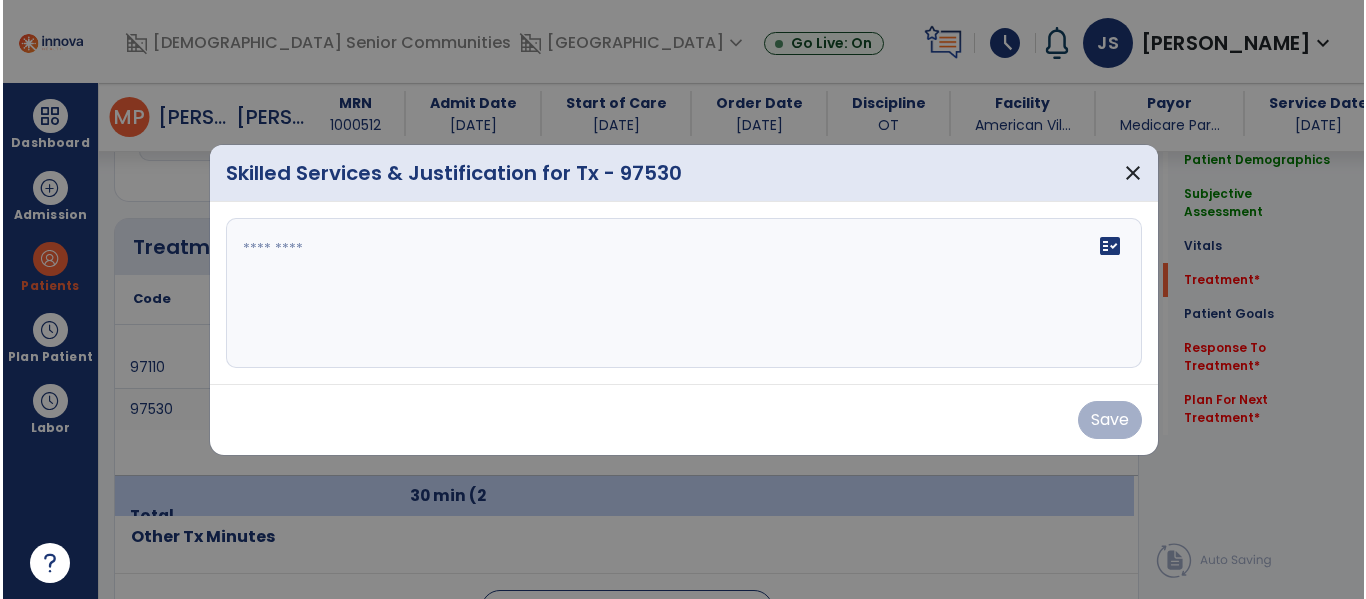 scroll, scrollTop: 1146, scrollLeft: 0, axis: vertical 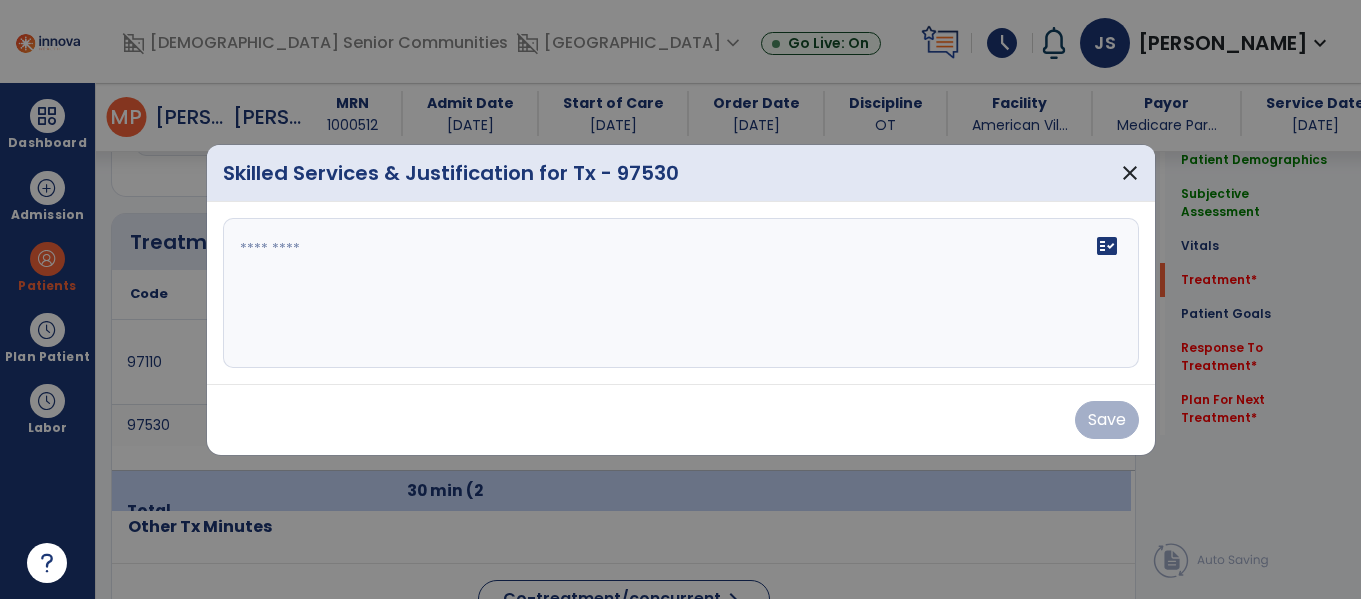 click on "fact_check" at bounding box center (681, 293) 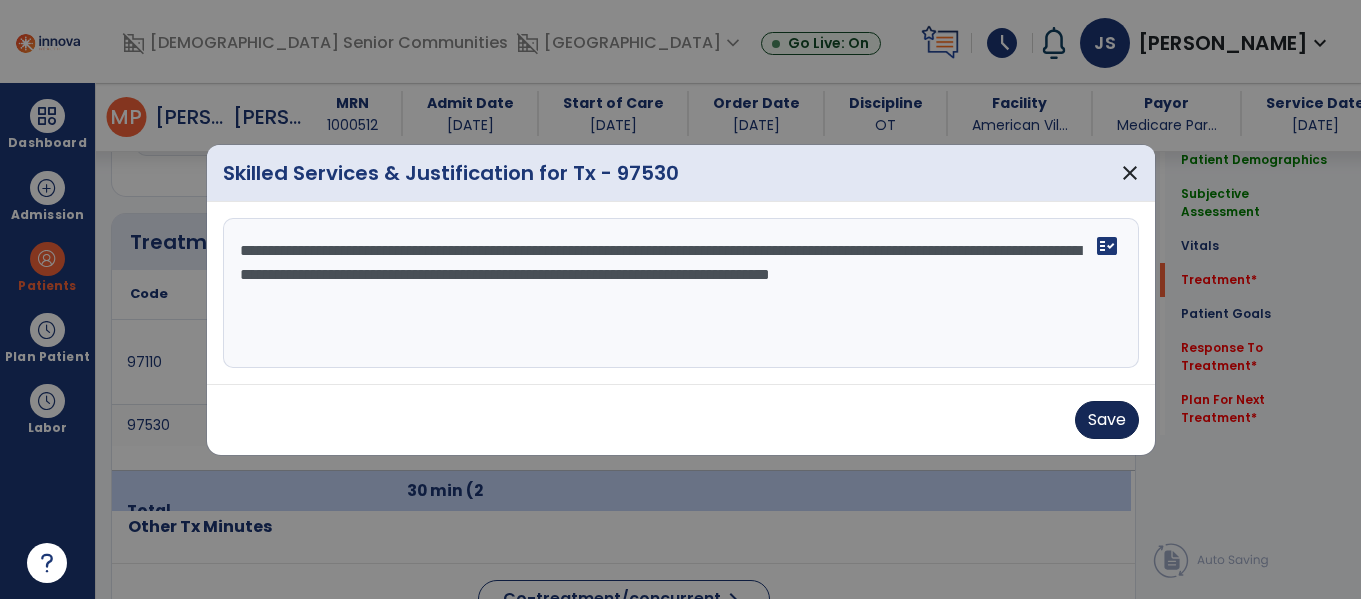 type on "**********" 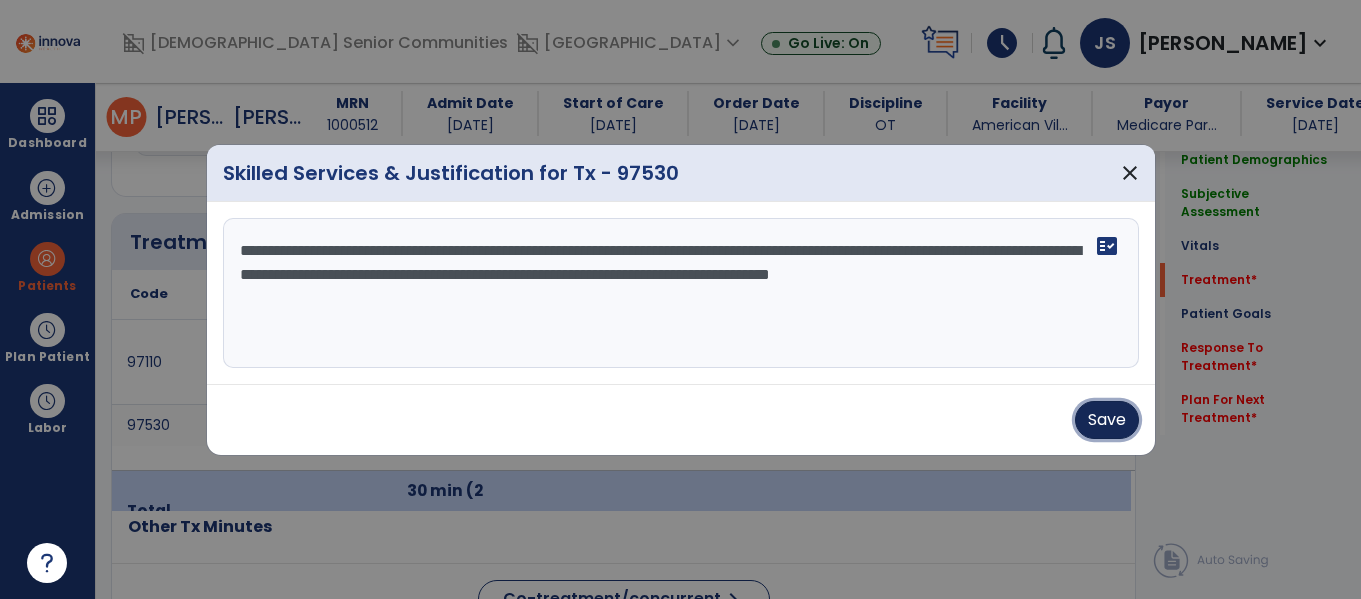 click on "Save" at bounding box center [1107, 420] 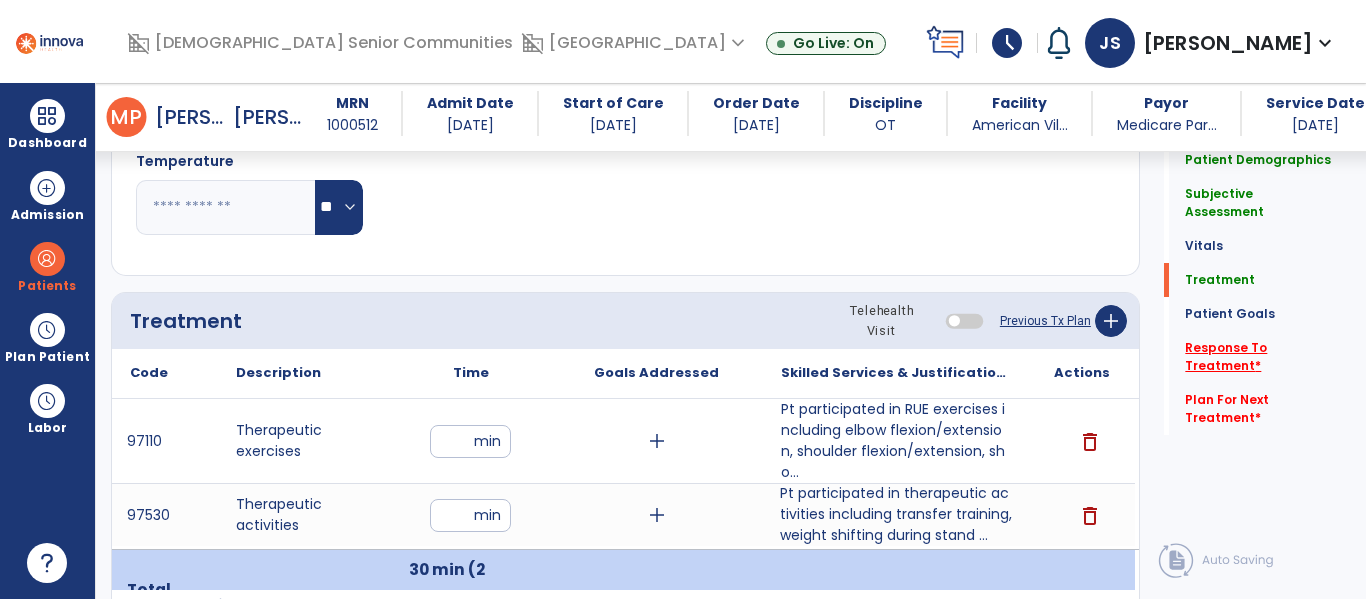 click on "Response To Treatment   *" 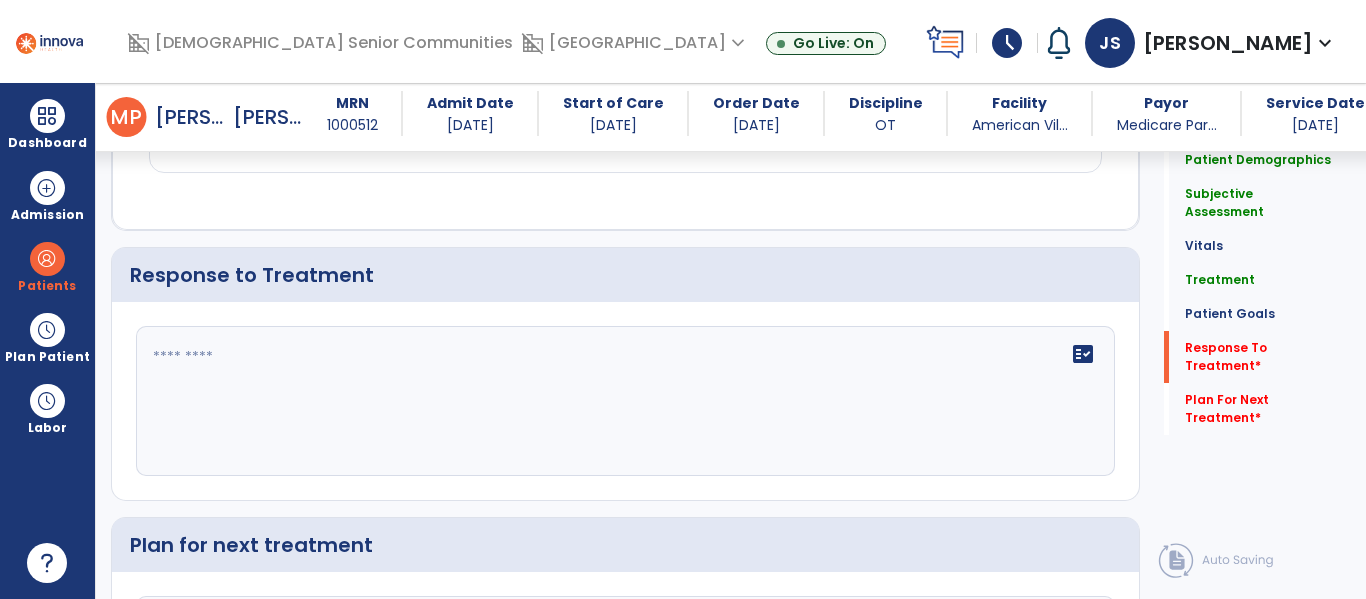 scroll, scrollTop: 2669, scrollLeft: 0, axis: vertical 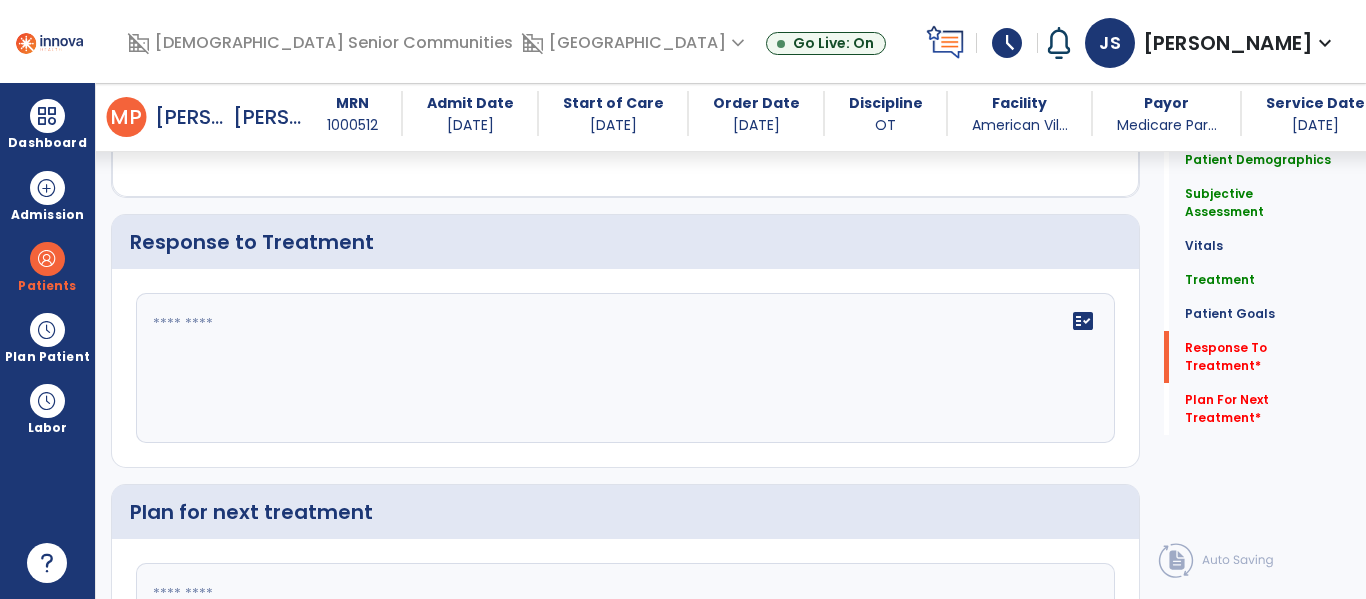 click 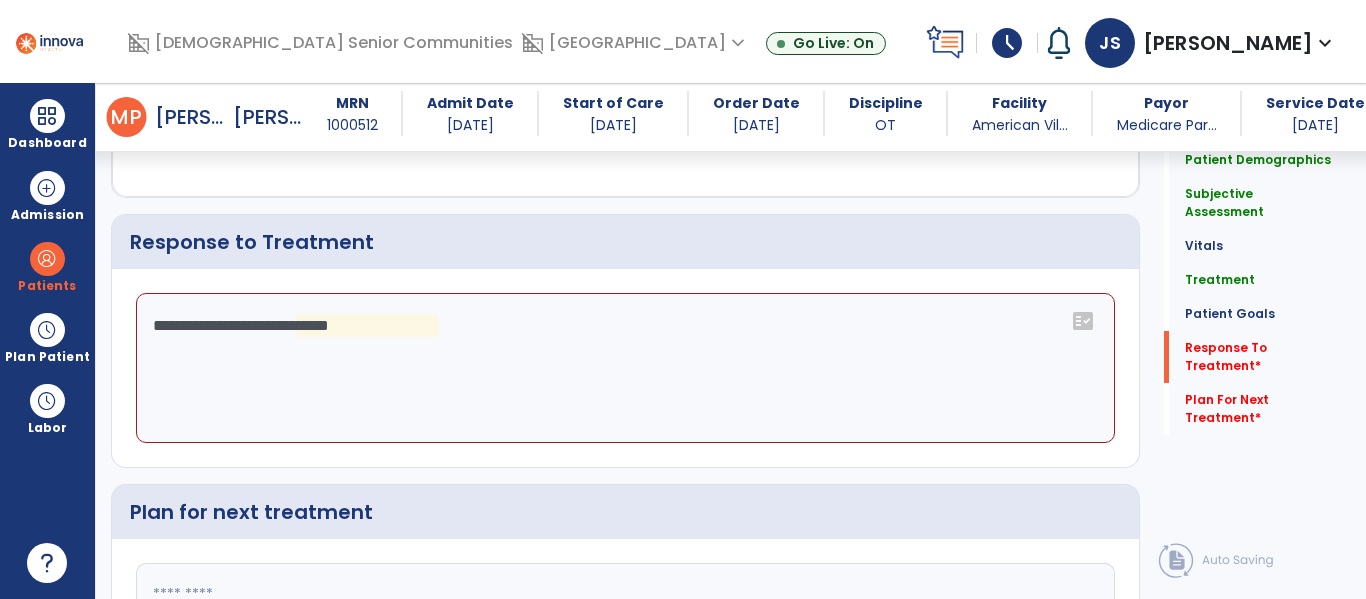 click on "**********" 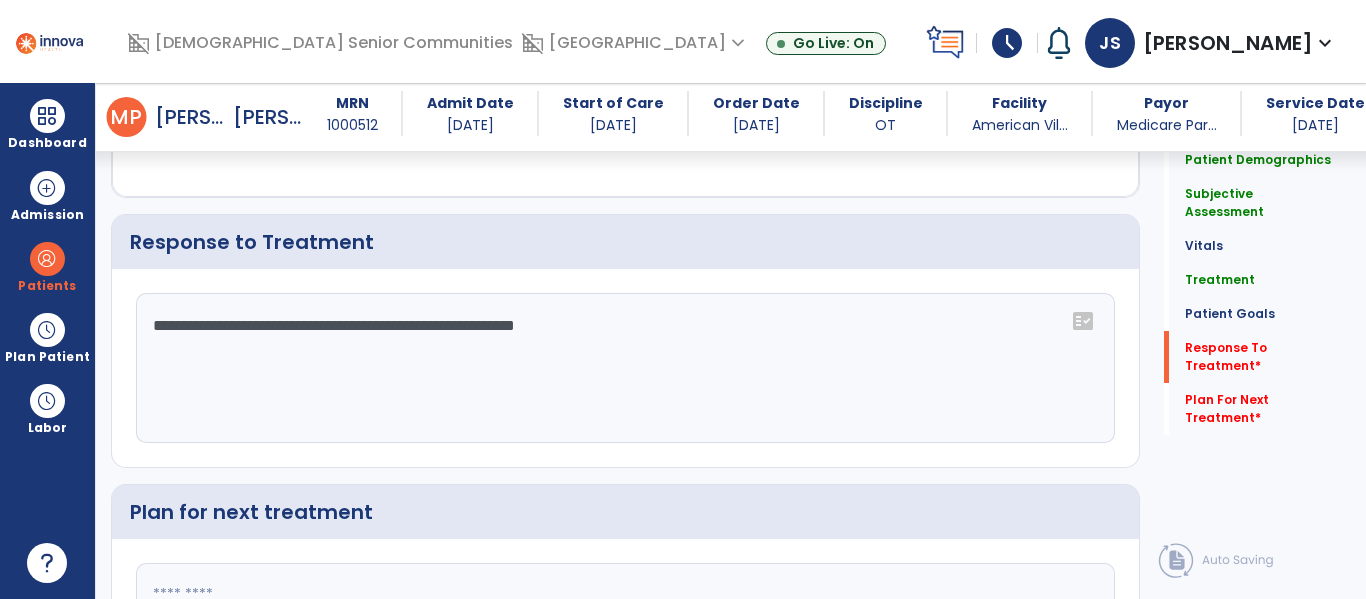 type on "**********" 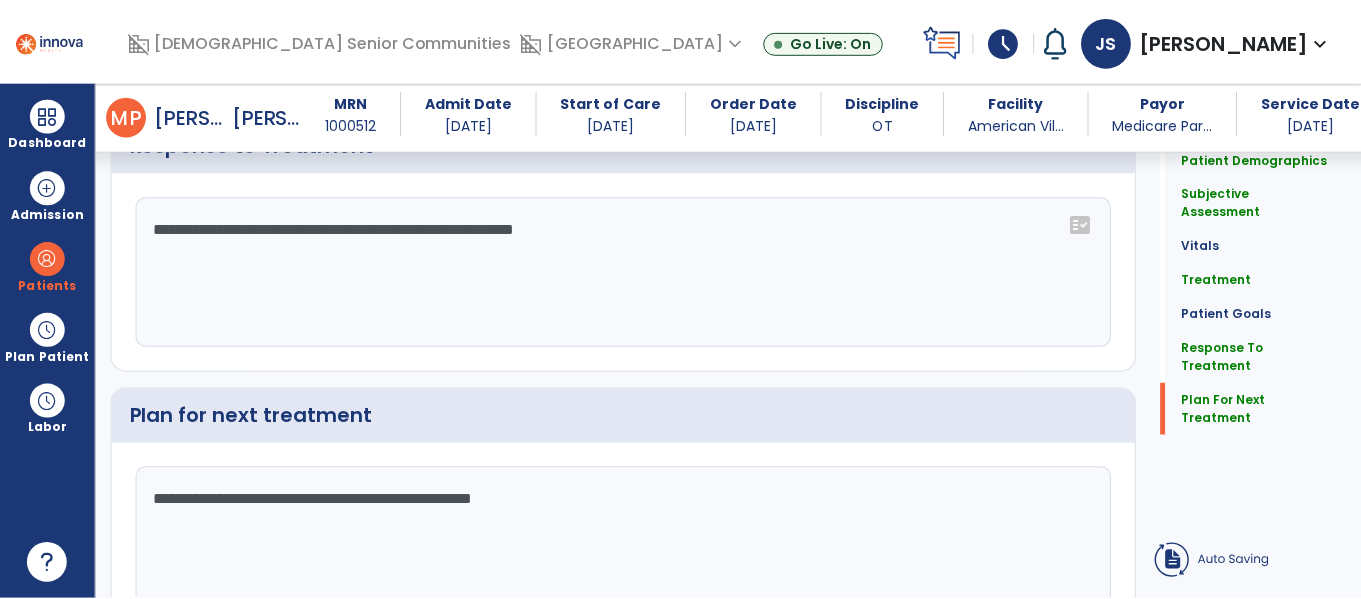 scroll, scrollTop: 2874, scrollLeft: 0, axis: vertical 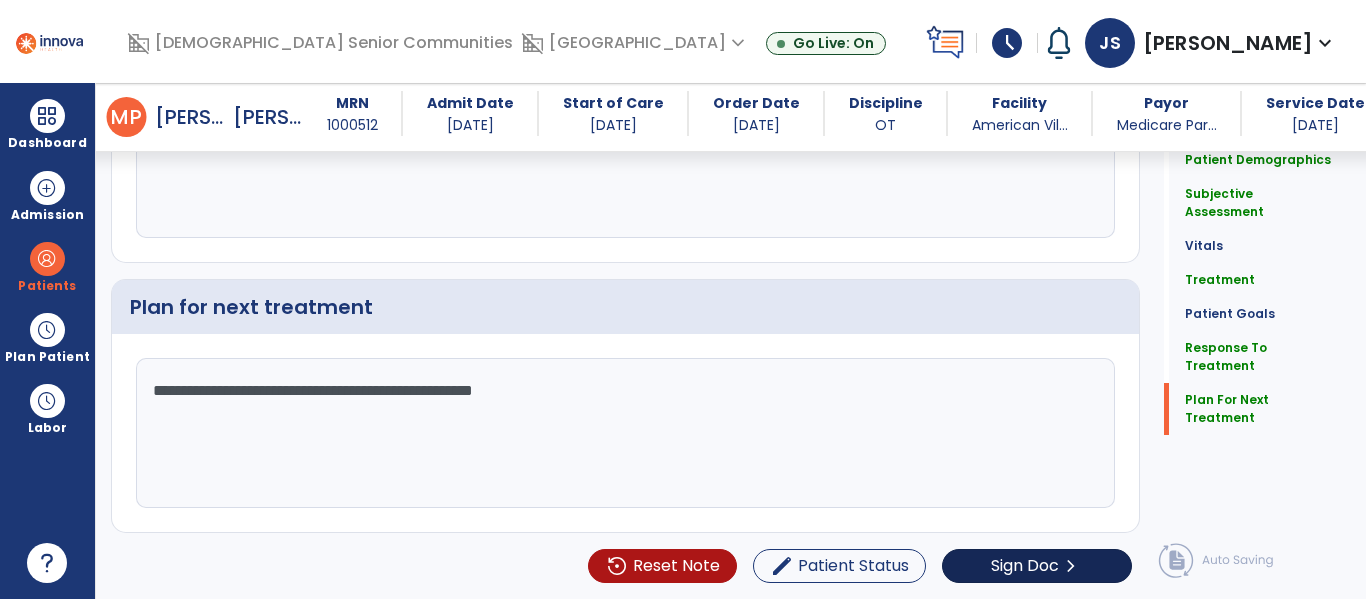 type on "**********" 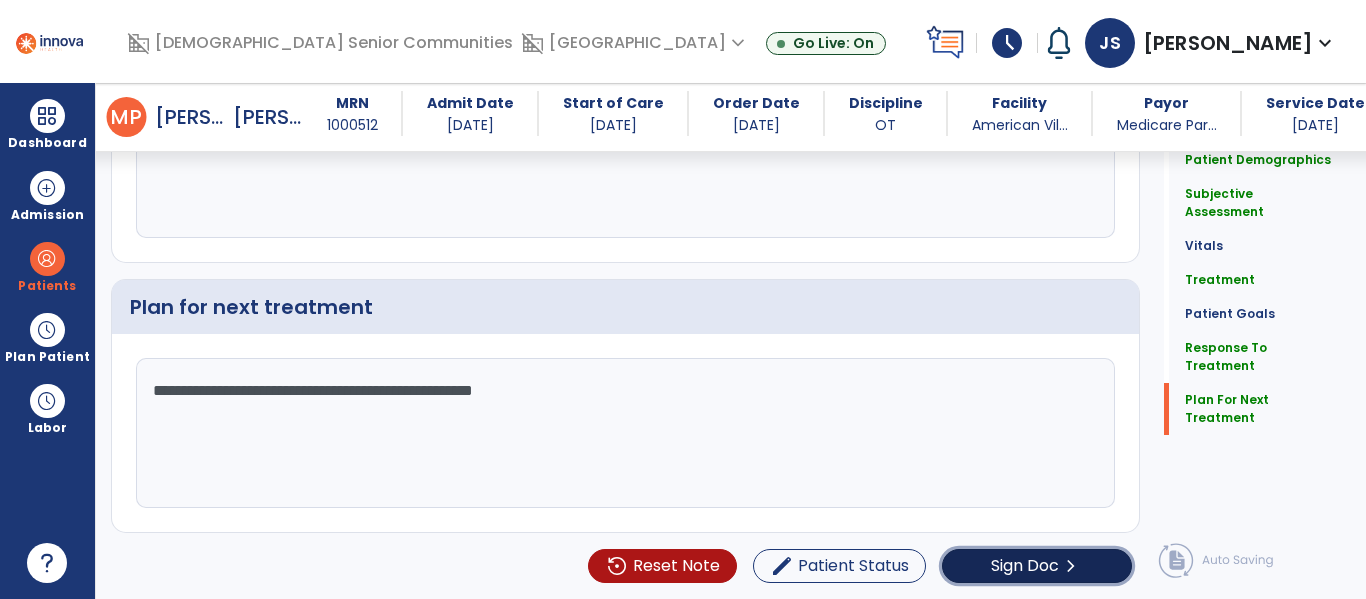 click on "Sign Doc" 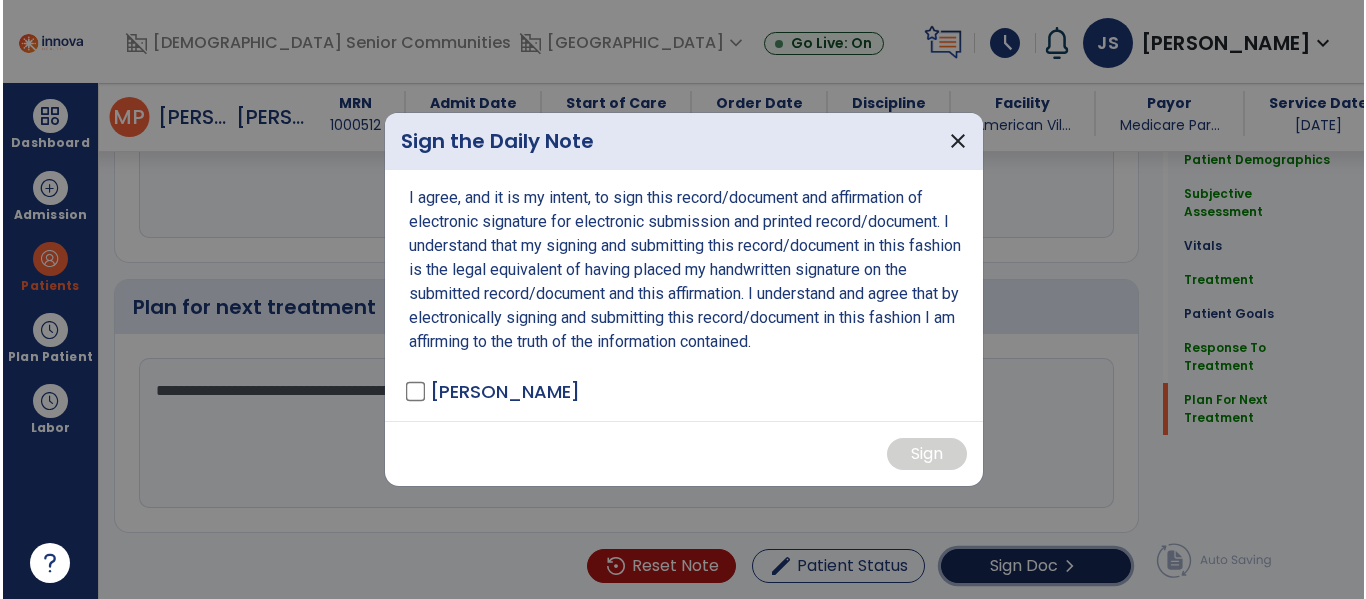 scroll, scrollTop: 2874, scrollLeft: 0, axis: vertical 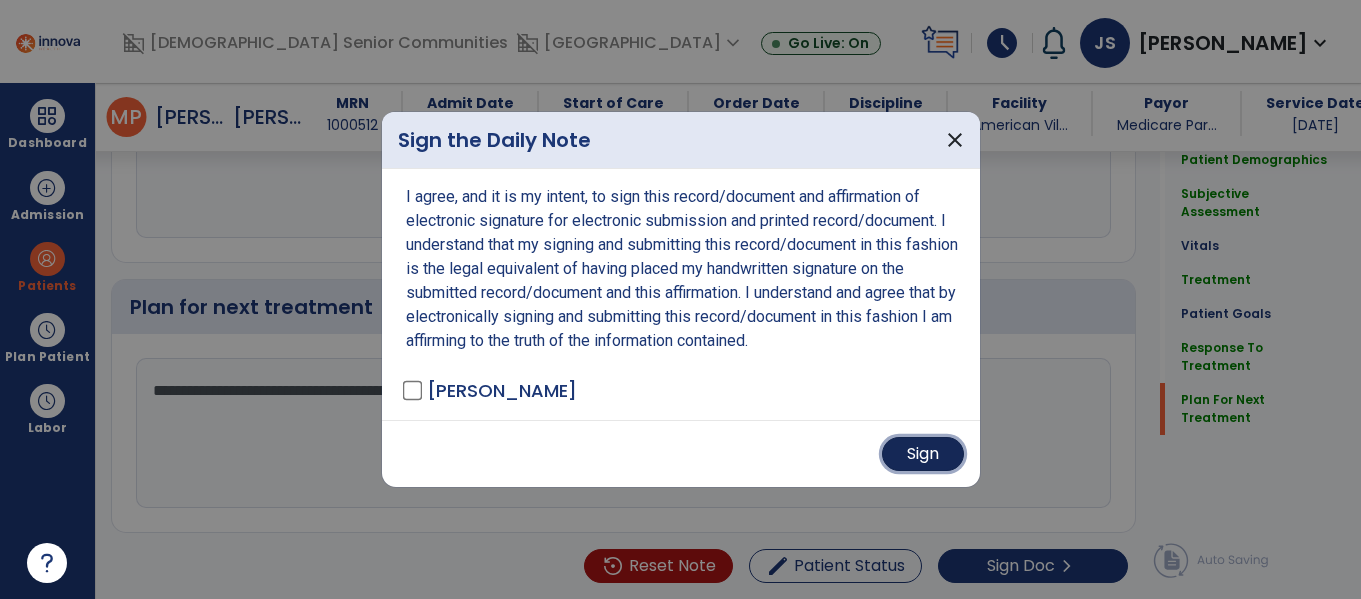 click on "Sign" at bounding box center (923, 454) 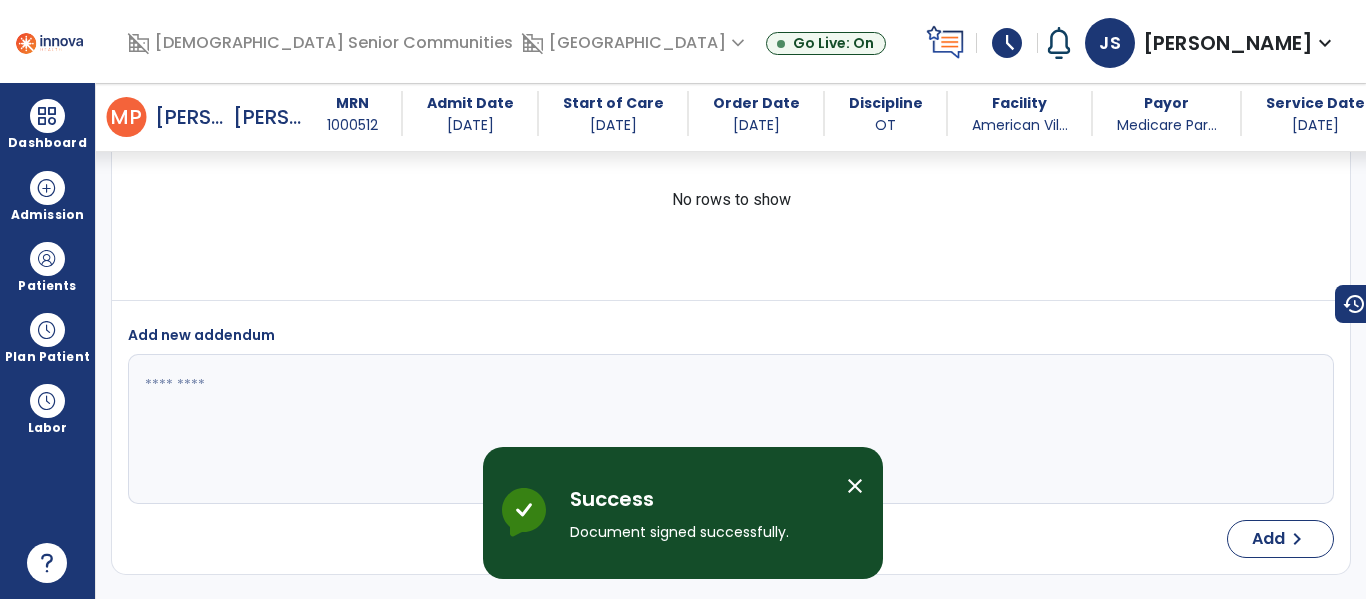 scroll, scrollTop: 4423, scrollLeft: 0, axis: vertical 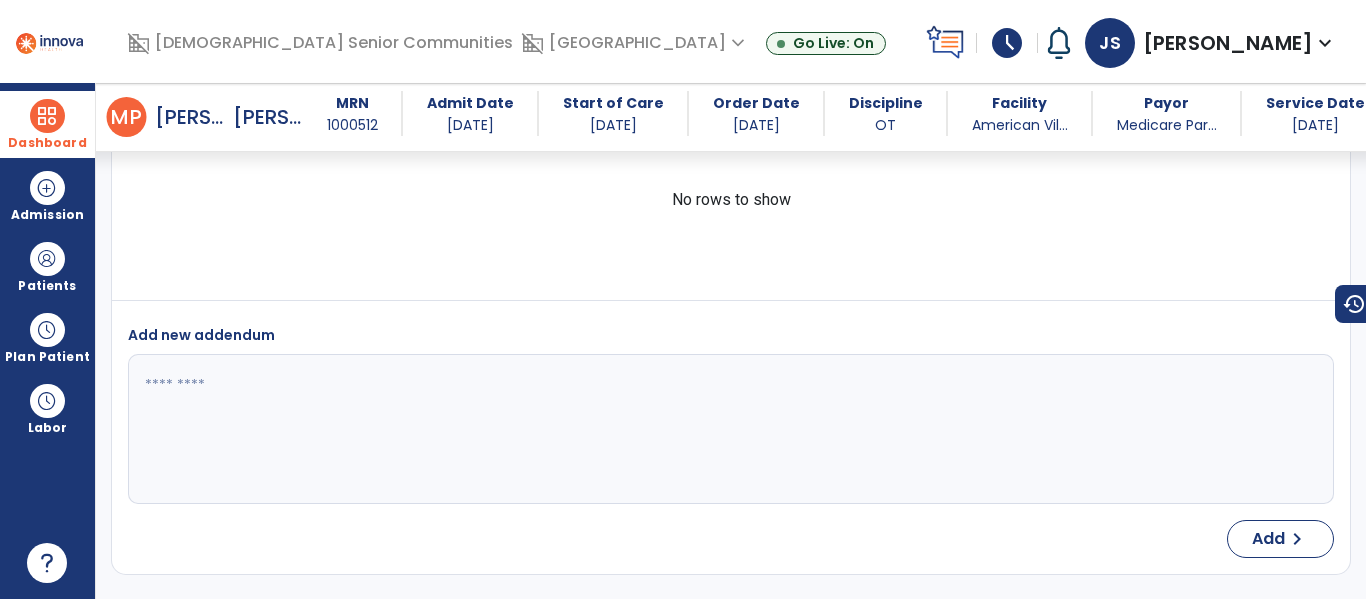 click at bounding box center [47, 116] 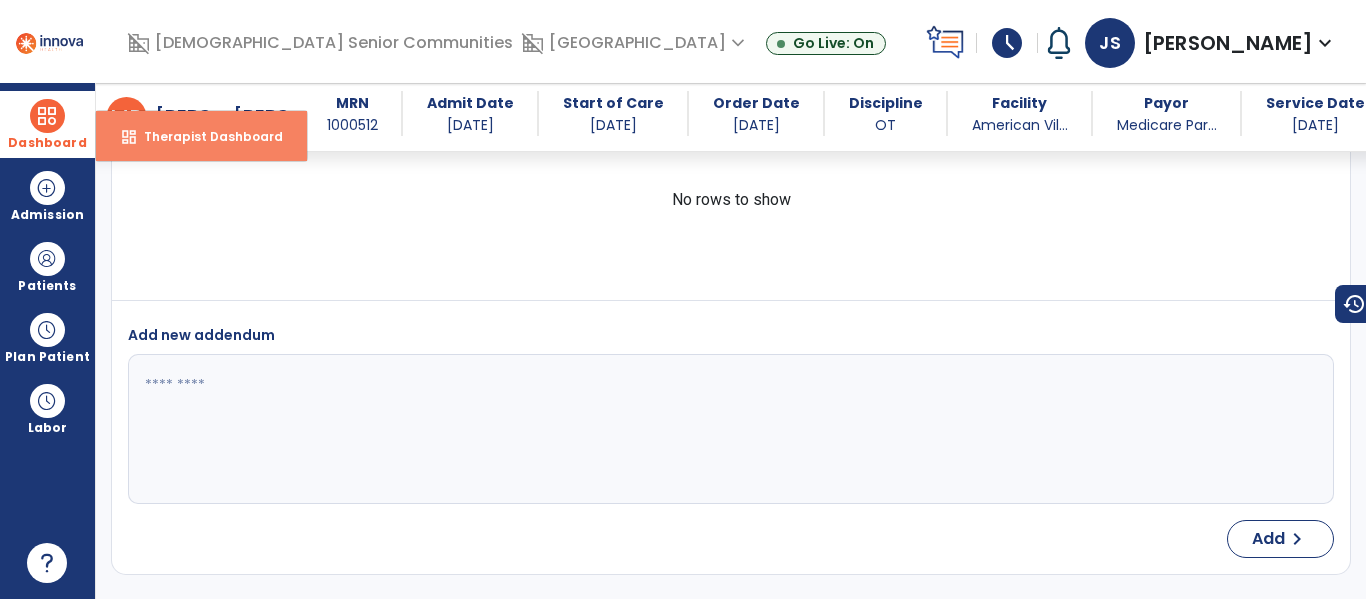 click on "Therapist Dashboard" at bounding box center (205, 136) 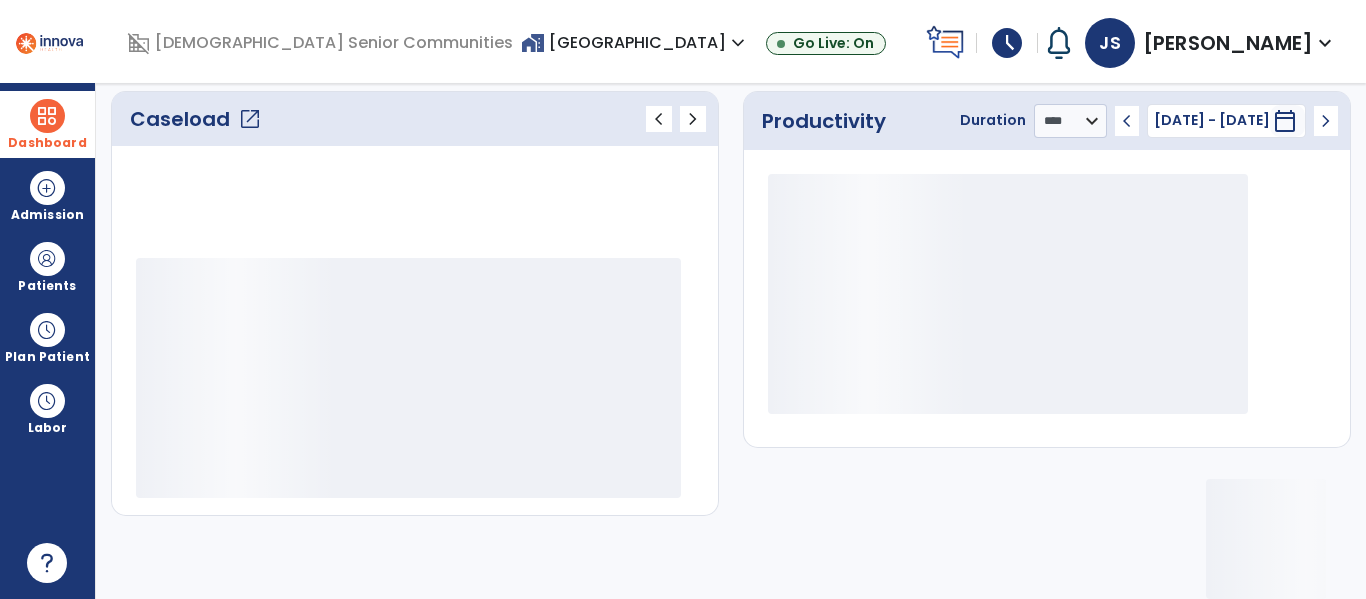 scroll, scrollTop: 276, scrollLeft: 0, axis: vertical 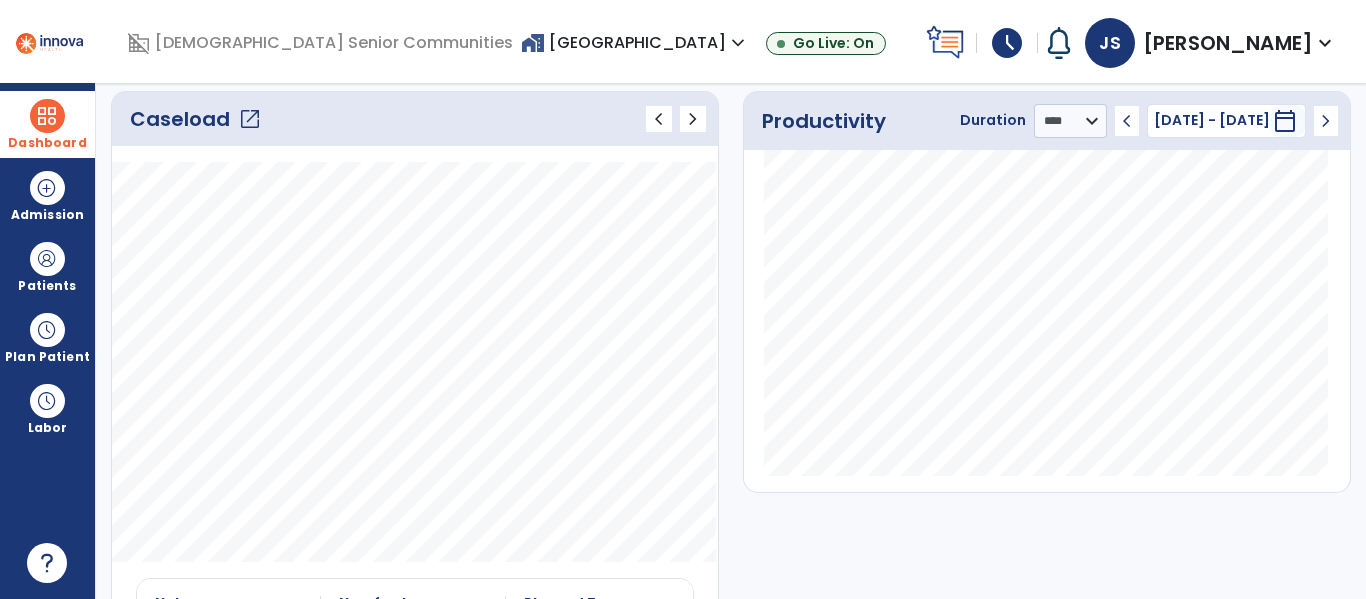 click on "open_in_new" 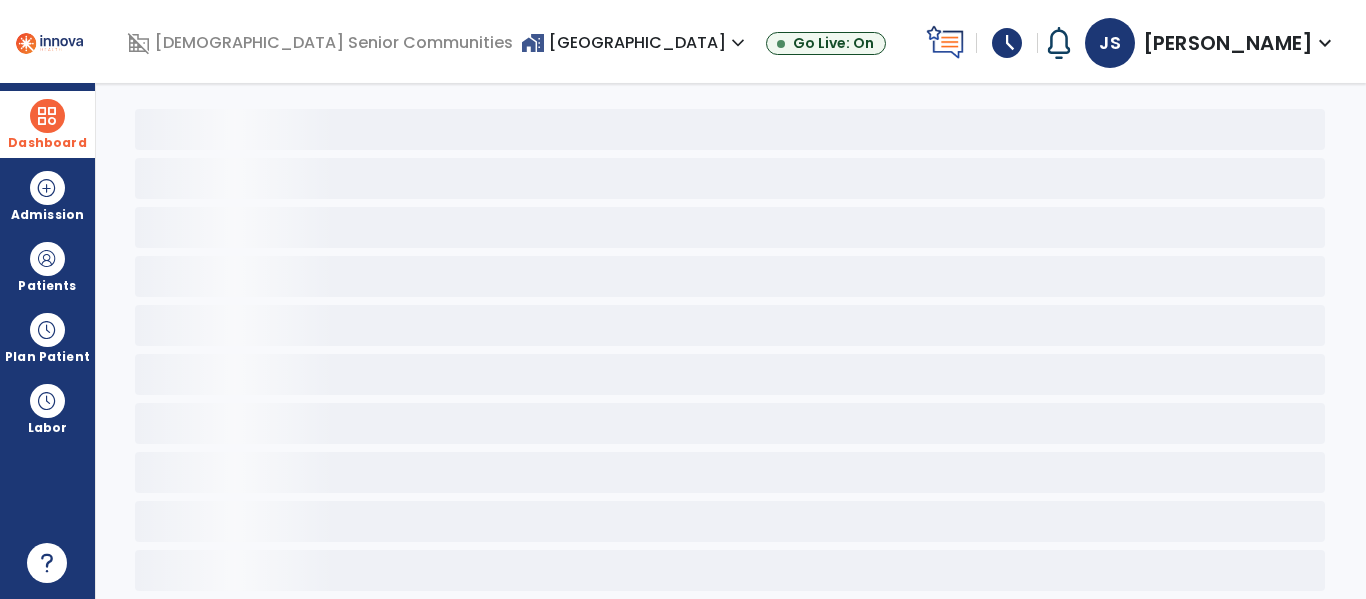 scroll, scrollTop: 0, scrollLeft: 0, axis: both 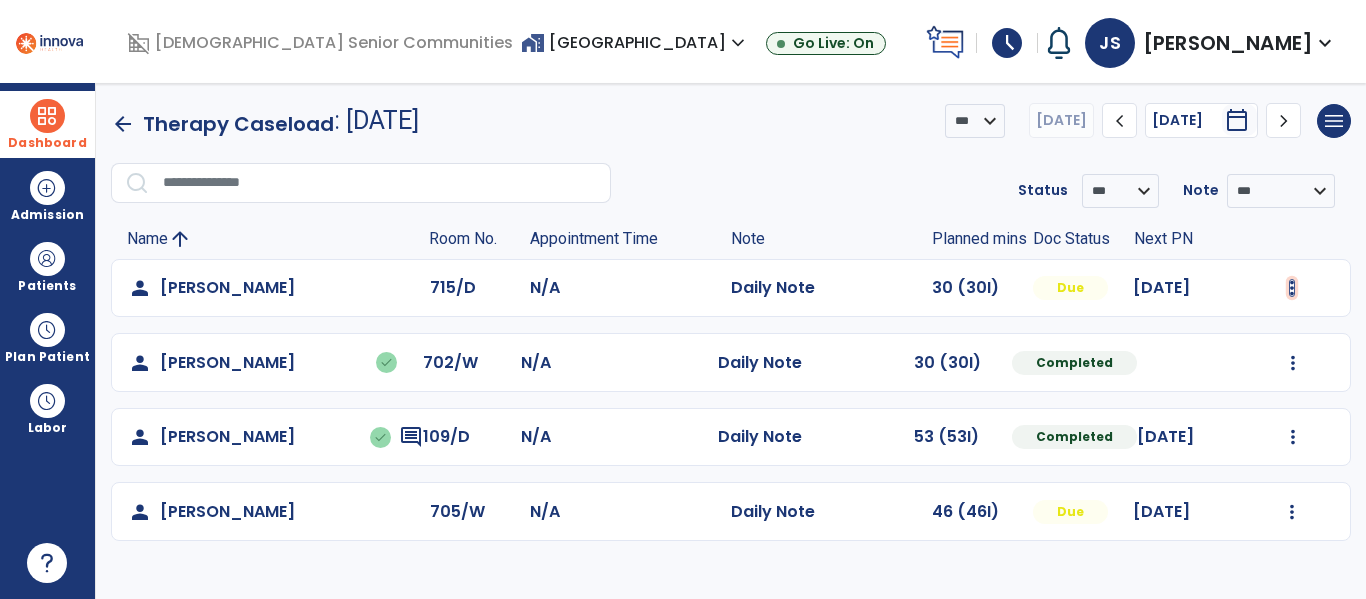 click at bounding box center [1292, 288] 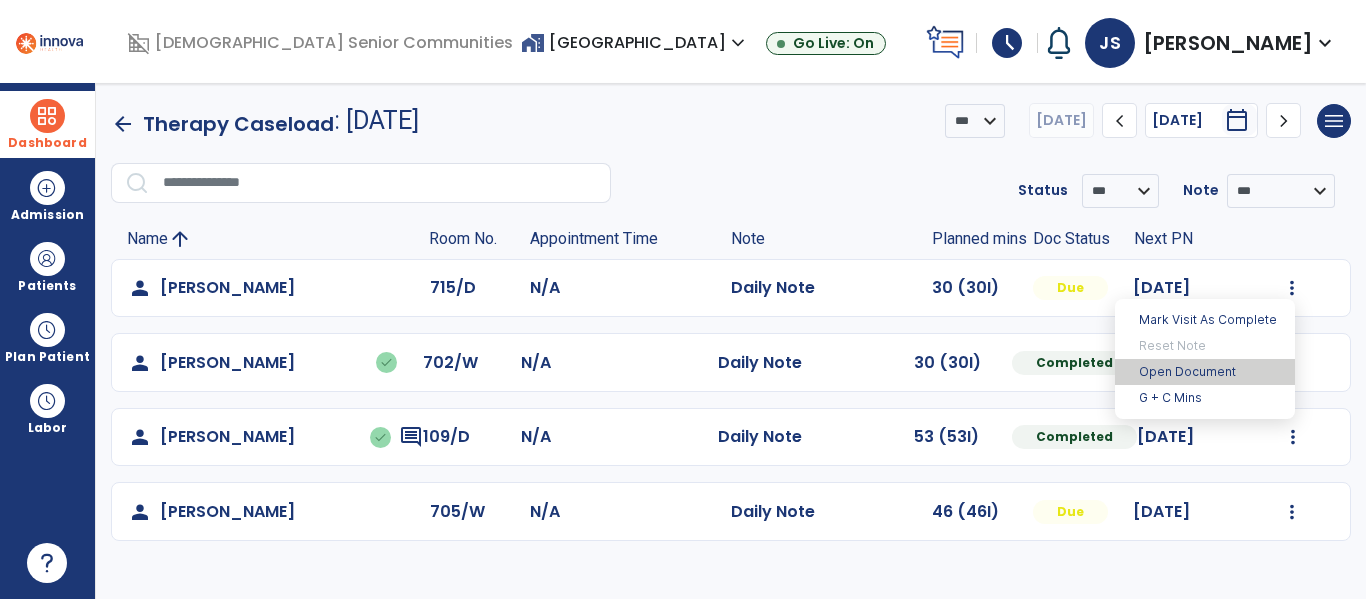 click on "Open Document" at bounding box center (1205, 372) 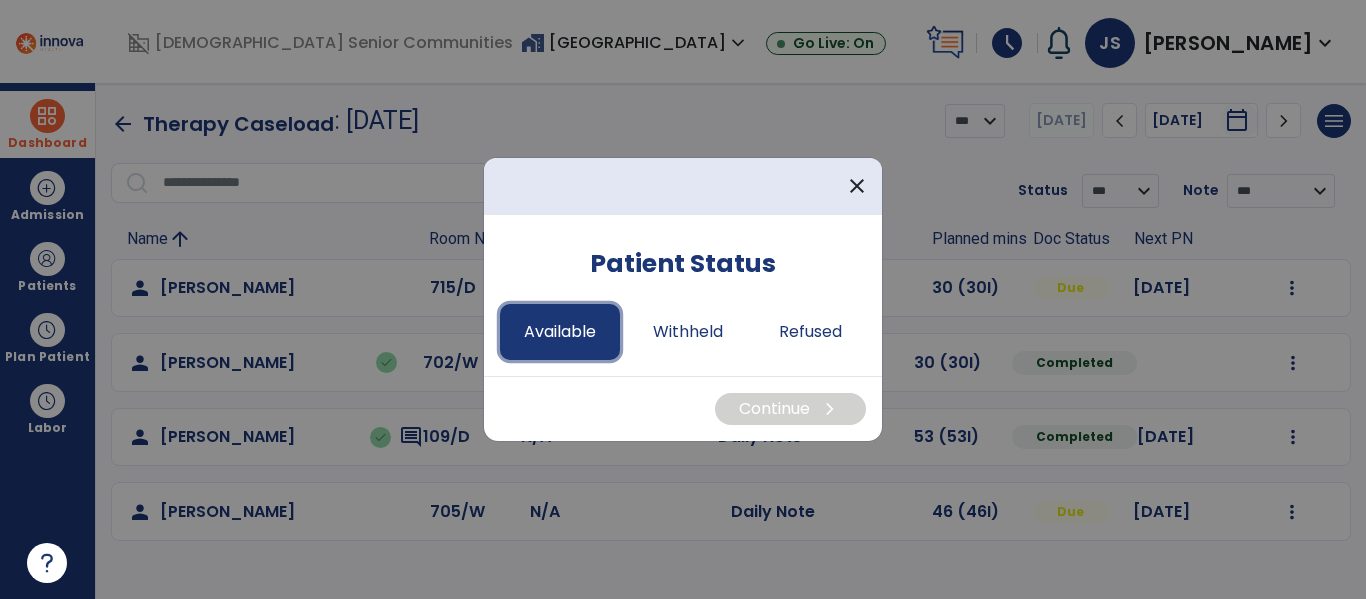 click on "Available" at bounding box center (560, 332) 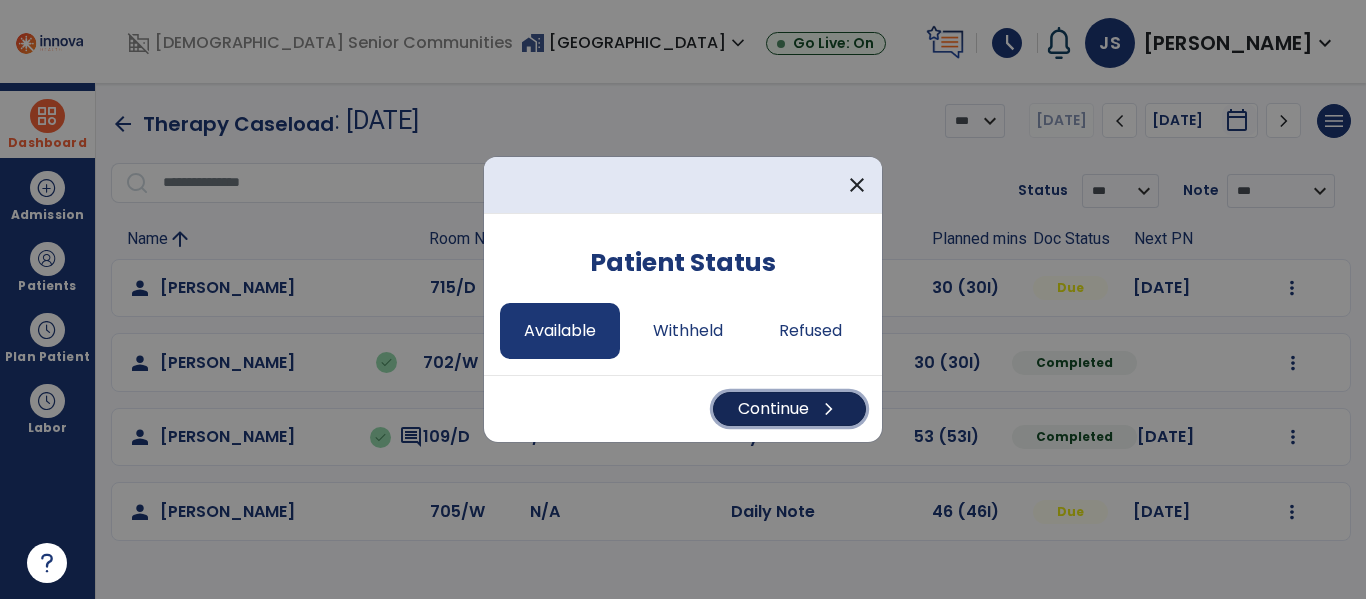 click on "chevron_right" at bounding box center (829, 409) 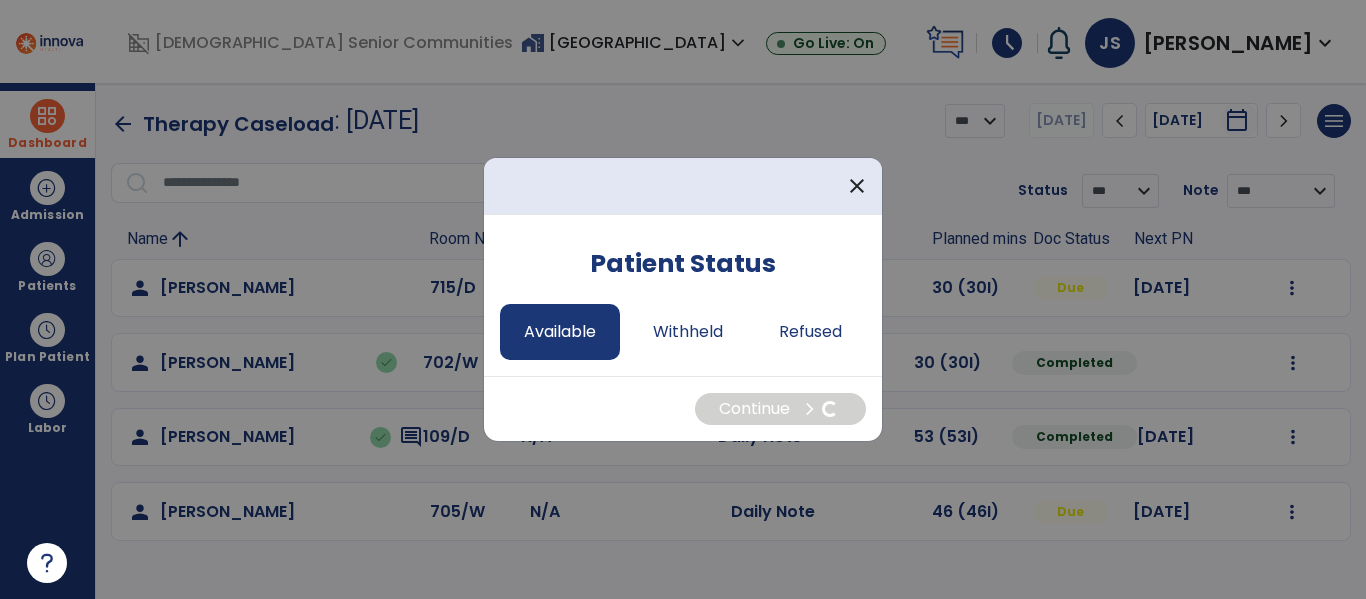 select on "*" 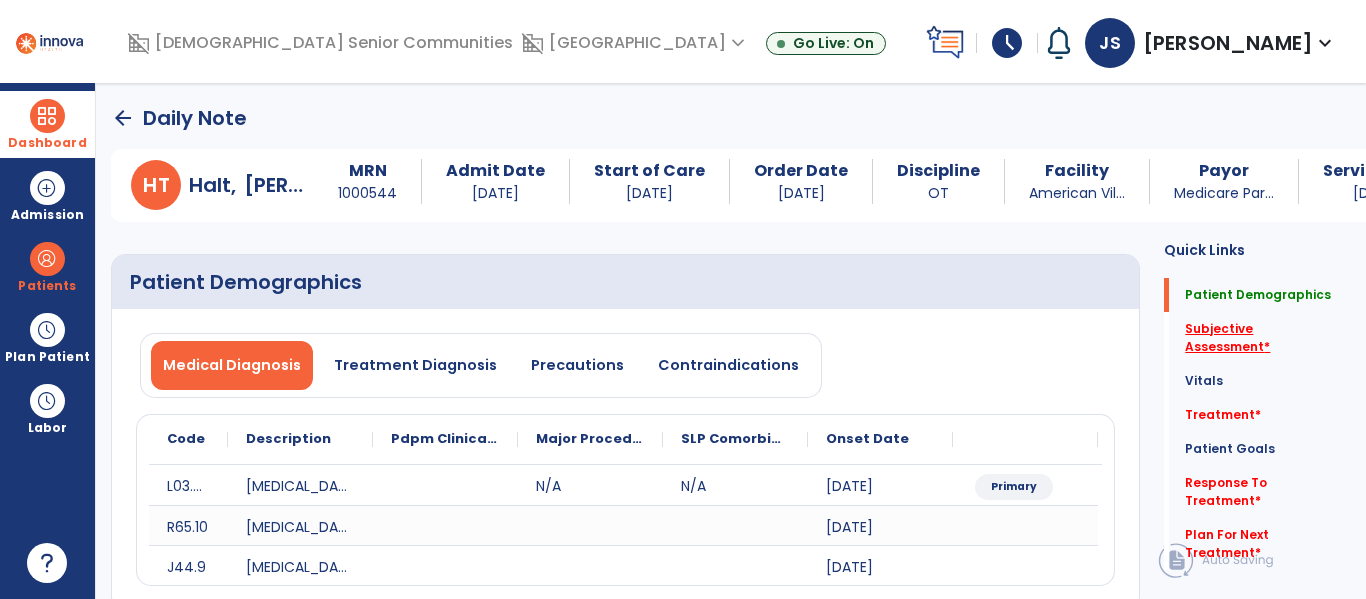 click on "Subjective Assessment   *" 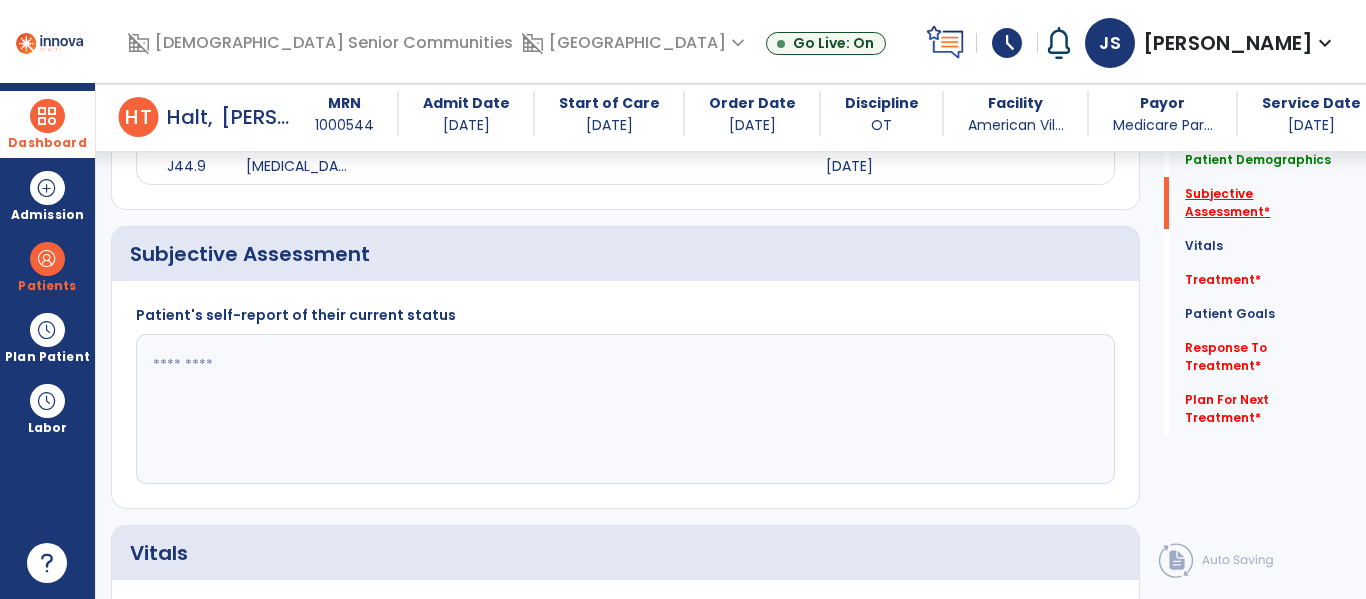 scroll, scrollTop: 427, scrollLeft: 0, axis: vertical 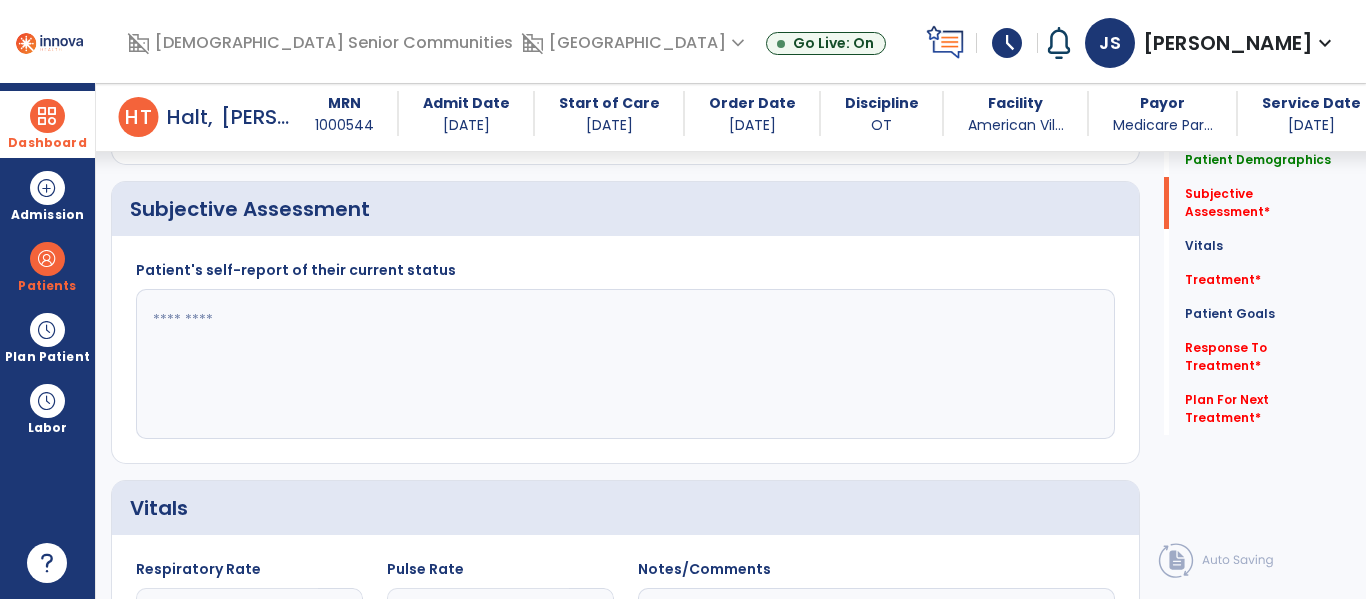 click 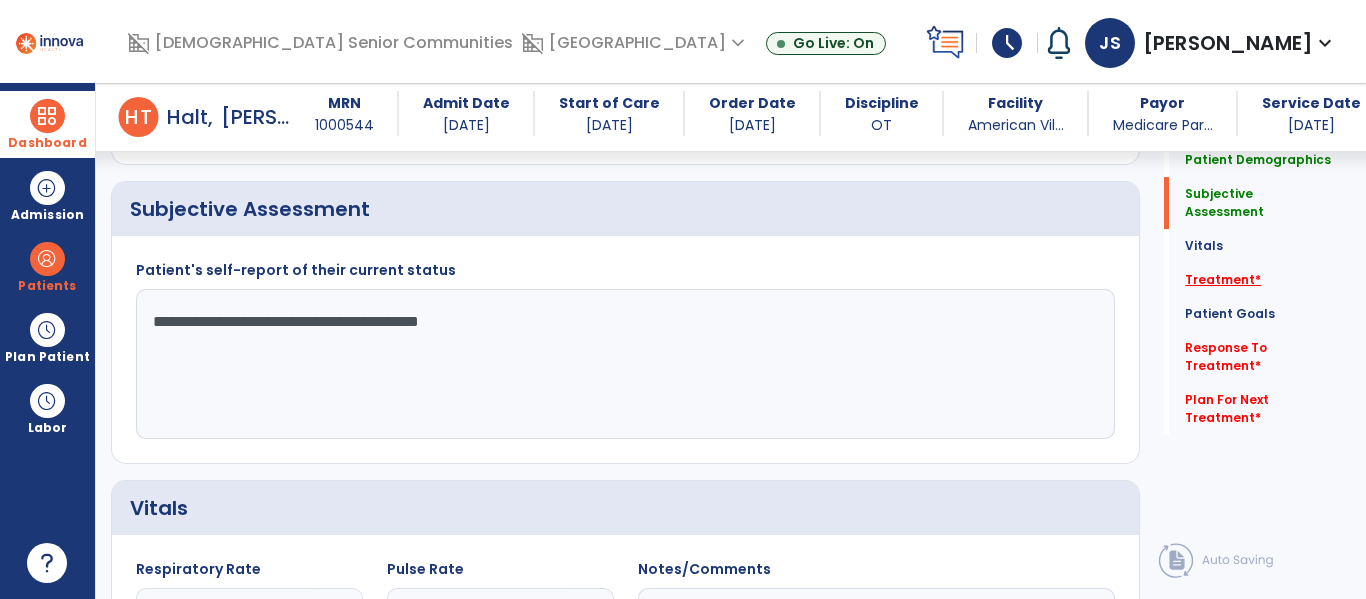 type on "**********" 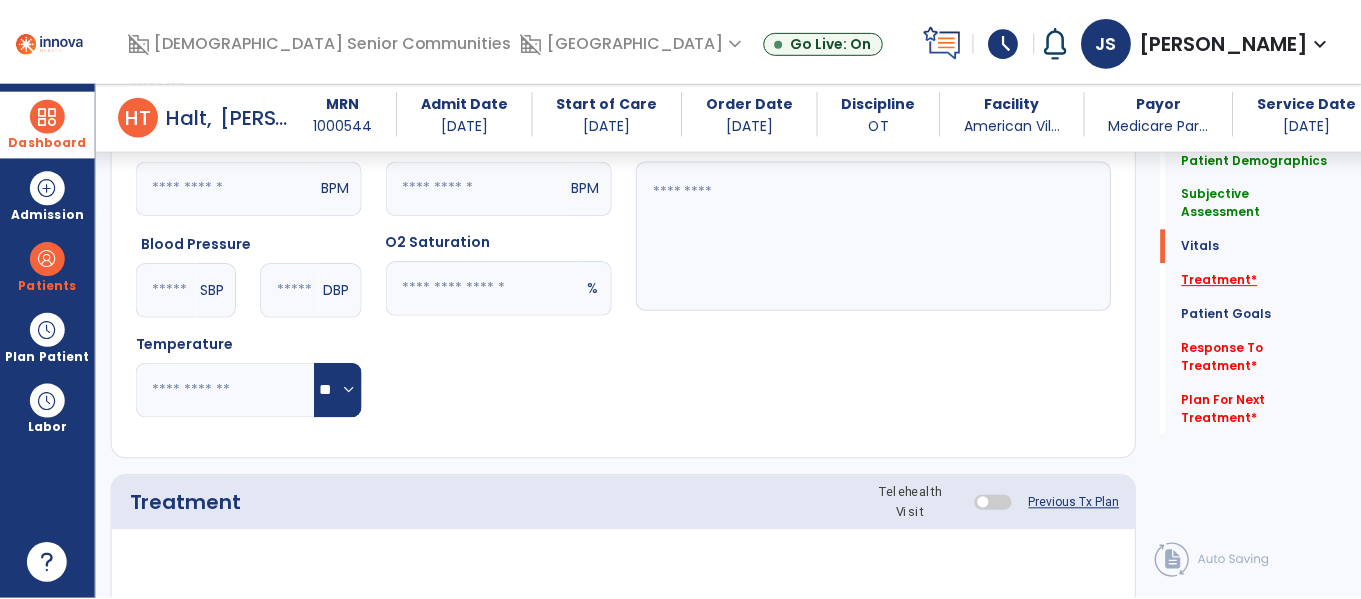 scroll, scrollTop: 1116, scrollLeft: 0, axis: vertical 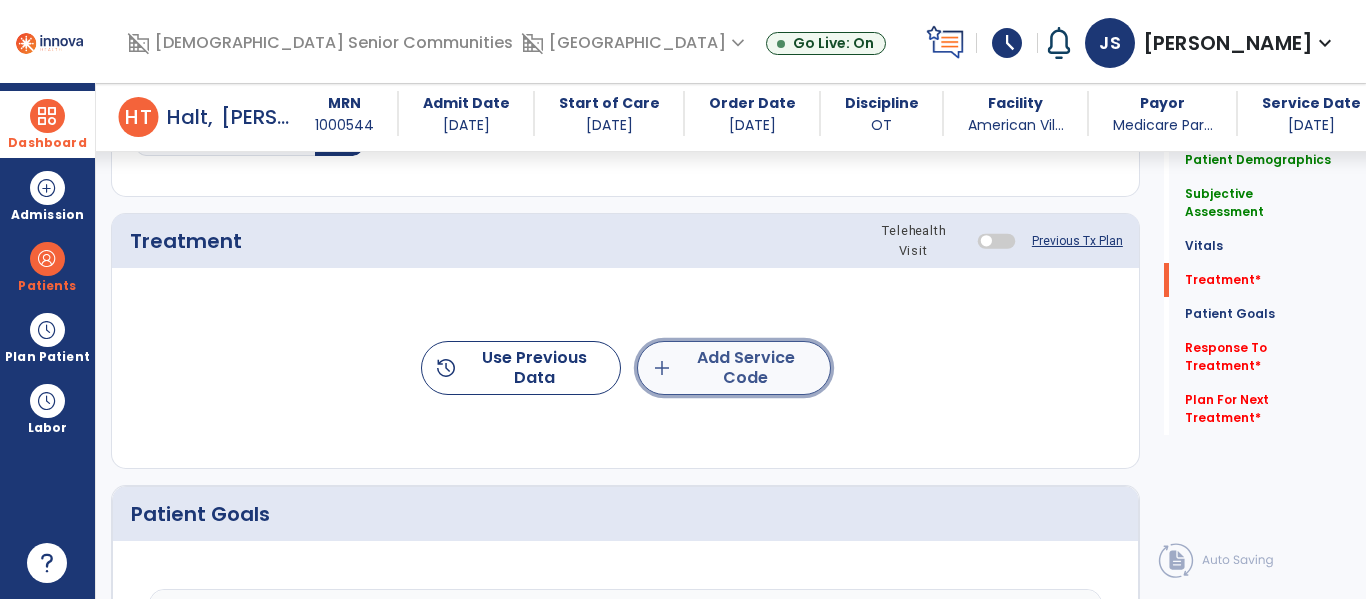 click on "add  Add Service Code" 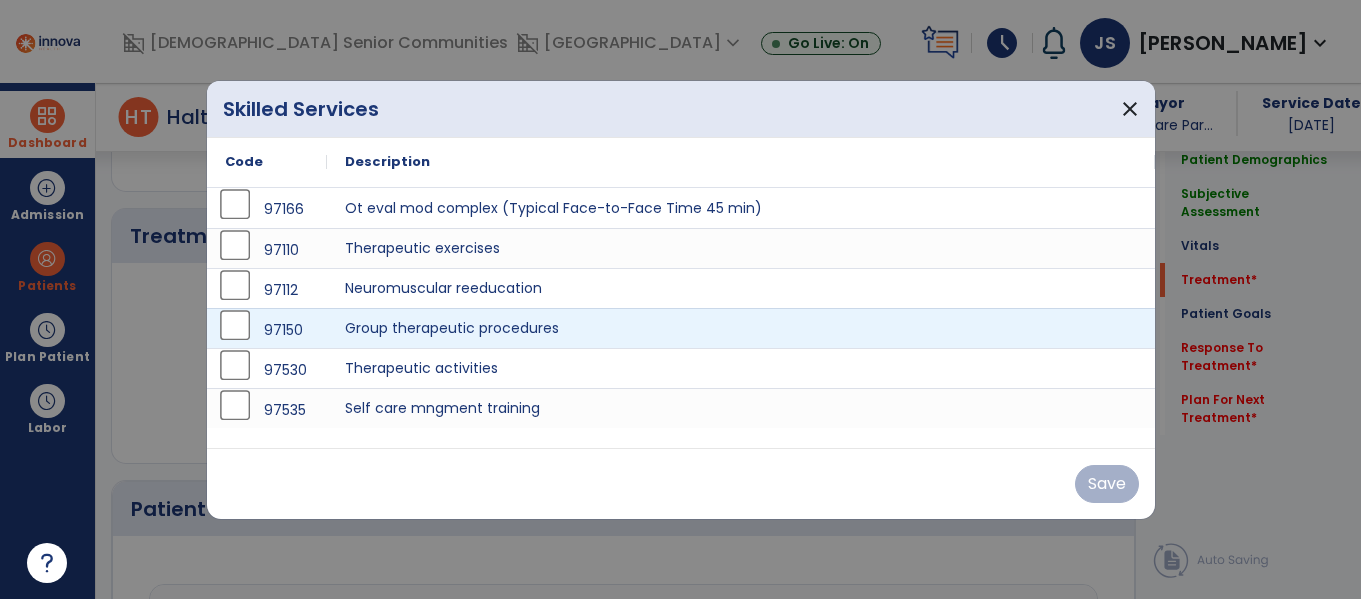 scroll, scrollTop: 1116, scrollLeft: 0, axis: vertical 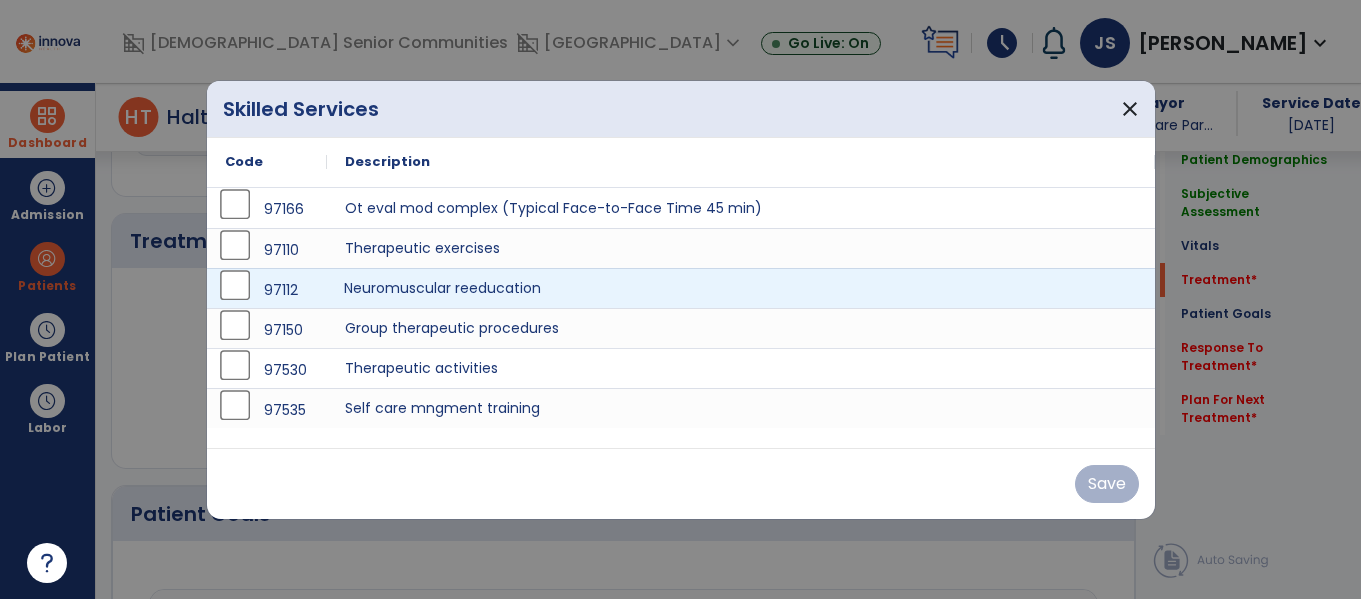 click on "Neuromuscular reeducation" at bounding box center (741, 288) 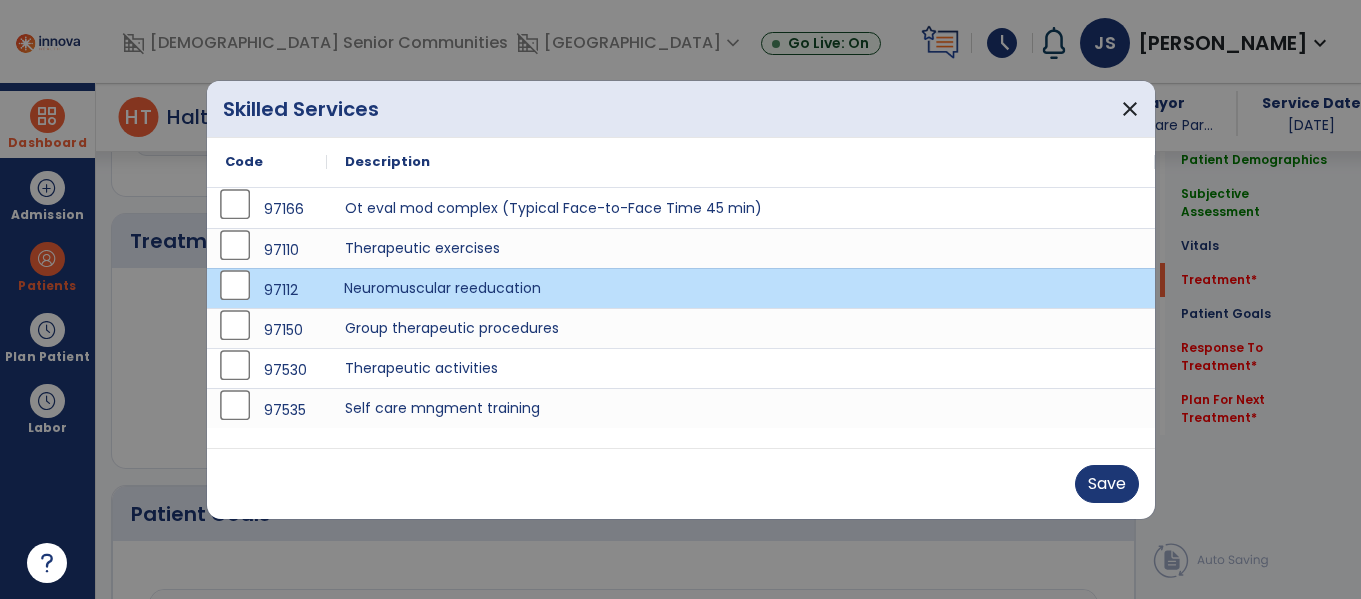 click on "Neuromuscular reeducation" at bounding box center (741, 288) 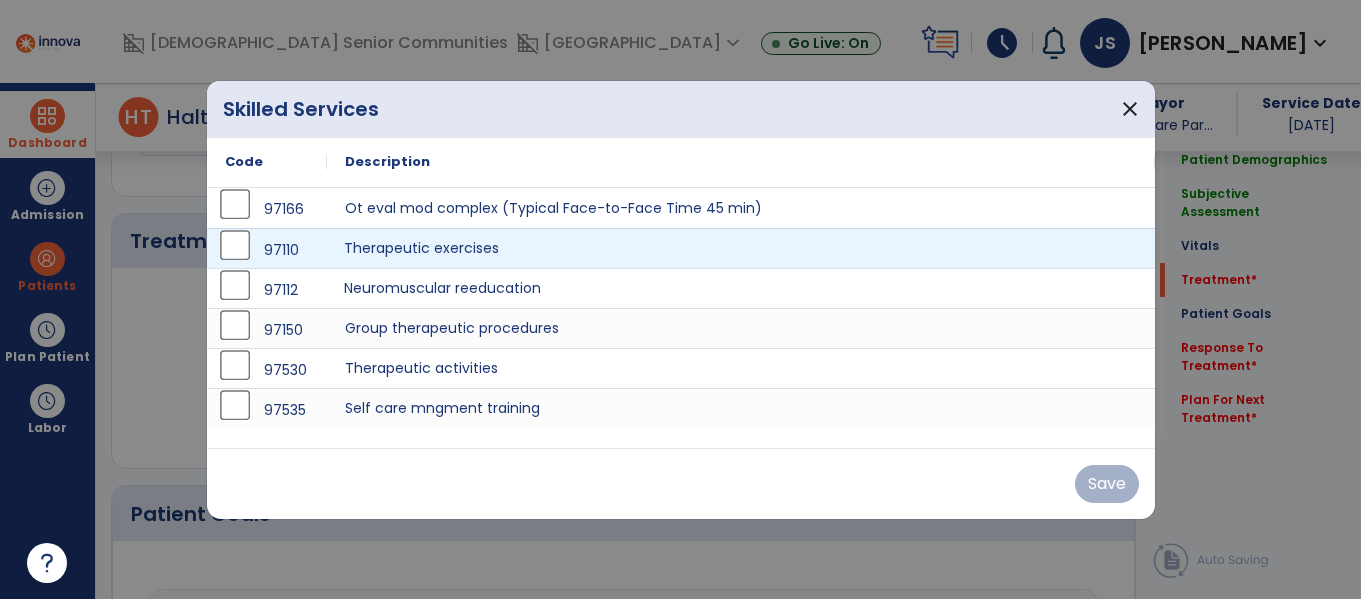 click on "Therapeutic exercises" at bounding box center (741, 248) 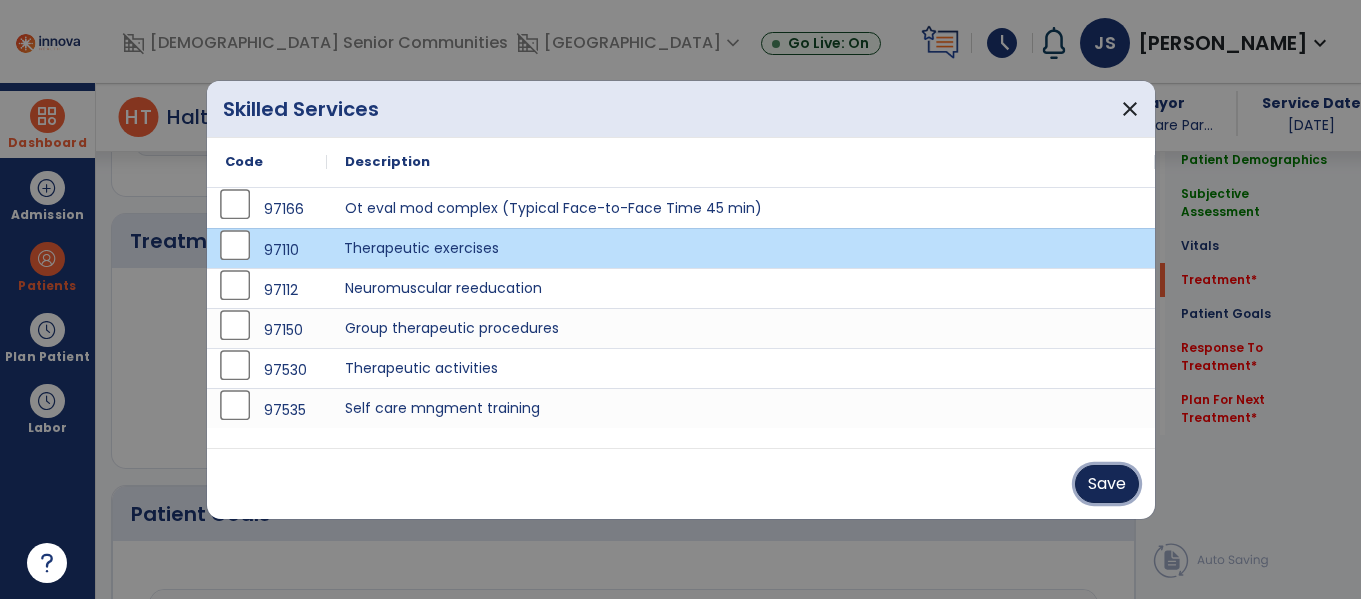 click on "Save" at bounding box center (1107, 484) 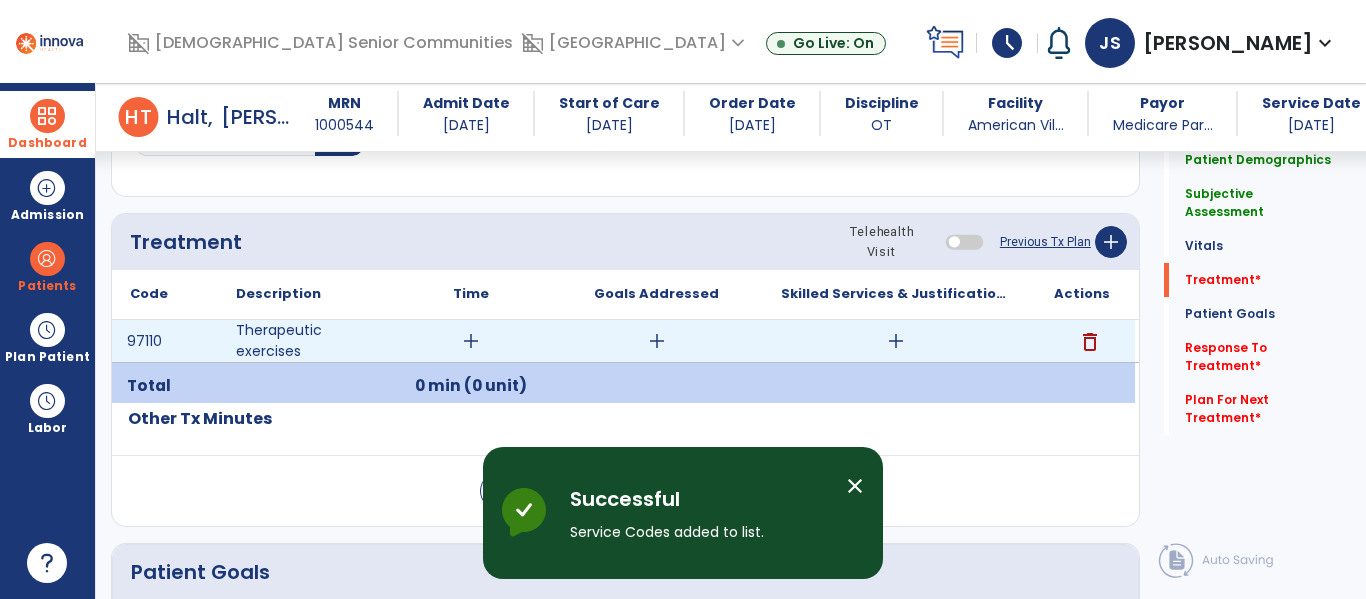 click on "add" at bounding box center [471, 341] 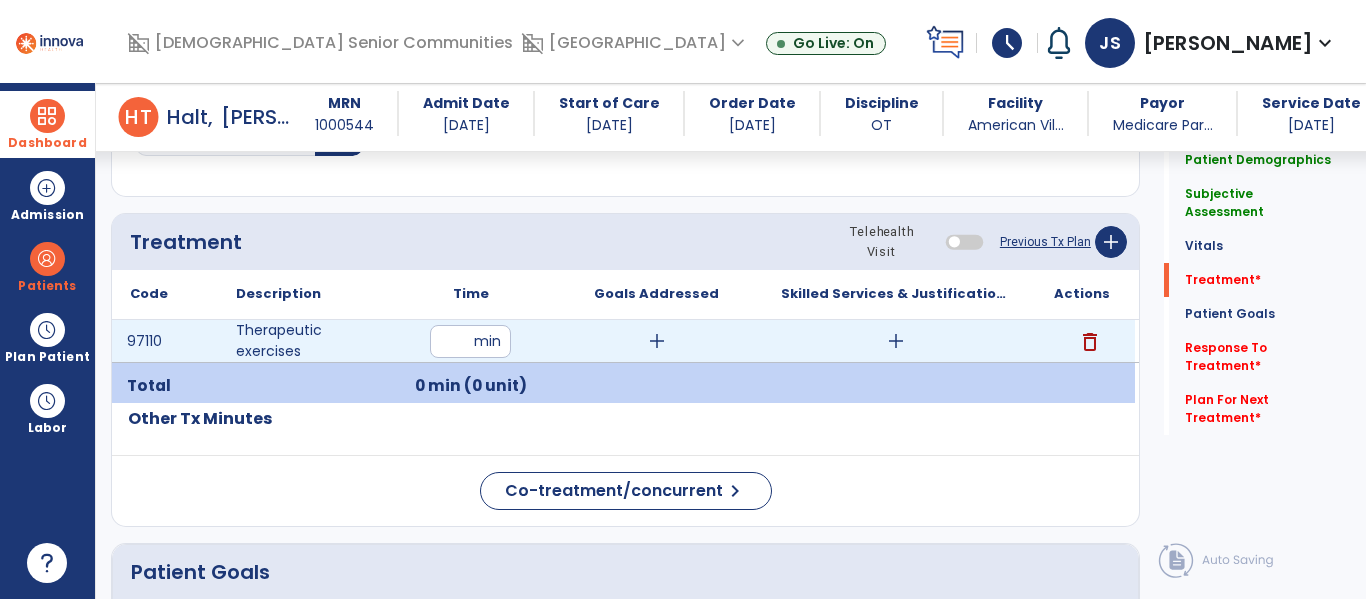 type on "**" 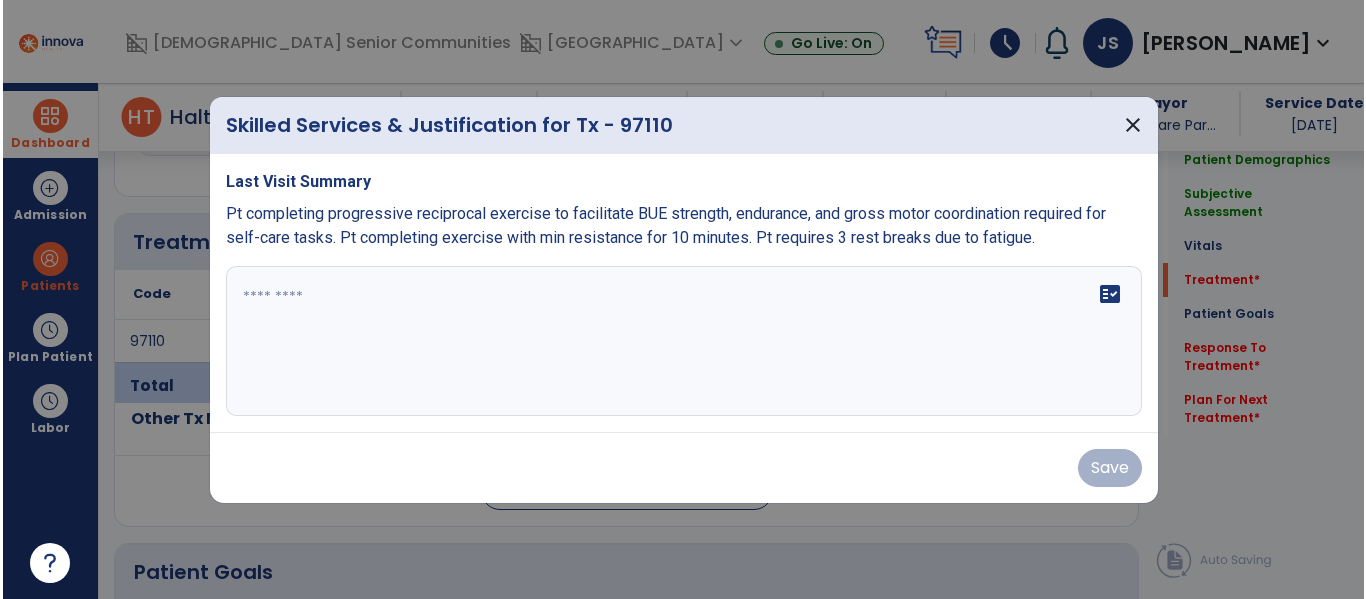 scroll, scrollTop: 1116, scrollLeft: 0, axis: vertical 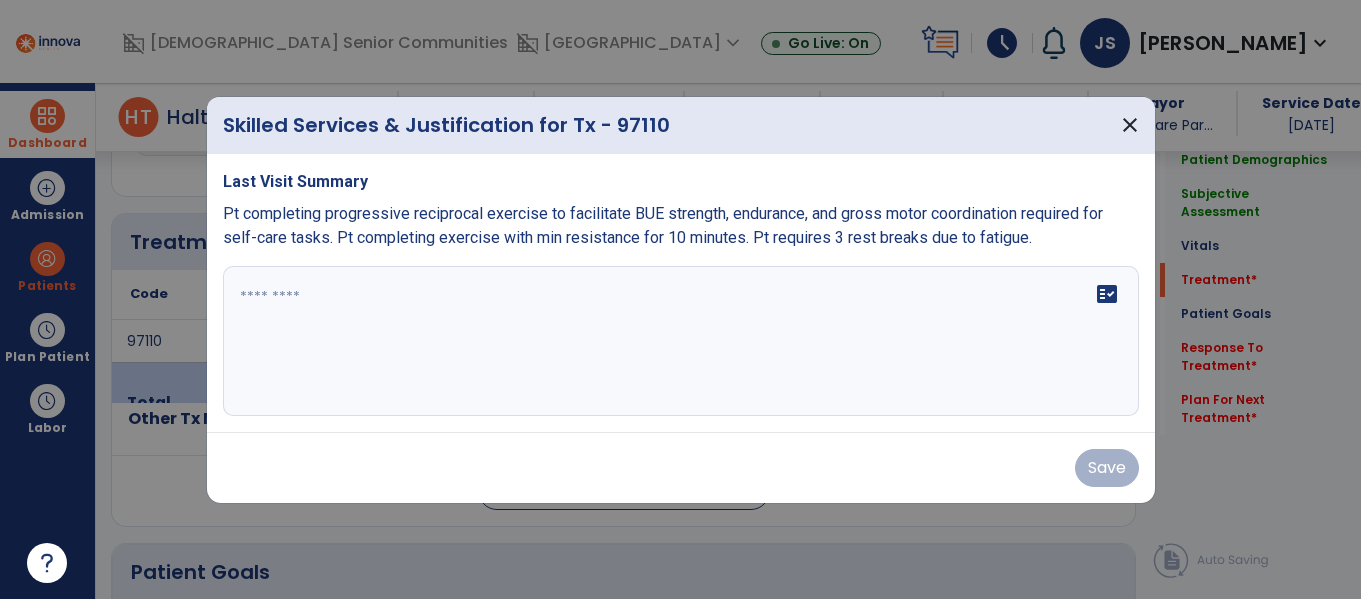 click on "fact_check" at bounding box center [681, 341] 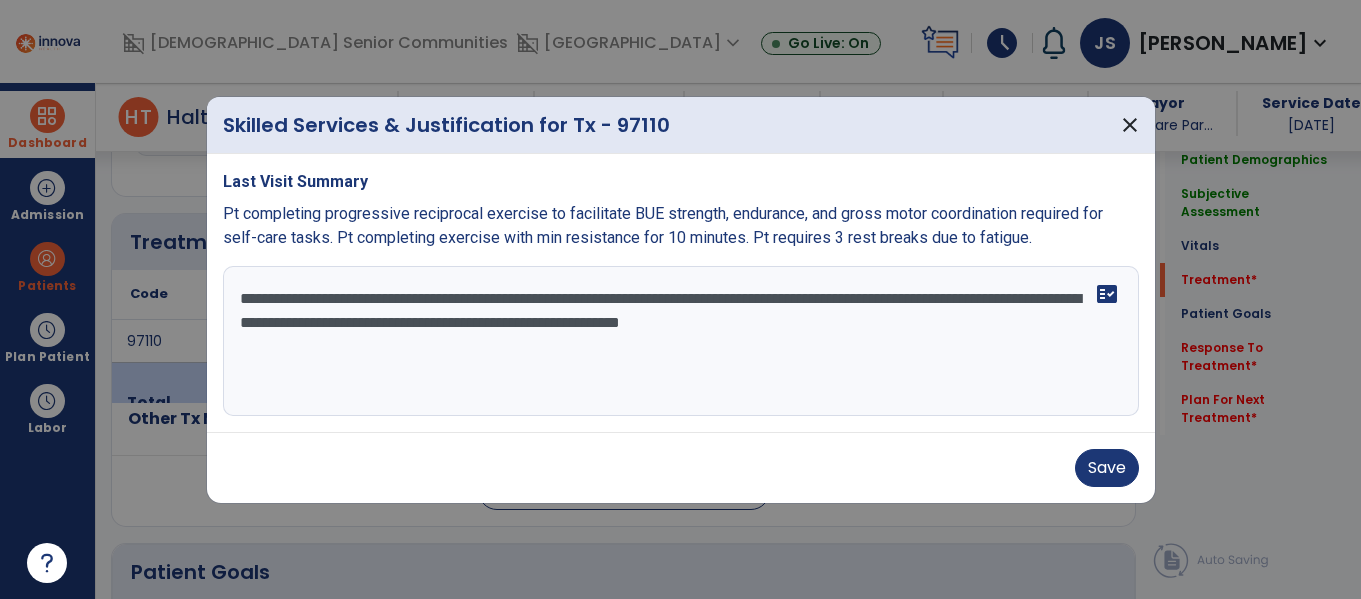 click on "**********" at bounding box center [681, 341] 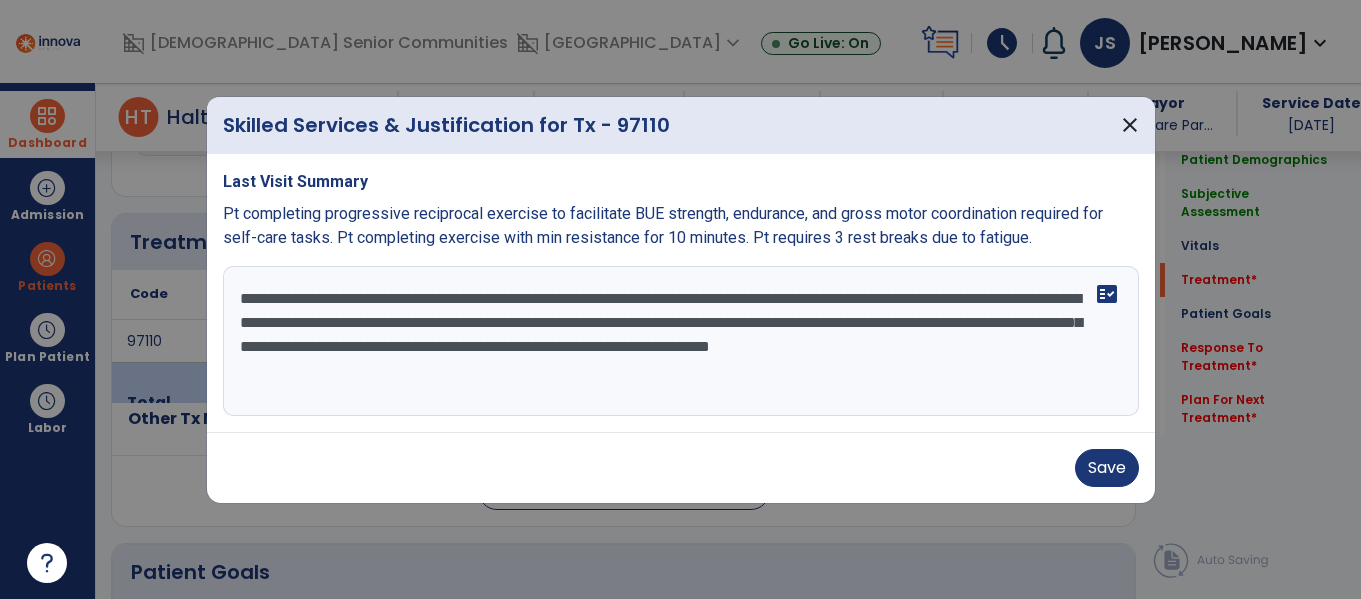 click on "**********" at bounding box center [681, 341] 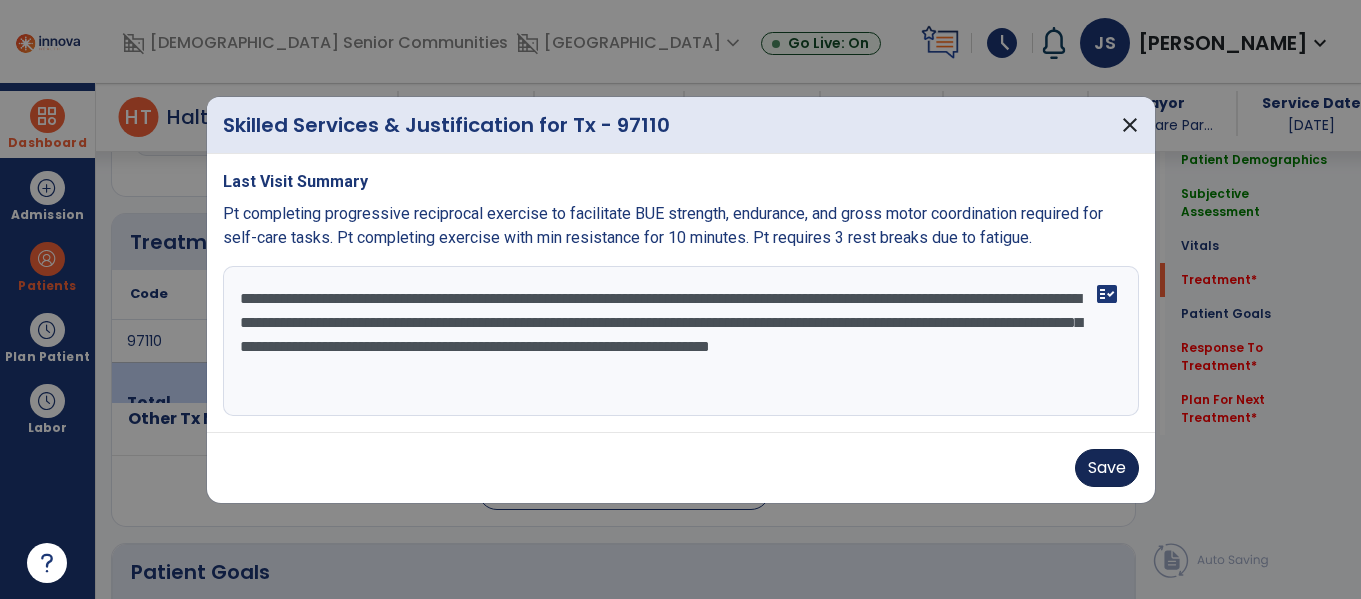 type on "**********" 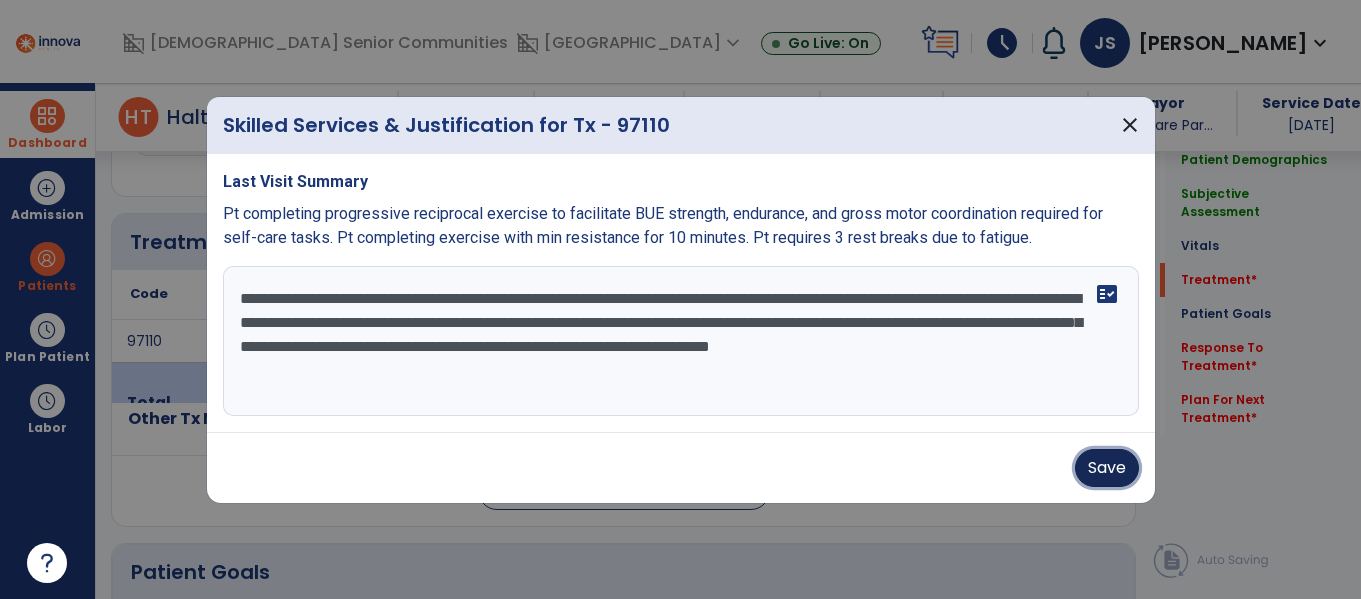 click on "Save" at bounding box center [1107, 468] 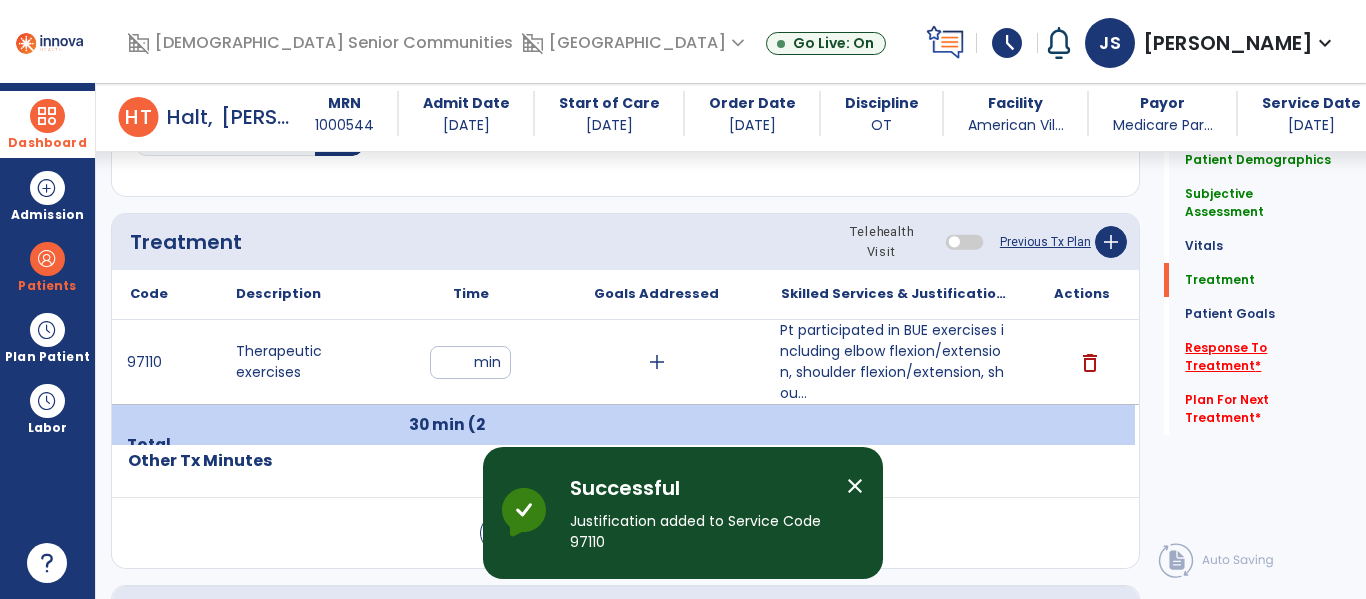 click on "Response To Treatment   *" 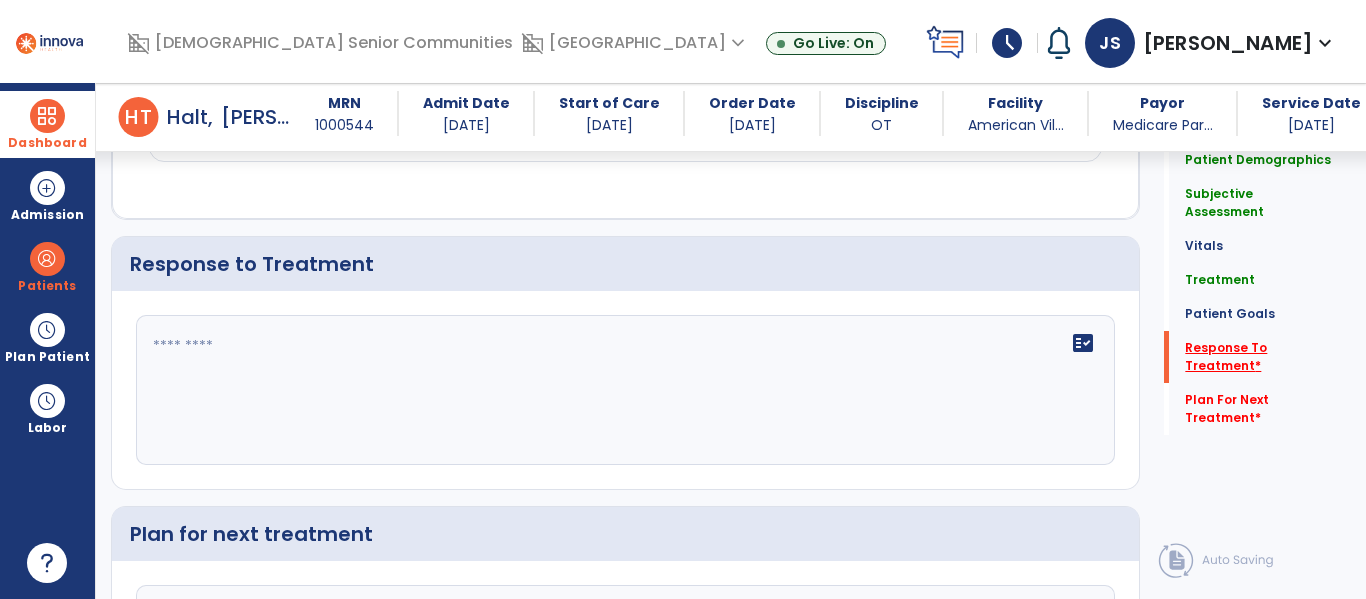scroll, scrollTop: 2739, scrollLeft: 0, axis: vertical 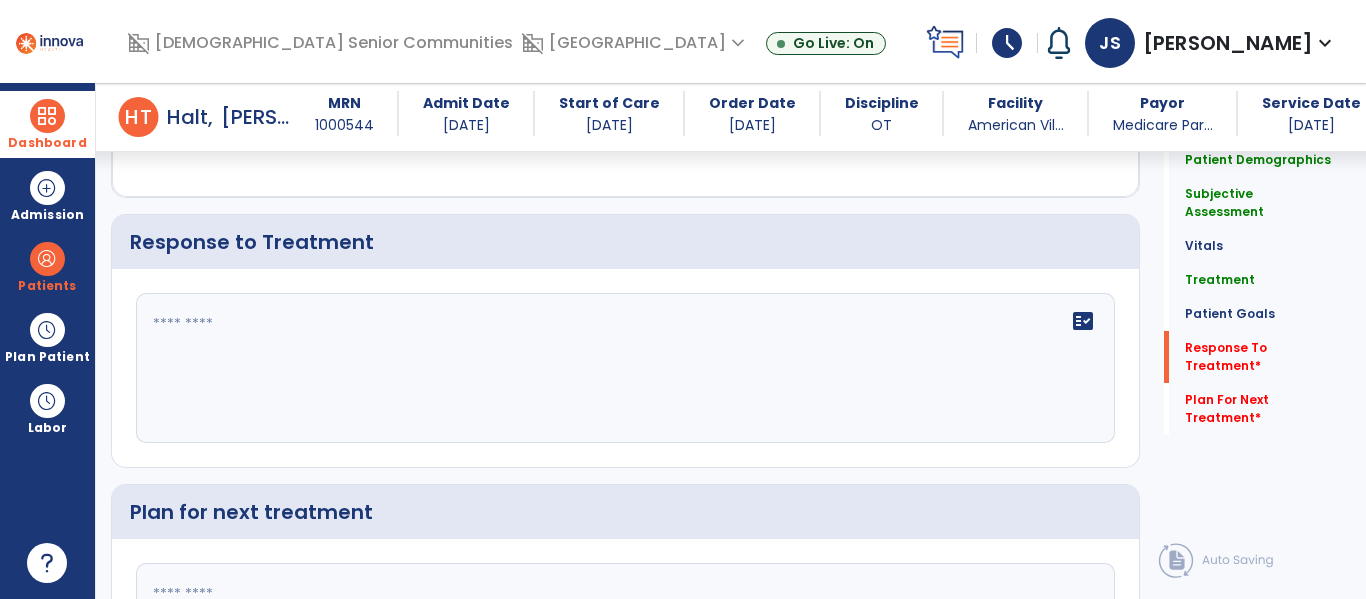 click on "fact_check" 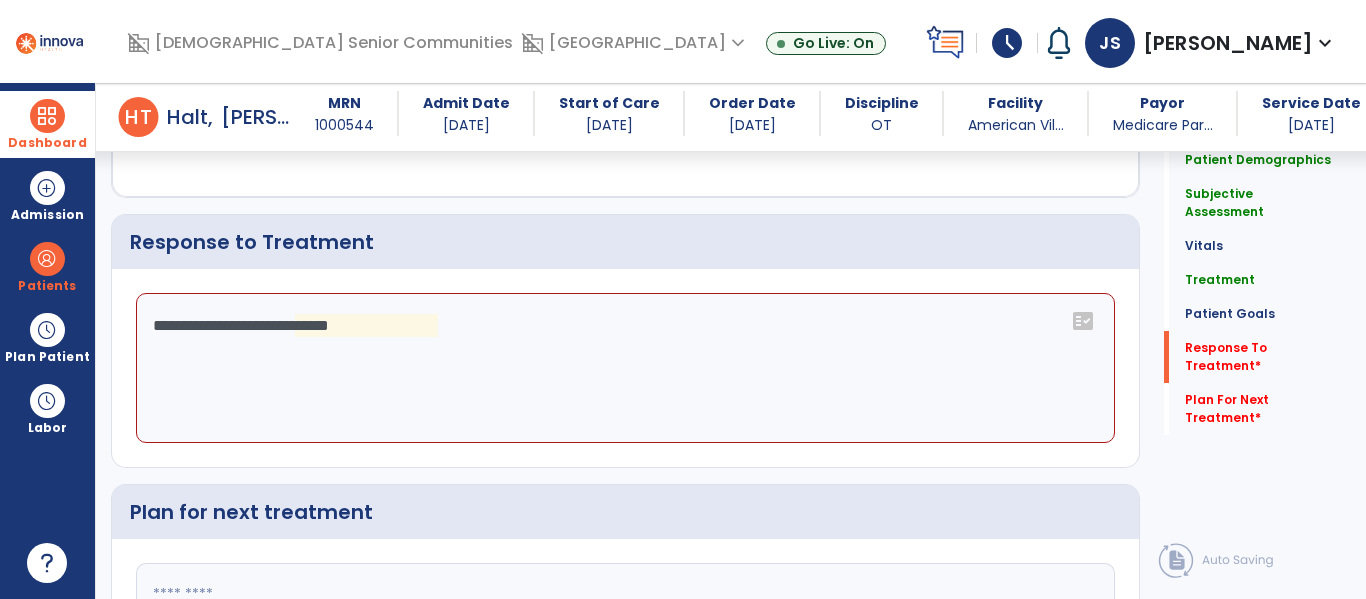 click on "**********" 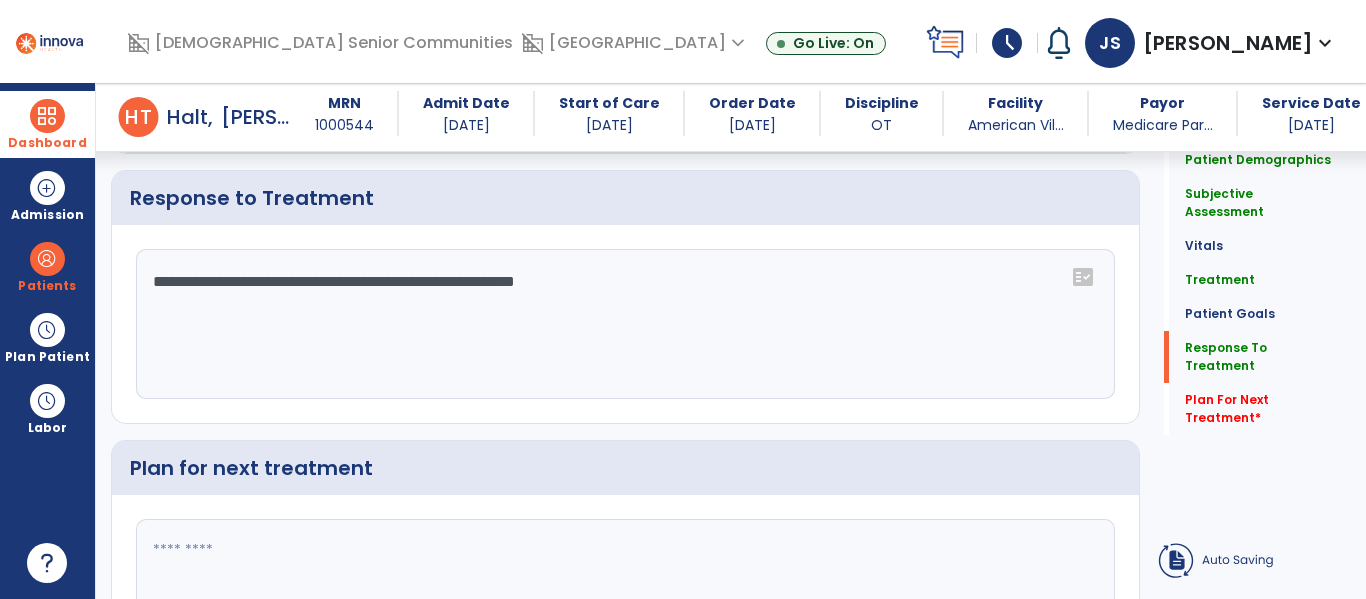 type on "**********" 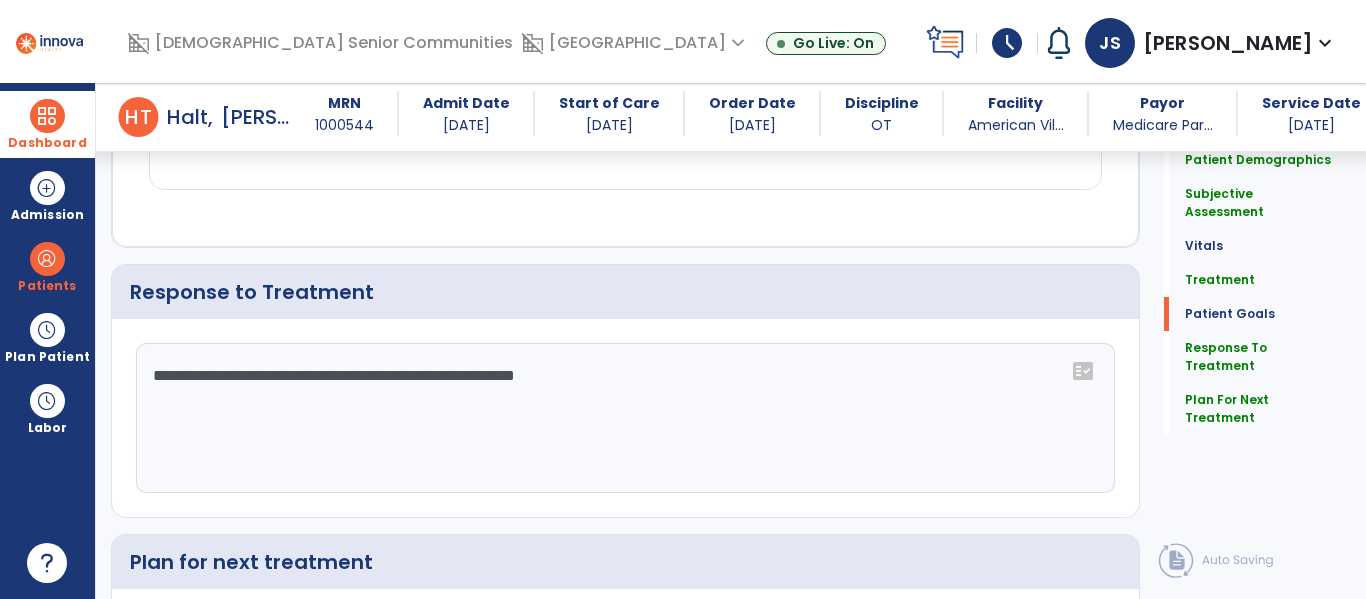 scroll, scrollTop: 2944, scrollLeft: 0, axis: vertical 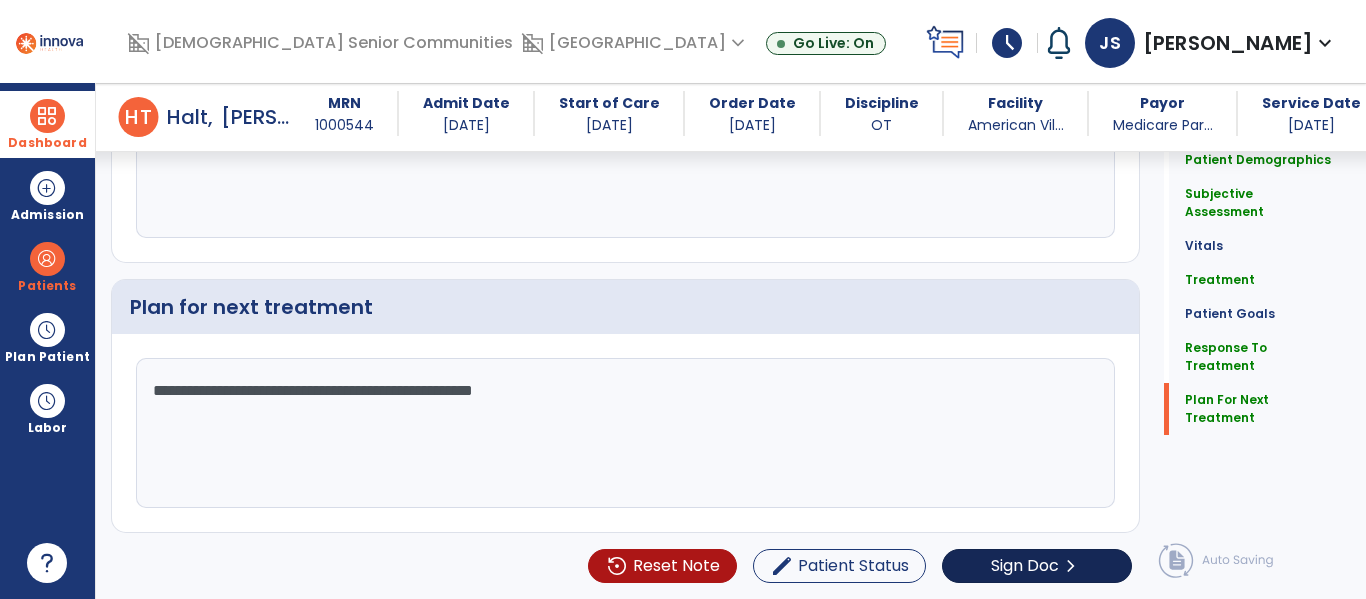 type on "**********" 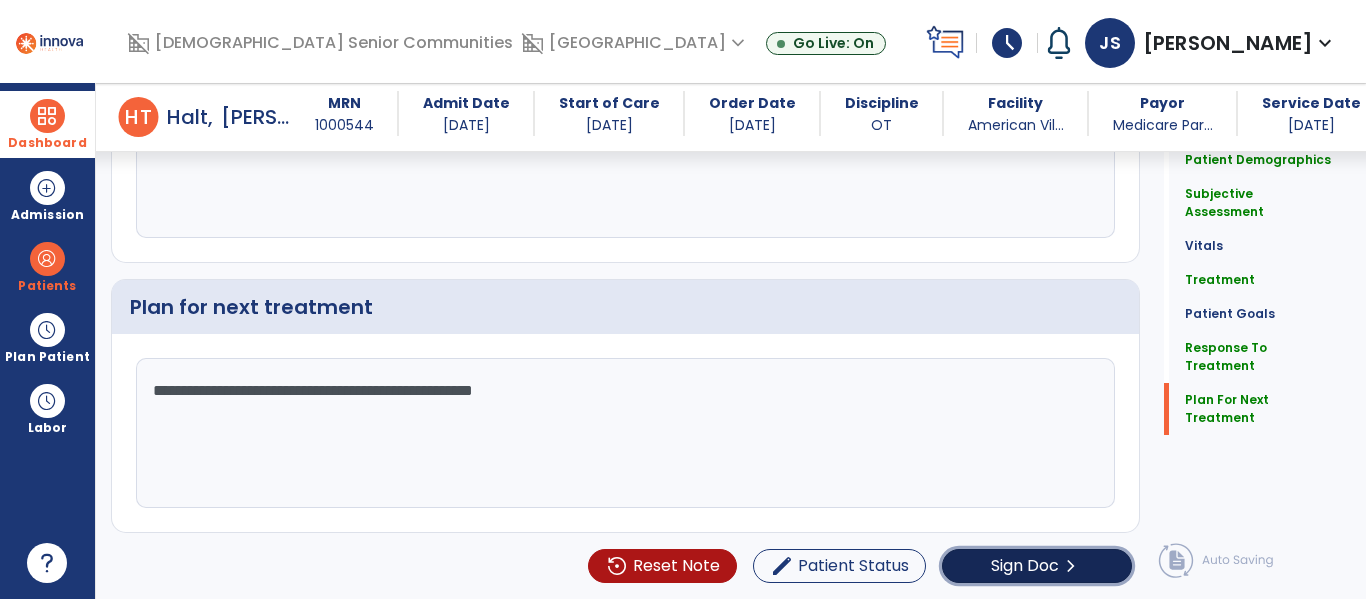 click on "Sign Doc" 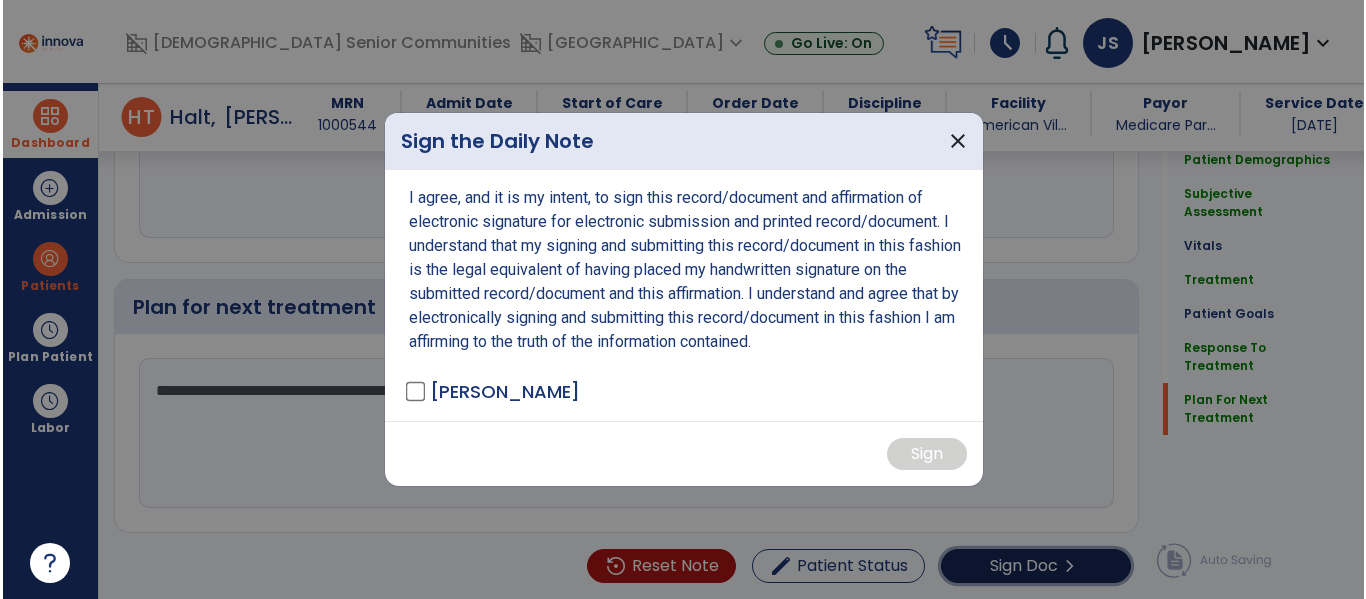 scroll, scrollTop: 2944, scrollLeft: 0, axis: vertical 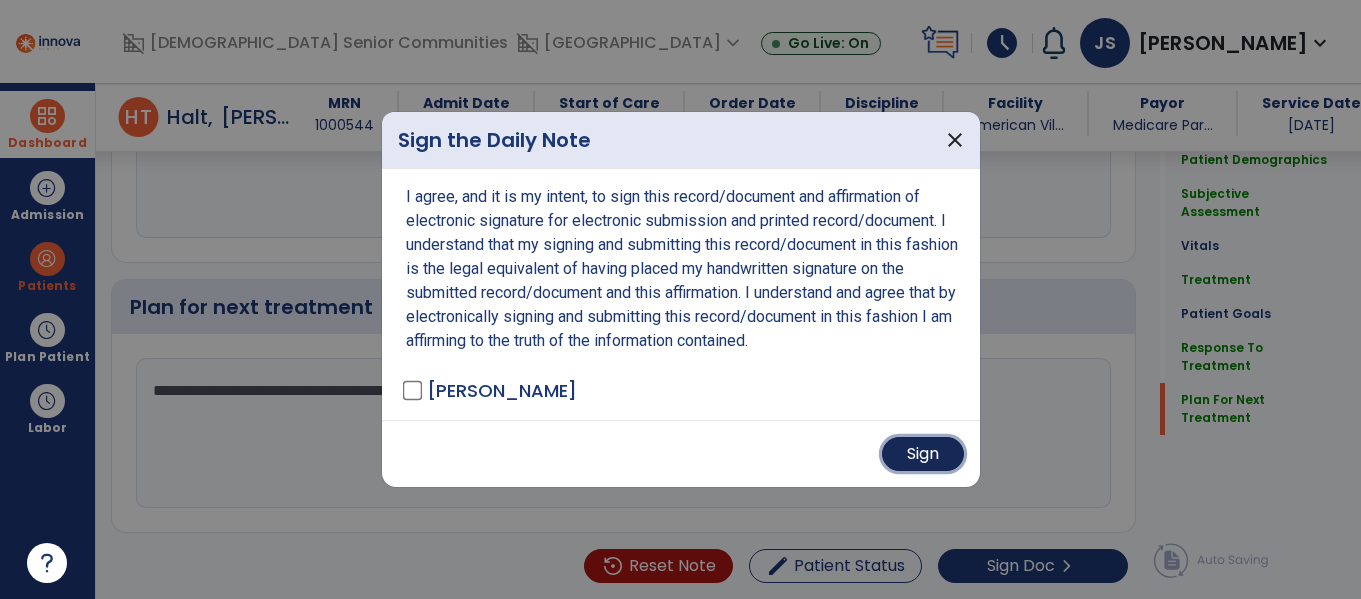click on "Sign" at bounding box center [923, 454] 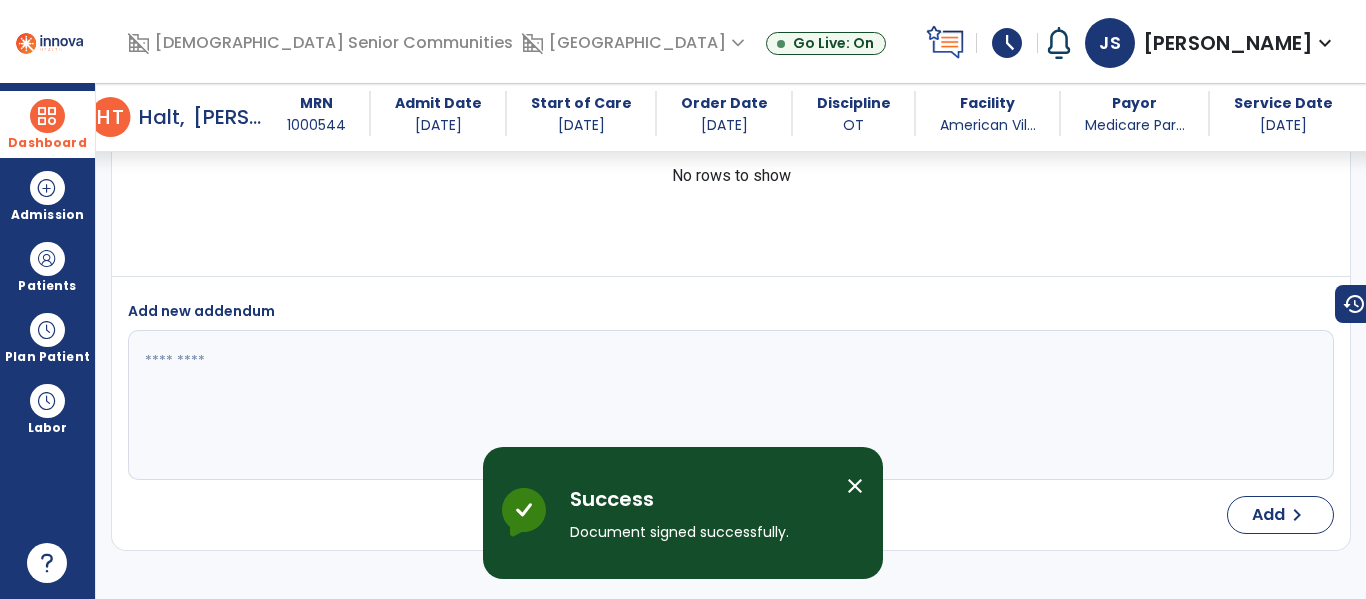 click at bounding box center (47, 116) 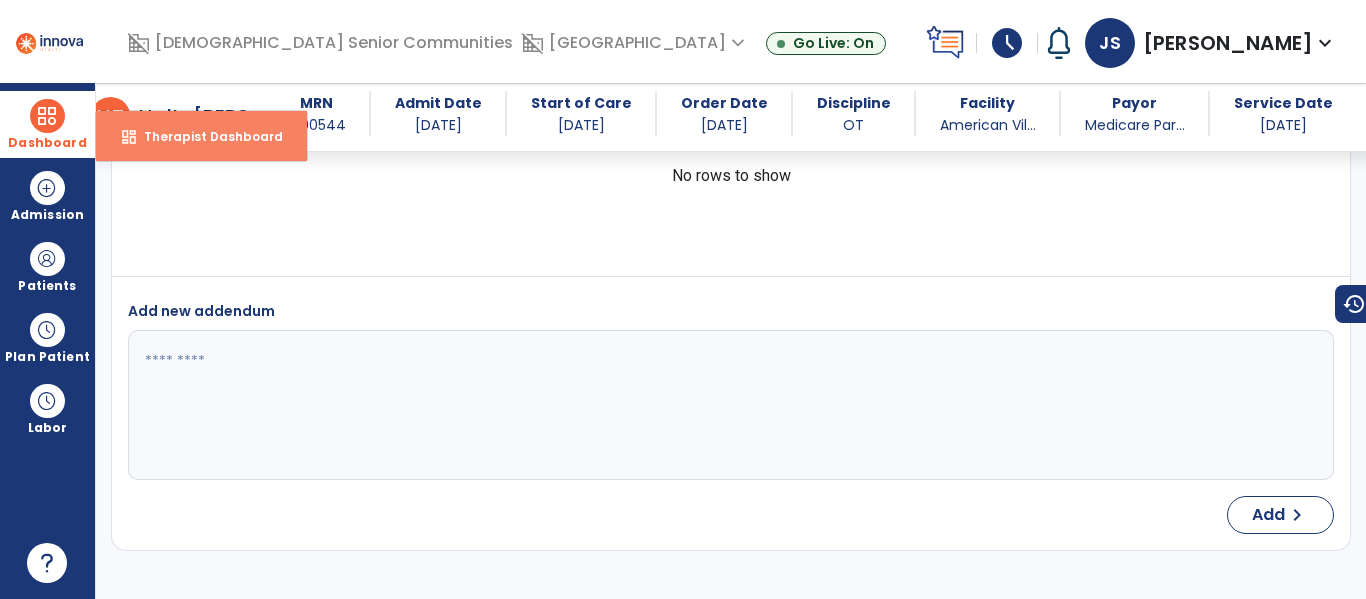 click on "Therapist Dashboard" at bounding box center (205, 136) 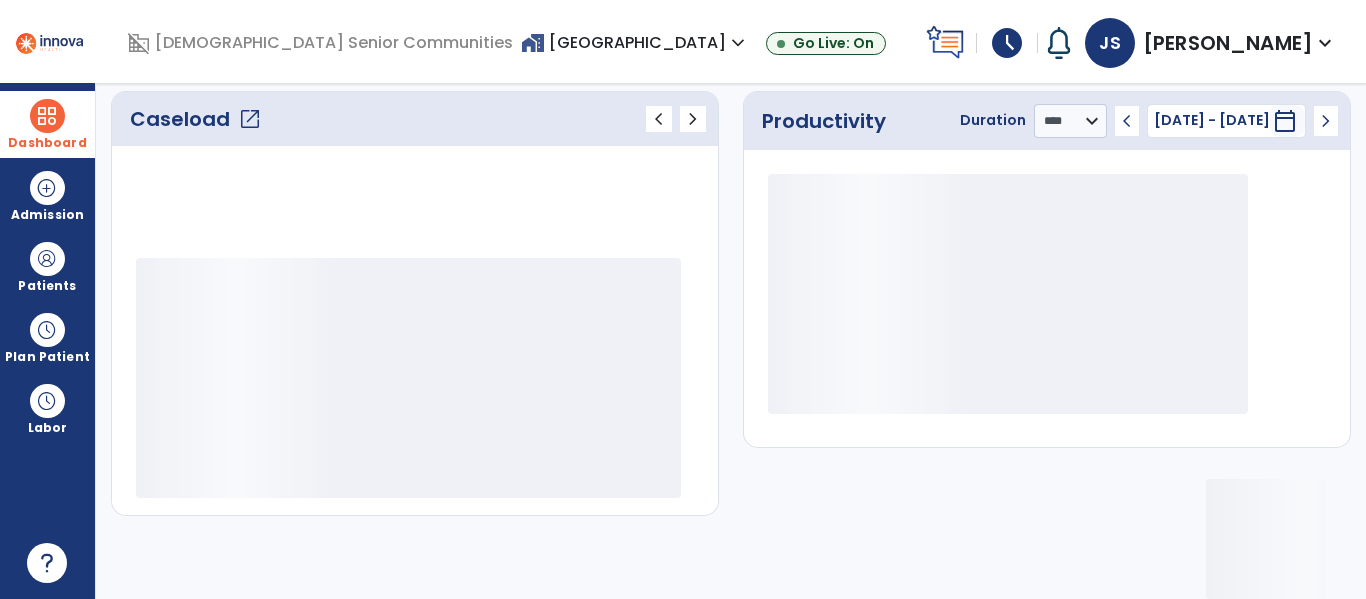 scroll, scrollTop: 276, scrollLeft: 0, axis: vertical 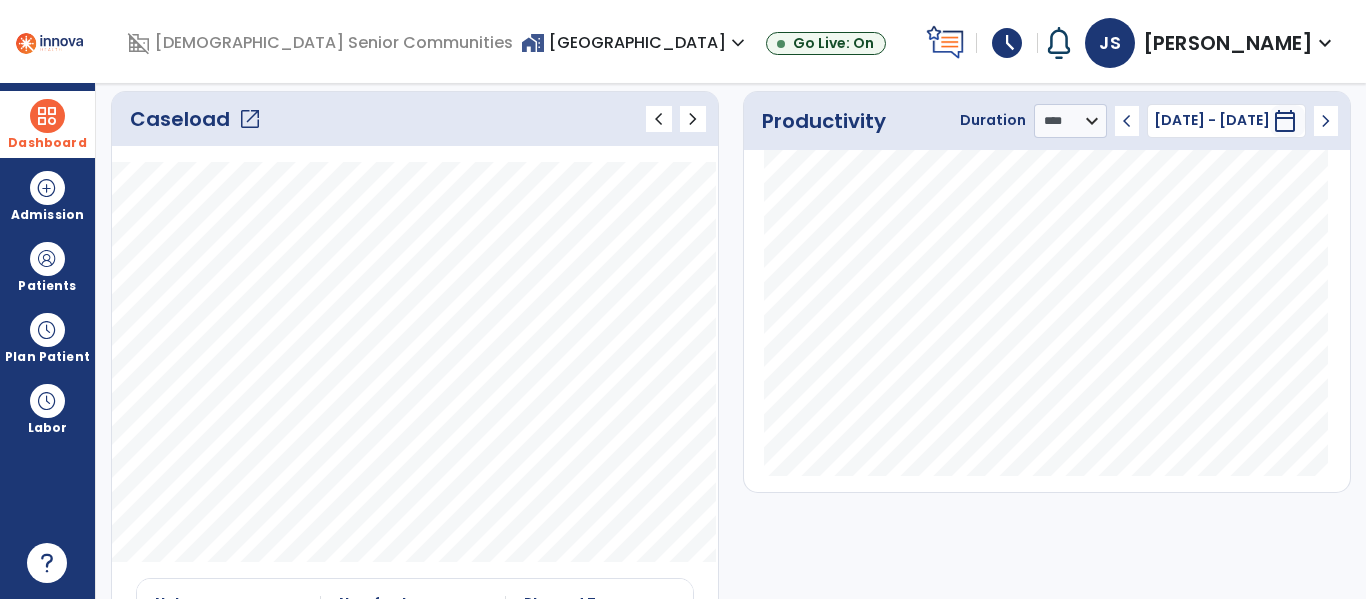 click on "open_in_new" 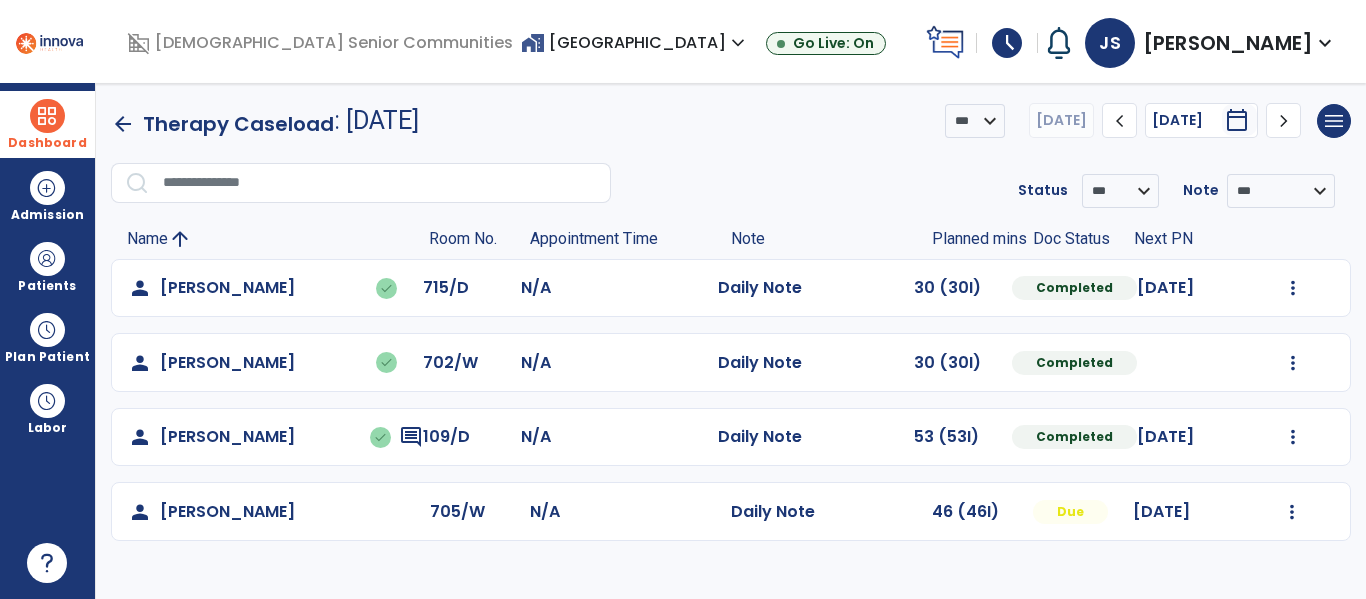 scroll, scrollTop: 0, scrollLeft: 0, axis: both 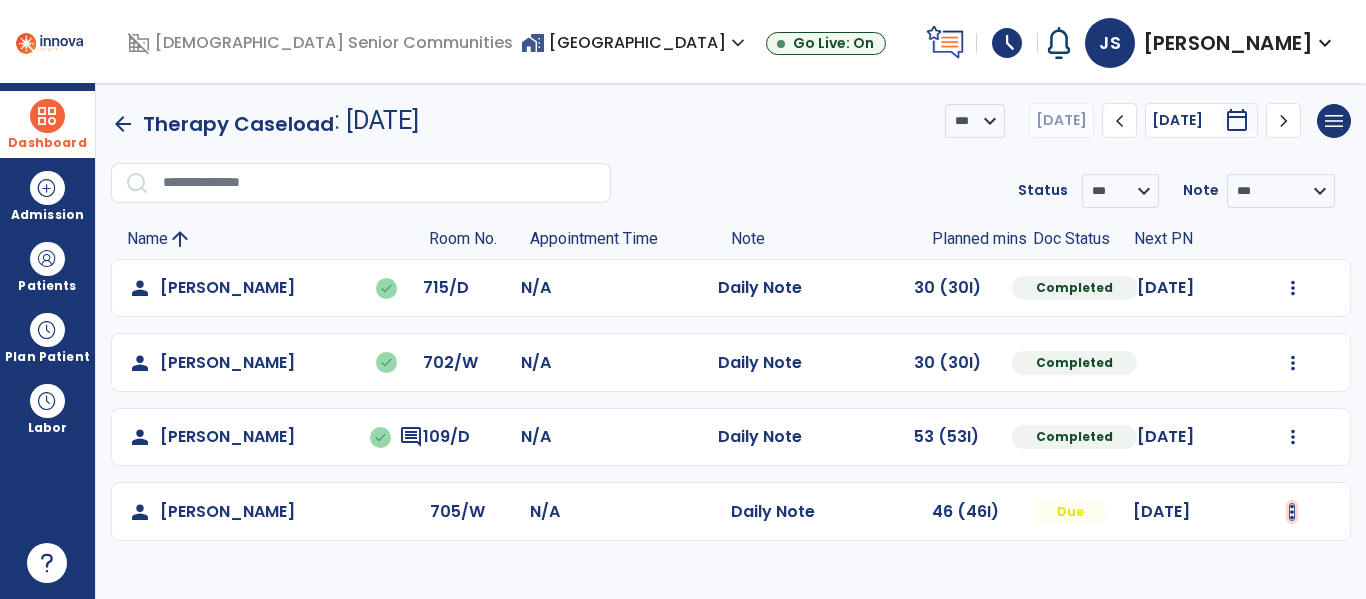 click at bounding box center (1293, 288) 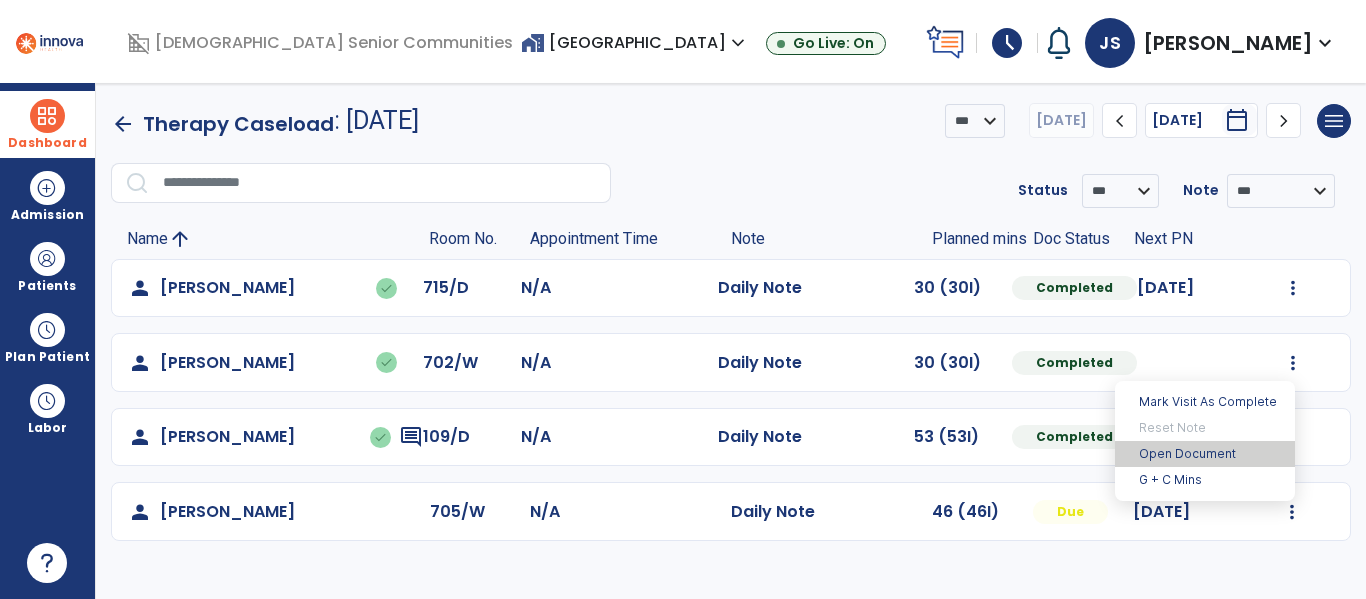 click on "Open Document" at bounding box center (1205, 454) 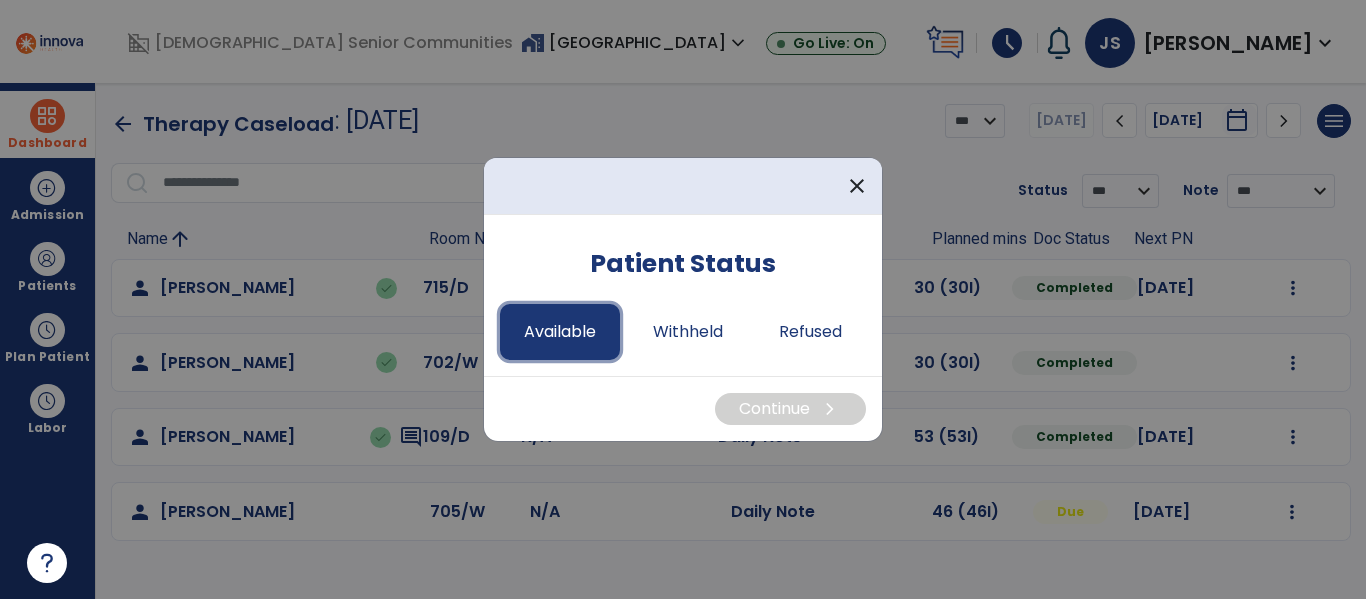 click on "Available" at bounding box center (560, 332) 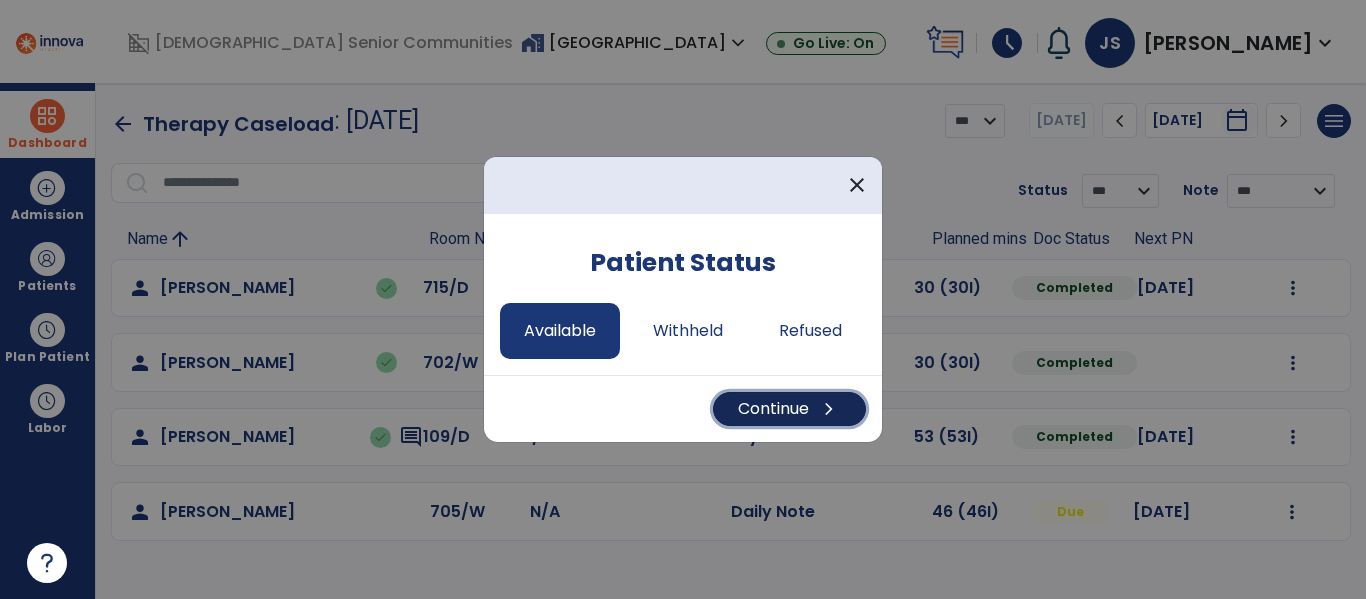 click on "Continue   chevron_right" at bounding box center [789, 409] 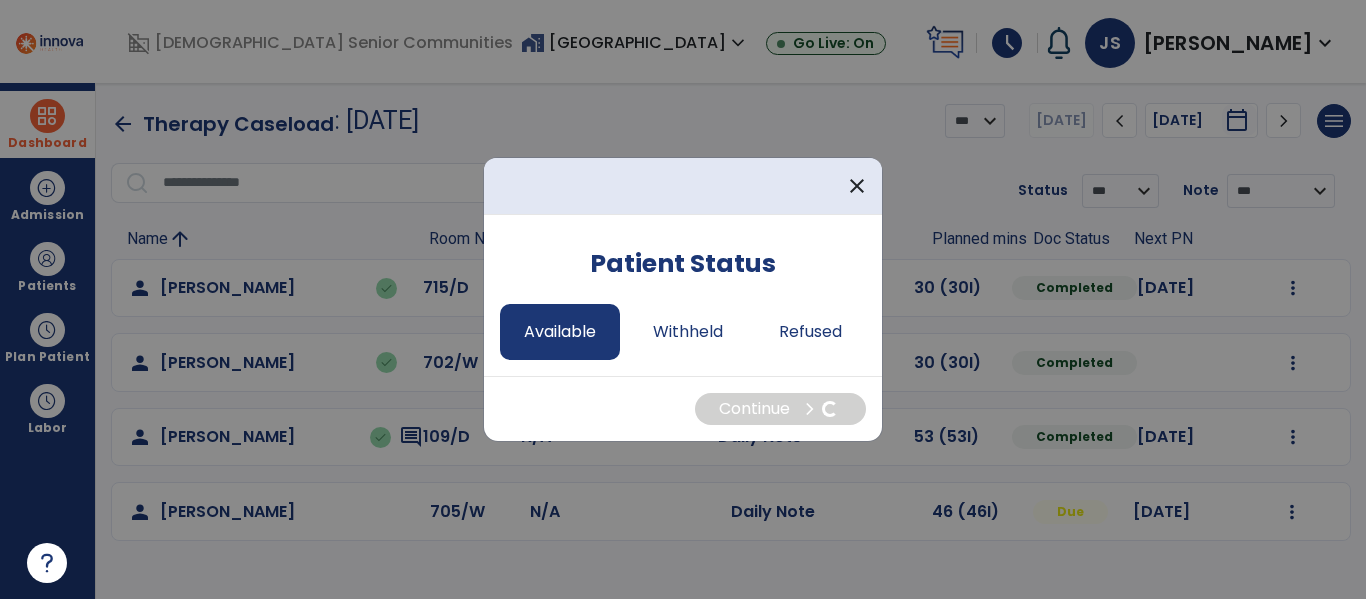 select on "*" 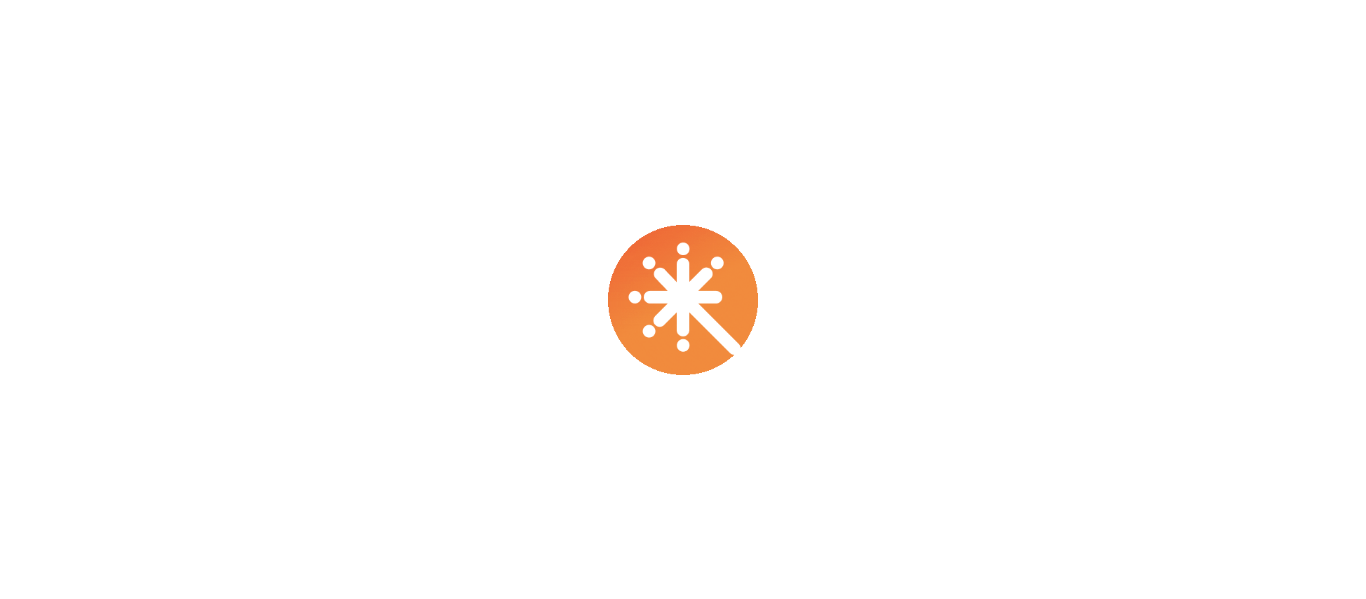 scroll, scrollTop: 0, scrollLeft: 0, axis: both 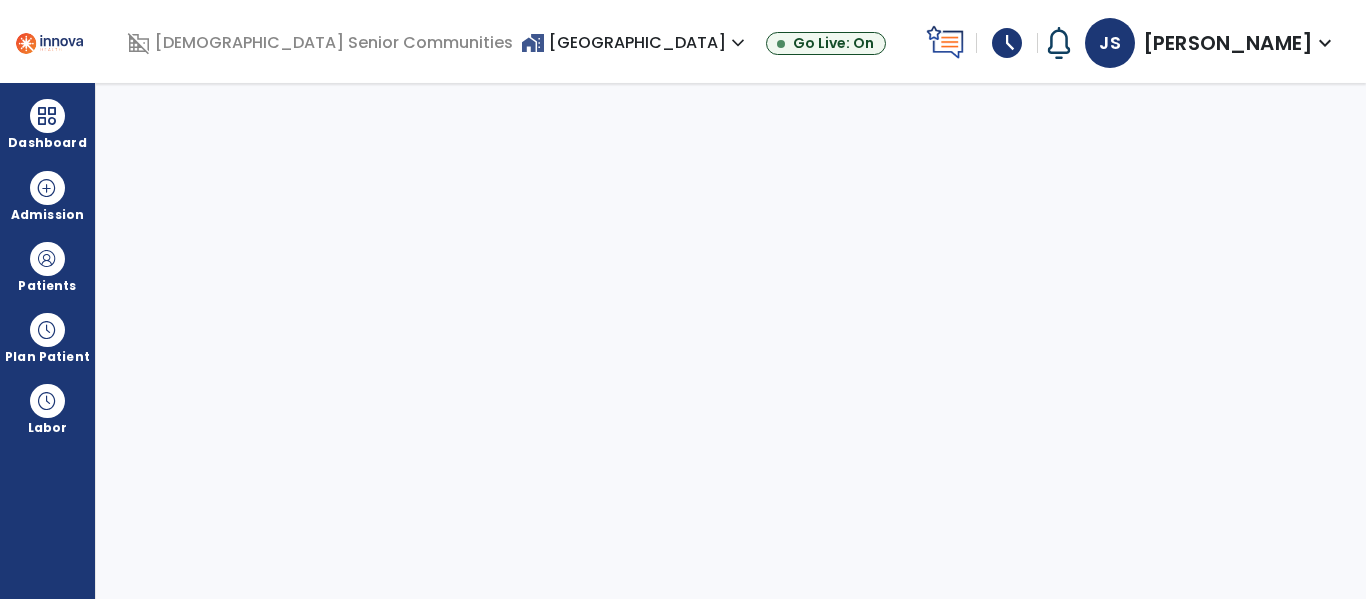 select on "****" 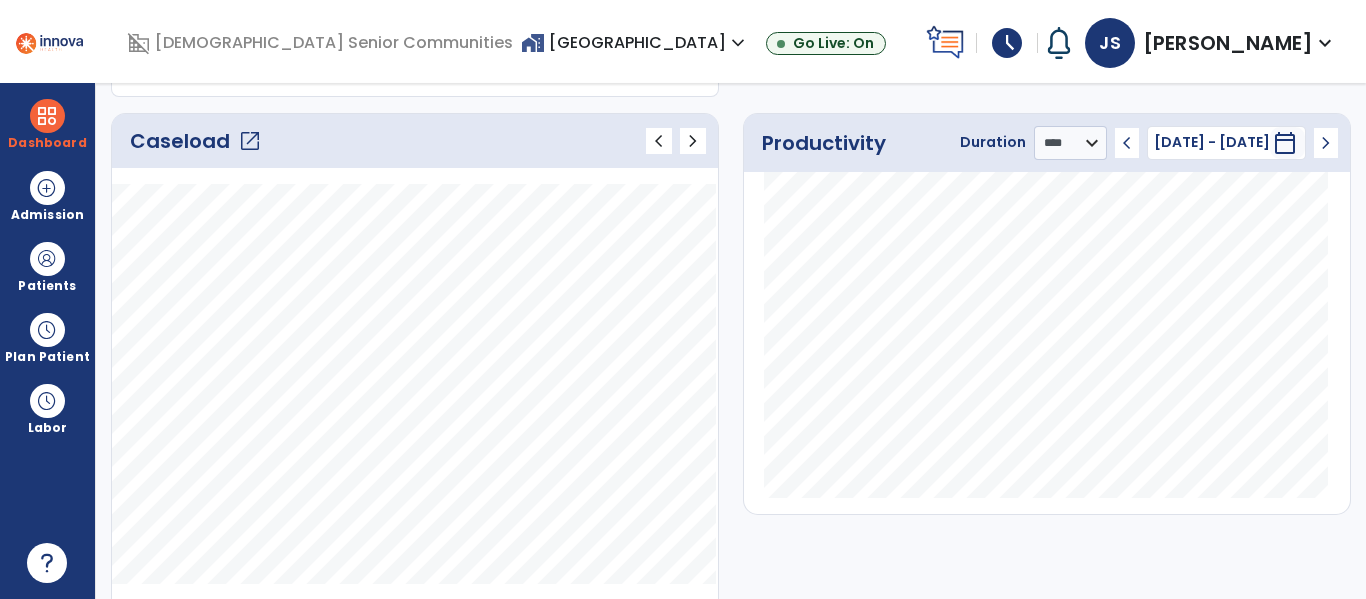 scroll, scrollTop: 250, scrollLeft: 0, axis: vertical 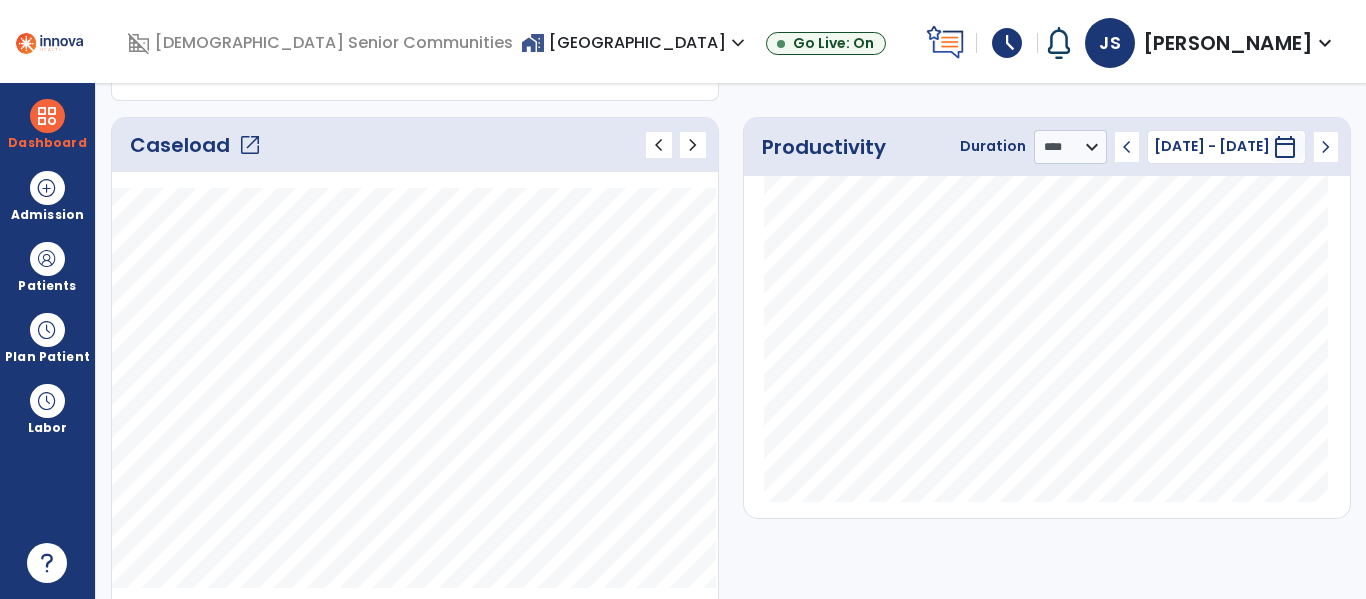 click on "open_in_new" 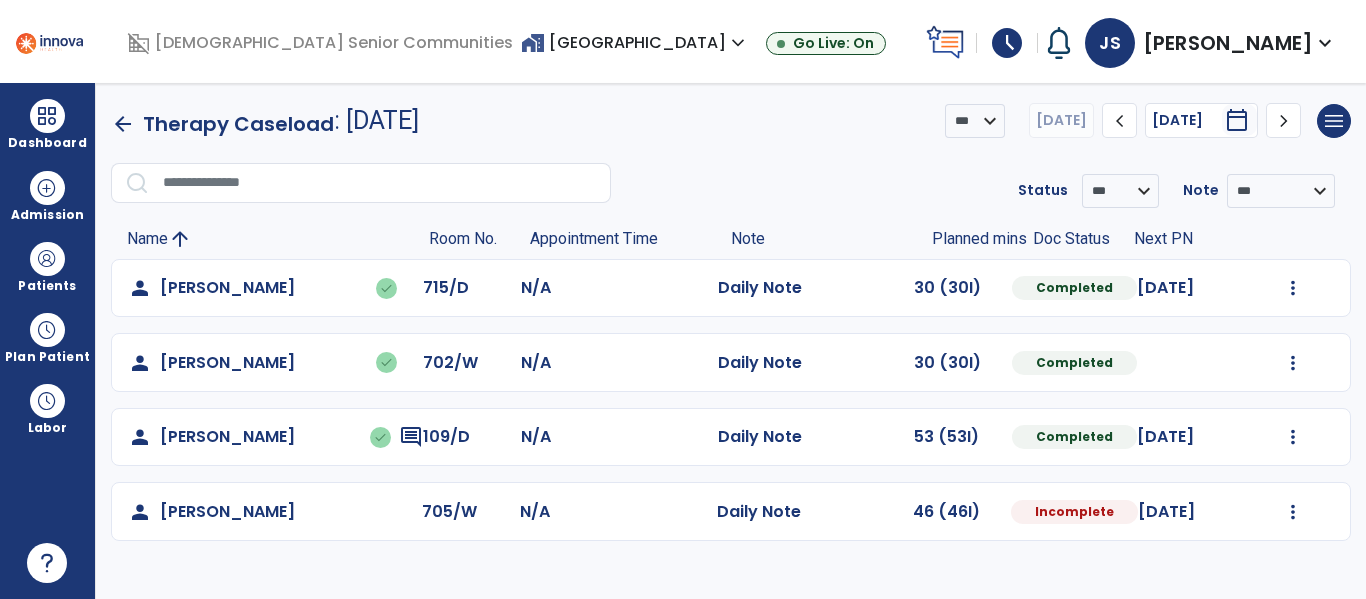 scroll, scrollTop: 0, scrollLeft: 0, axis: both 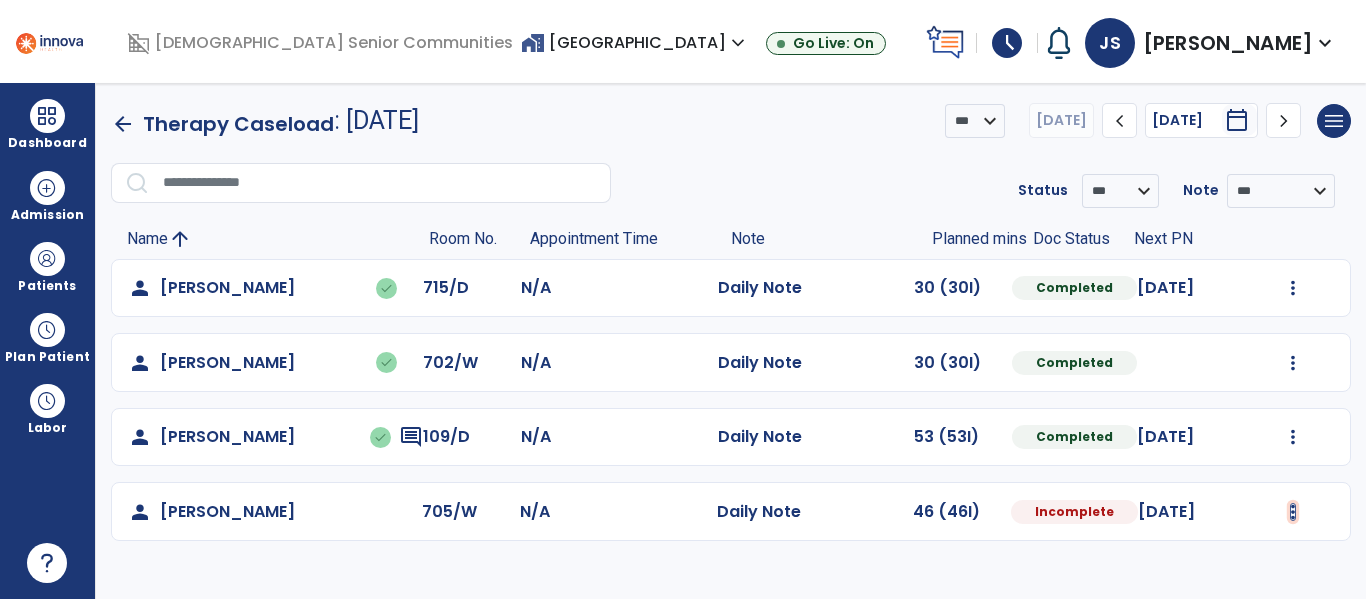 click at bounding box center [1293, 288] 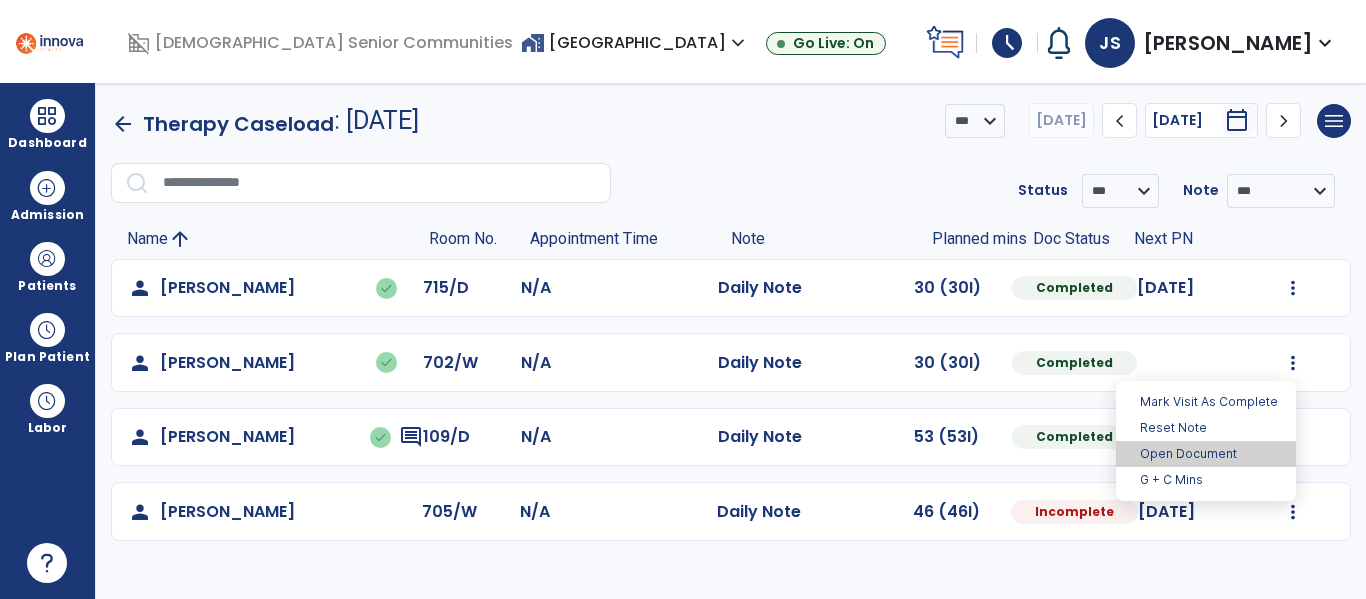 click on "Open Document" at bounding box center (1206, 454) 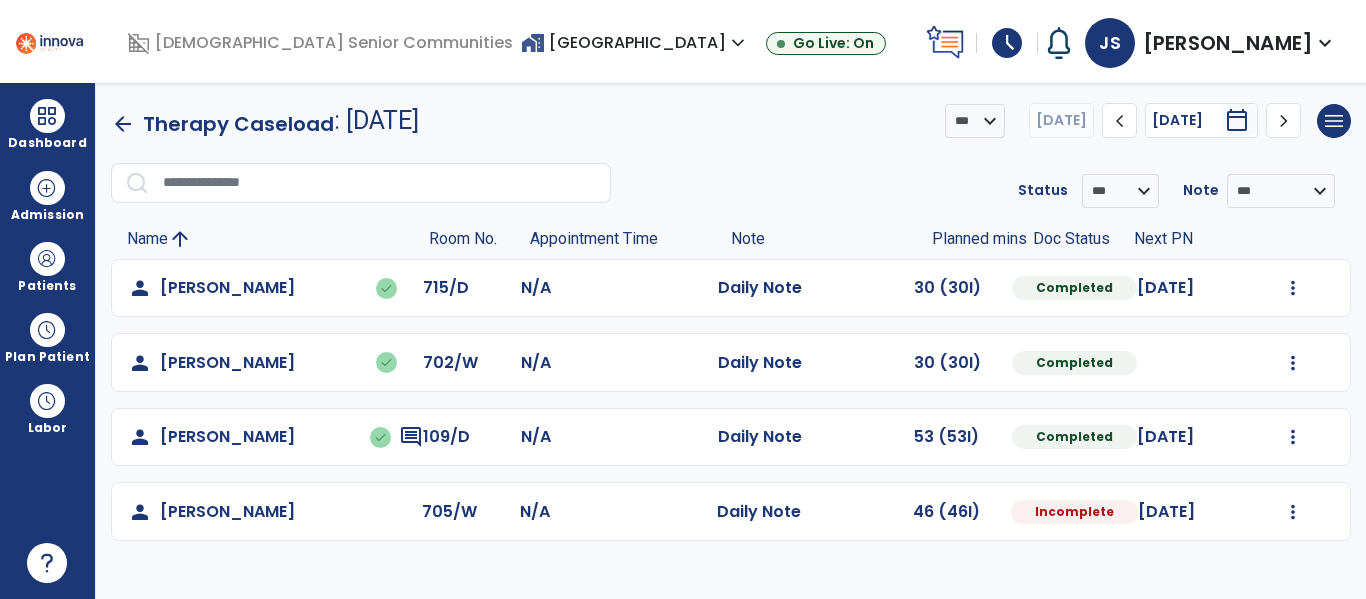 select on "*" 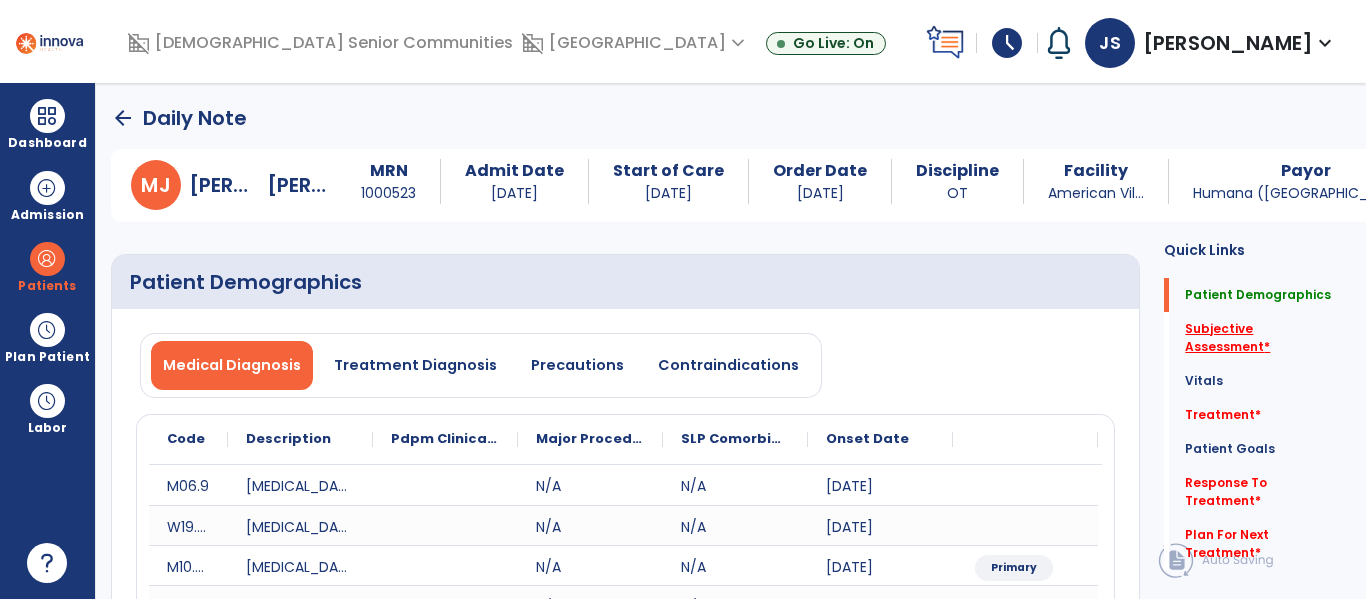 click on "Subjective Assessment   *" 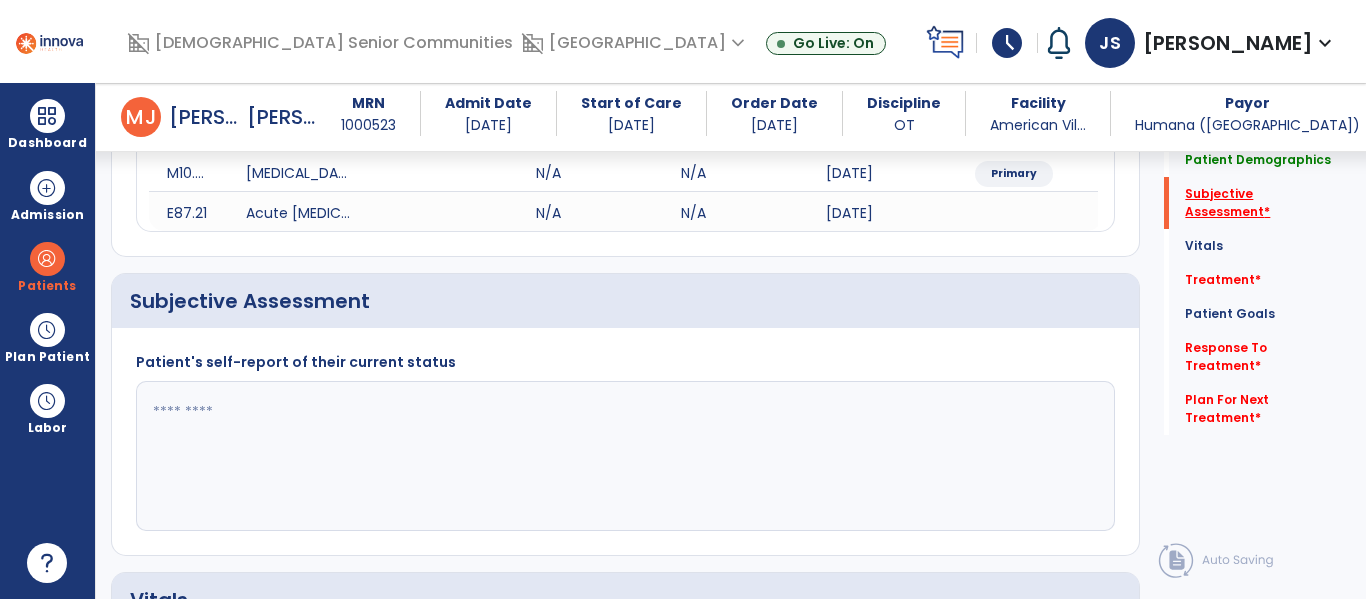scroll, scrollTop: 467, scrollLeft: 0, axis: vertical 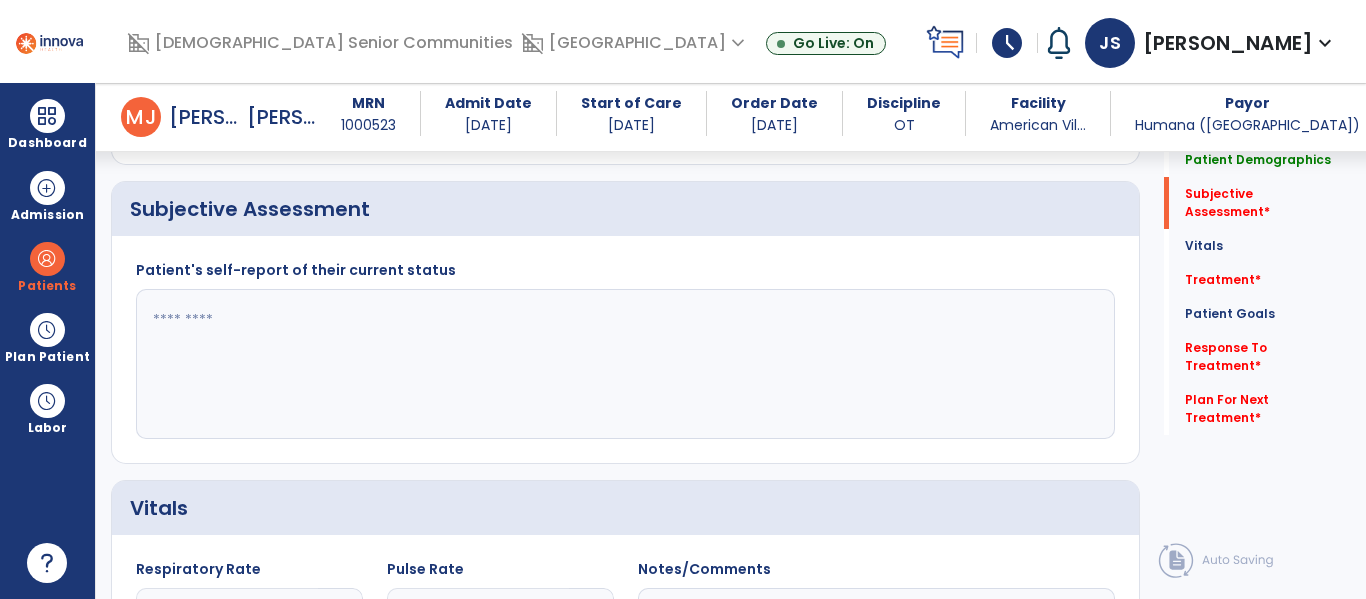 click 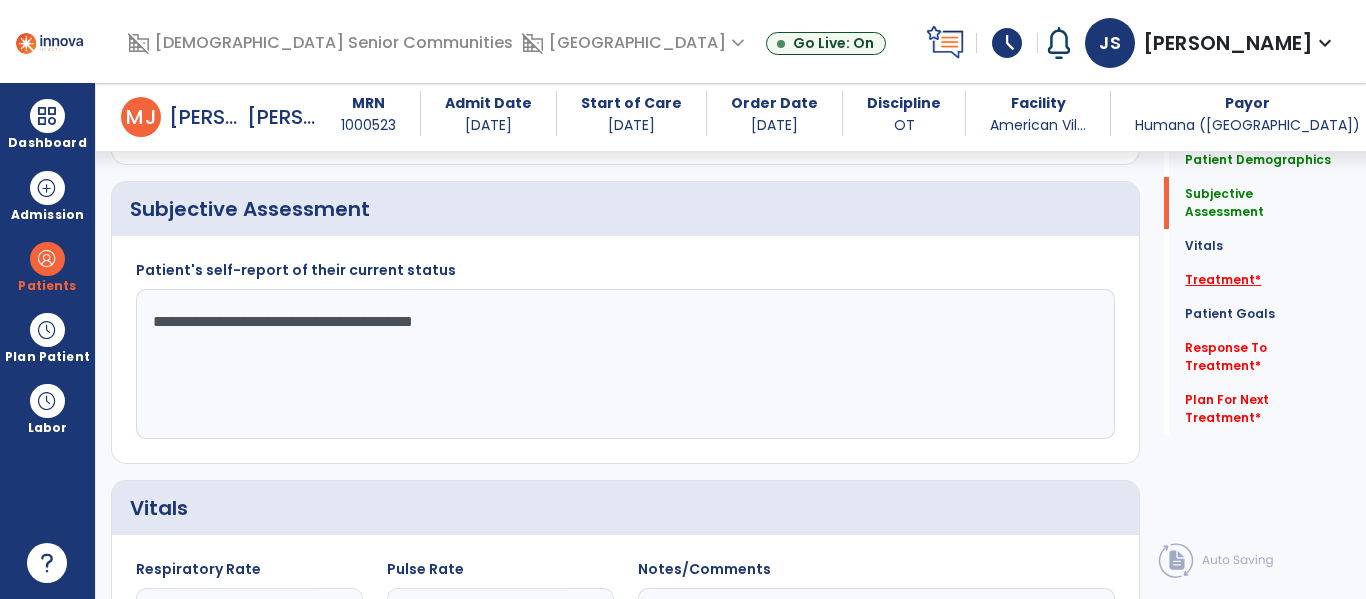 type on "**********" 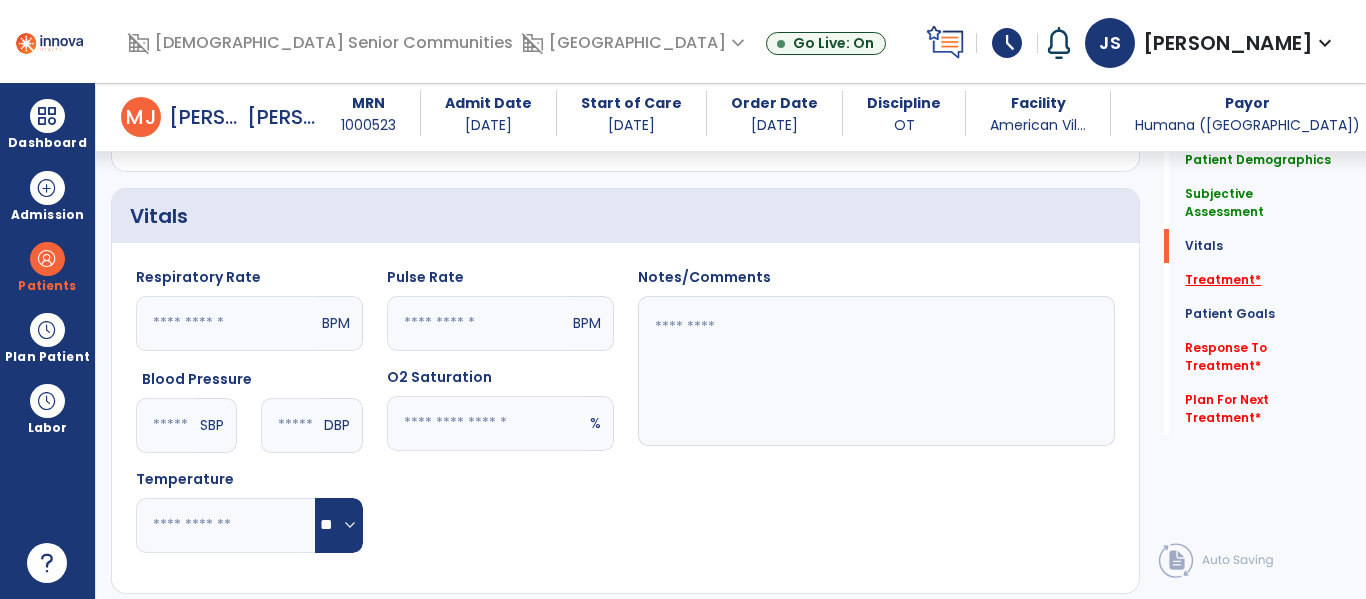 scroll, scrollTop: 1156, scrollLeft: 0, axis: vertical 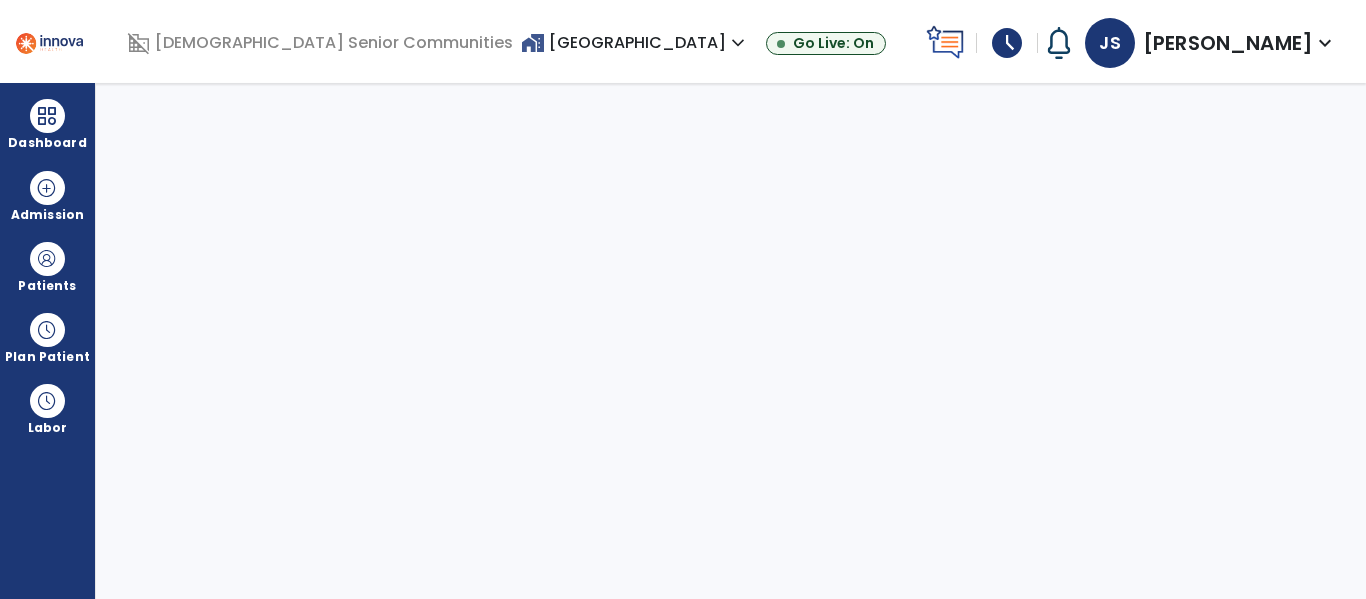 select on "****" 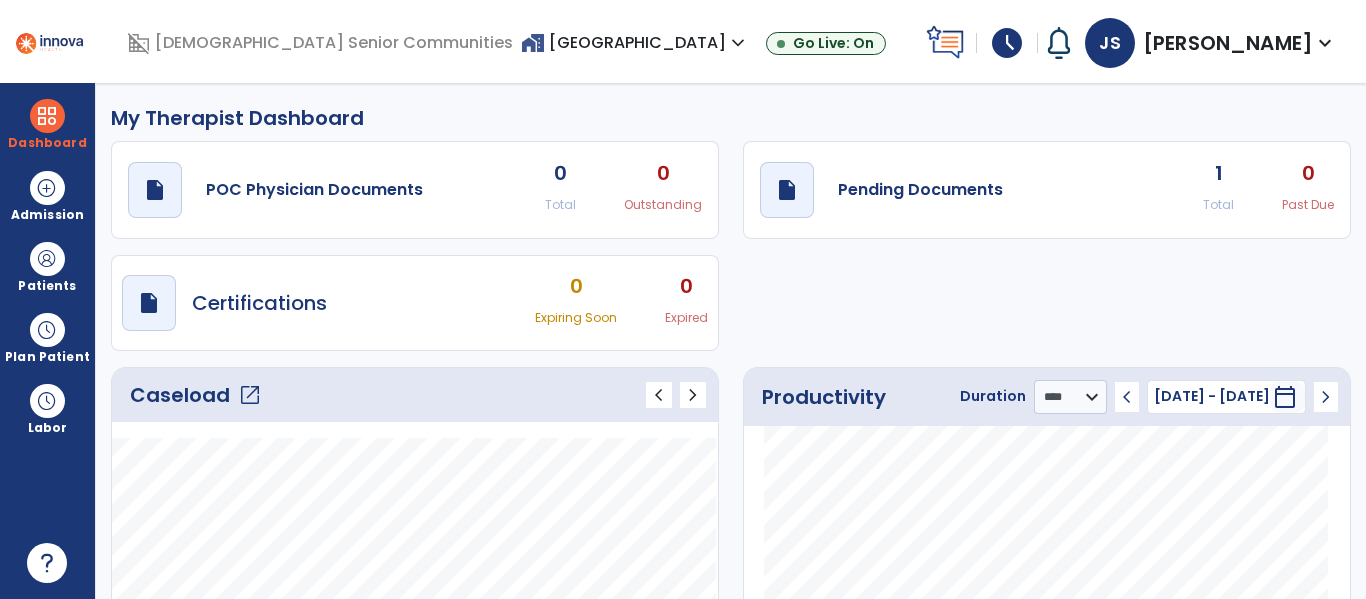 click on "open_in_new" 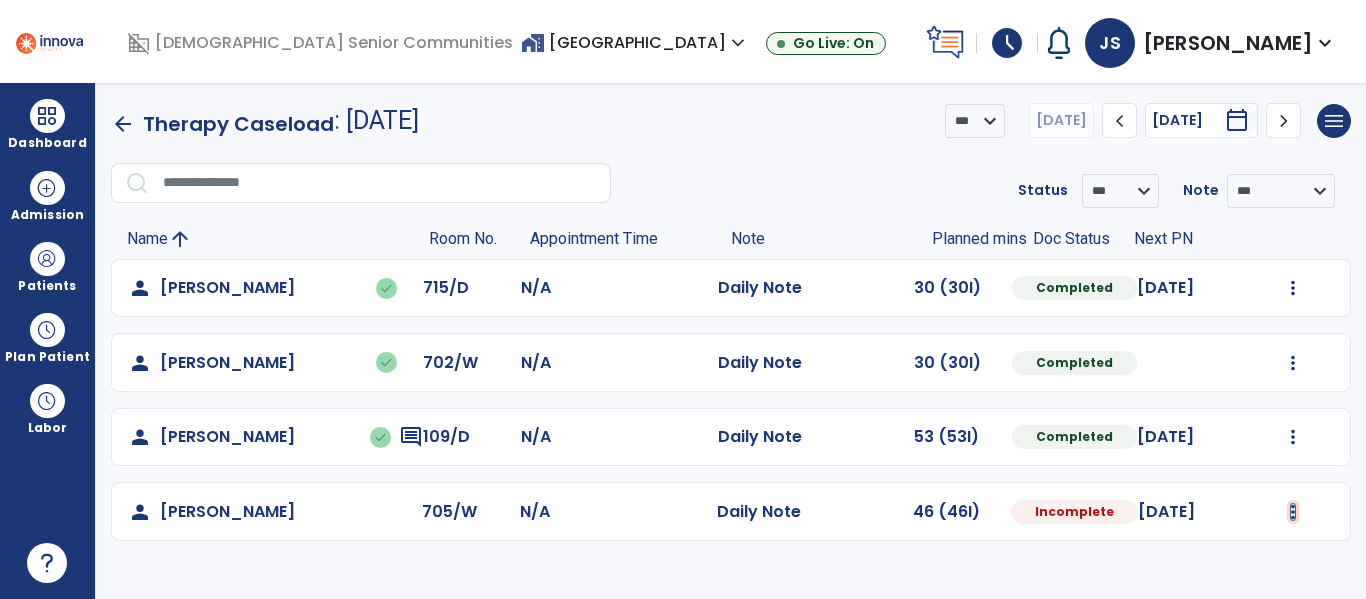 click at bounding box center [1293, 288] 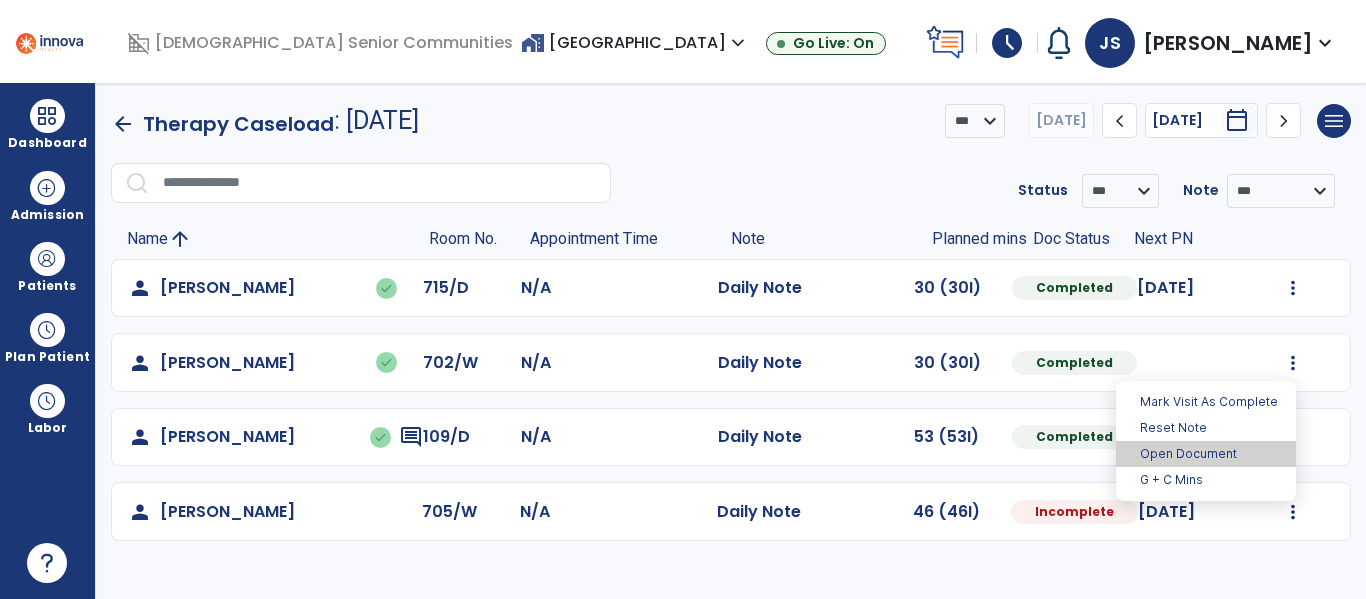 click on "Open Document" at bounding box center (1206, 454) 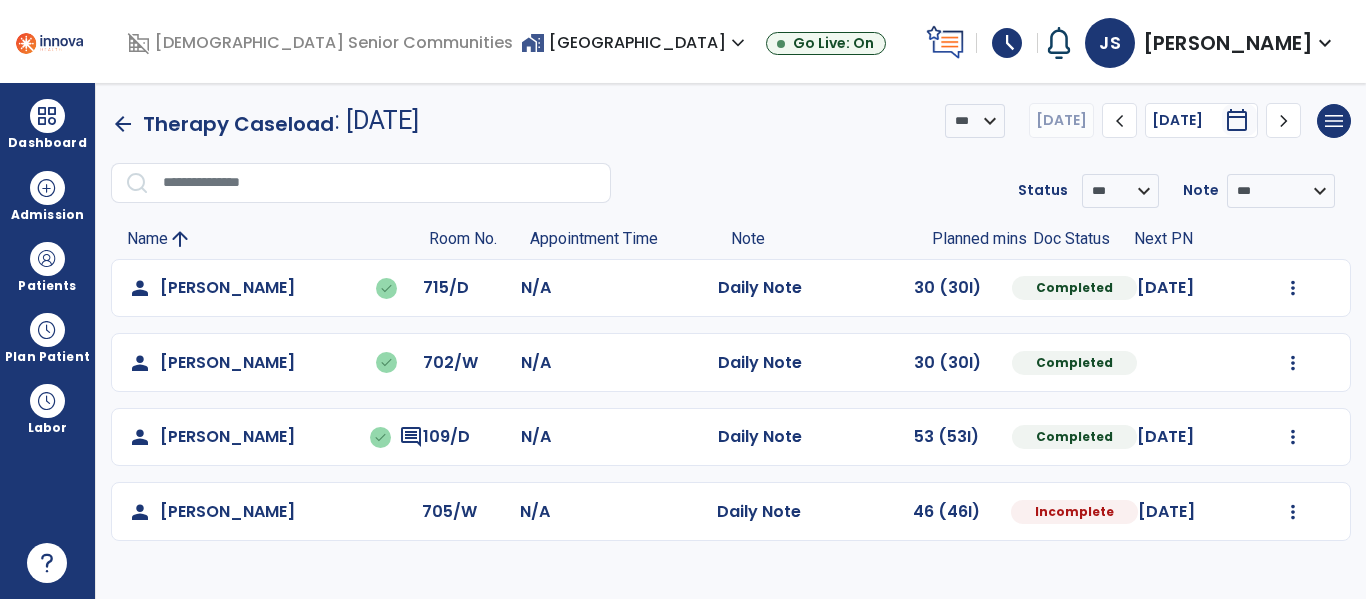 select on "*" 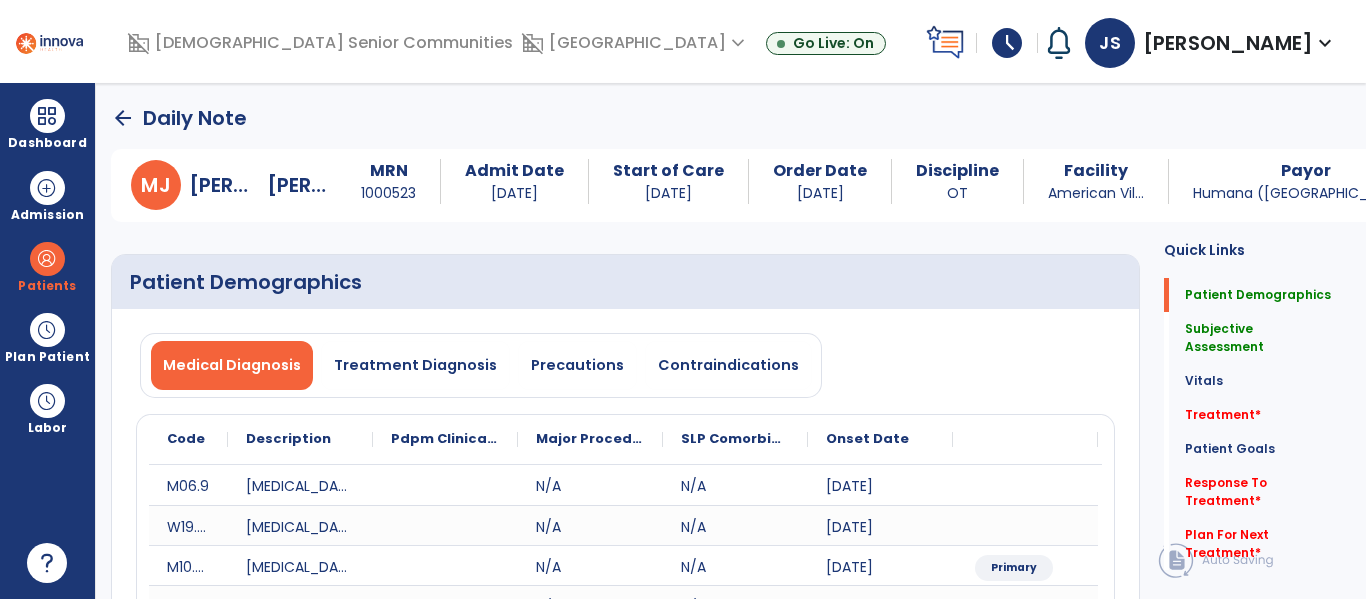 click on "Treatment   *  Treatment   *" 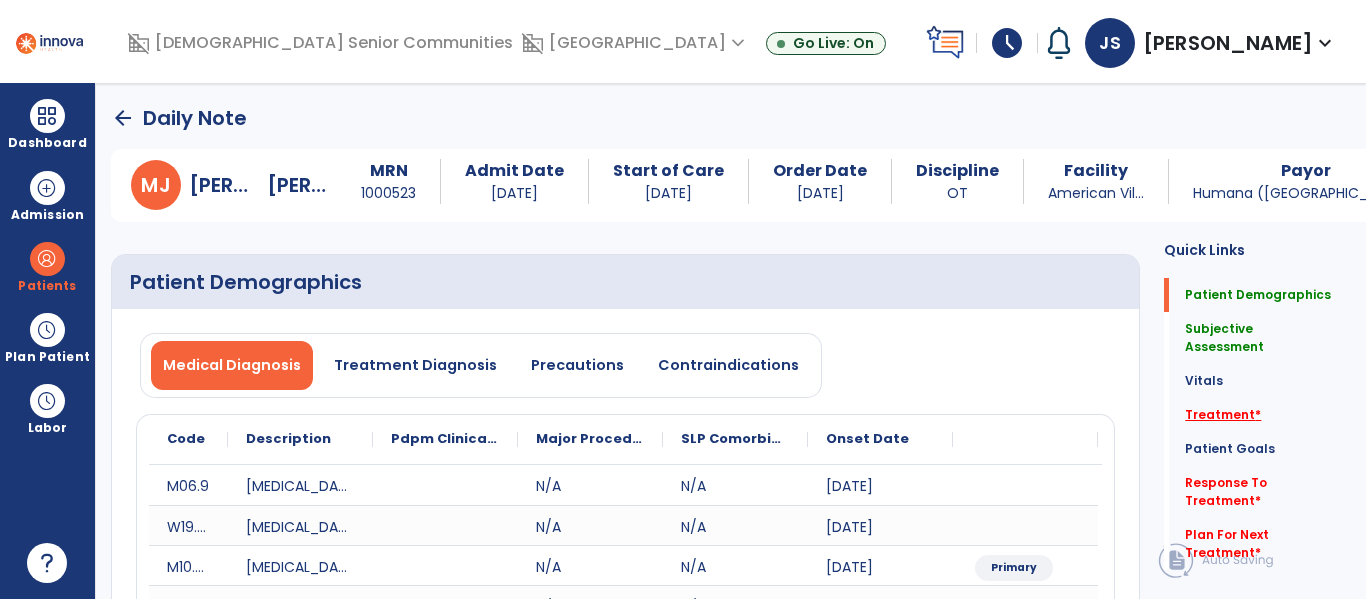 click on "Treatment   *" 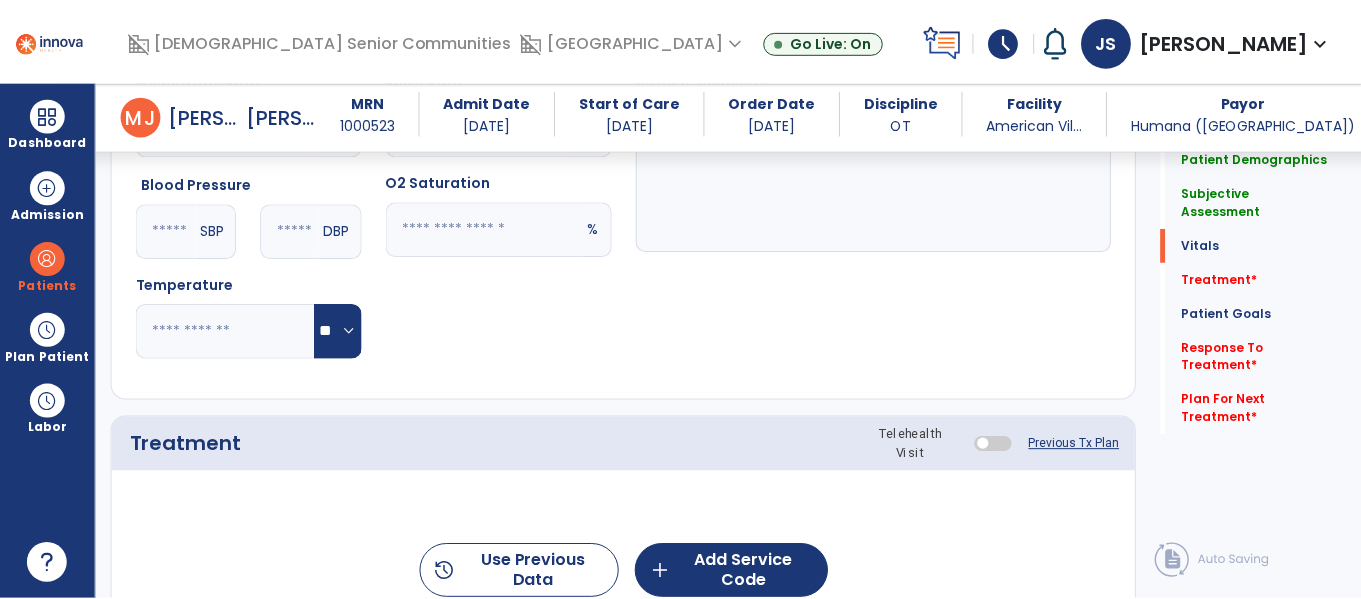 scroll, scrollTop: 1175, scrollLeft: 0, axis: vertical 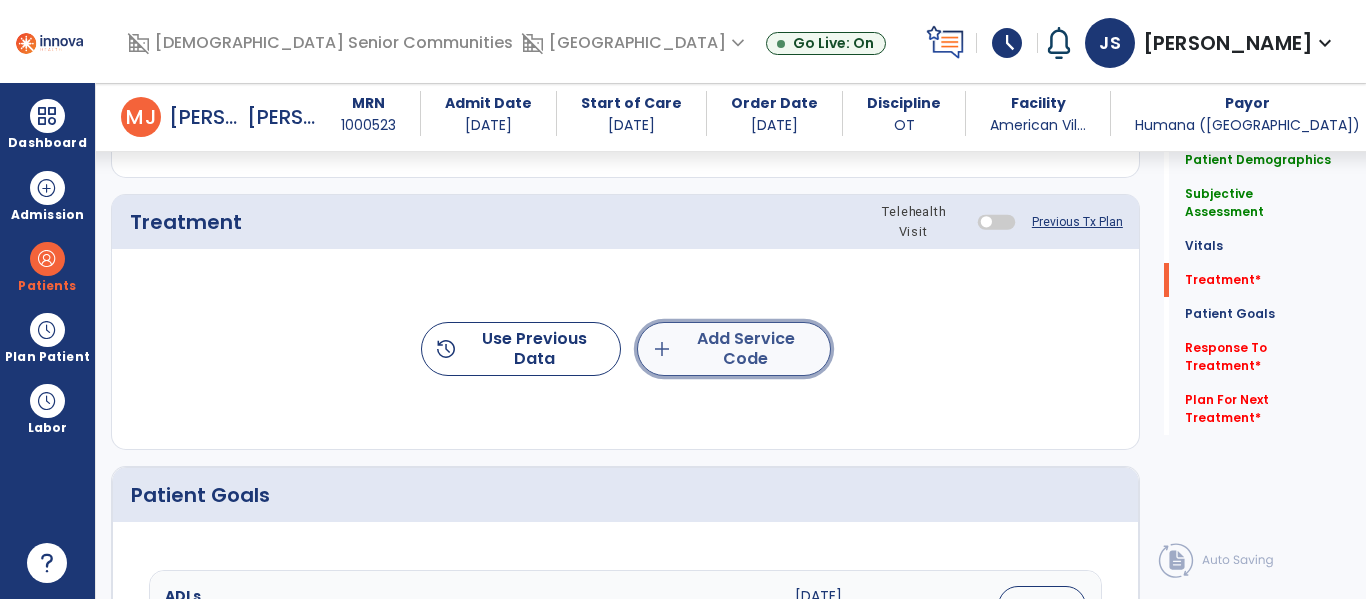 click on "add  Add Service Code" 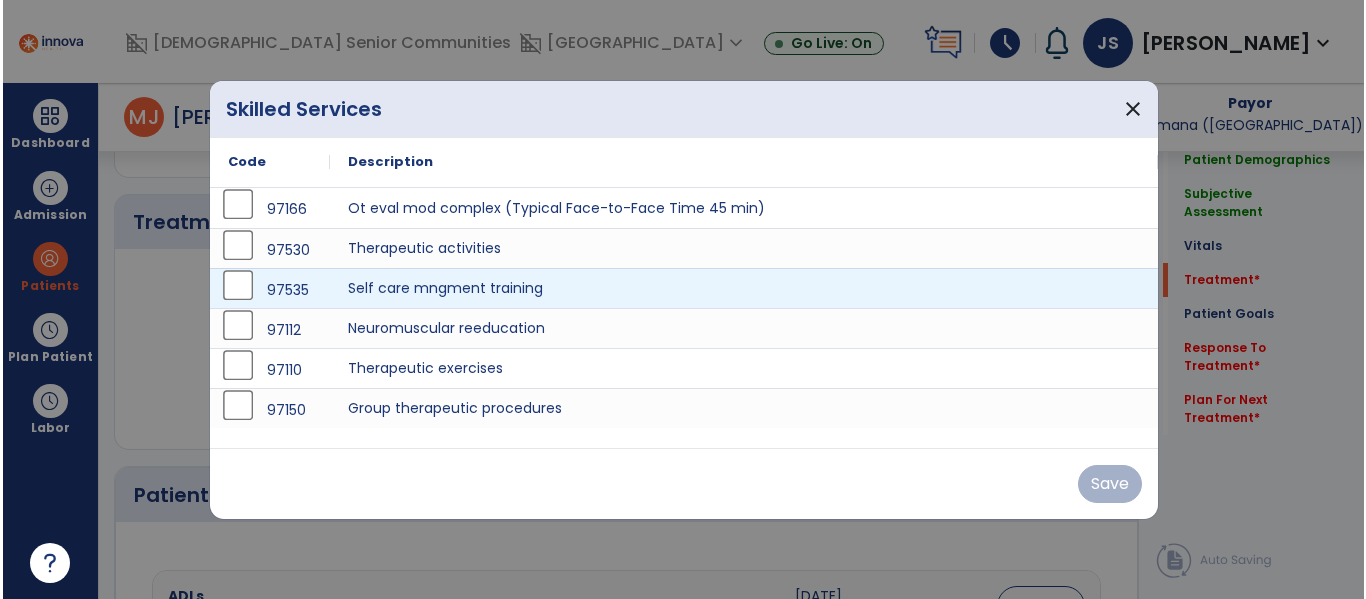 scroll, scrollTop: 1175, scrollLeft: 0, axis: vertical 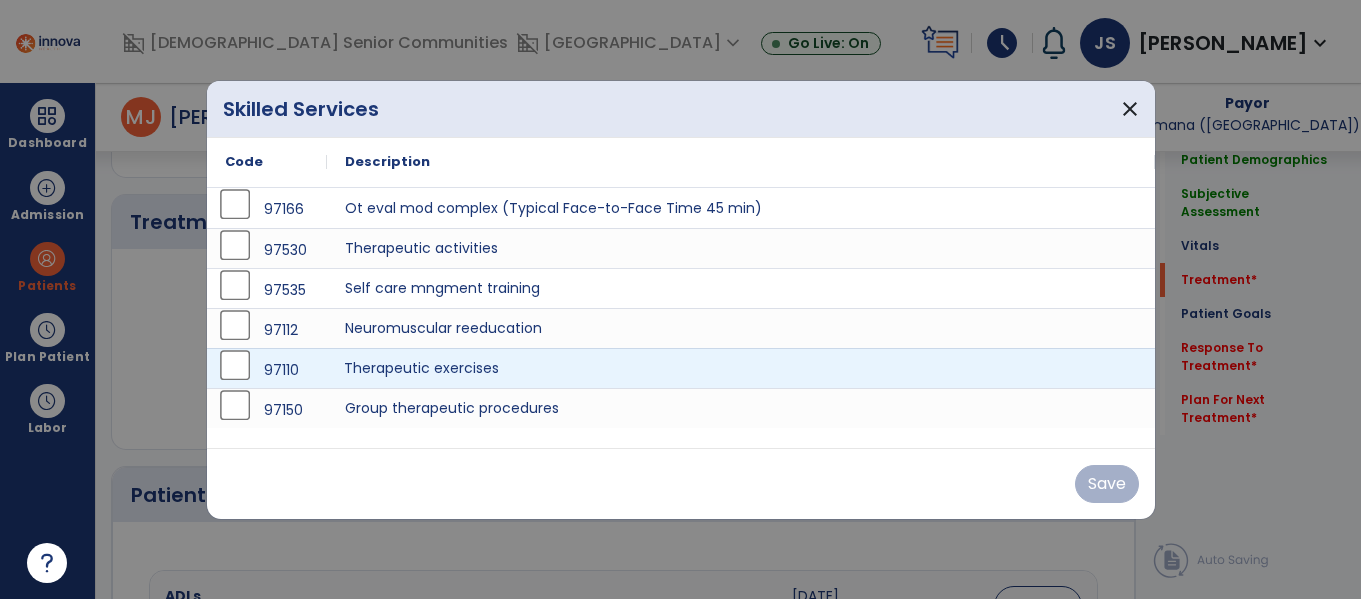 click on "Therapeutic exercises" at bounding box center [741, 368] 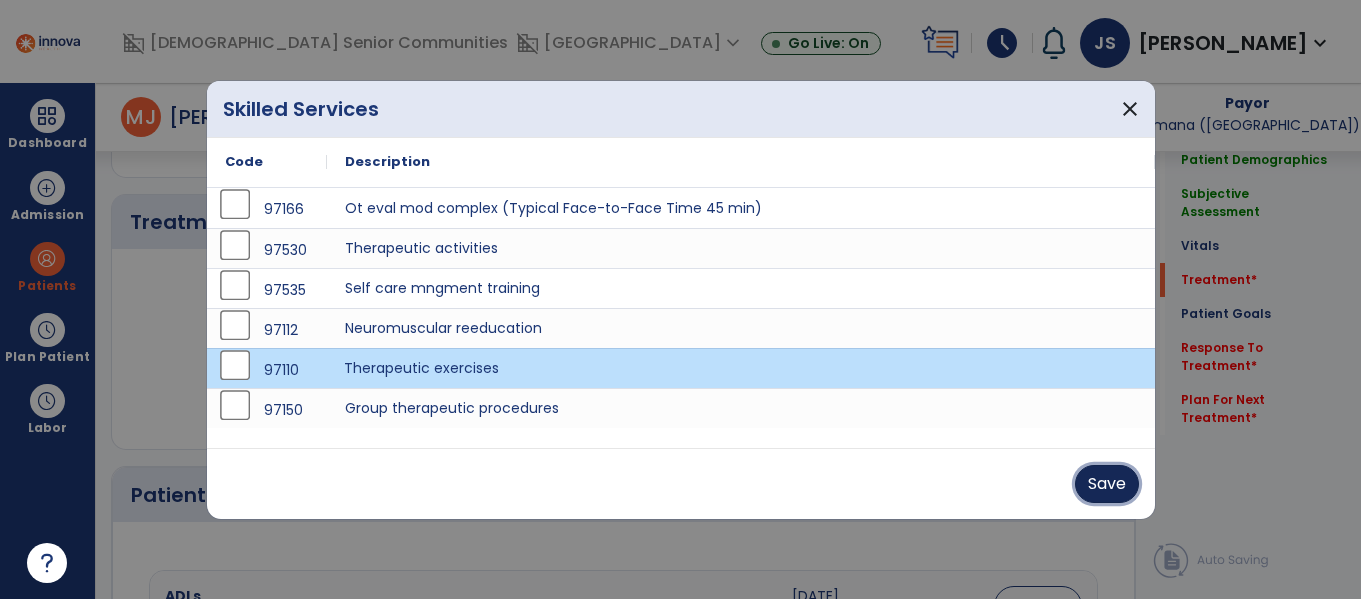 click on "Save" at bounding box center (1107, 484) 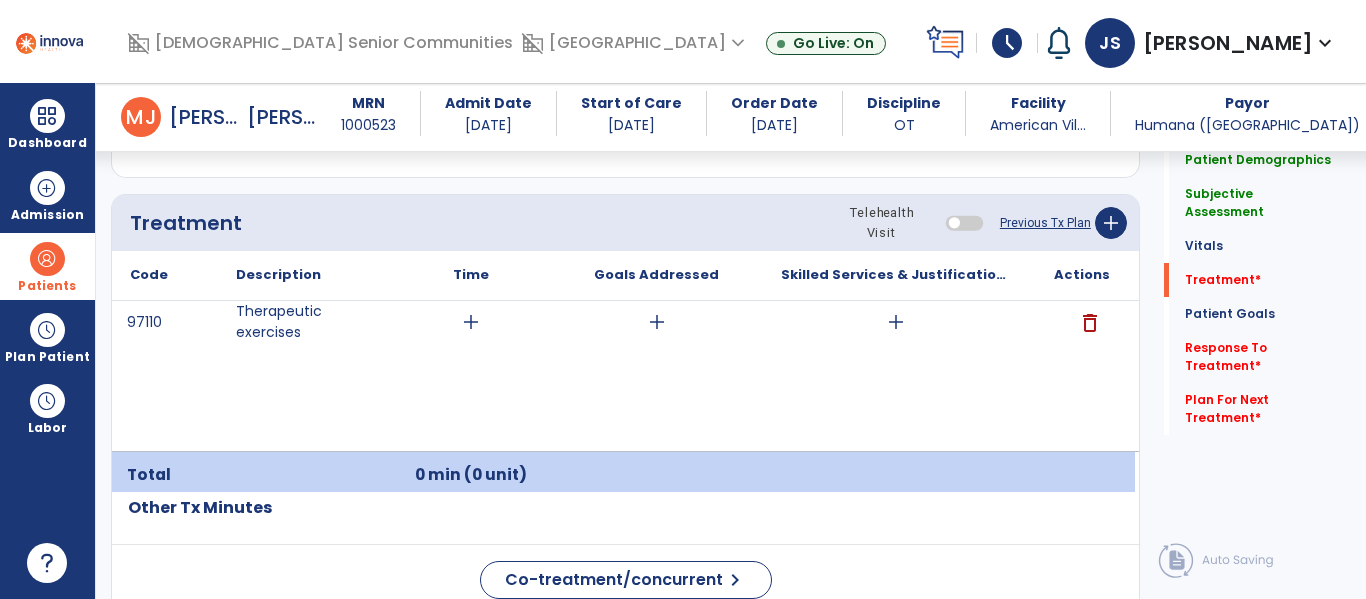 click on "Patients" at bounding box center [47, 286] 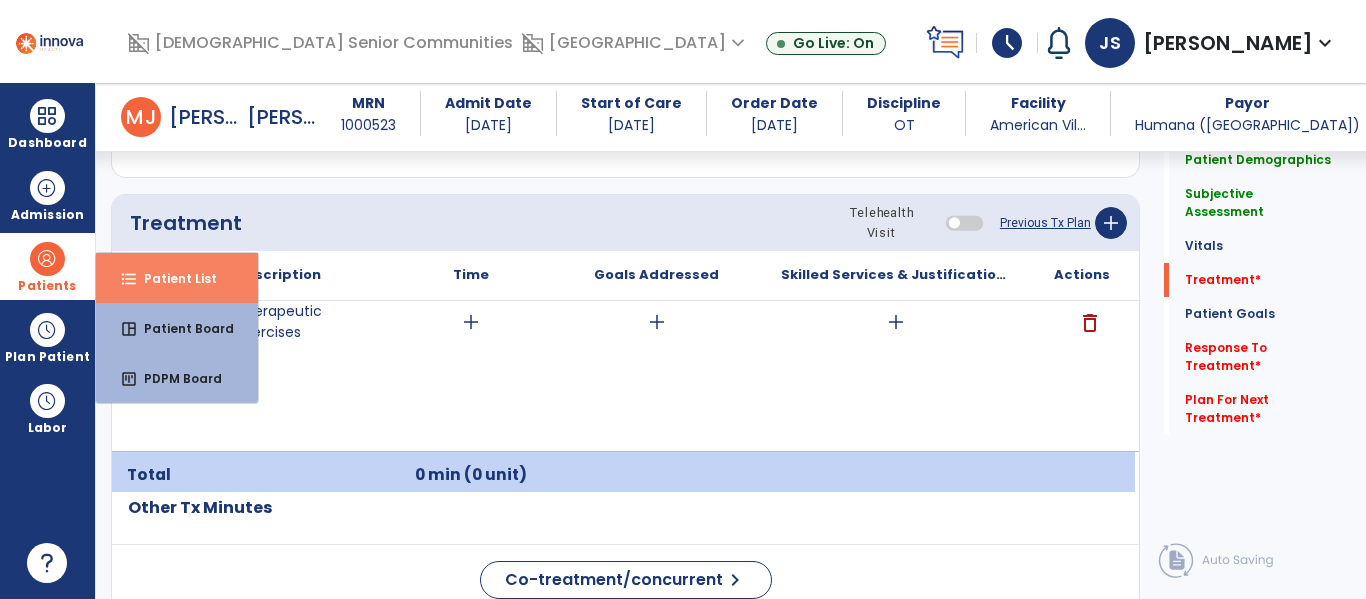 click on "format_list_bulleted  Patient List" at bounding box center (177, 278) 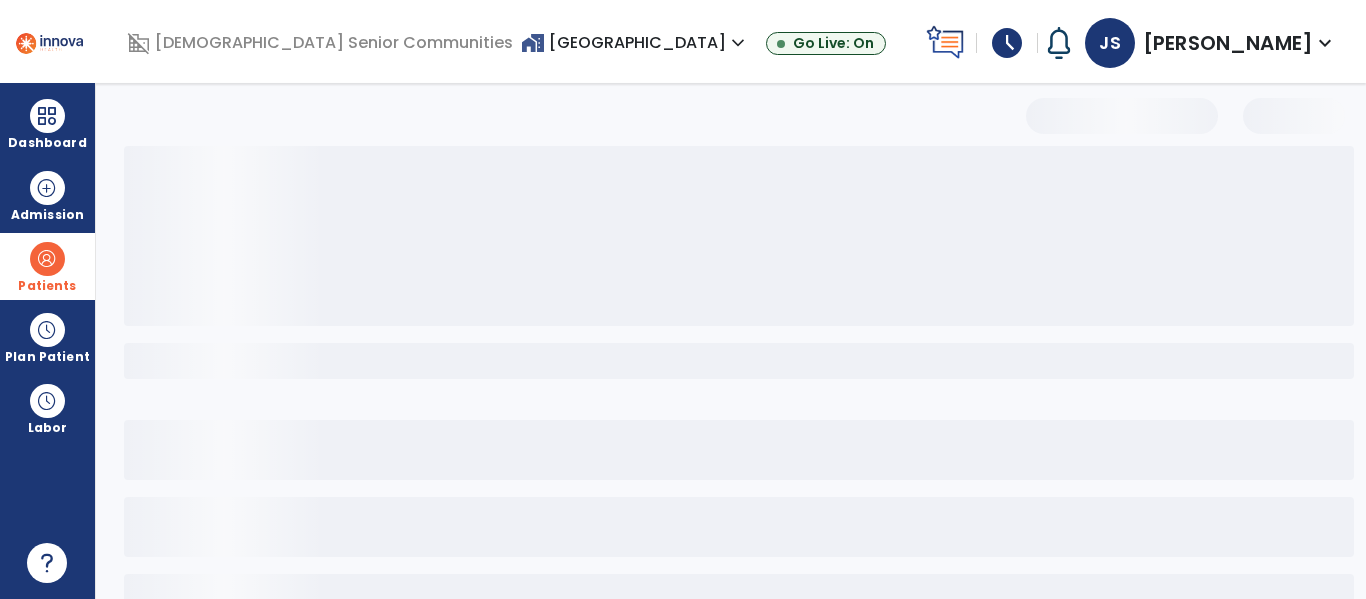 scroll, scrollTop: 144, scrollLeft: 0, axis: vertical 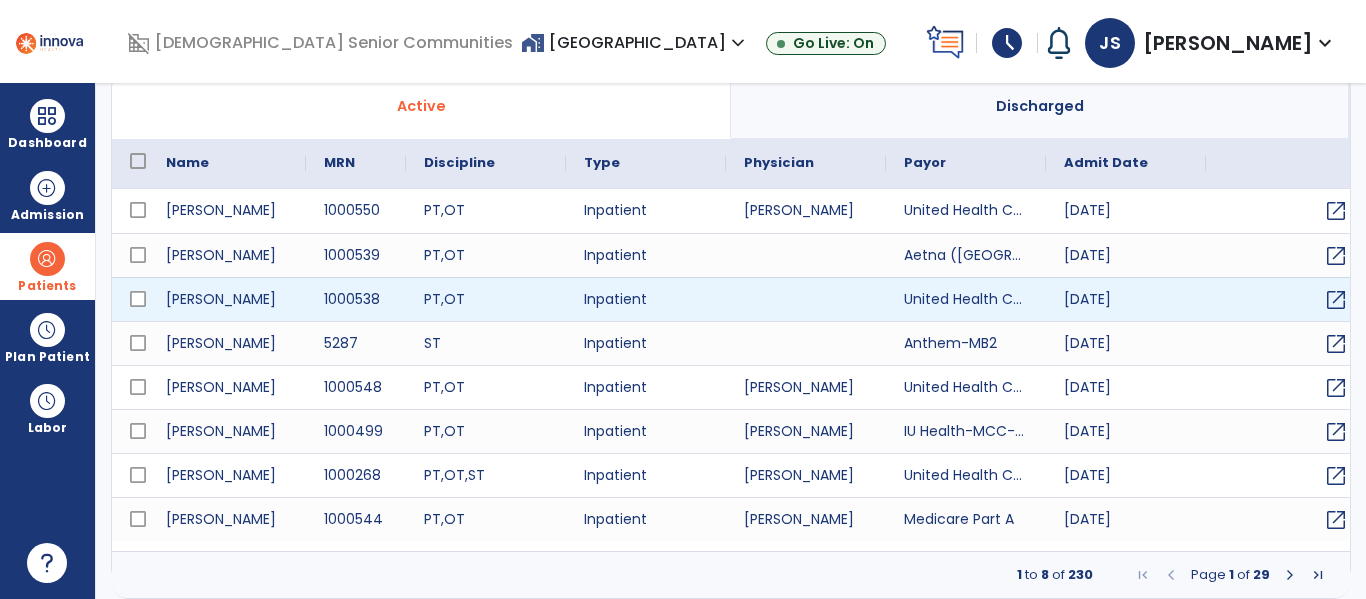 select on "***" 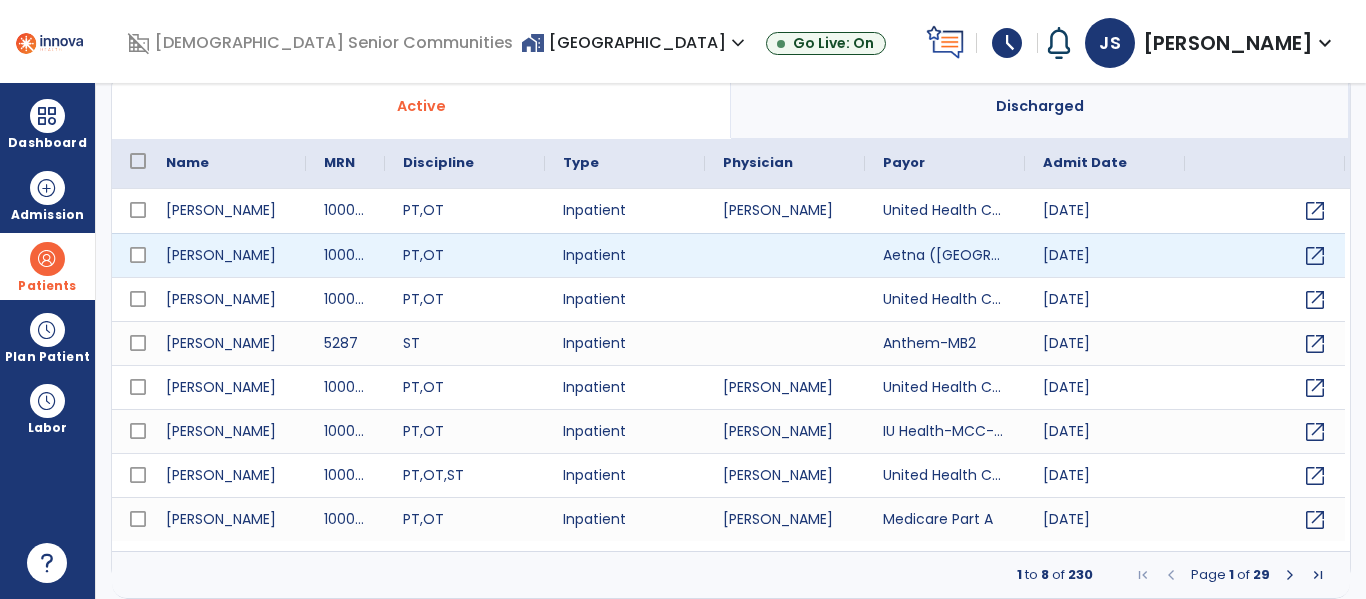 scroll, scrollTop: 0, scrollLeft: 0, axis: both 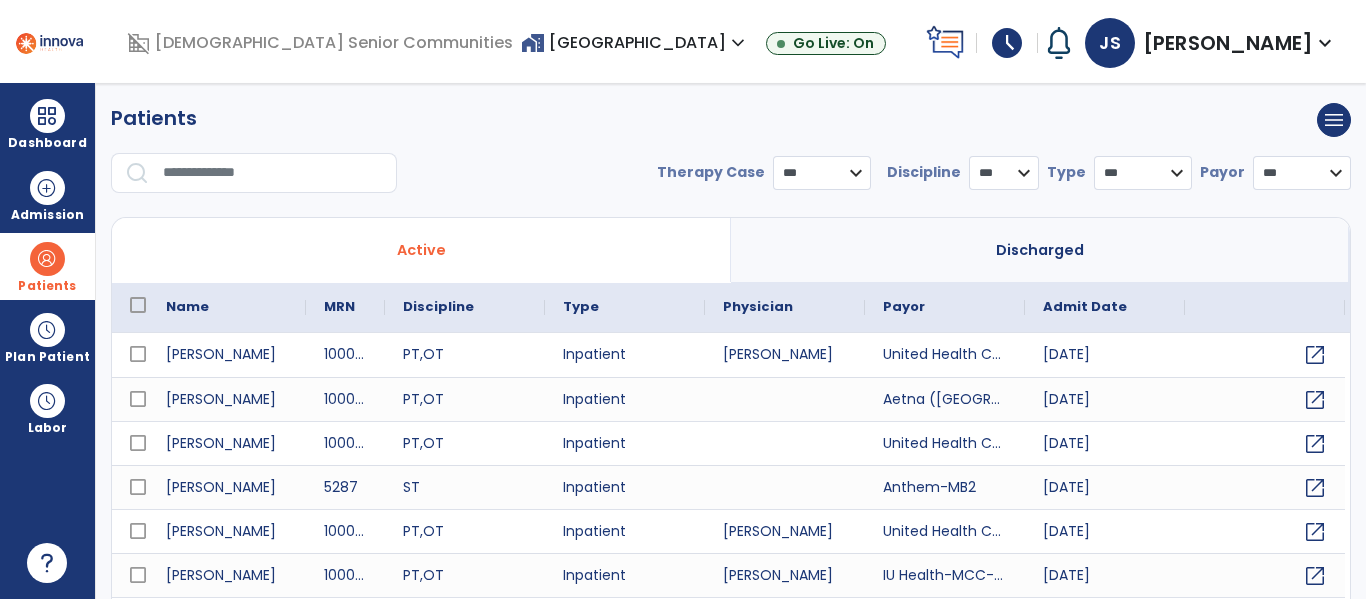 click at bounding box center (273, 173) 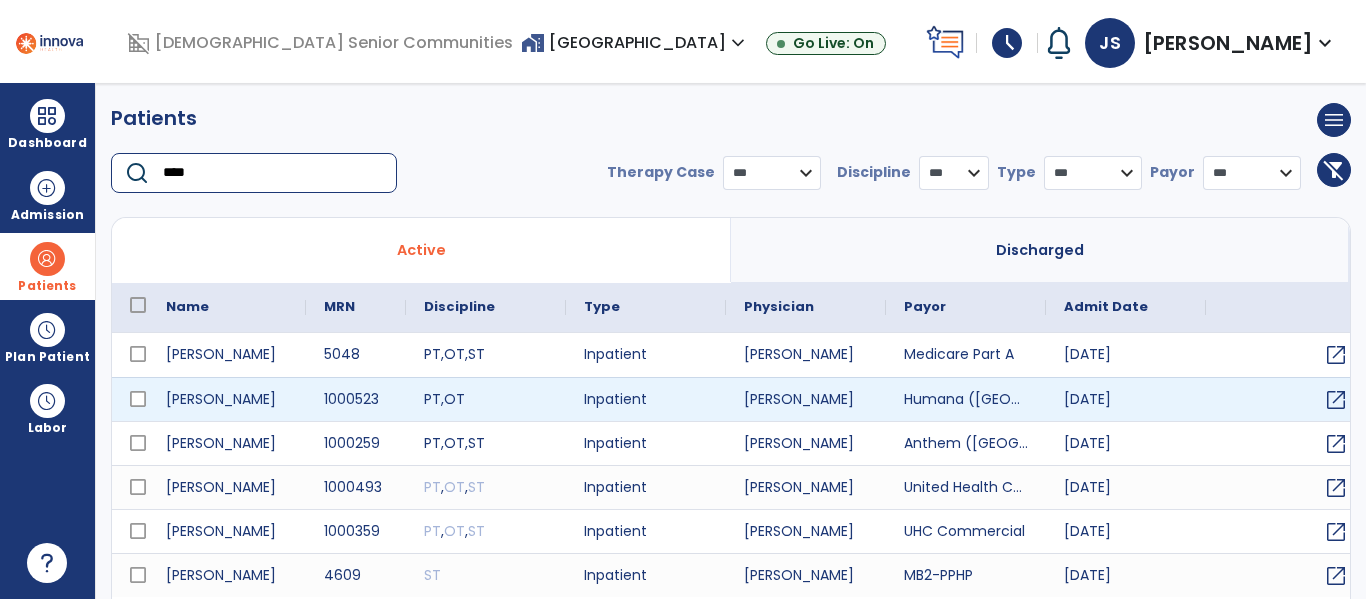 type on "****" 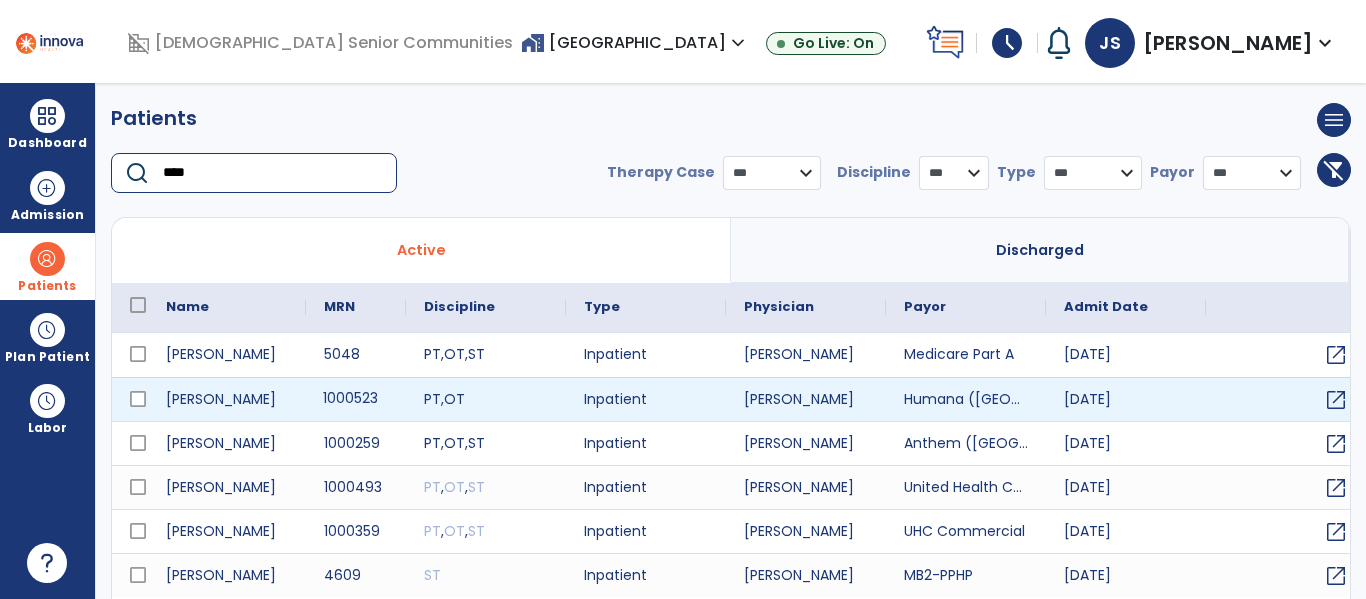 click on "1000523" at bounding box center [356, 399] 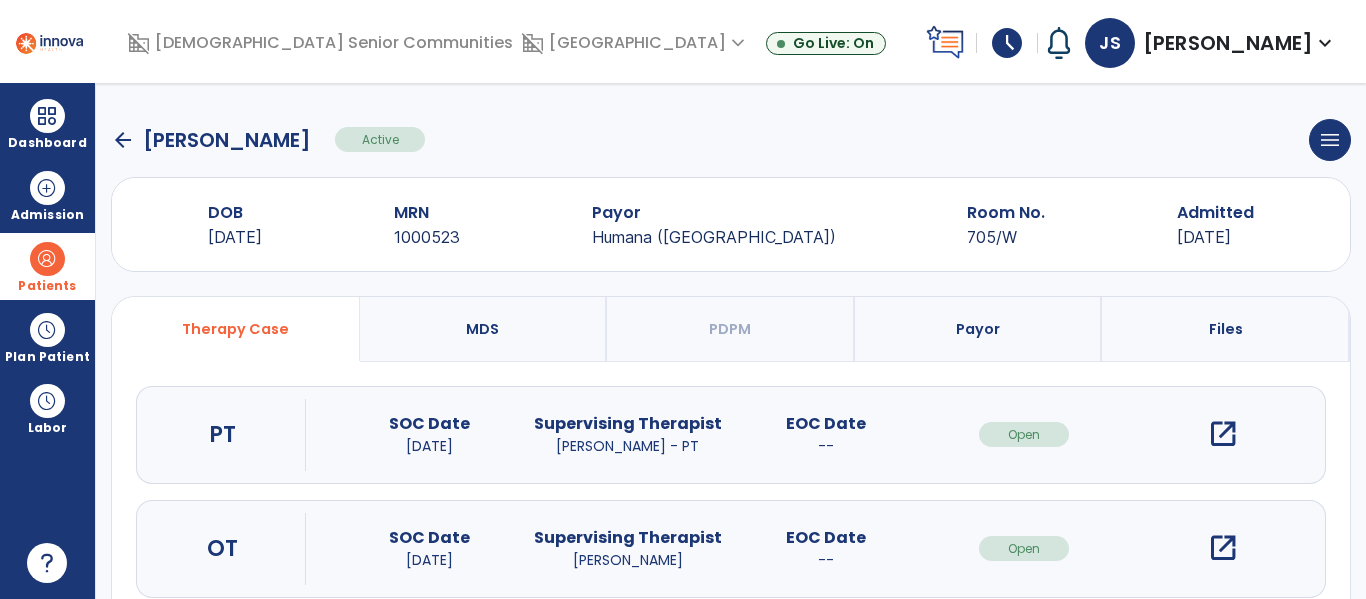 click on "open_in_new" at bounding box center (1223, 548) 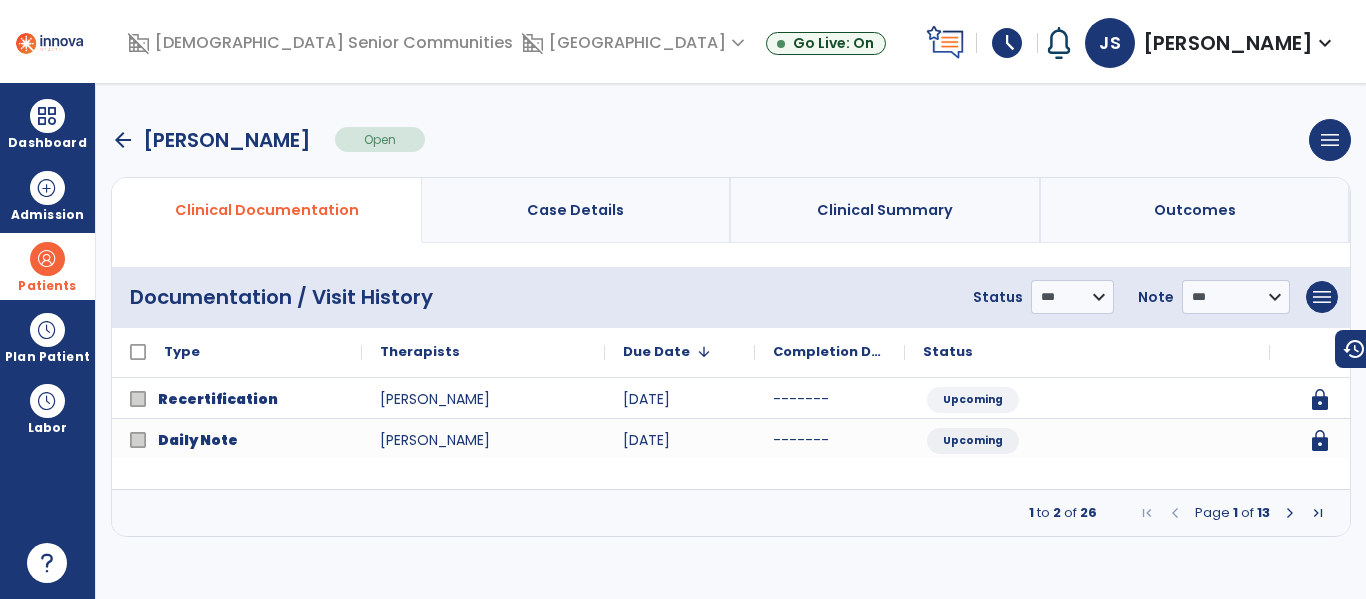 click on "Page
1
of
13" at bounding box center [1232, 513] 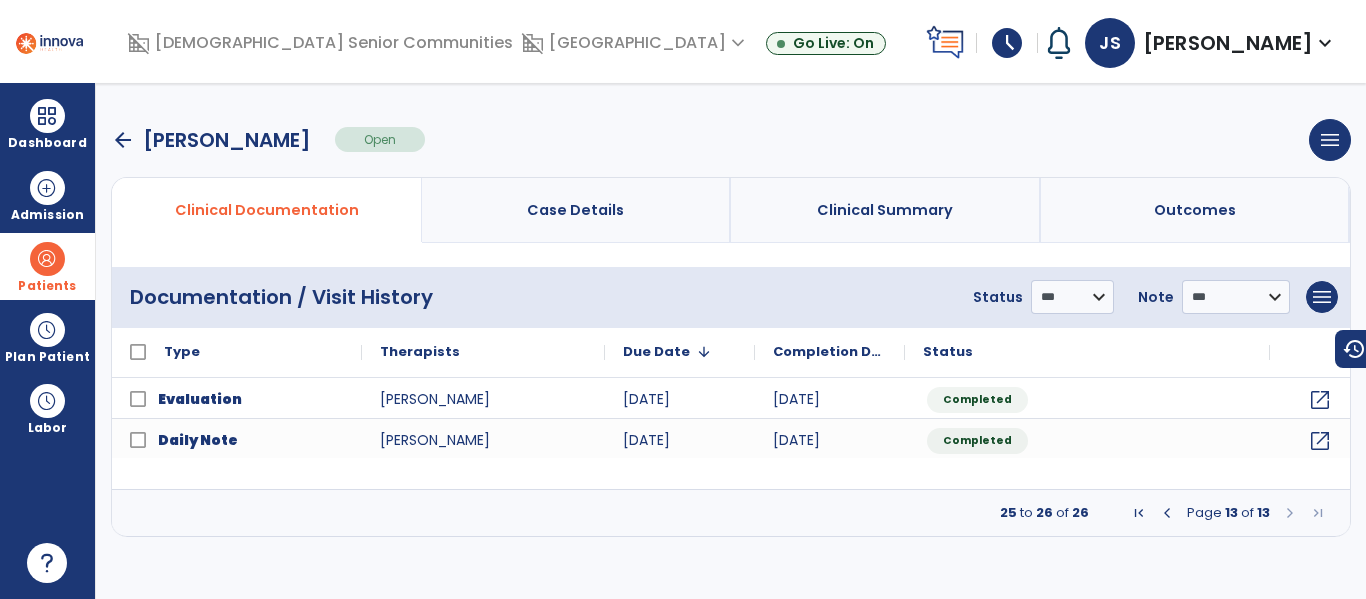 click at bounding box center [1139, 513] 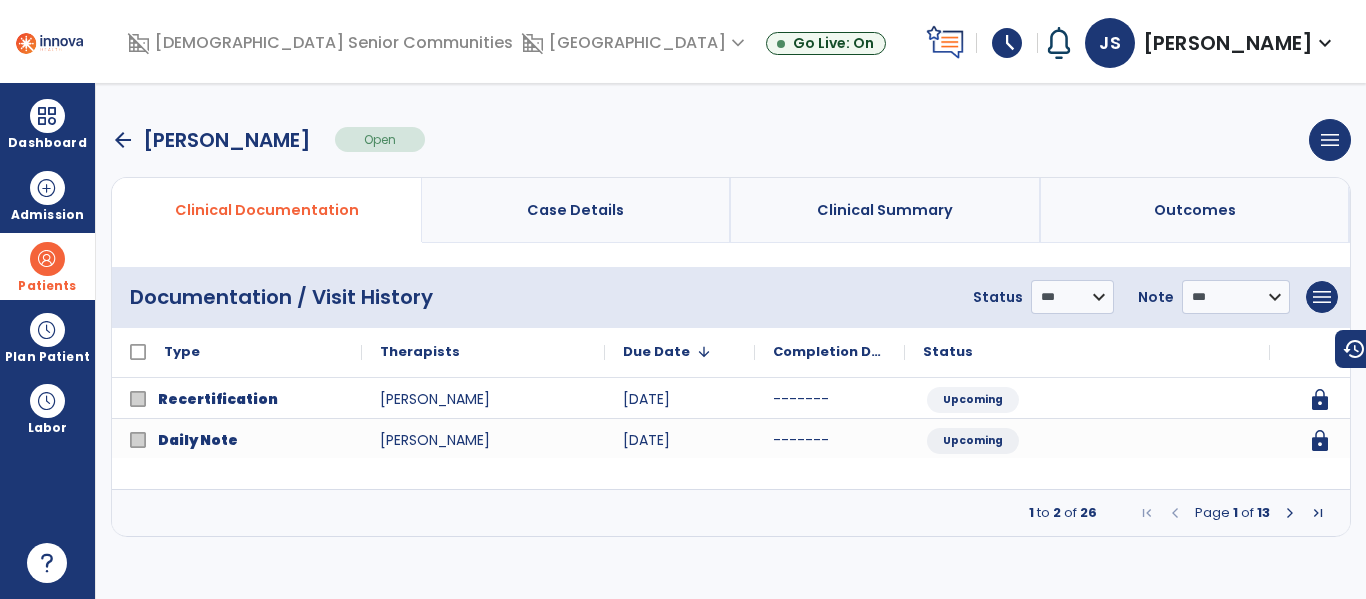 click at bounding box center (1290, 513) 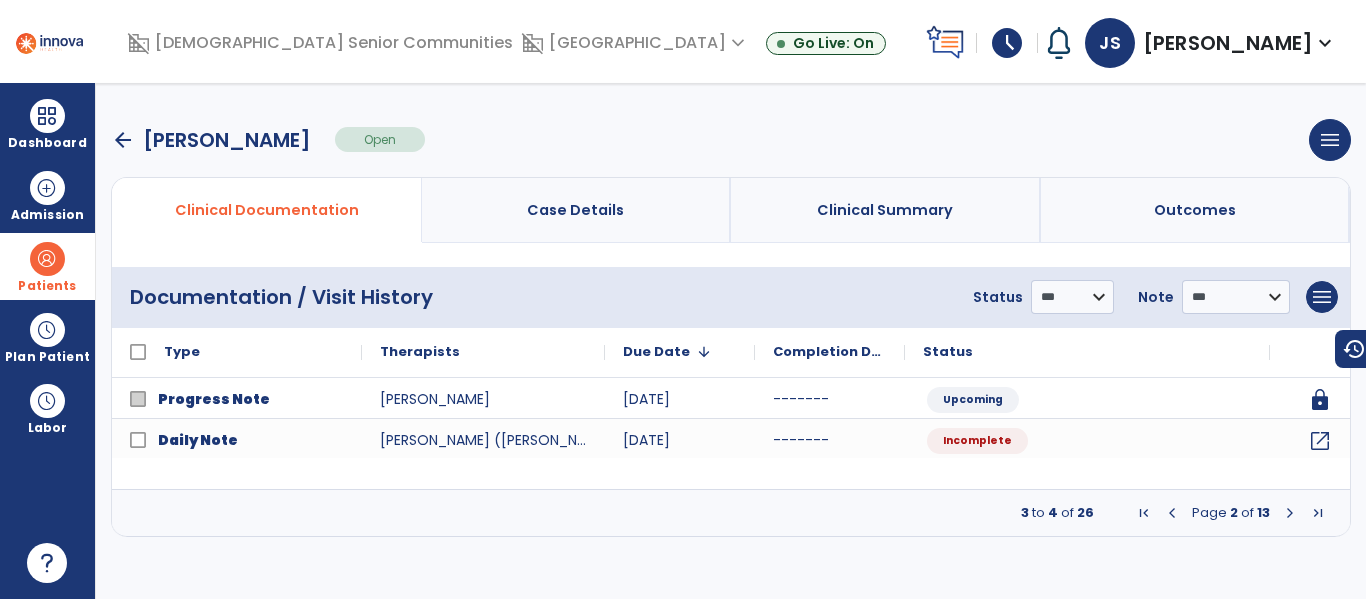 click at bounding box center (1290, 513) 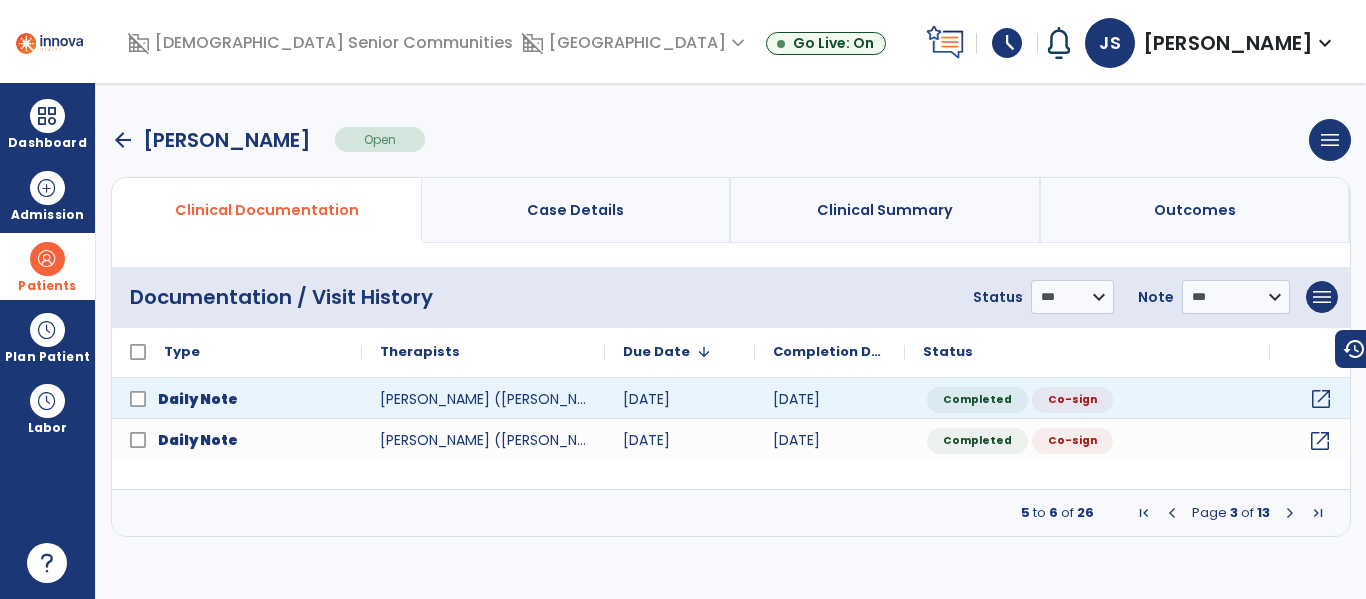 click on "open_in_new" 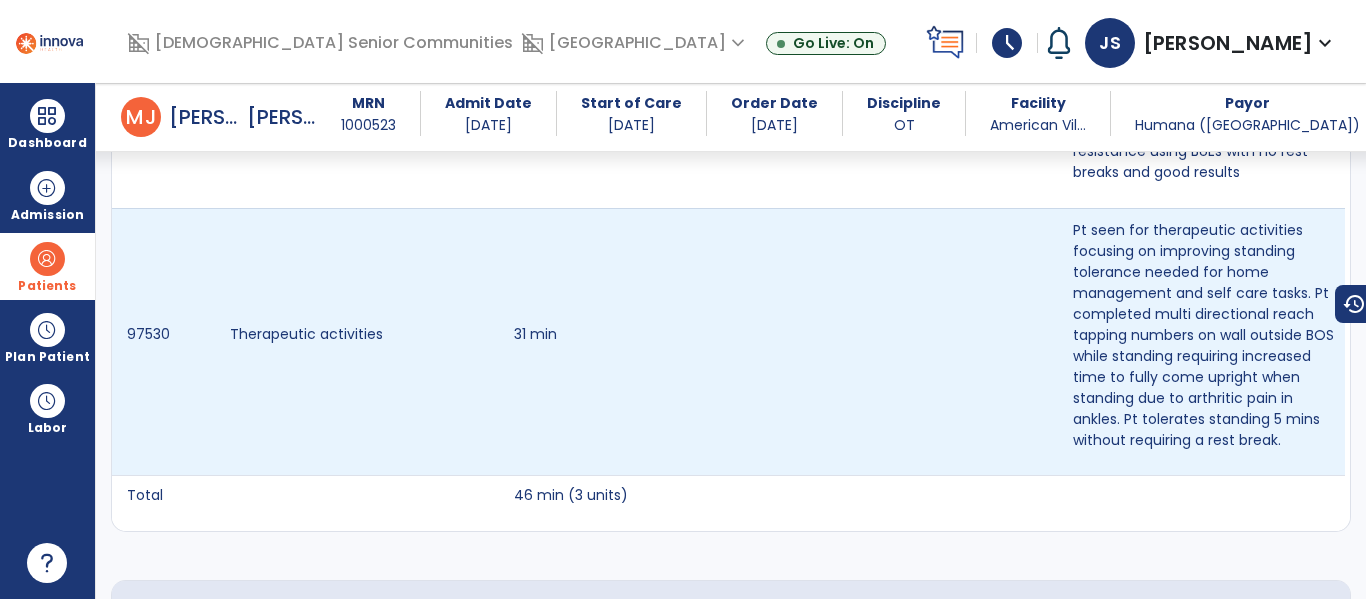 scroll, scrollTop: 0, scrollLeft: 0, axis: both 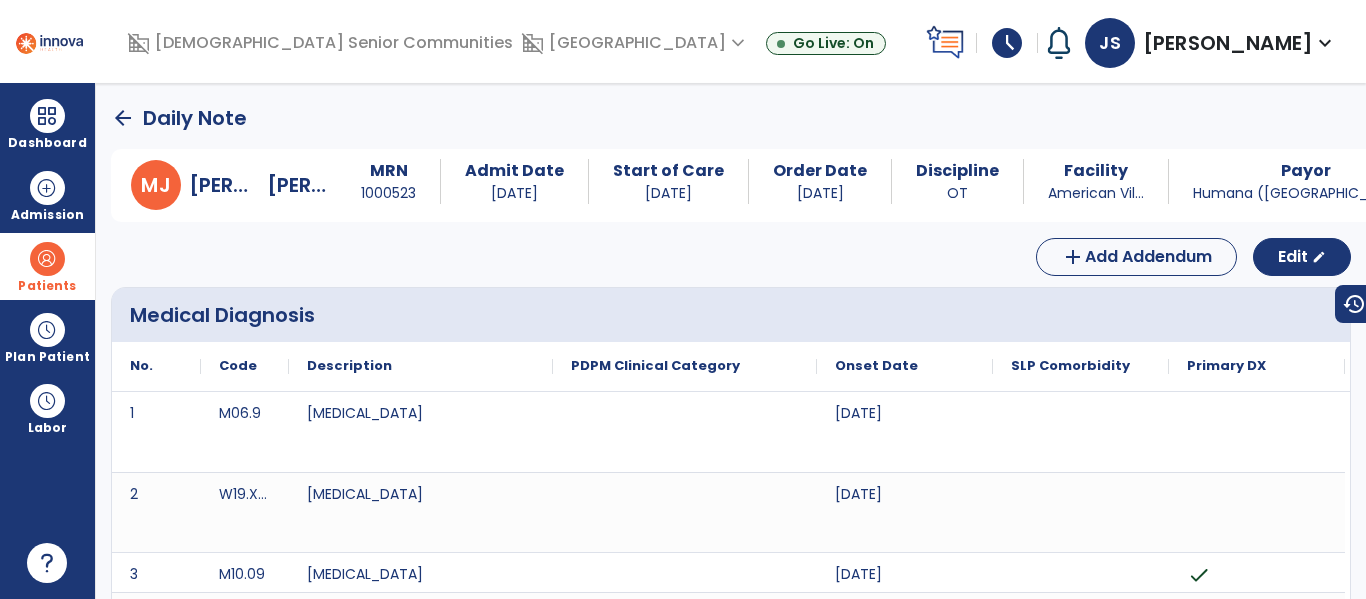 click on "arrow_back" 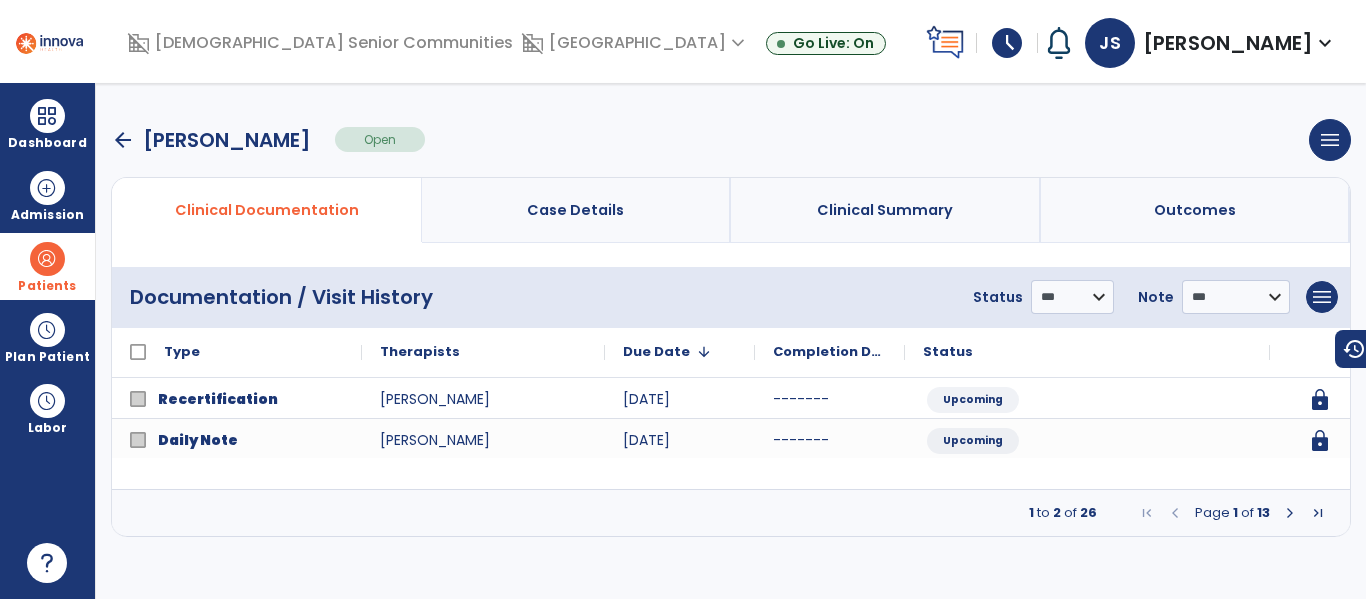 click at bounding box center [1290, 513] 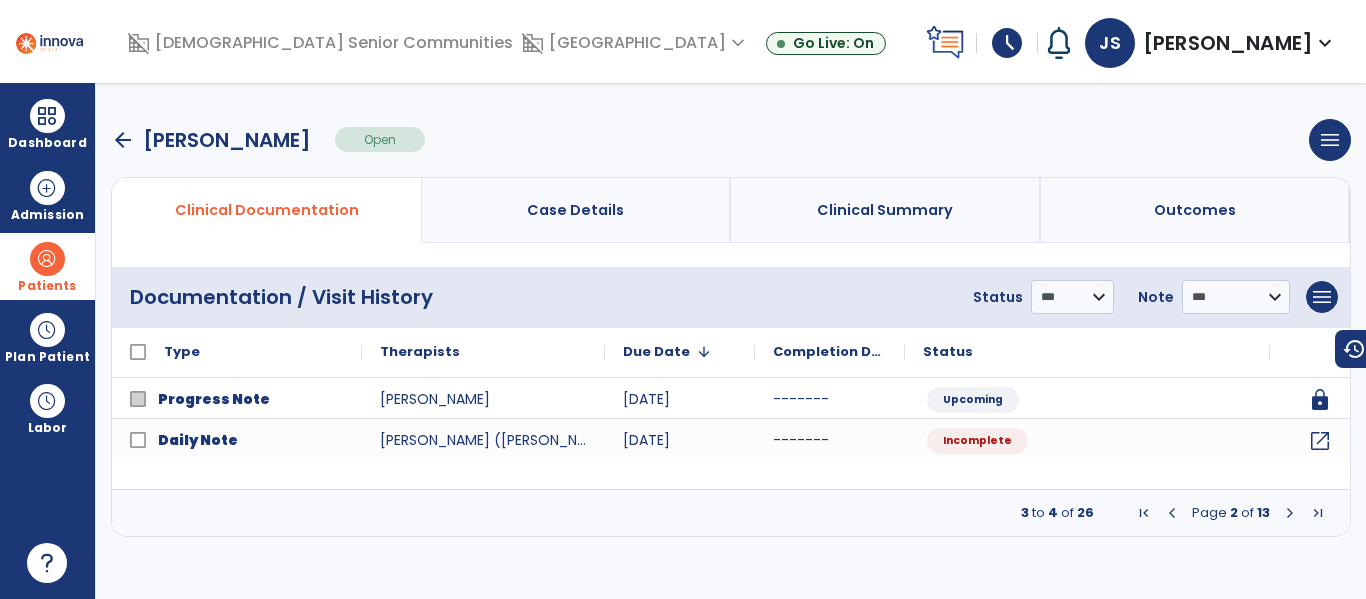 click at bounding box center [1290, 513] 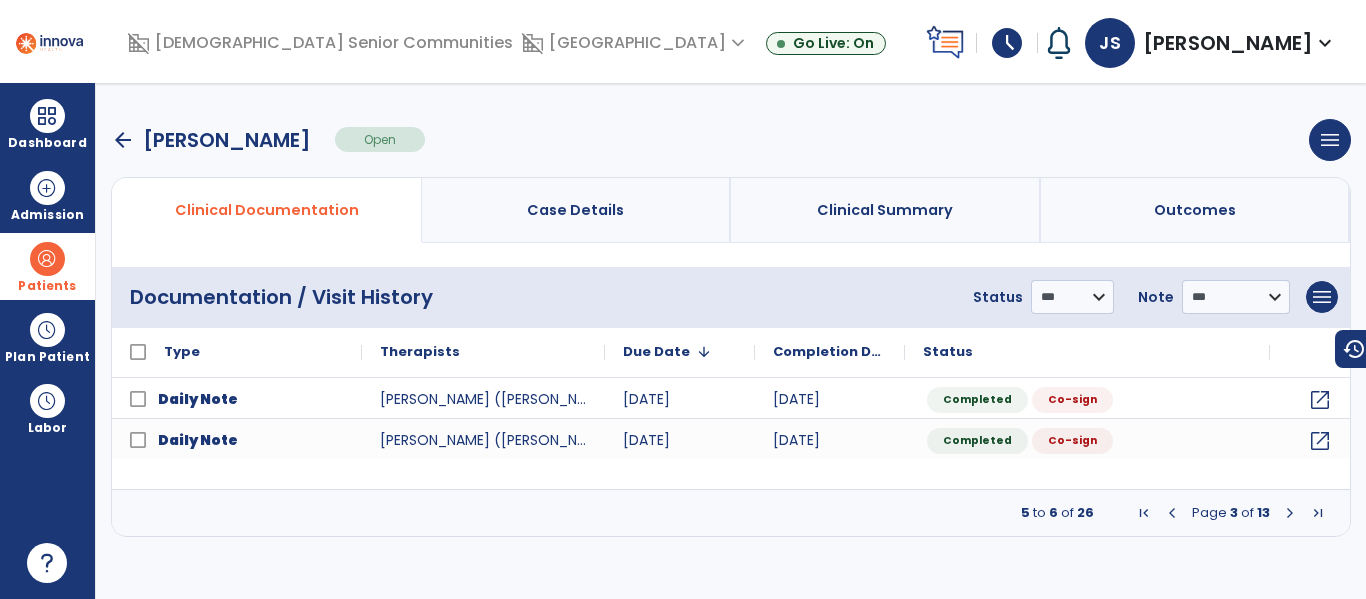 click at bounding box center (1290, 513) 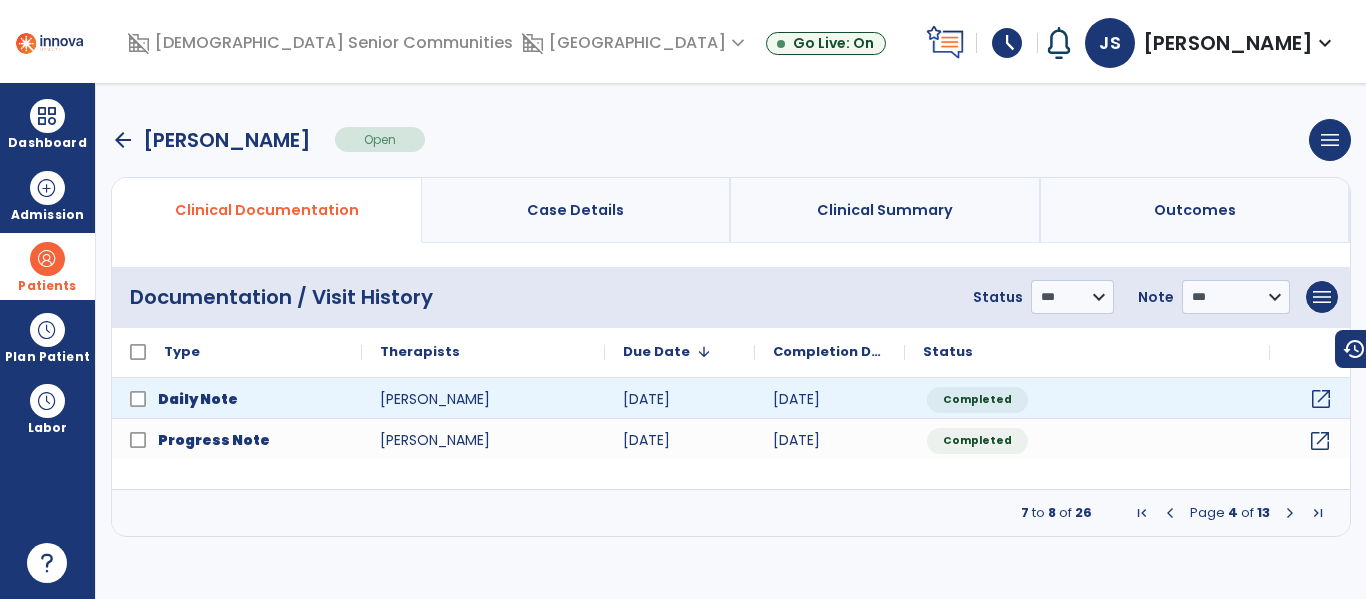 click on "open_in_new" 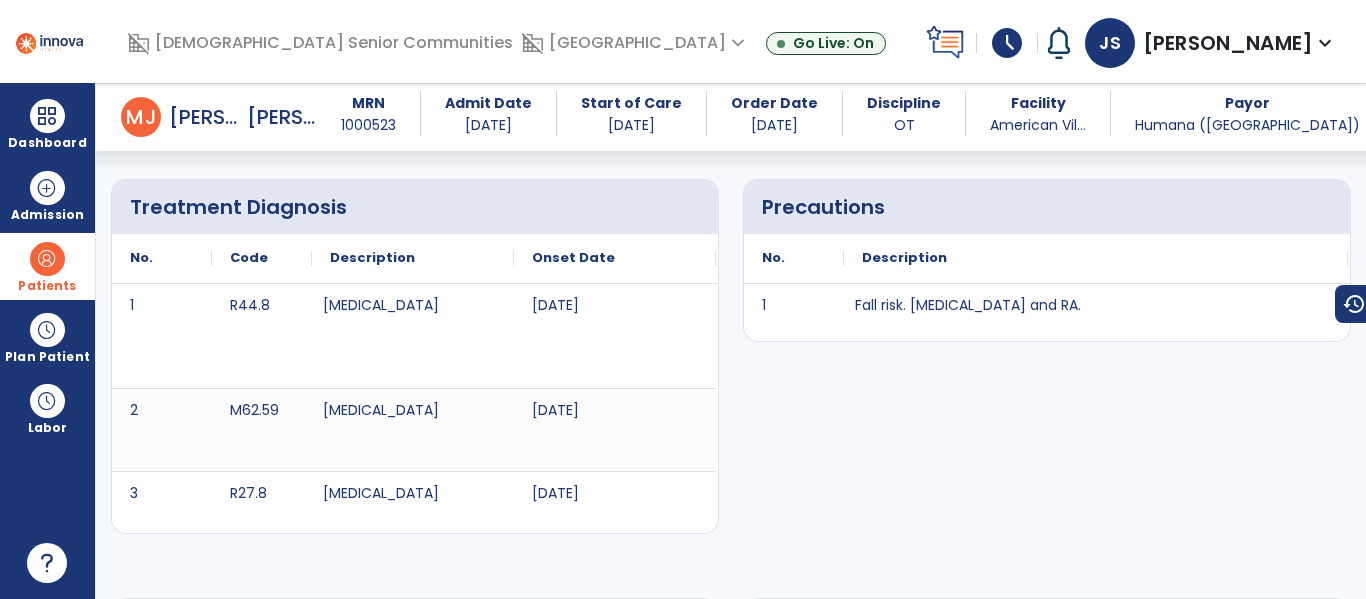 scroll, scrollTop: 0, scrollLeft: 0, axis: both 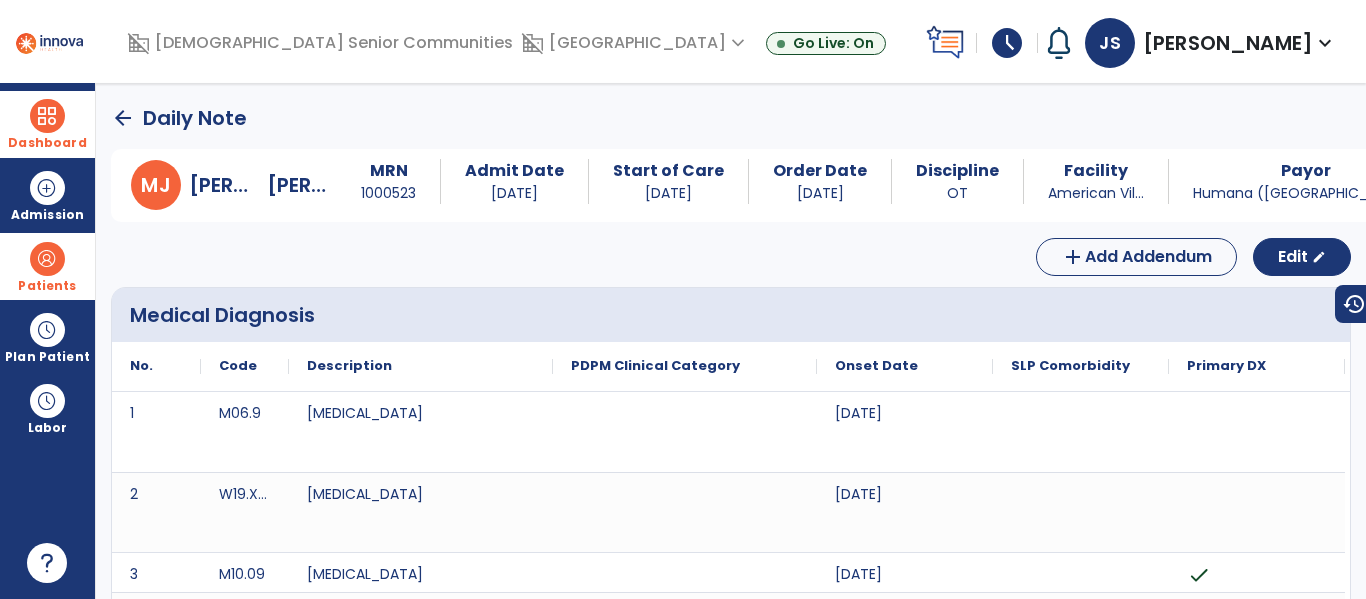 click at bounding box center (47, 116) 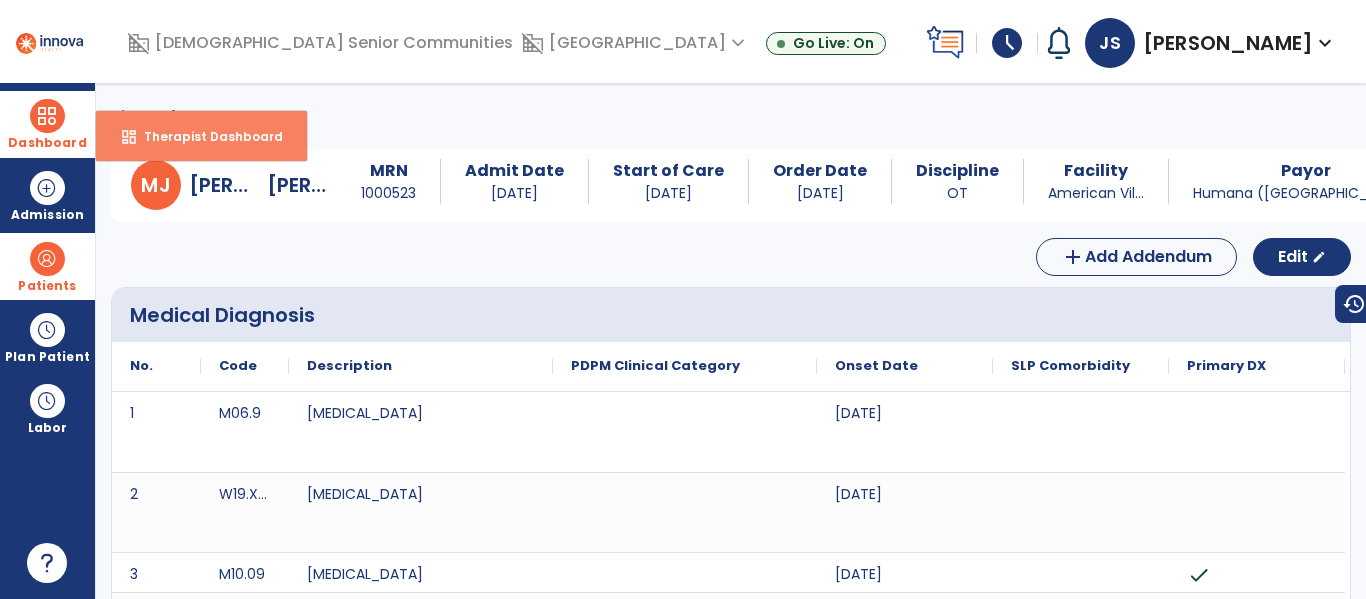 click on "Therapist Dashboard" at bounding box center (205, 136) 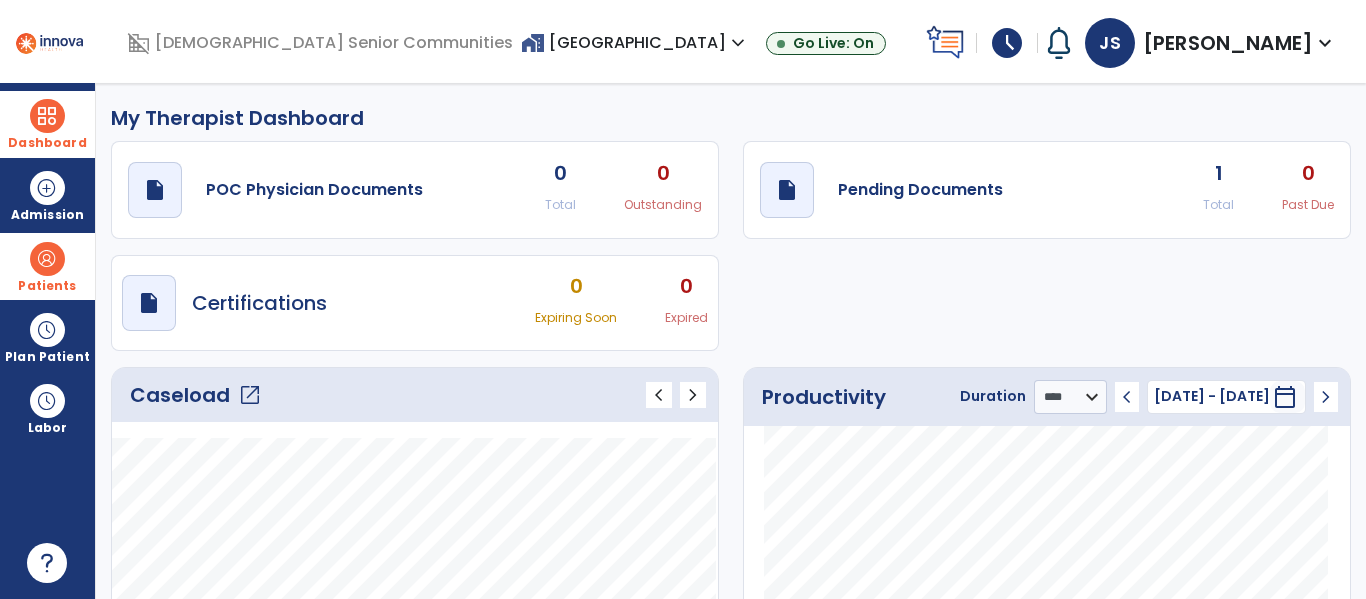 click on "open_in_new" 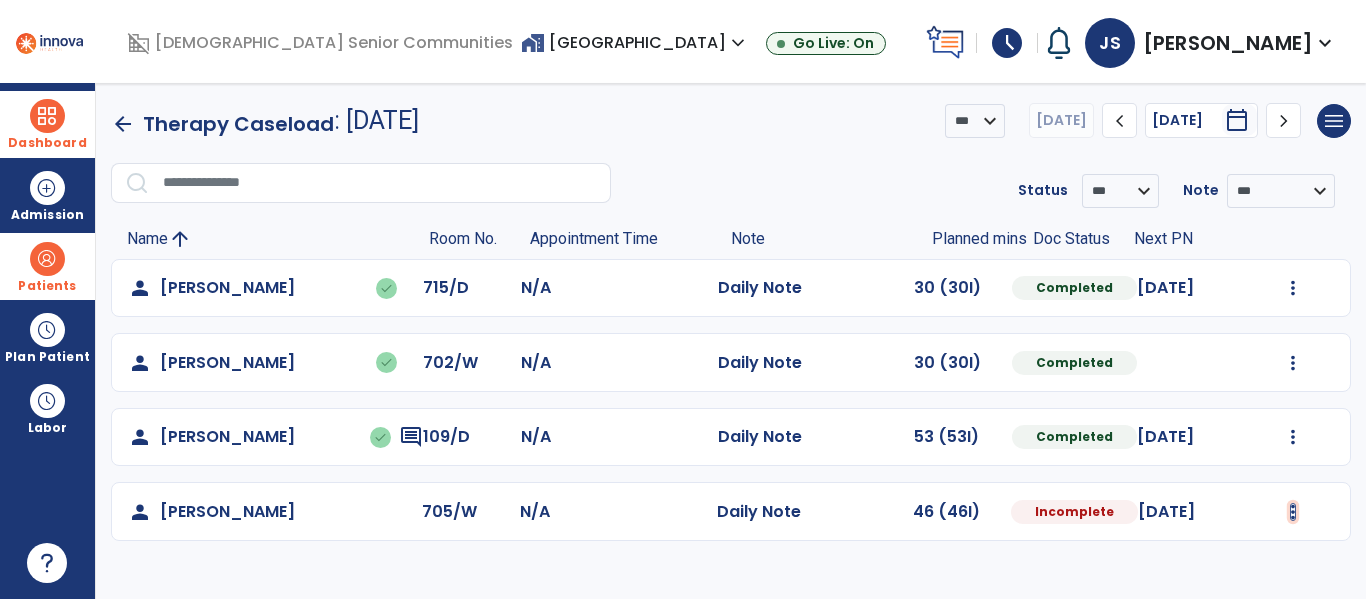 click at bounding box center [1293, 288] 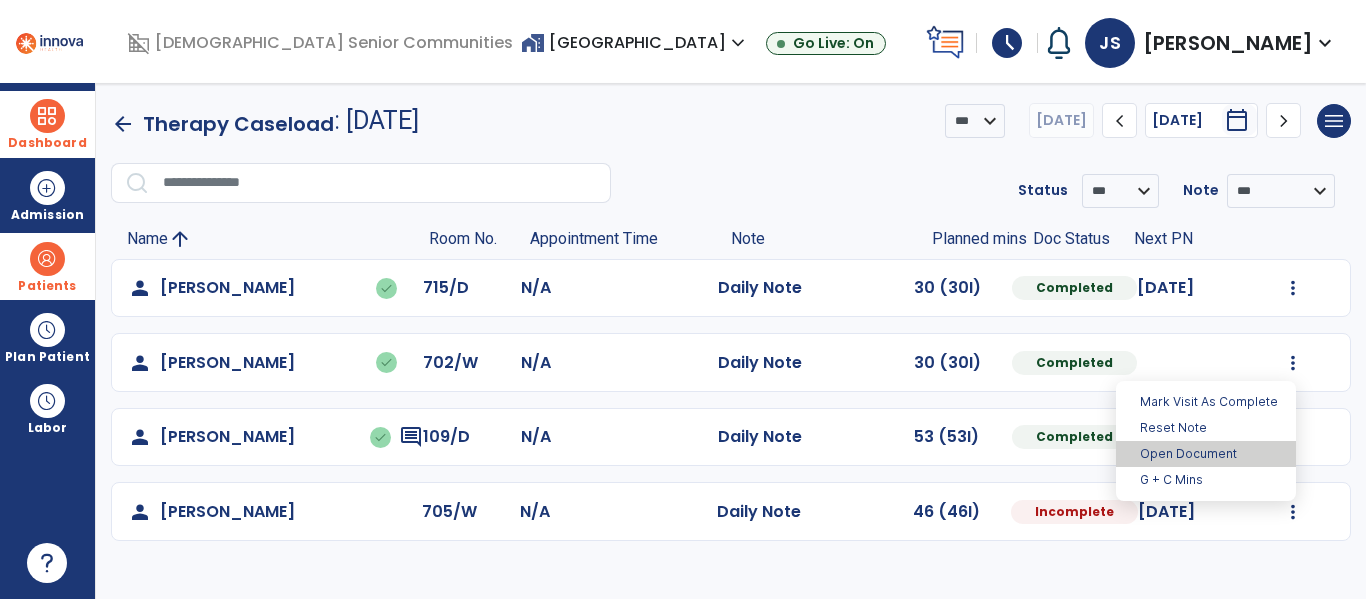 click on "Open Document" at bounding box center (1206, 454) 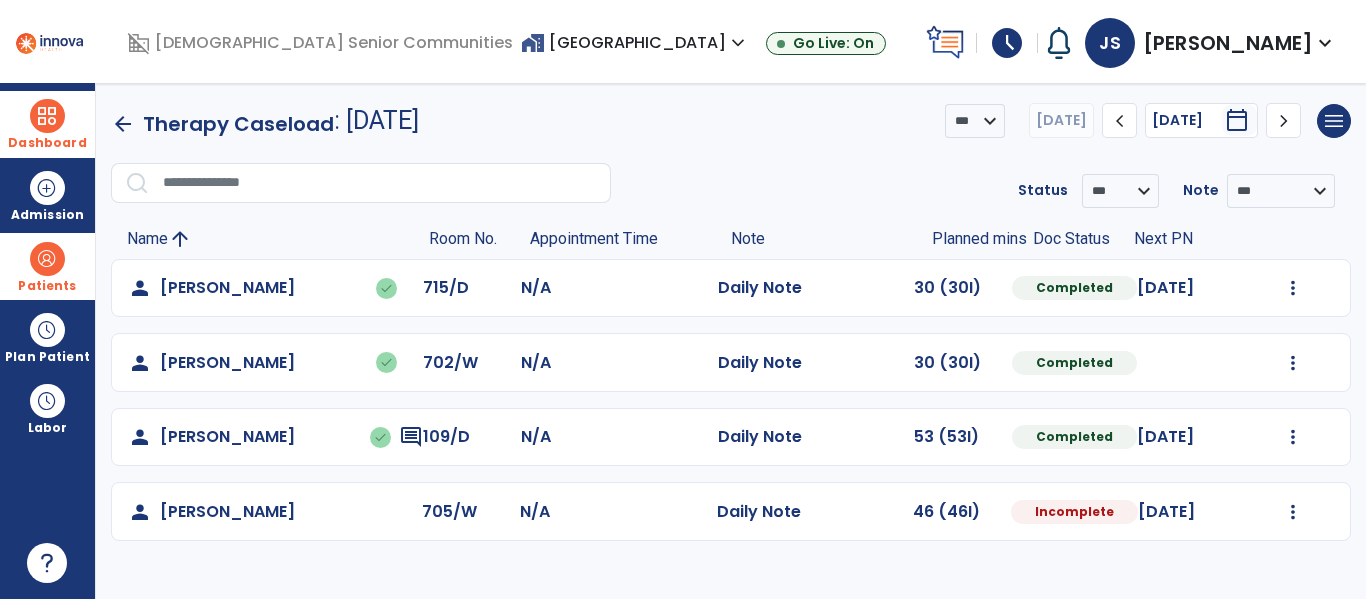 select on "*" 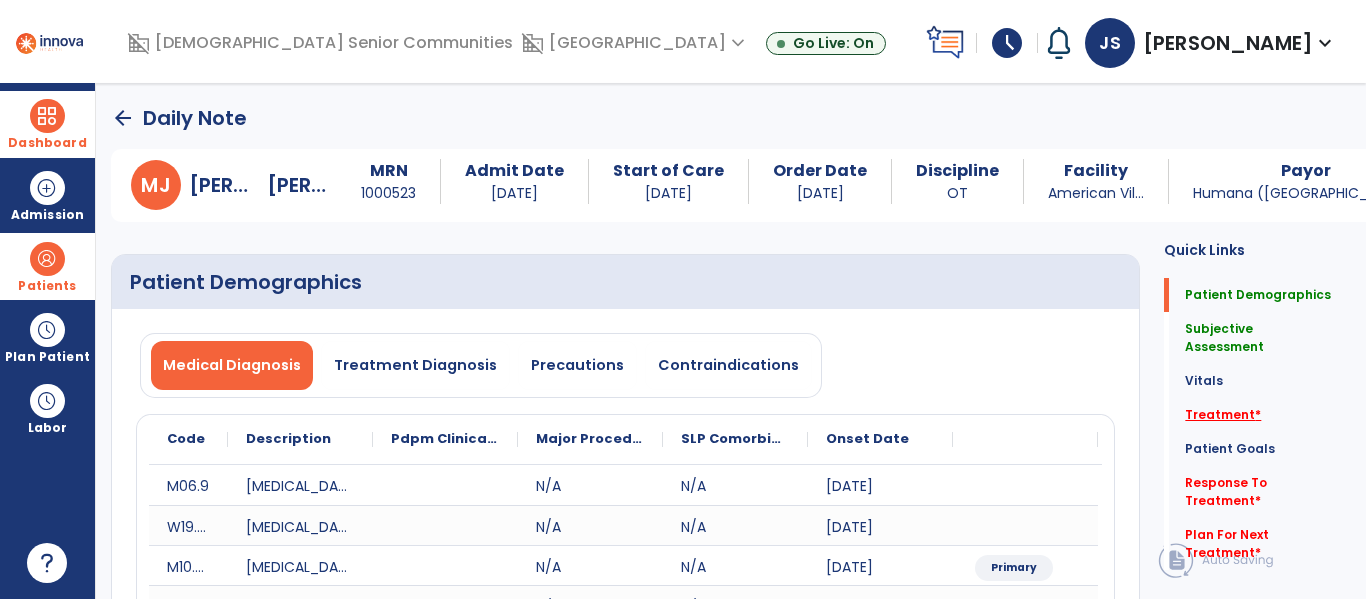 click on "Treatment   *" 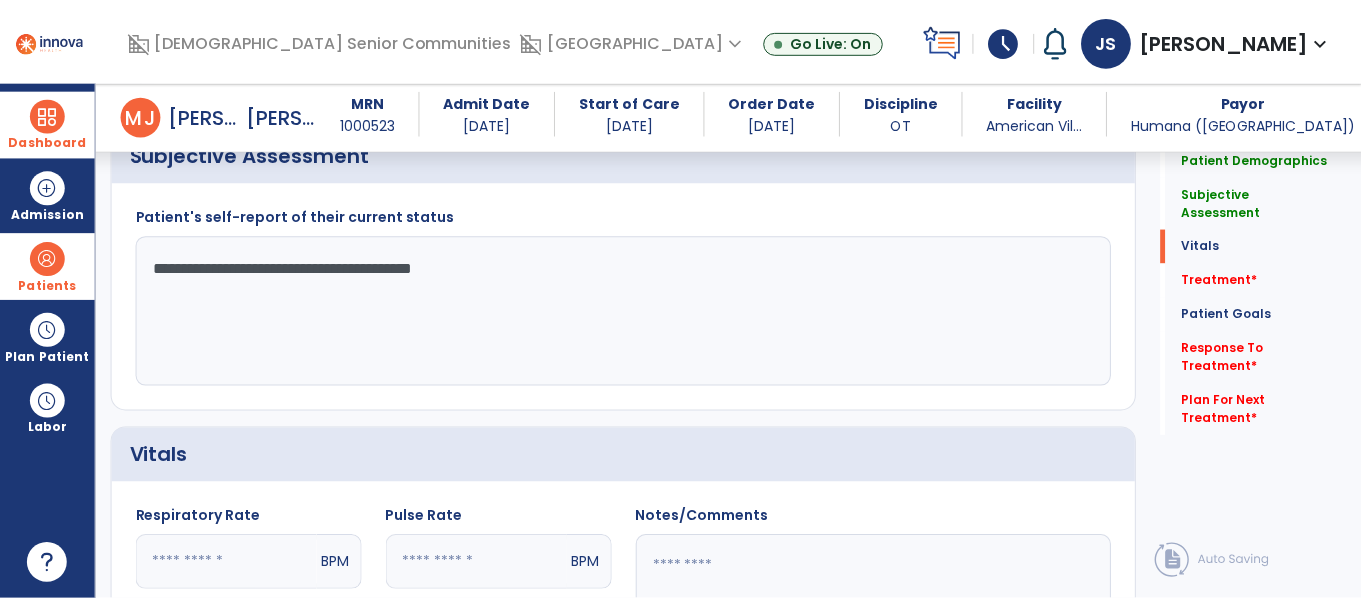 scroll, scrollTop: 1204, scrollLeft: 0, axis: vertical 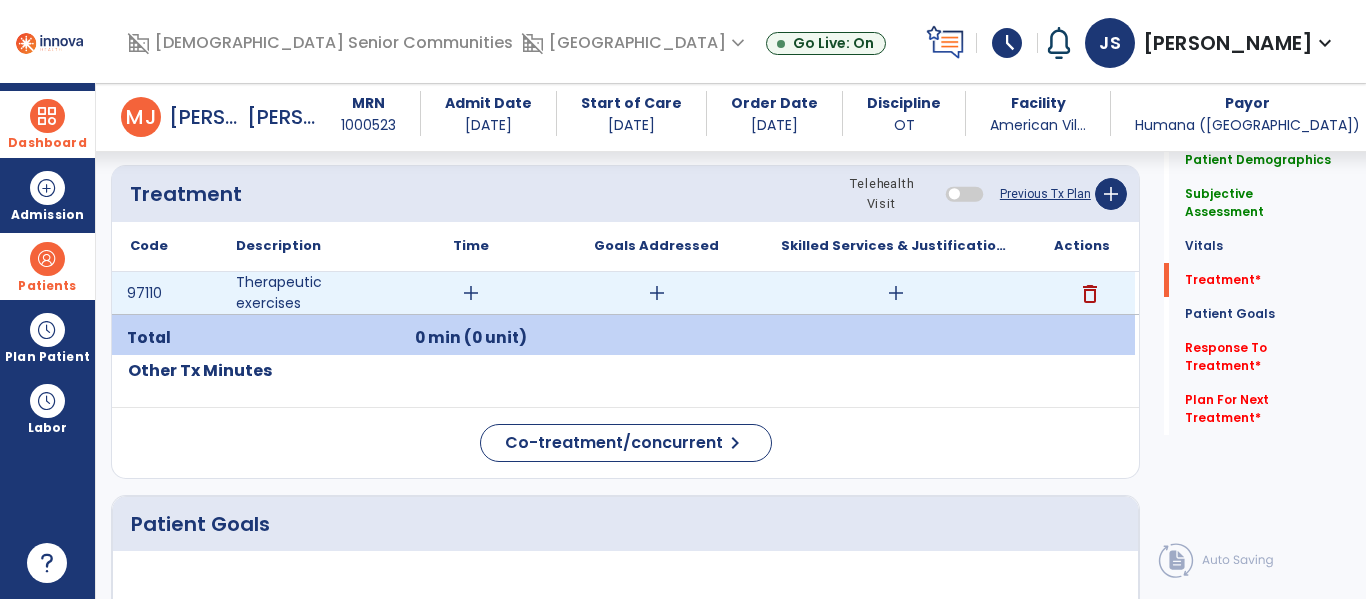 click on "add" at bounding box center [471, 293] 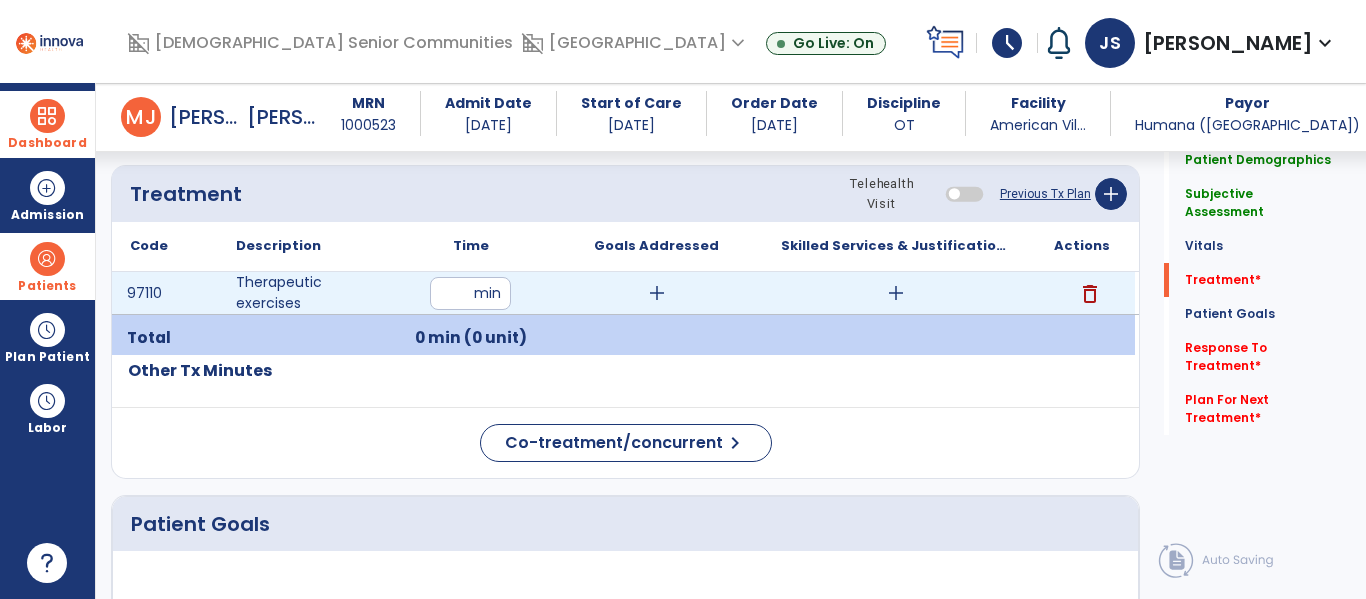 type on "**" 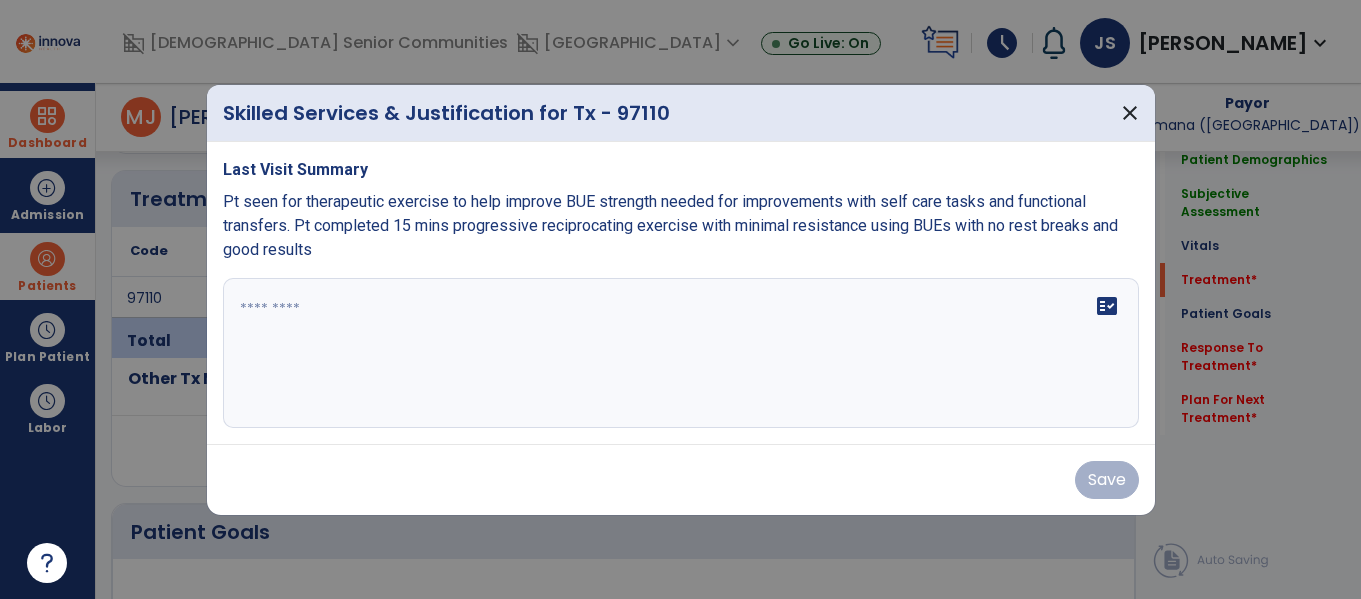 click at bounding box center [681, 353] 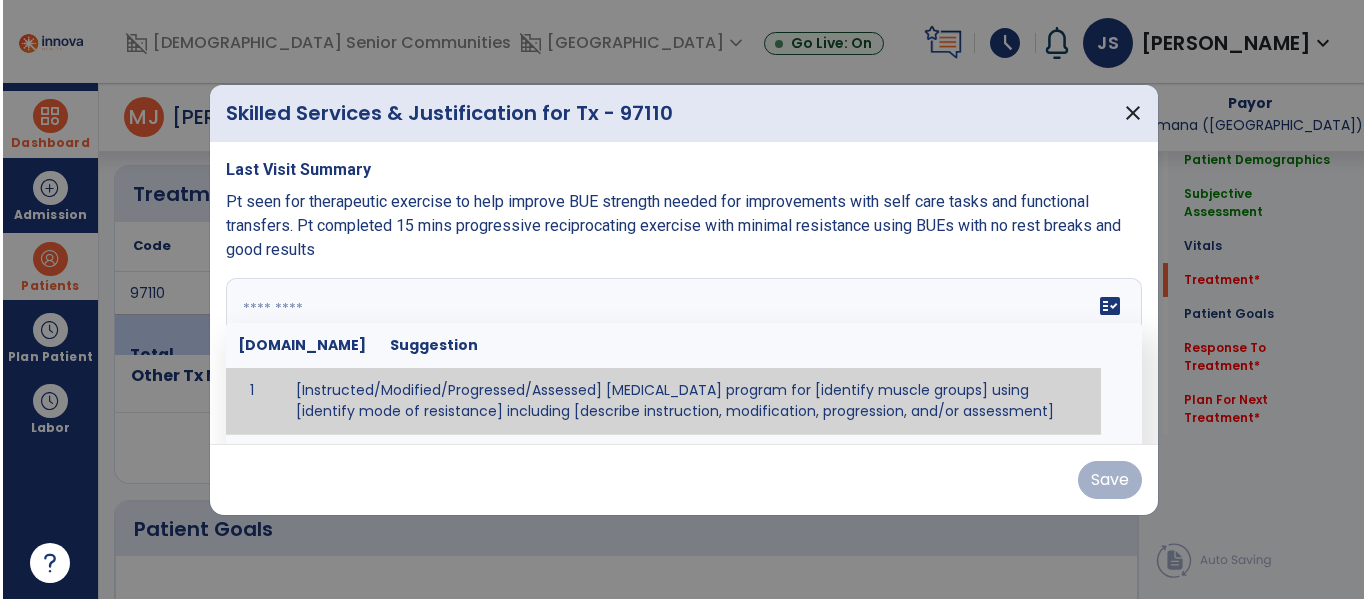scroll, scrollTop: 1204, scrollLeft: 0, axis: vertical 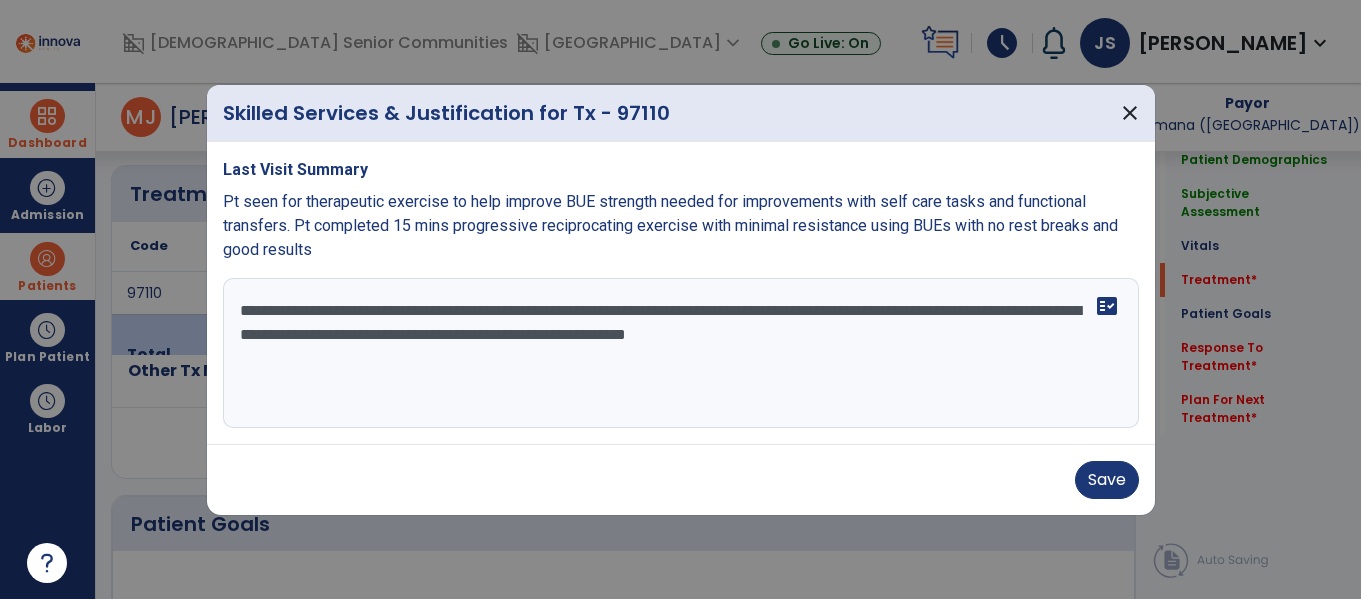 click on "**********" at bounding box center (681, 353) 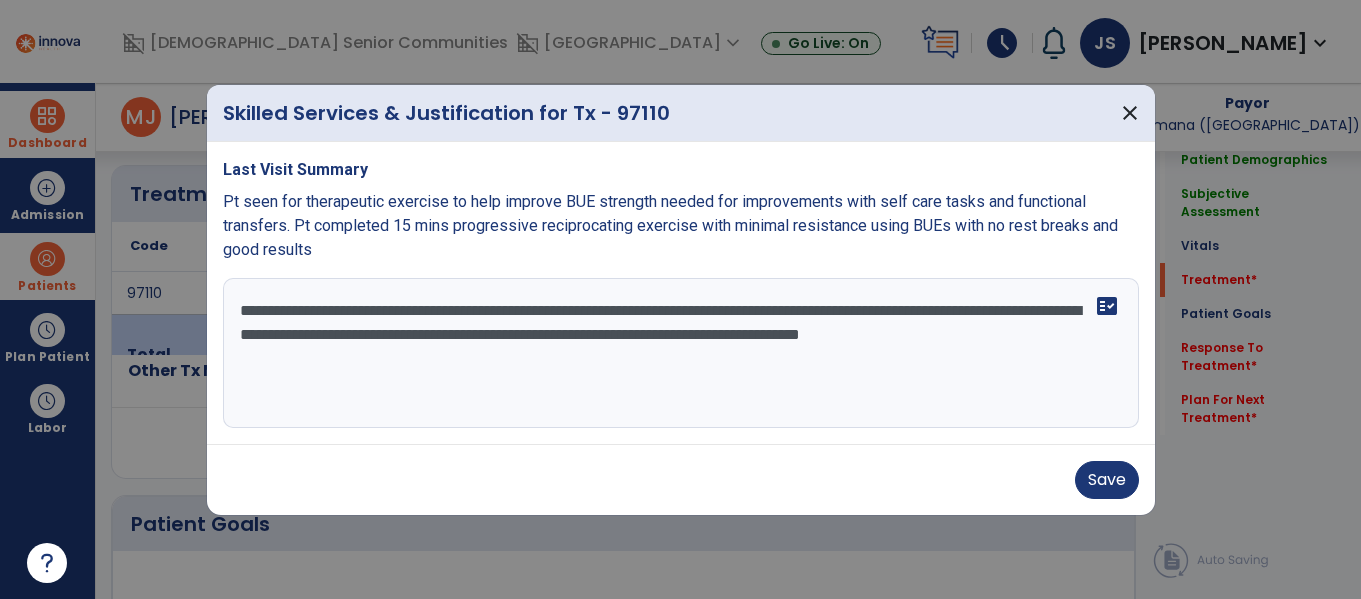 click on "**********" at bounding box center [681, 353] 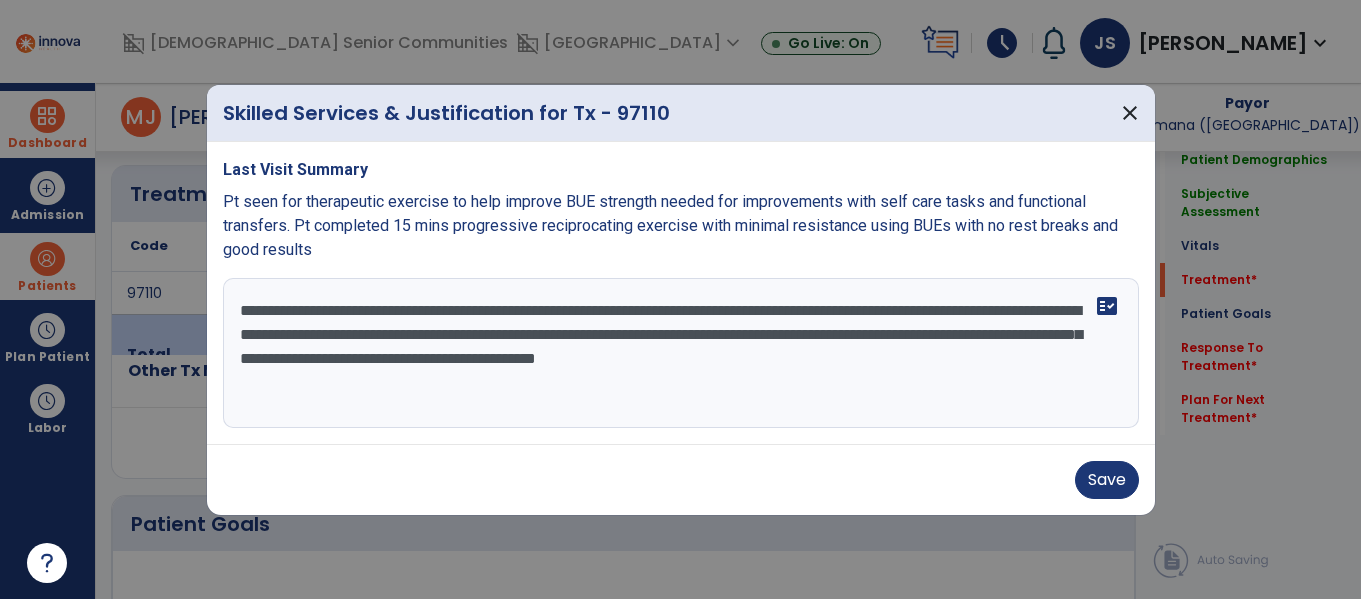 click on "**********" at bounding box center (681, 353) 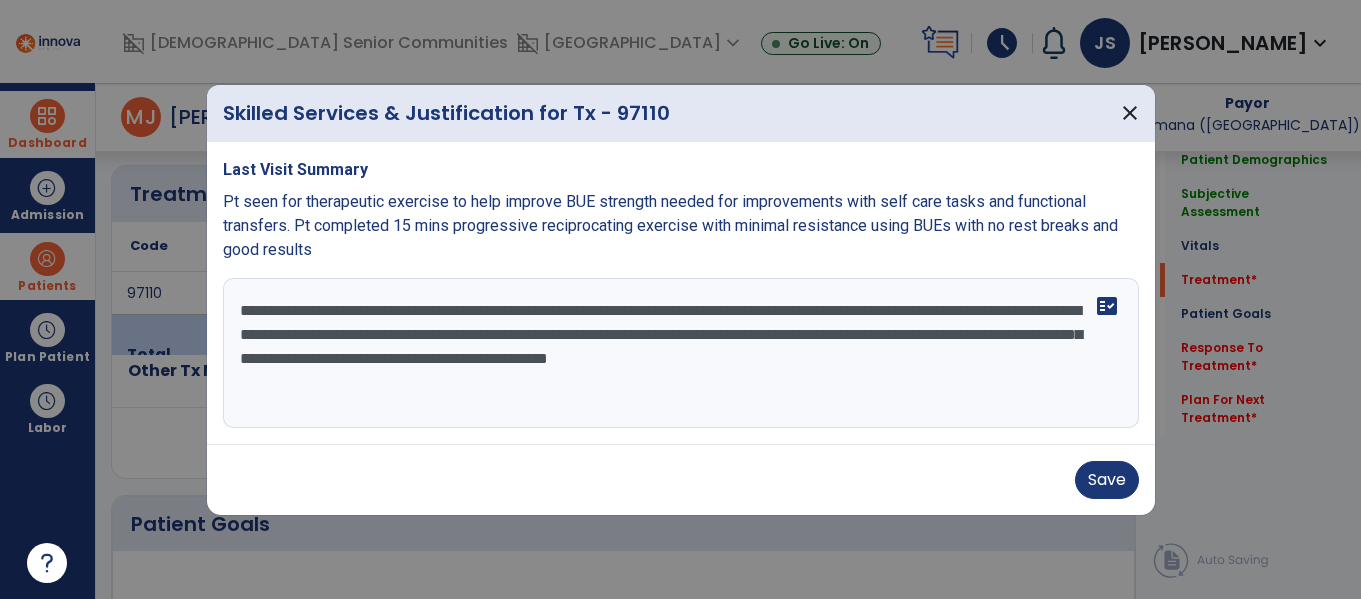 click on "**********" at bounding box center (681, 353) 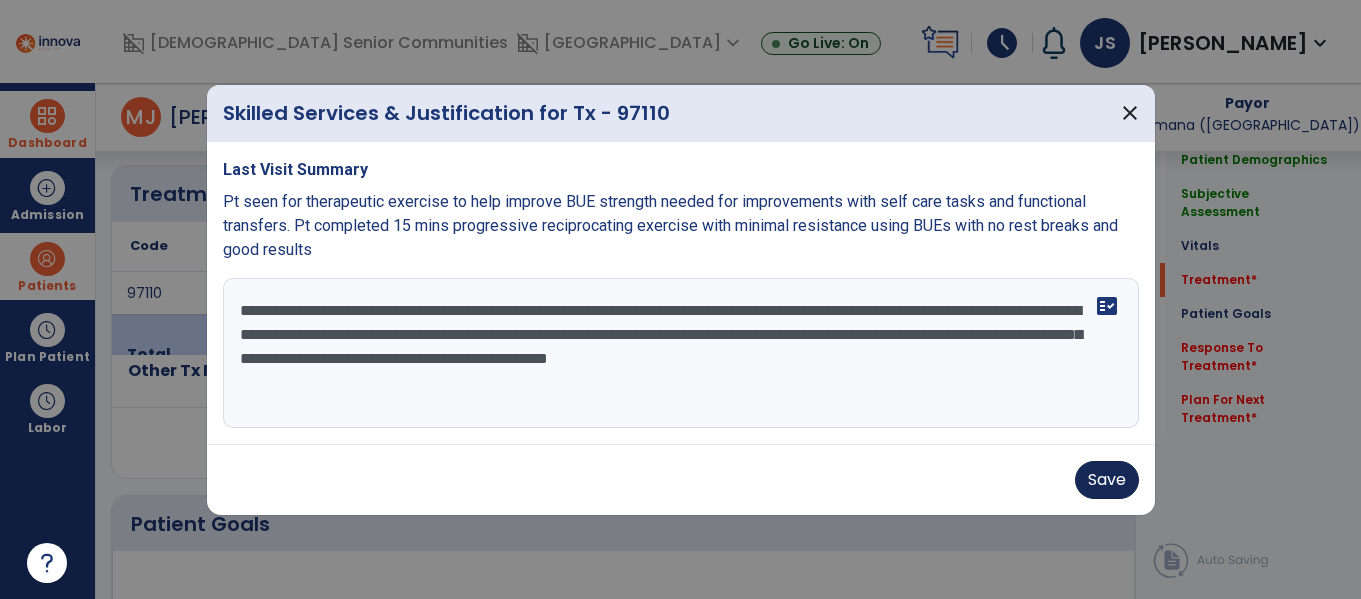 type on "**********" 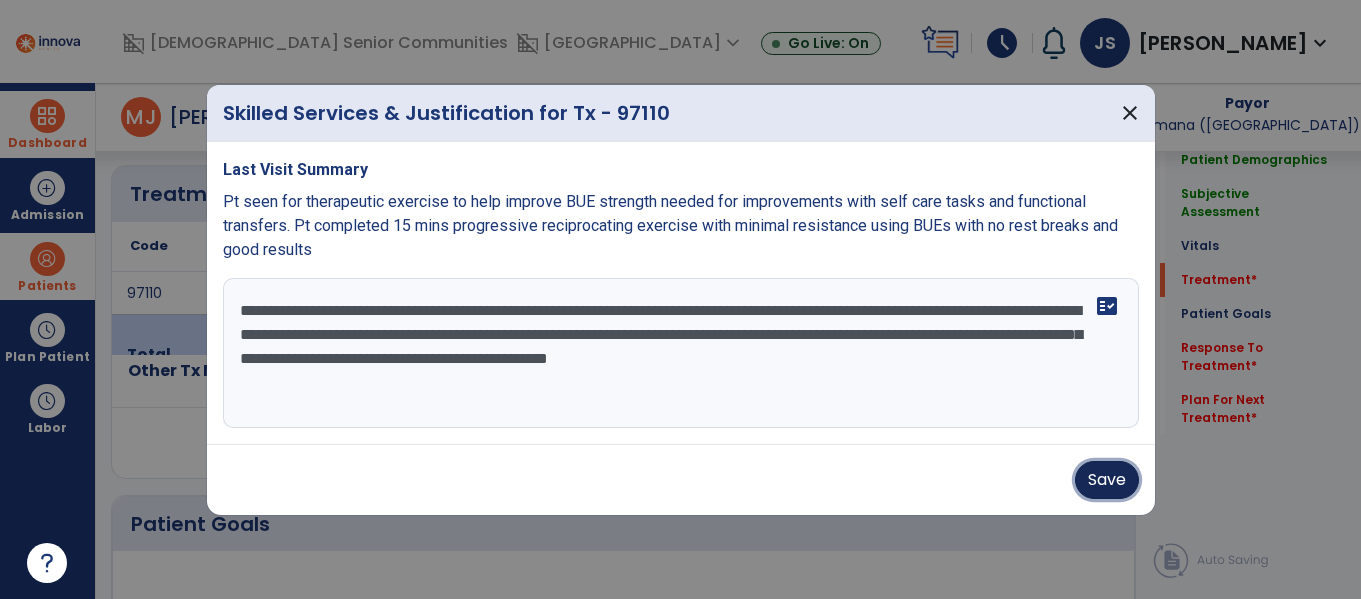 click on "Save" at bounding box center (1107, 480) 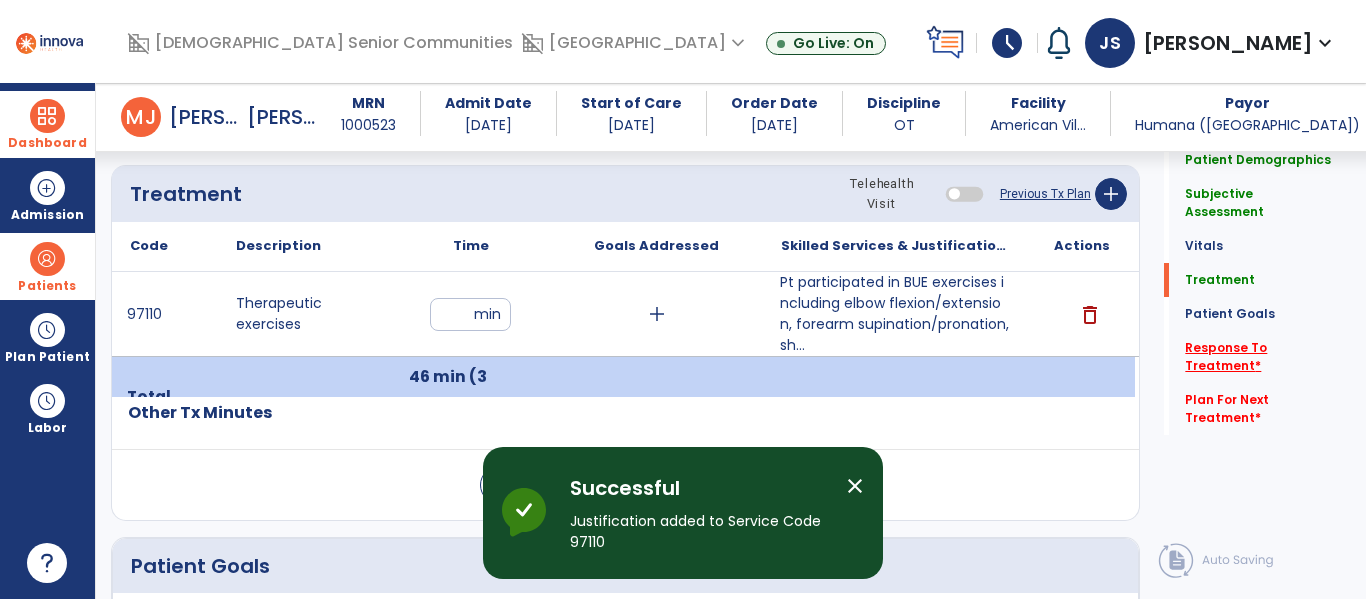 click on "Response To Treatment   *" 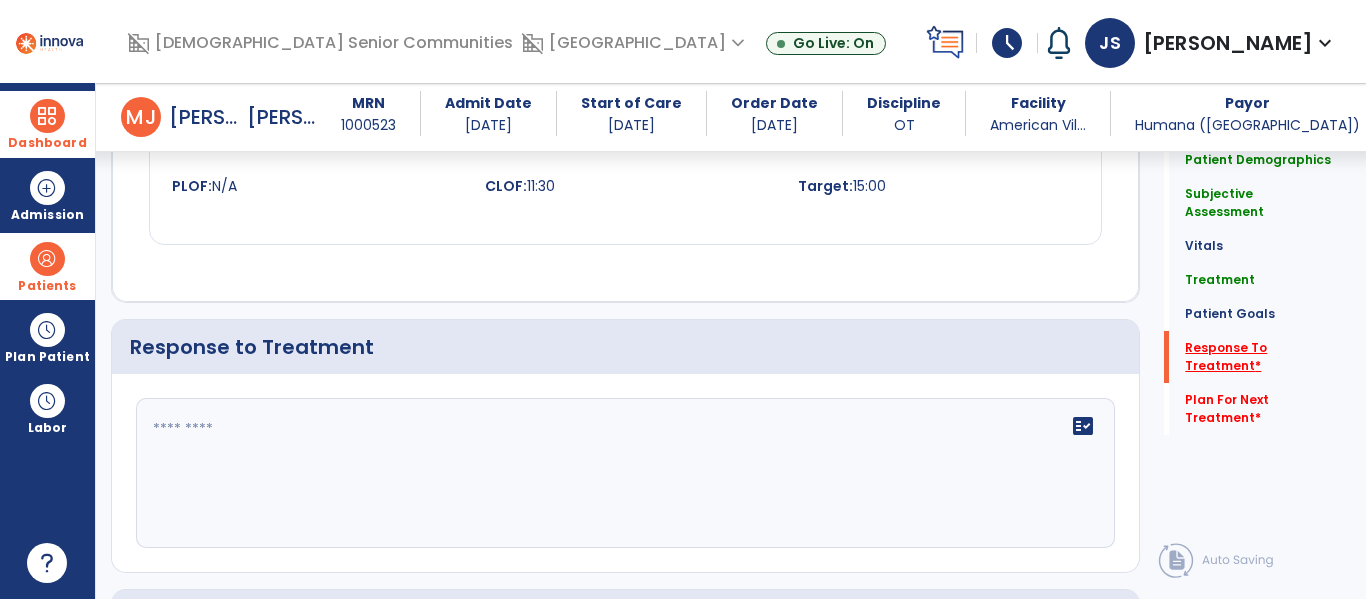 scroll, scrollTop: 2531, scrollLeft: 0, axis: vertical 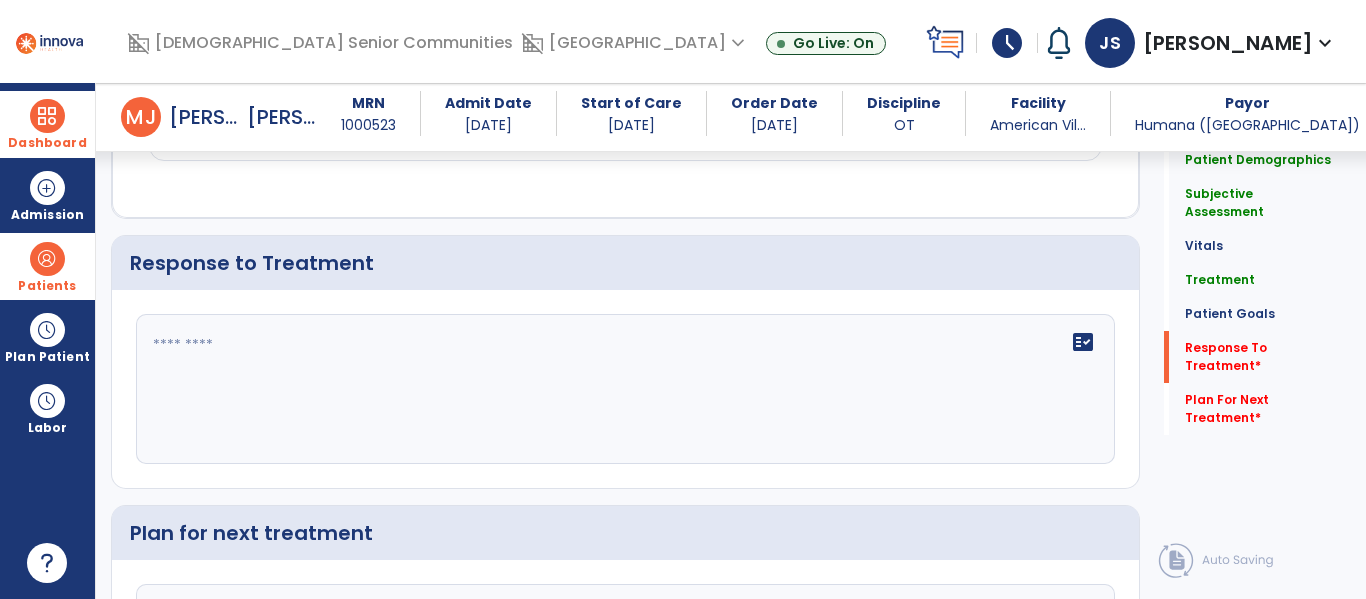 click on "fact_check" 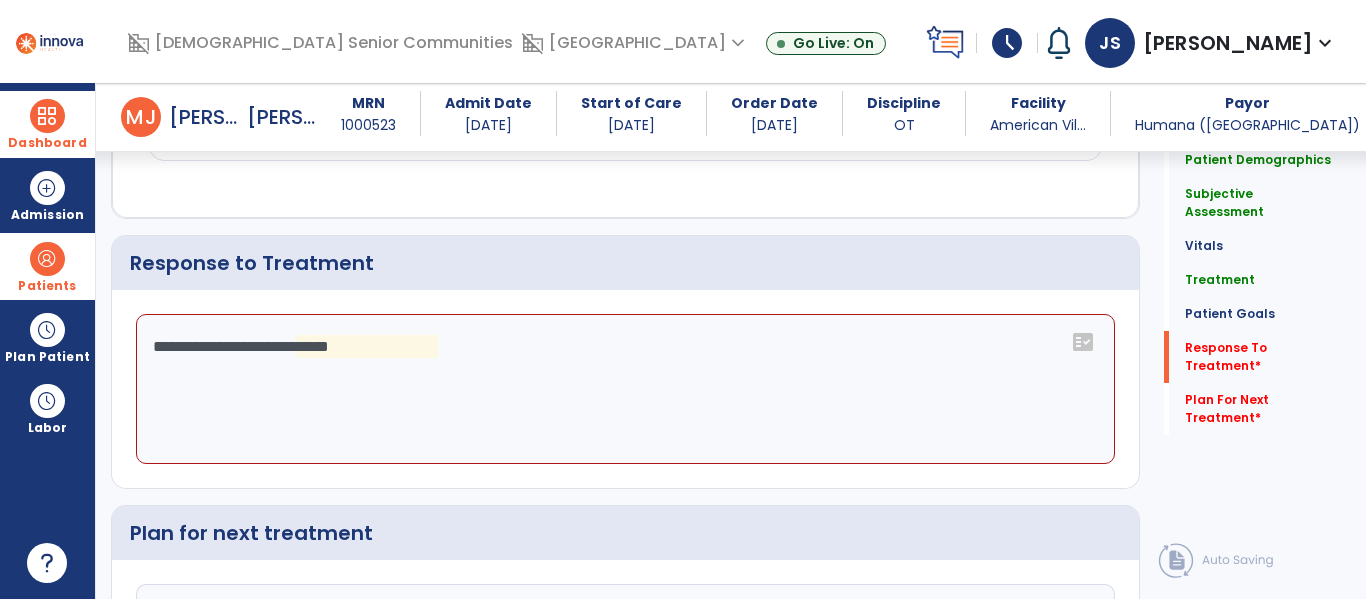 click on "**********" 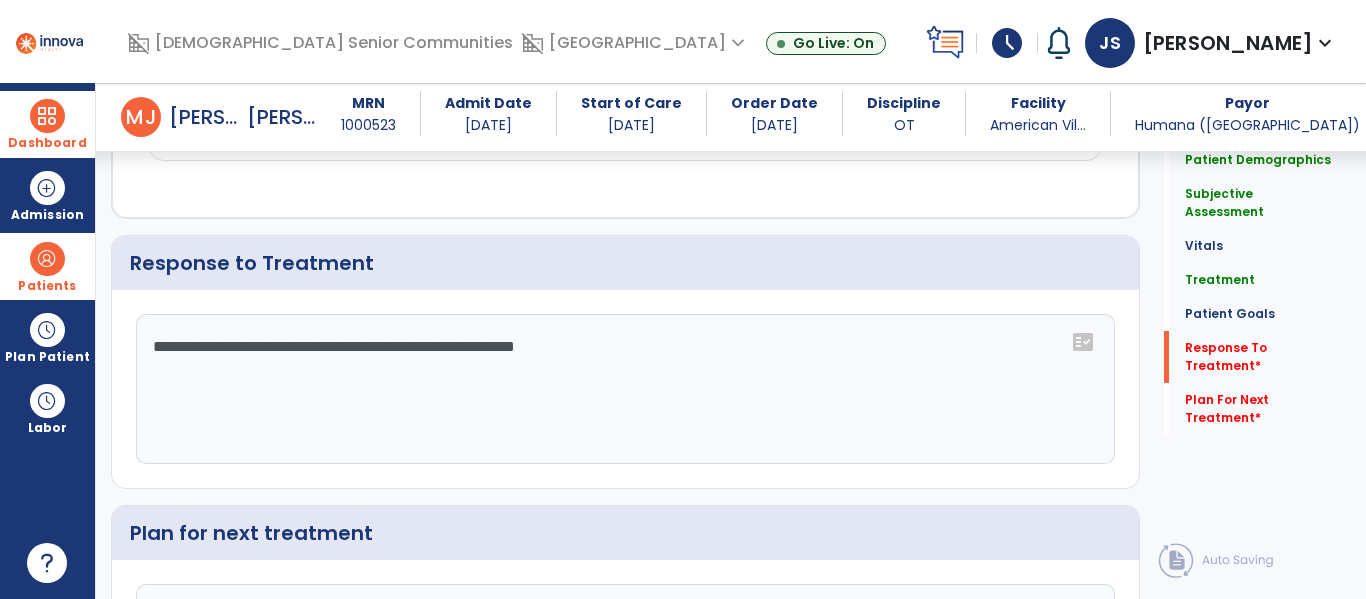 type on "**********" 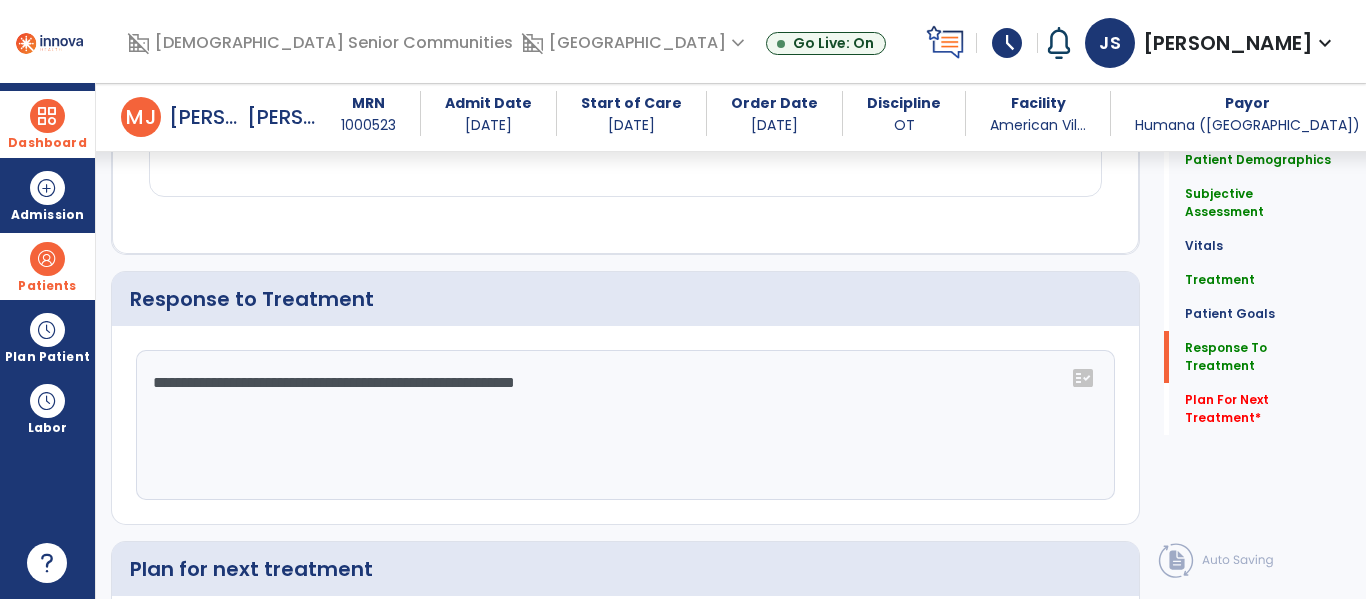 scroll, scrollTop: 2539, scrollLeft: 0, axis: vertical 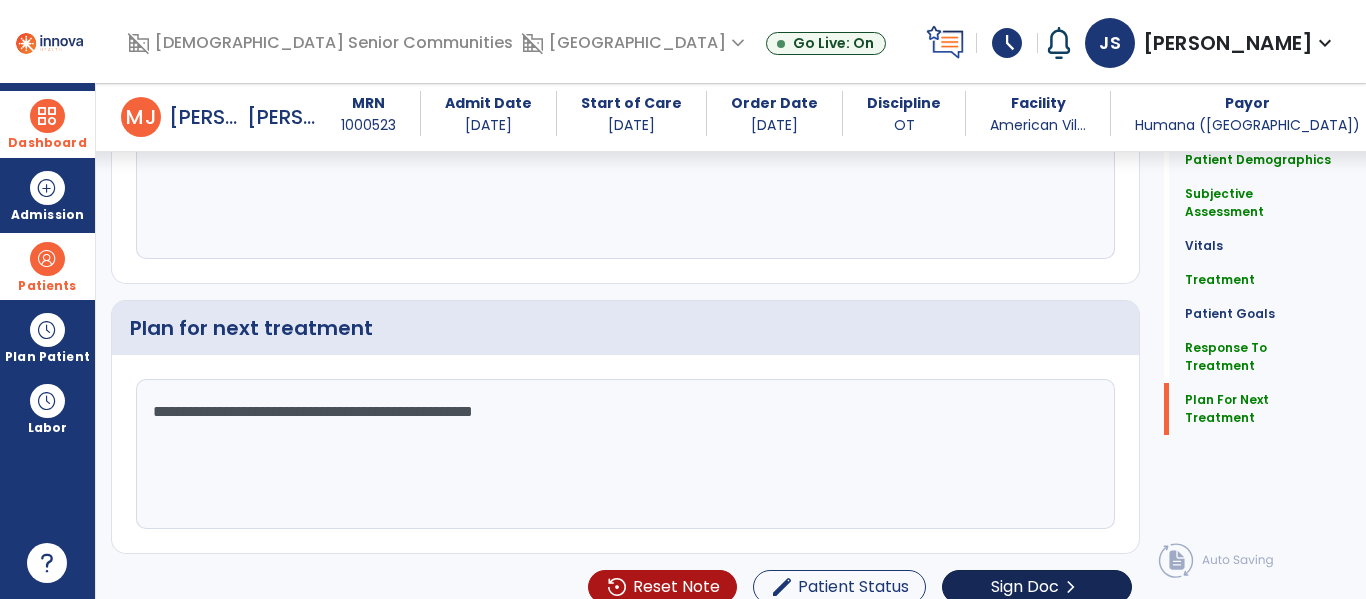 type on "**********" 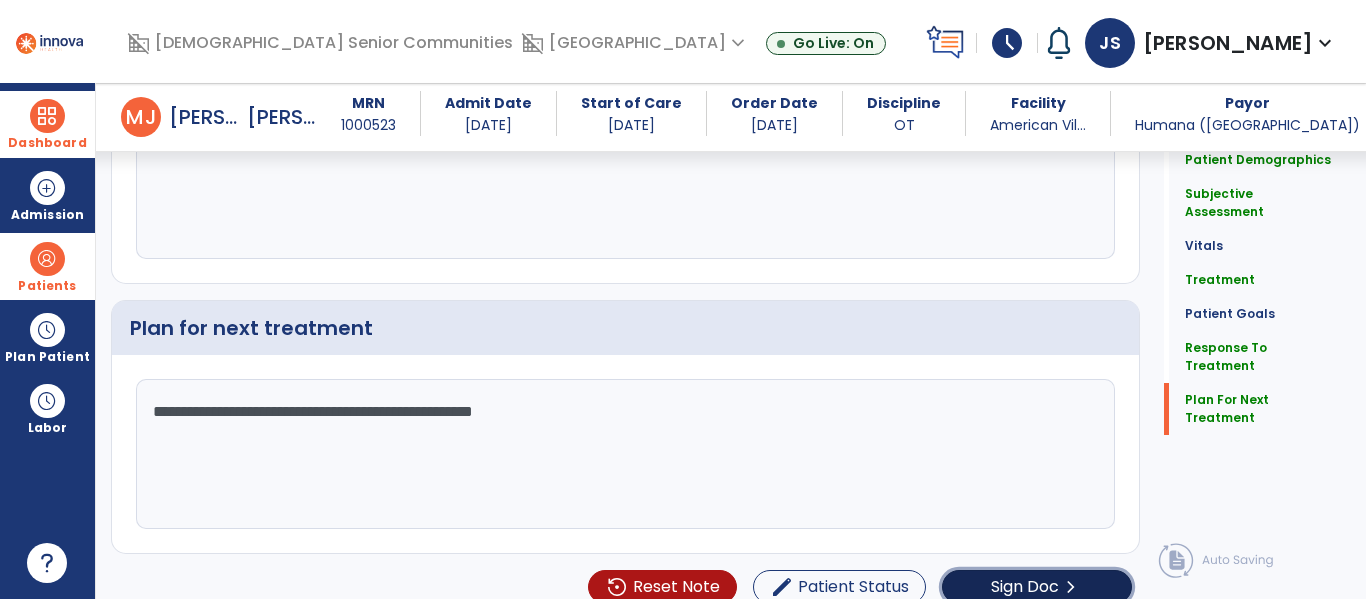 click on "chevron_right" 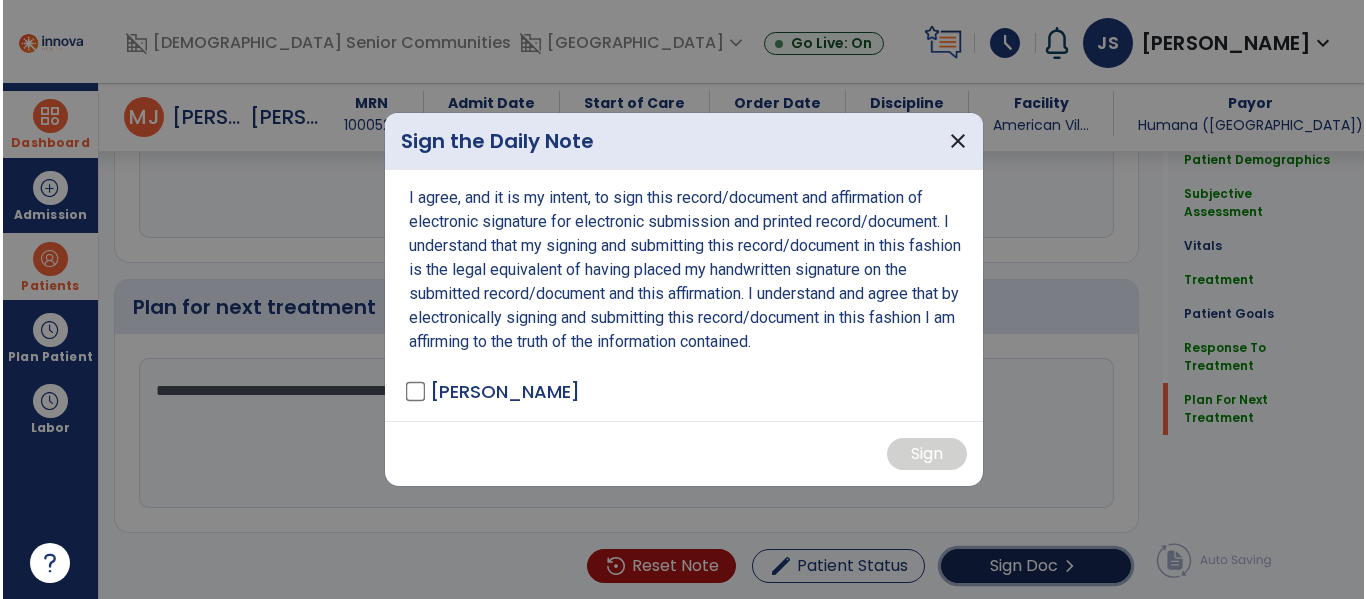 scroll, scrollTop: 2757, scrollLeft: 0, axis: vertical 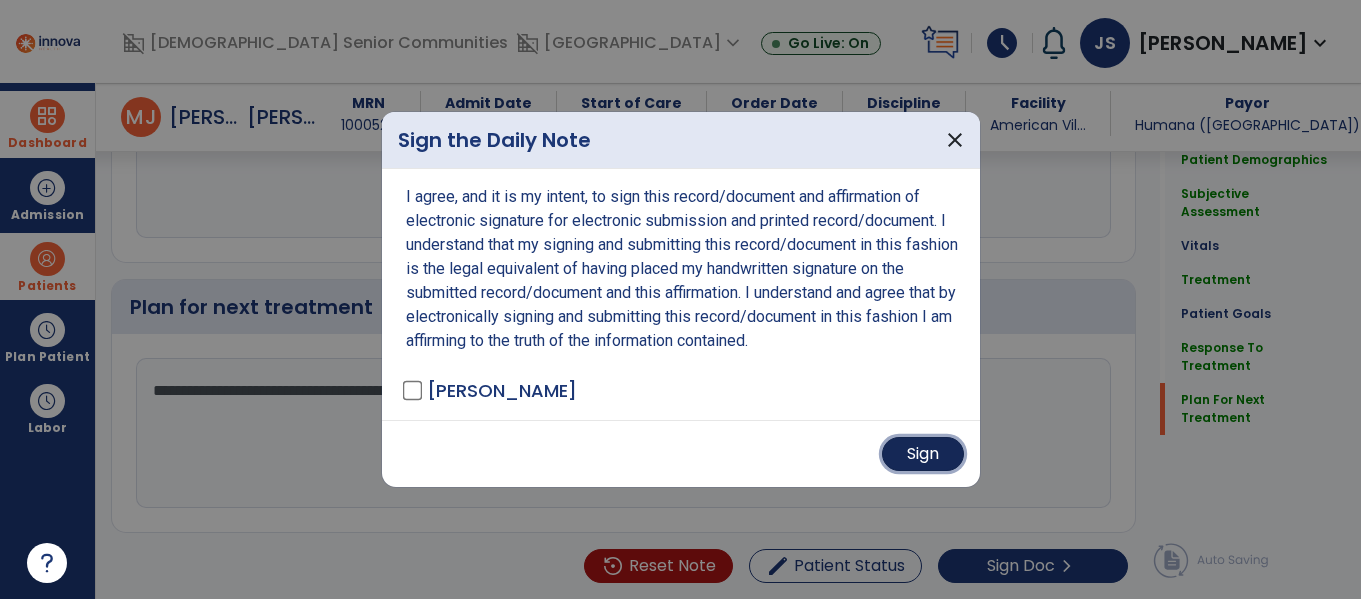 click on "Sign" at bounding box center [923, 454] 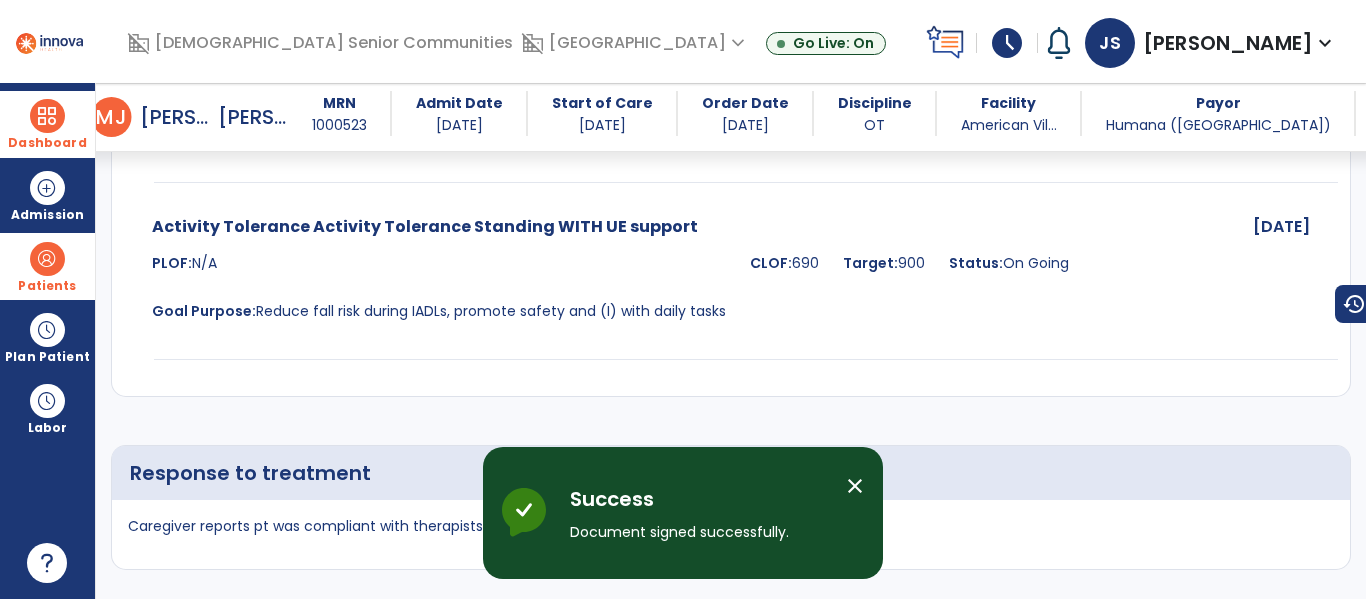 scroll, scrollTop: 3527, scrollLeft: 0, axis: vertical 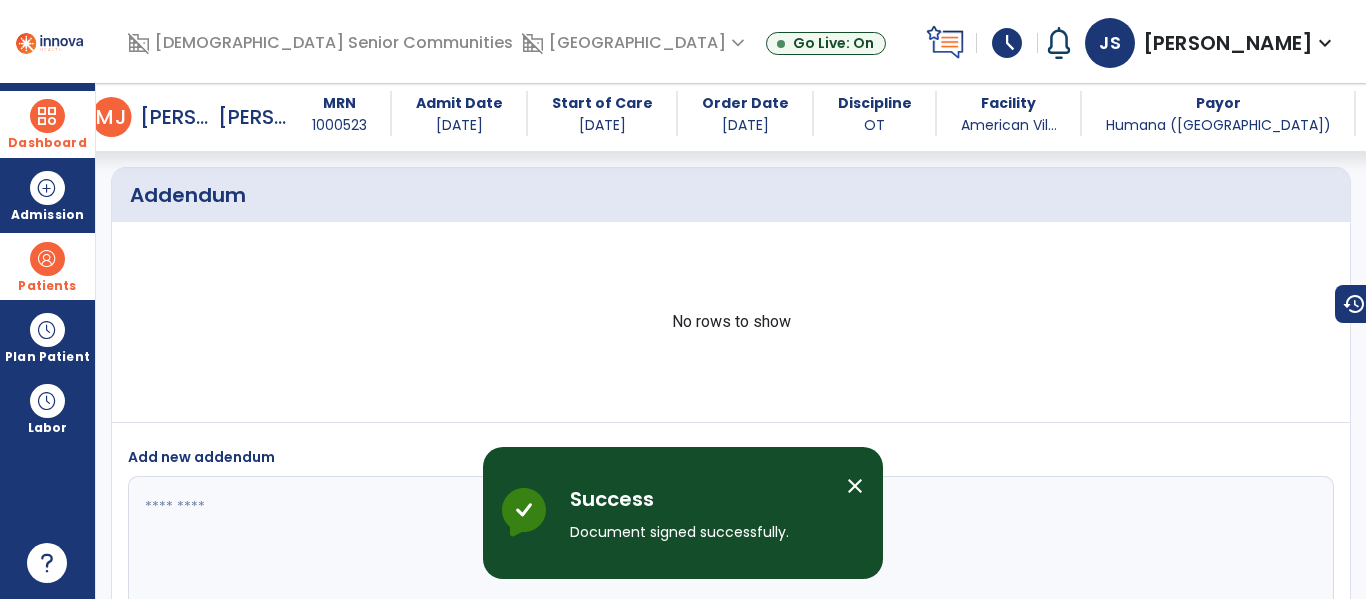 click at bounding box center (47, 116) 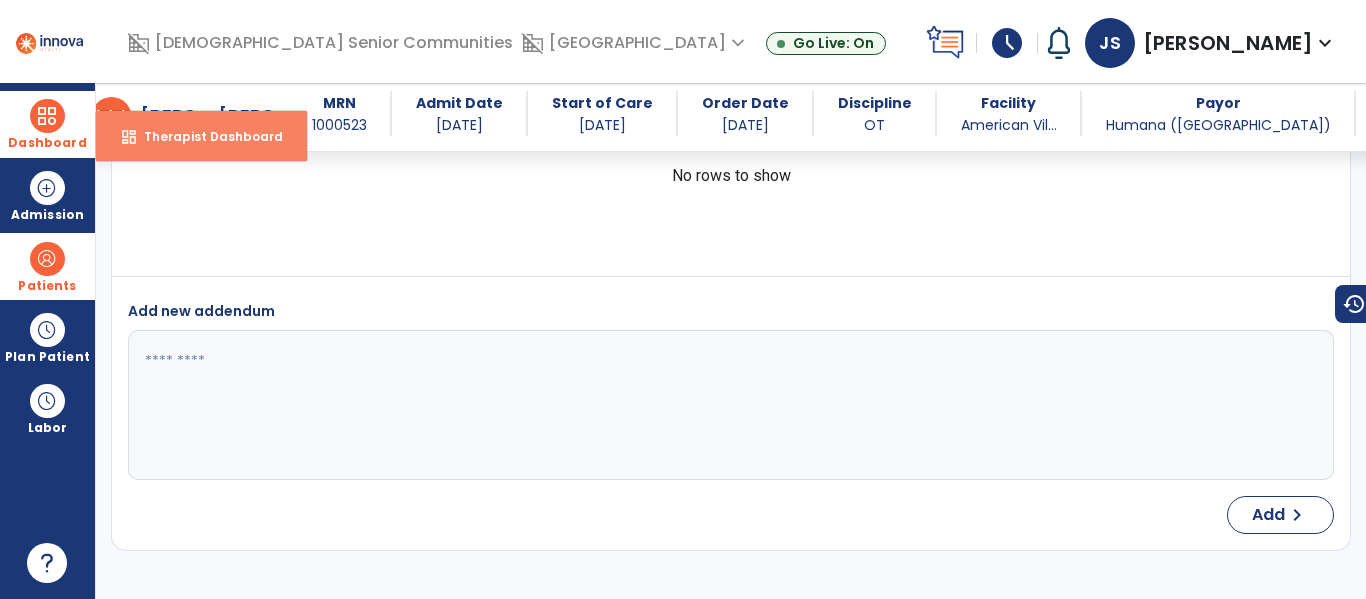 click on "Therapist Dashboard" at bounding box center (205, 136) 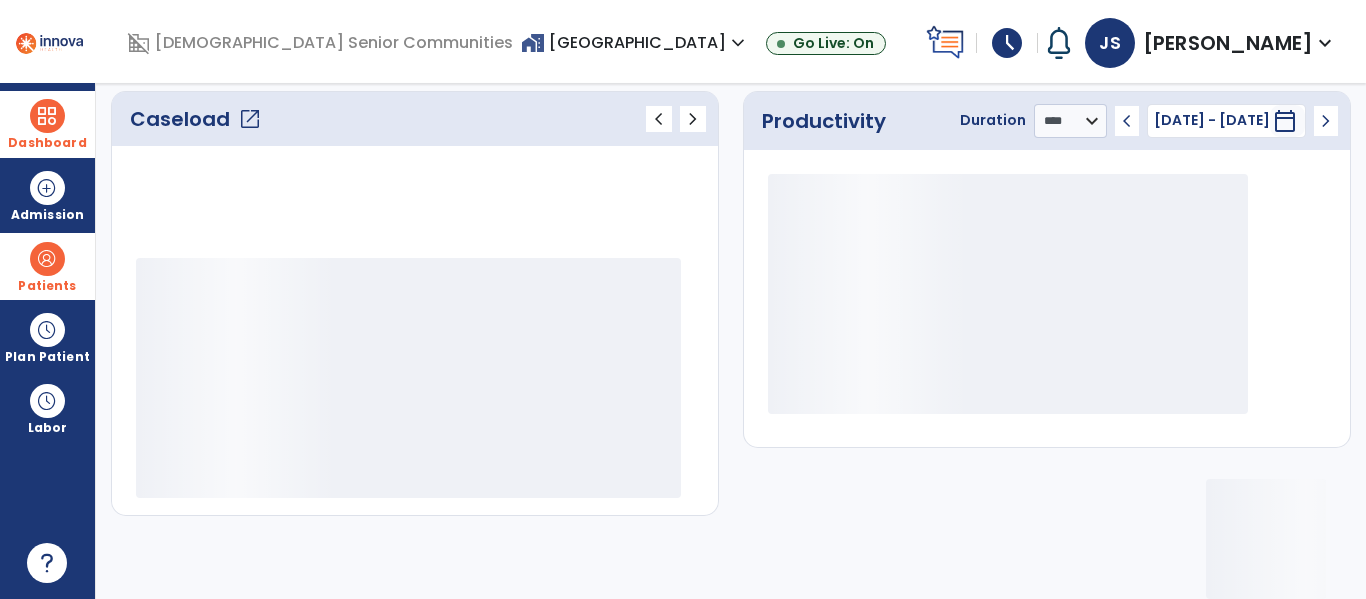 scroll, scrollTop: 276, scrollLeft: 0, axis: vertical 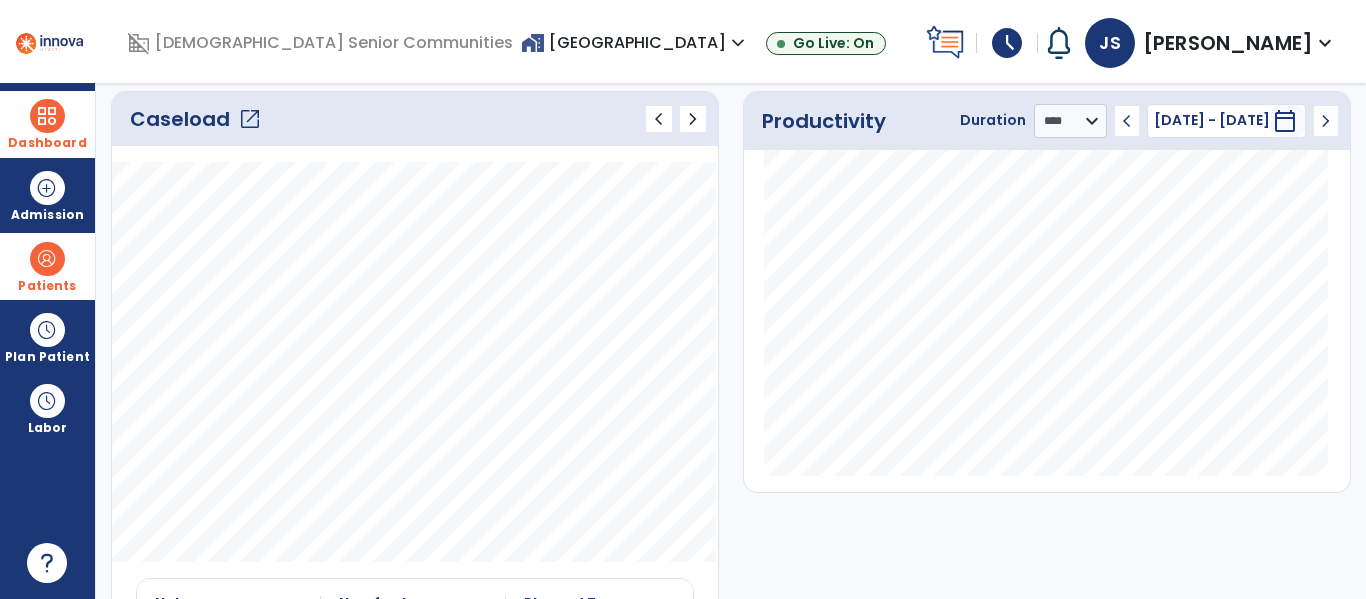 click on "open_in_new" 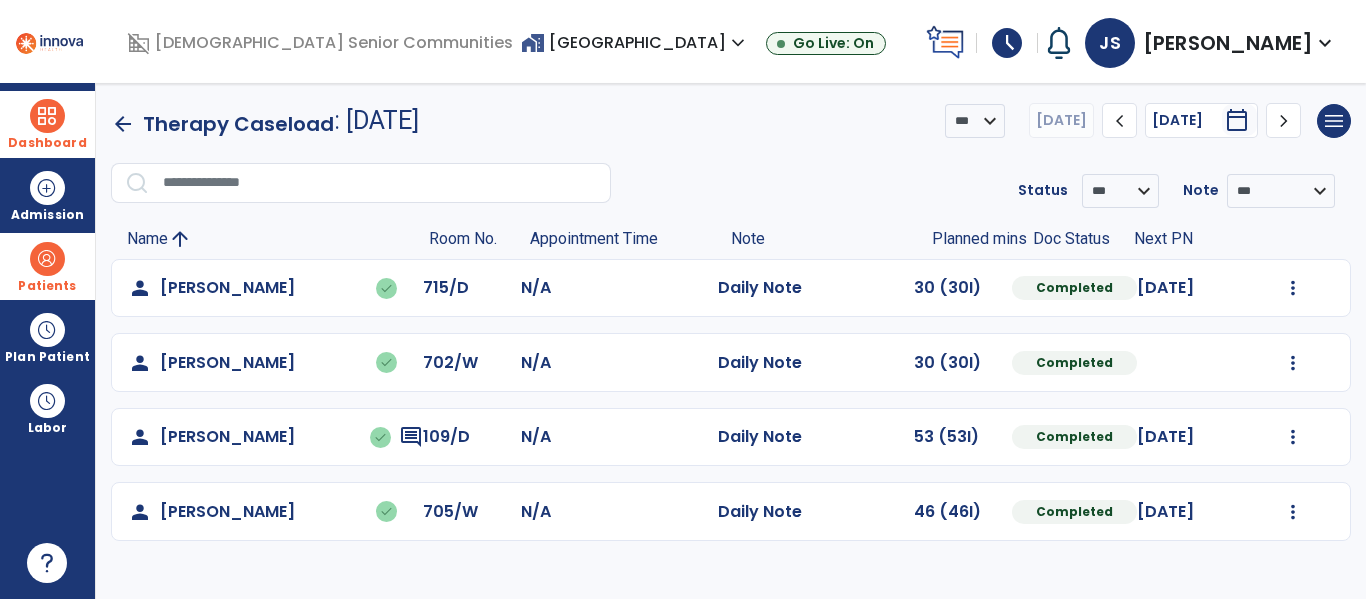 scroll, scrollTop: 0, scrollLeft: 0, axis: both 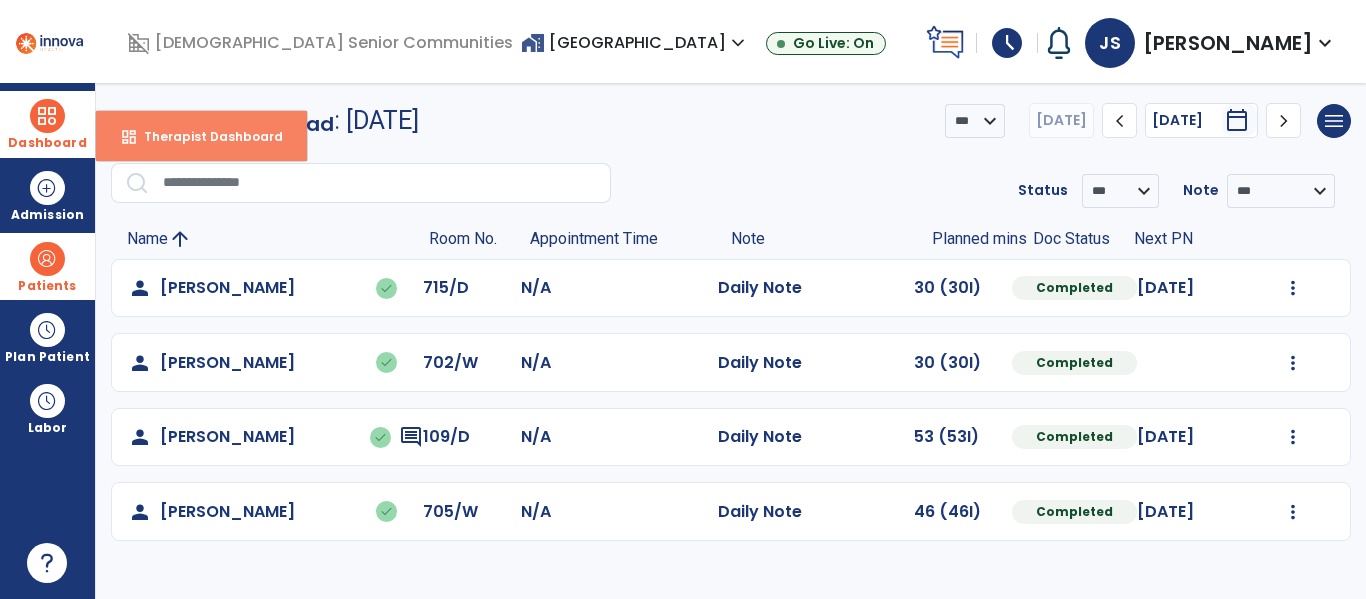 click on "Therapist Dashboard" at bounding box center [205, 136] 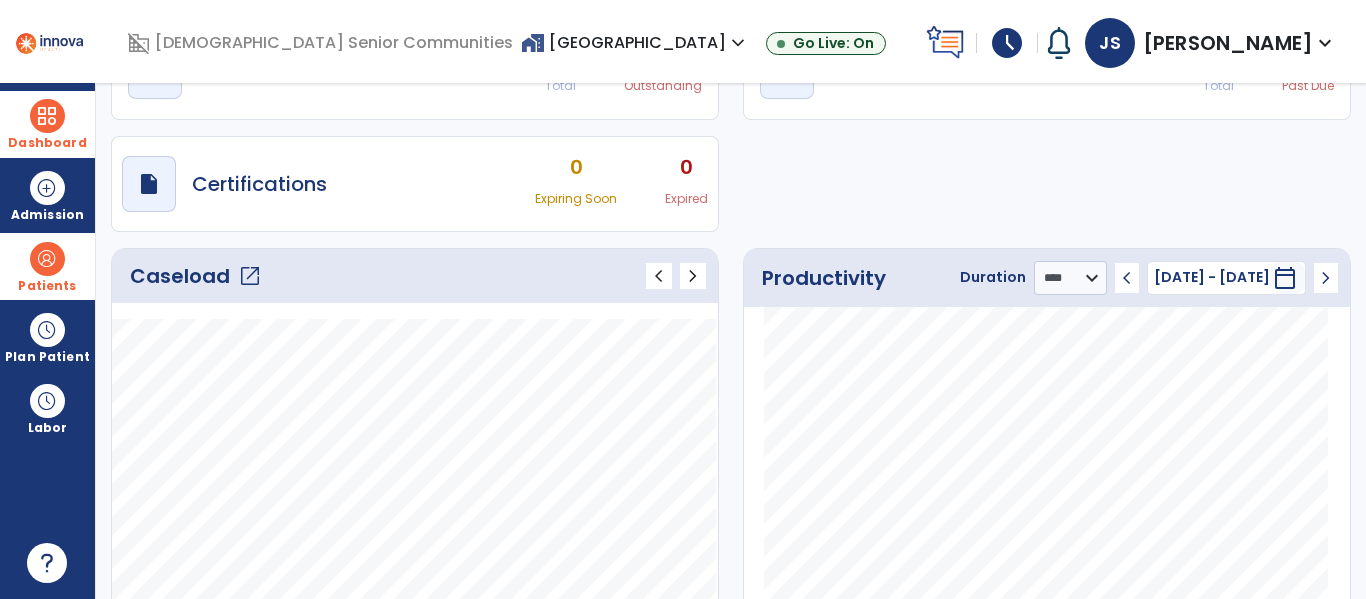 scroll, scrollTop: 120, scrollLeft: 0, axis: vertical 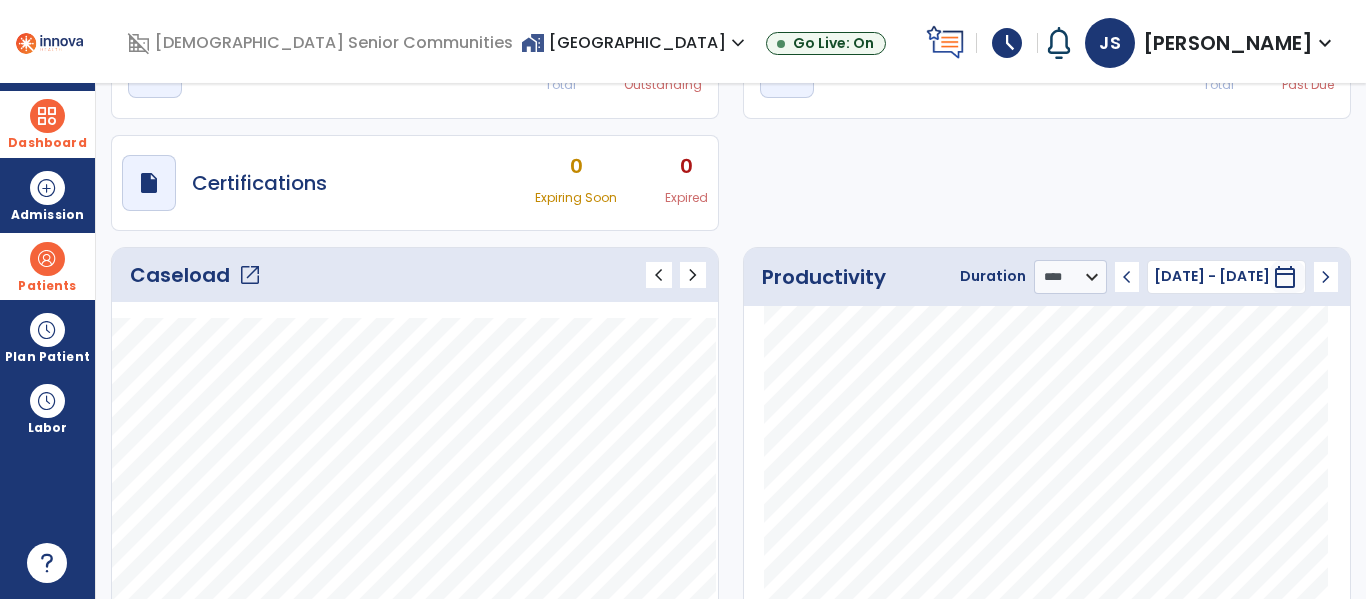 click on "open_in_new" 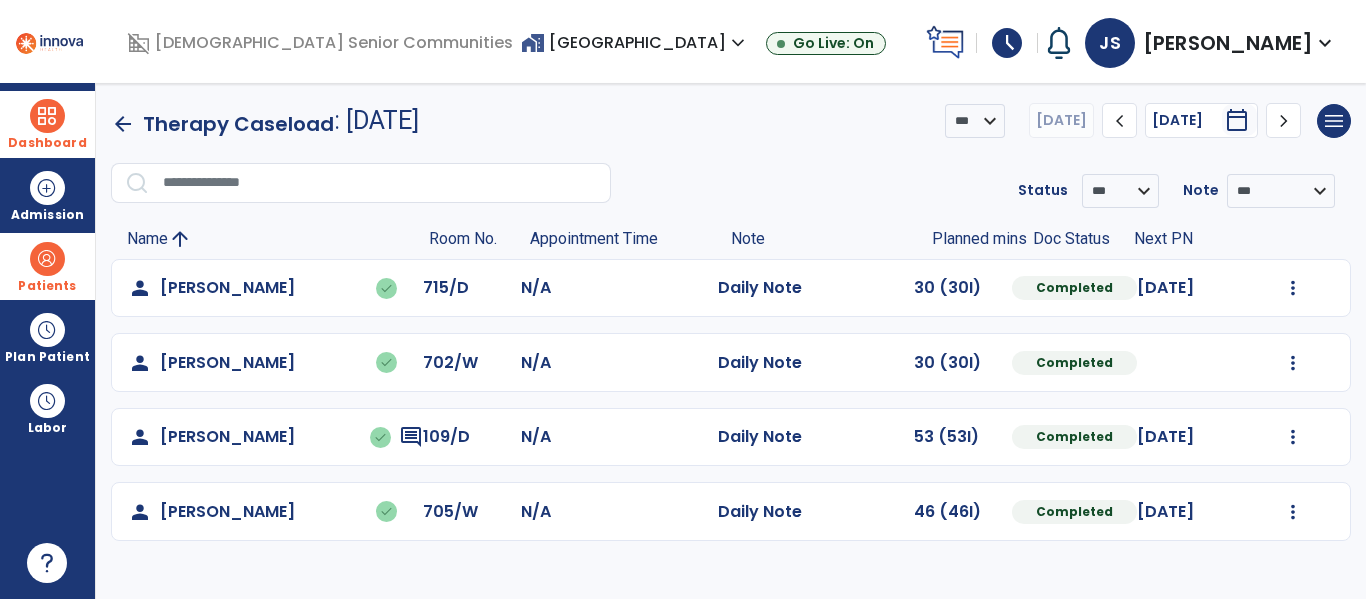 scroll, scrollTop: 0, scrollLeft: 0, axis: both 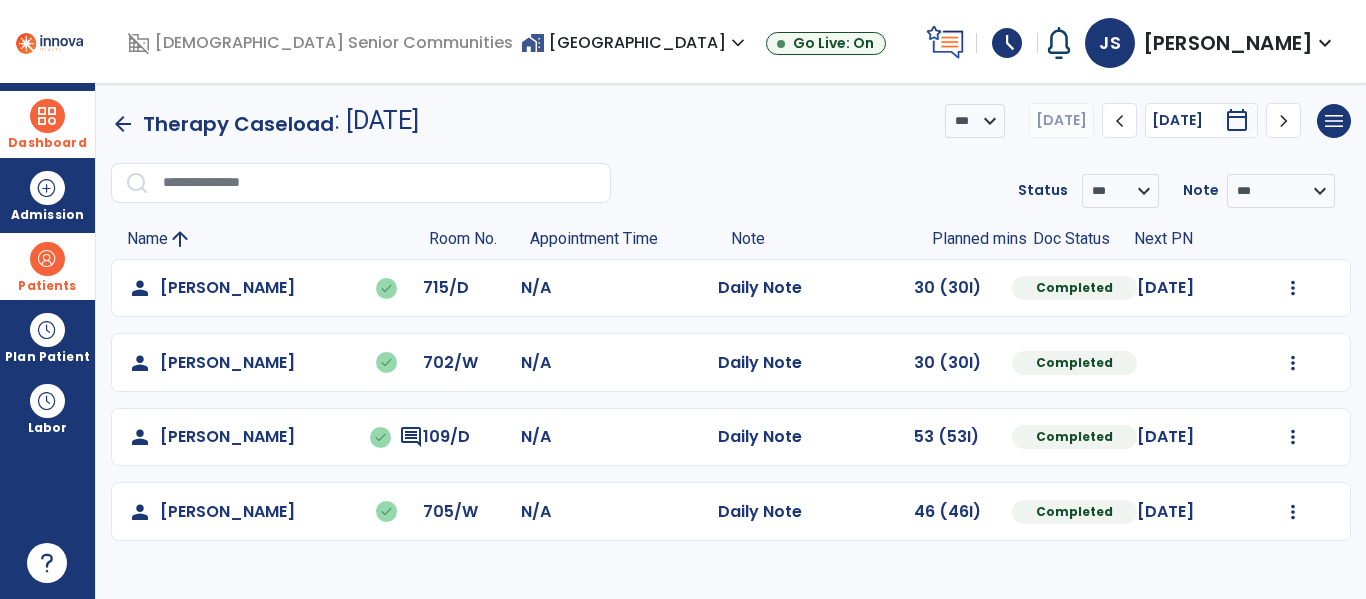 click on "**********" at bounding box center (731, 341) 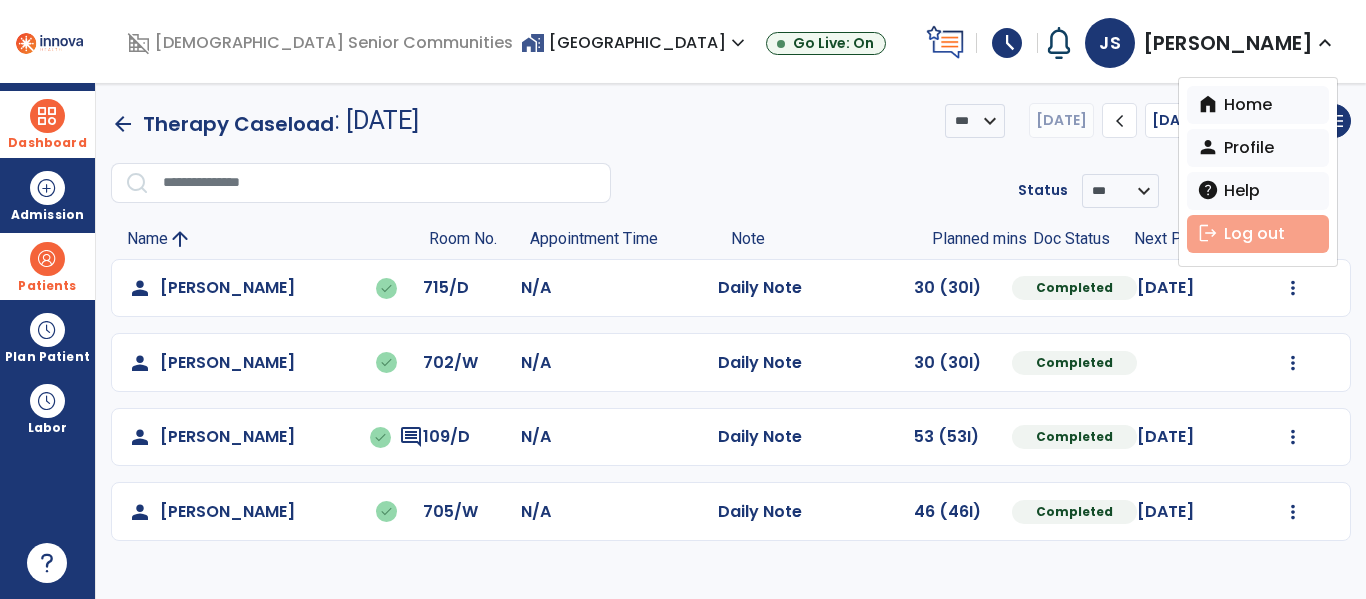 click on "logout   Log out" at bounding box center [1258, 234] 